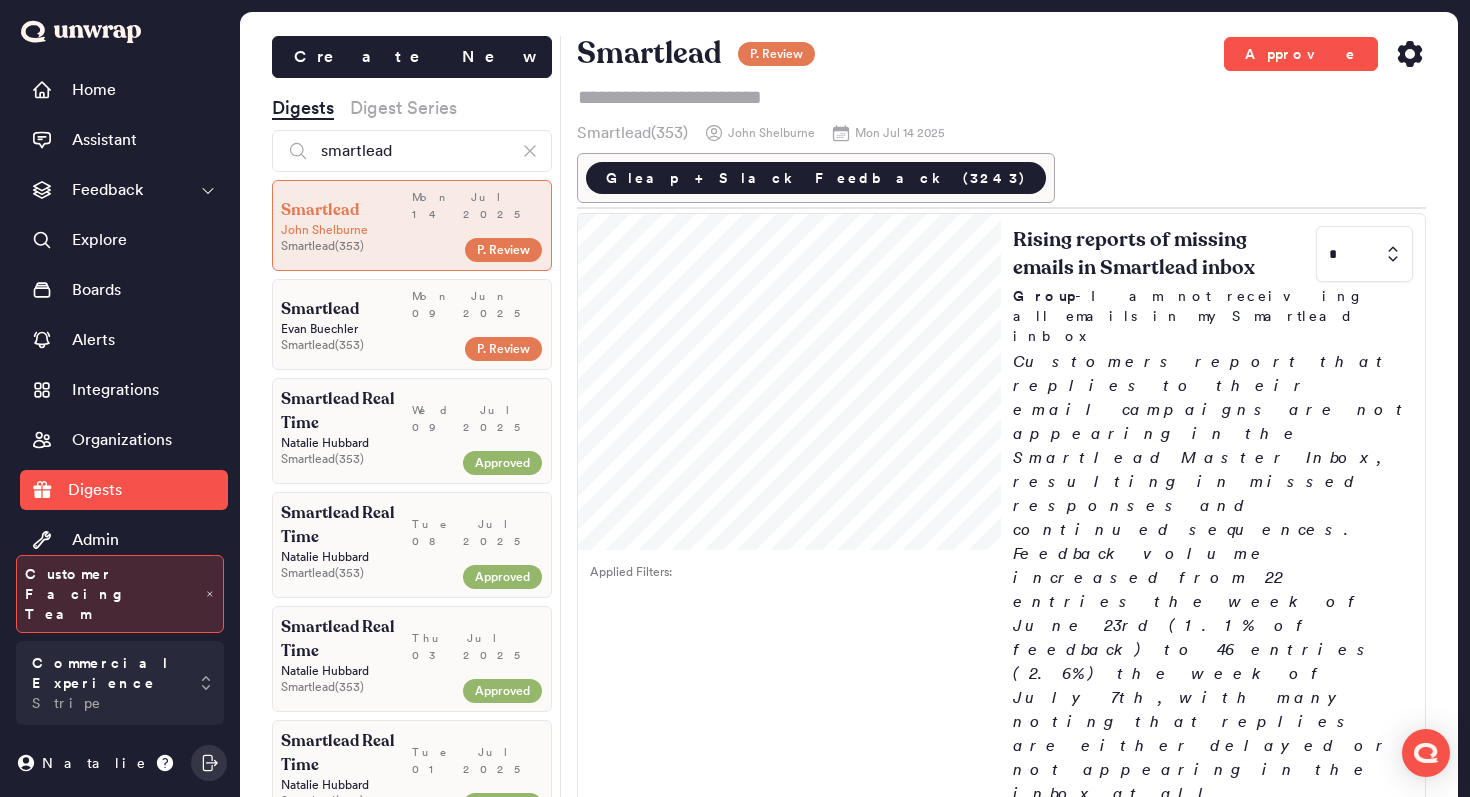 scroll, scrollTop: 0, scrollLeft: 0, axis: both 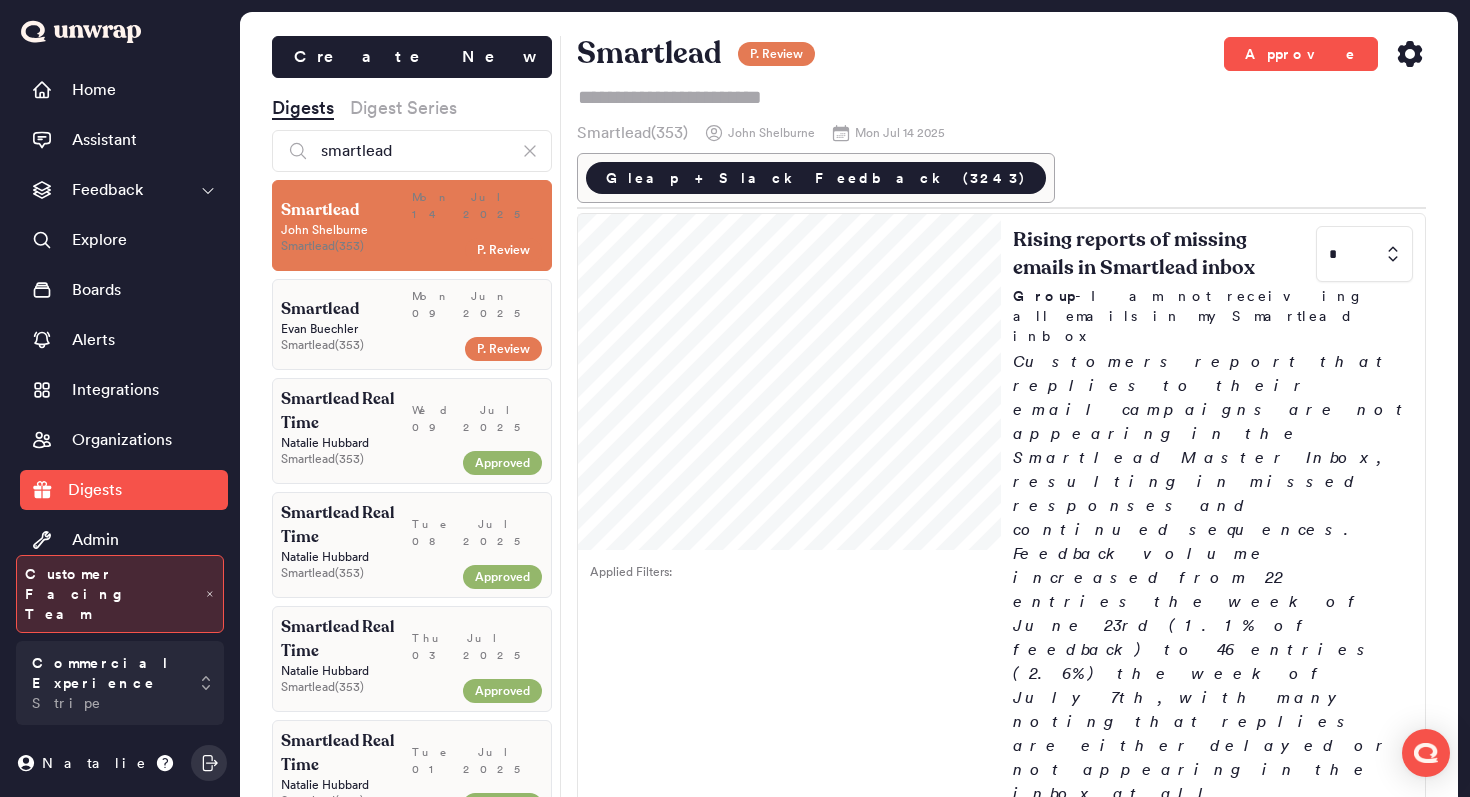 click on "[FIRST] [LAST]" at bounding box center [412, 230] 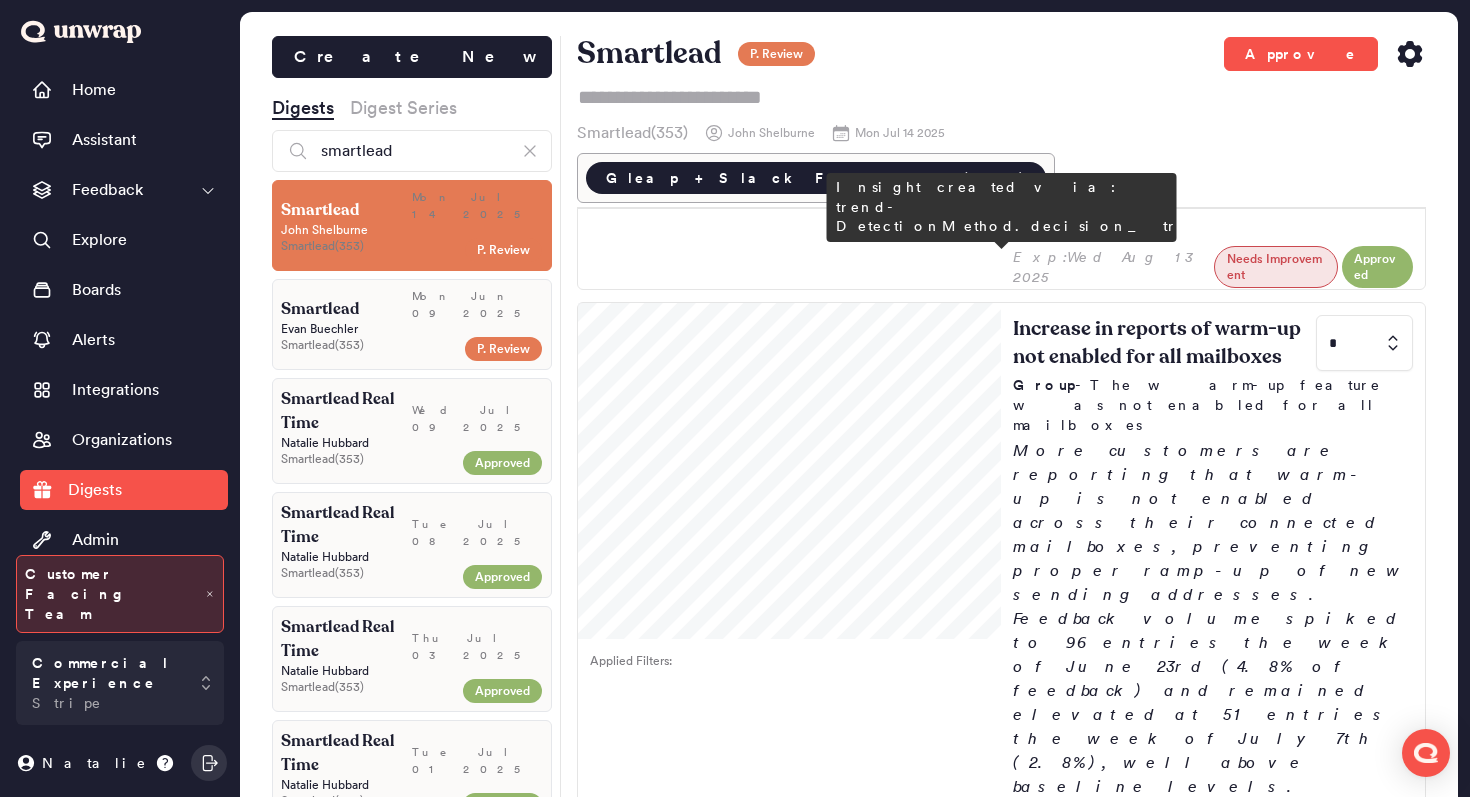 scroll, scrollTop: 965, scrollLeft: 0, axis: vertical 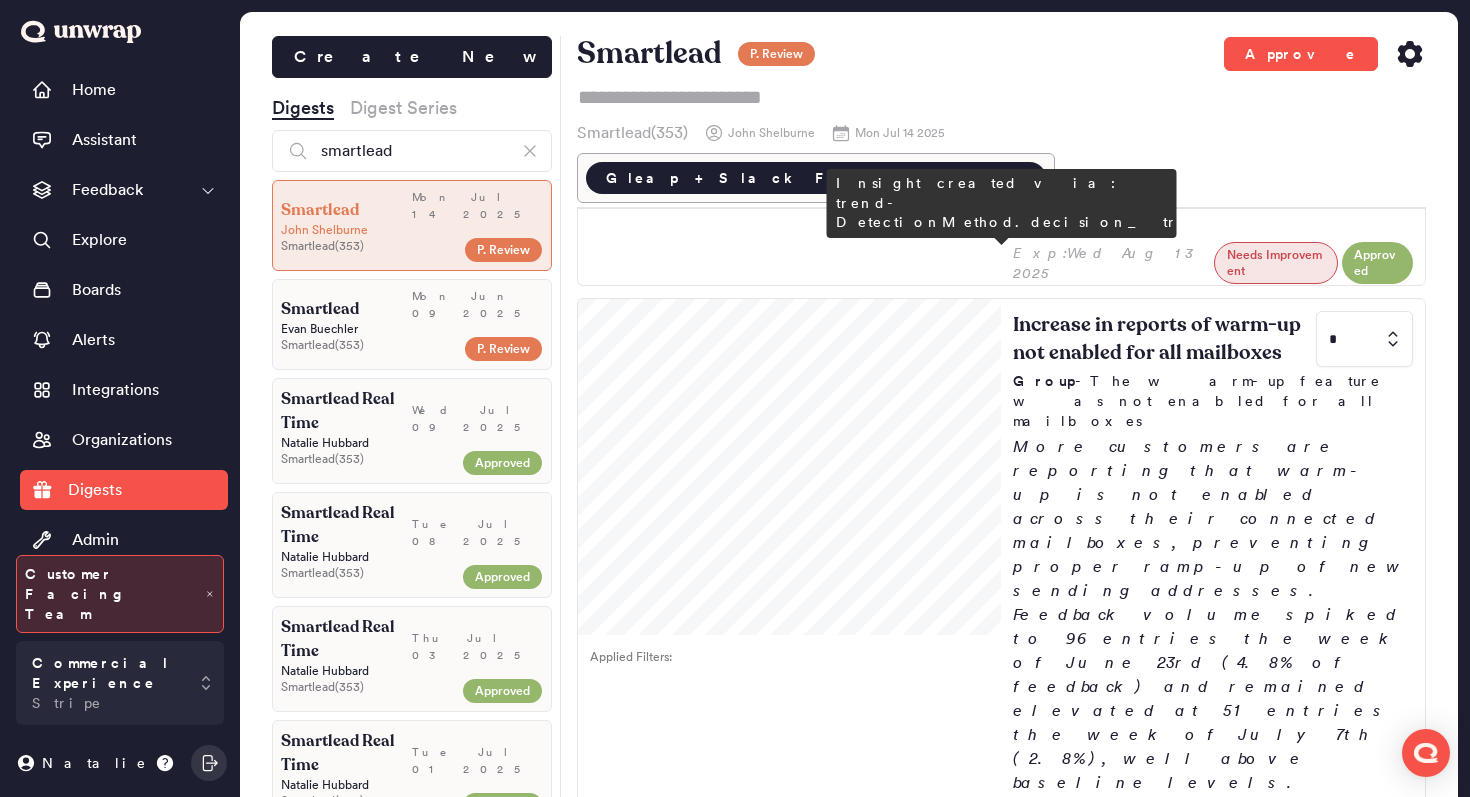 click 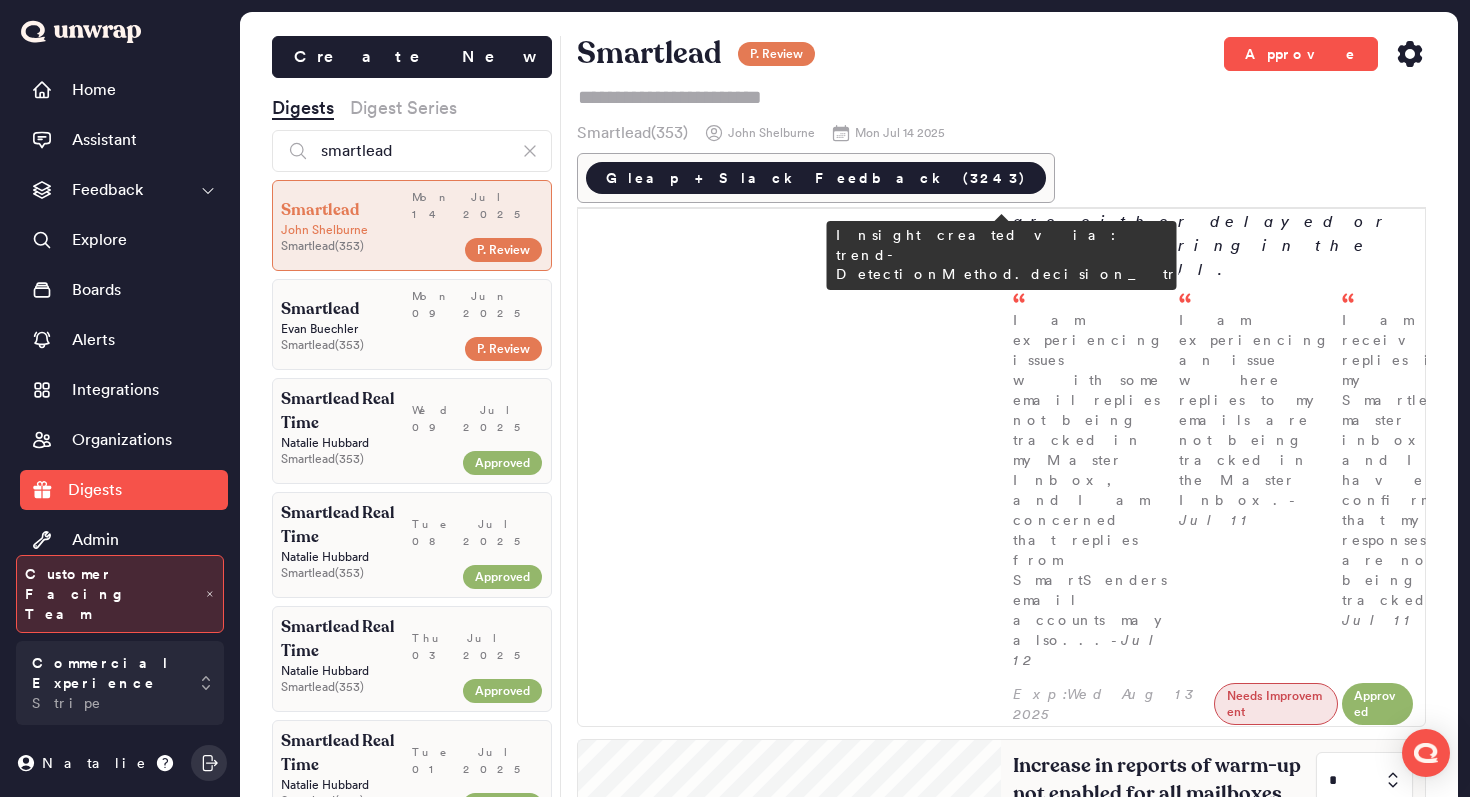 scroll, scrollTop: 525, scrollLeft: 0, axis: vertical 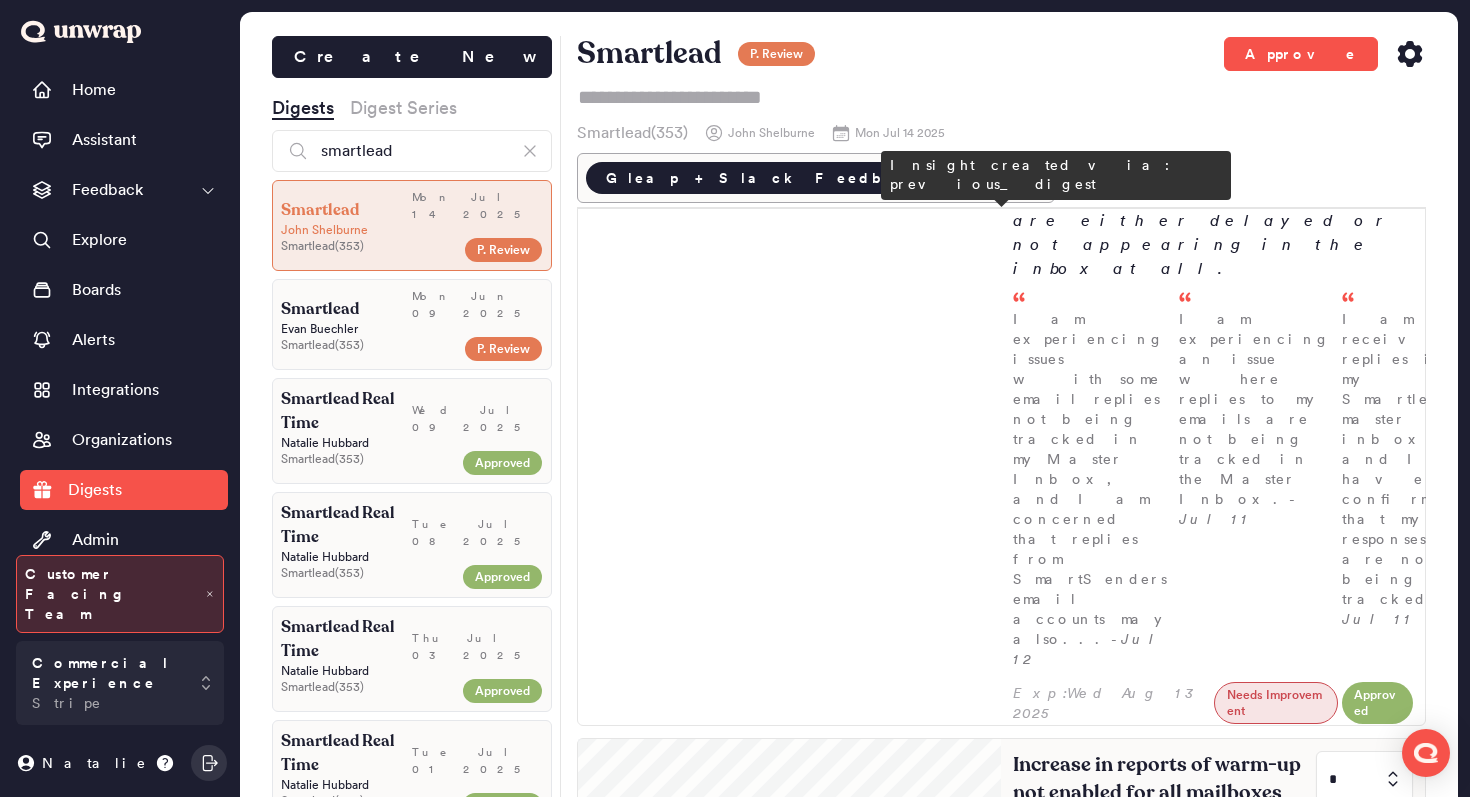 type on "*********" 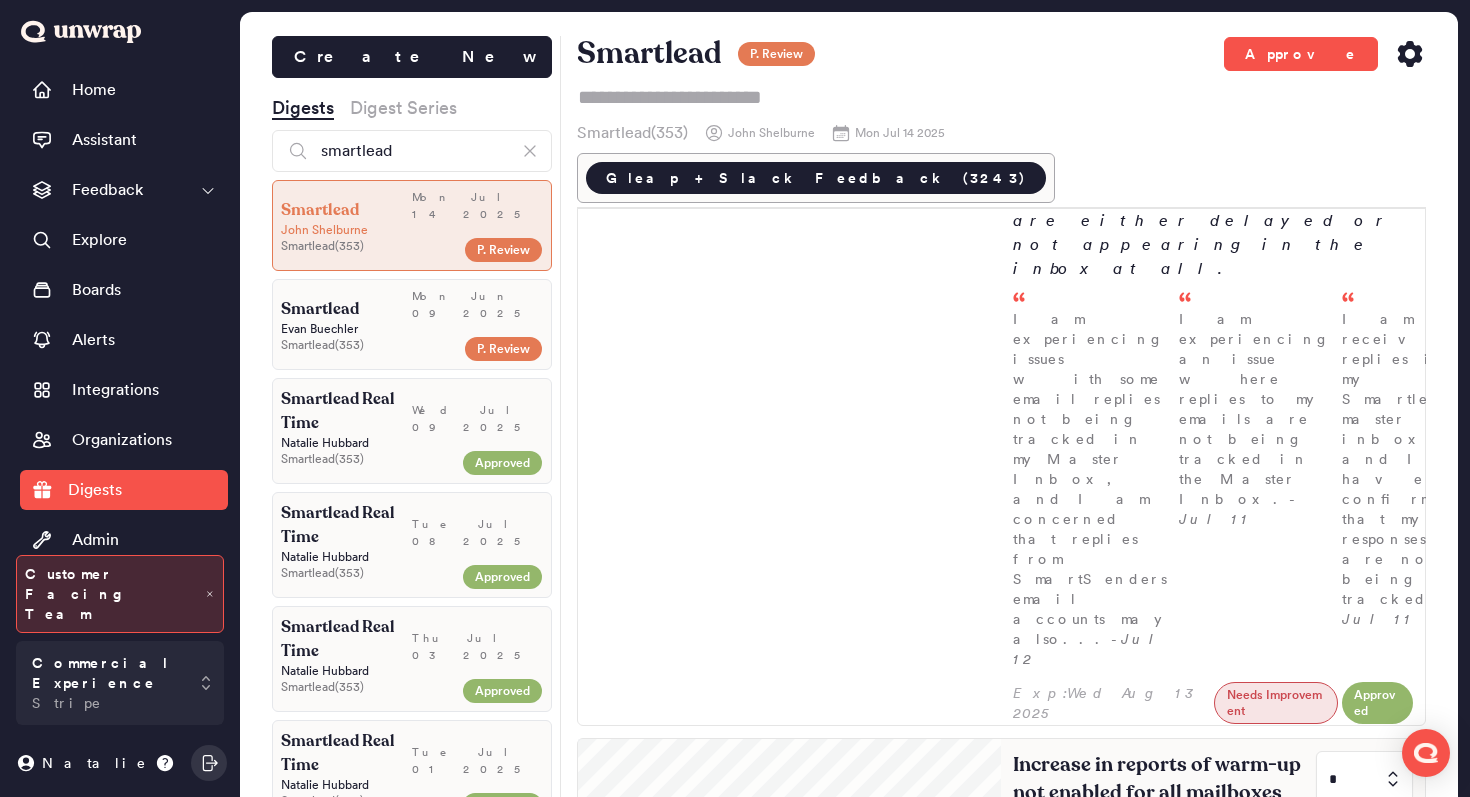 click at bounding box center [1364, 779] 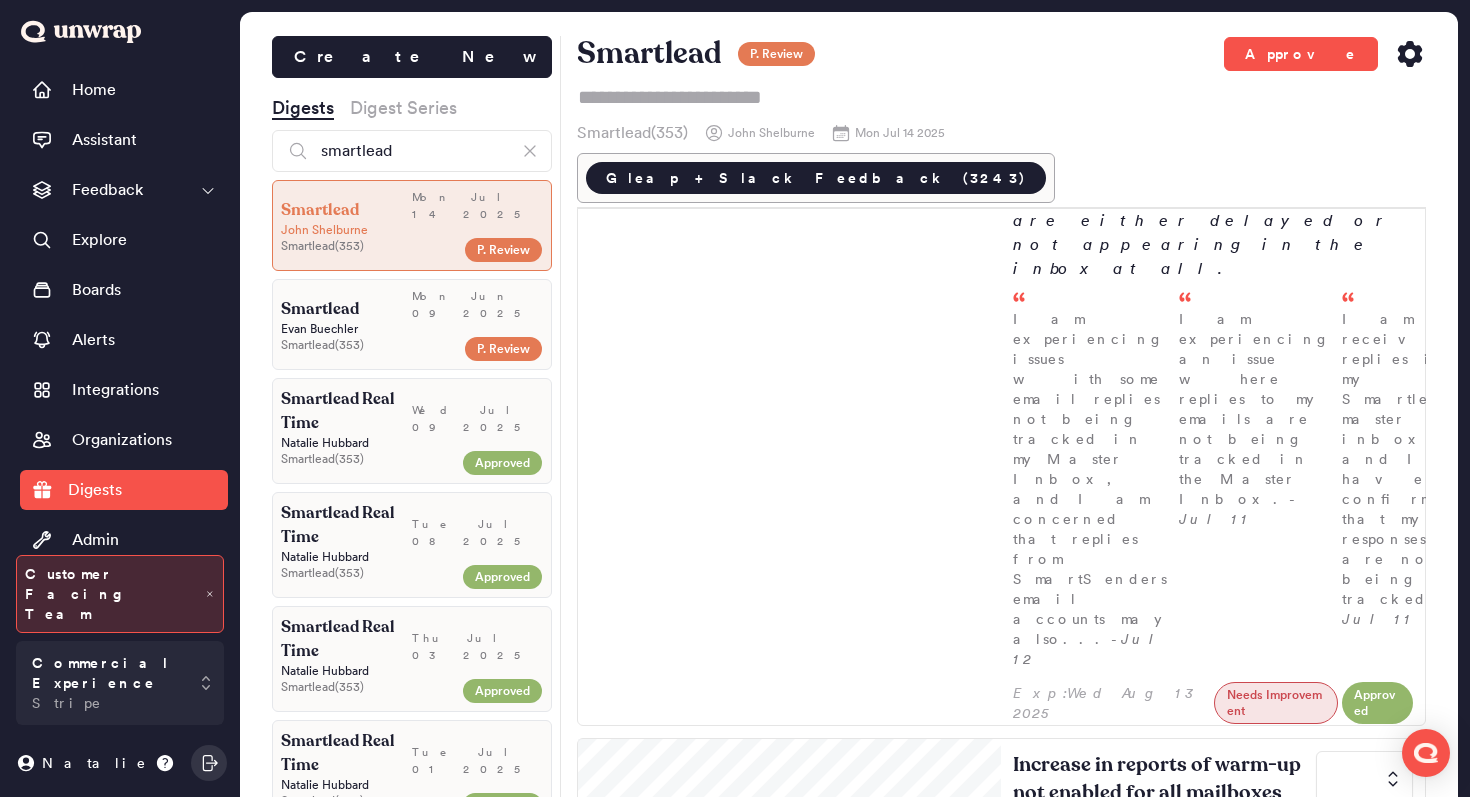 type on "*" 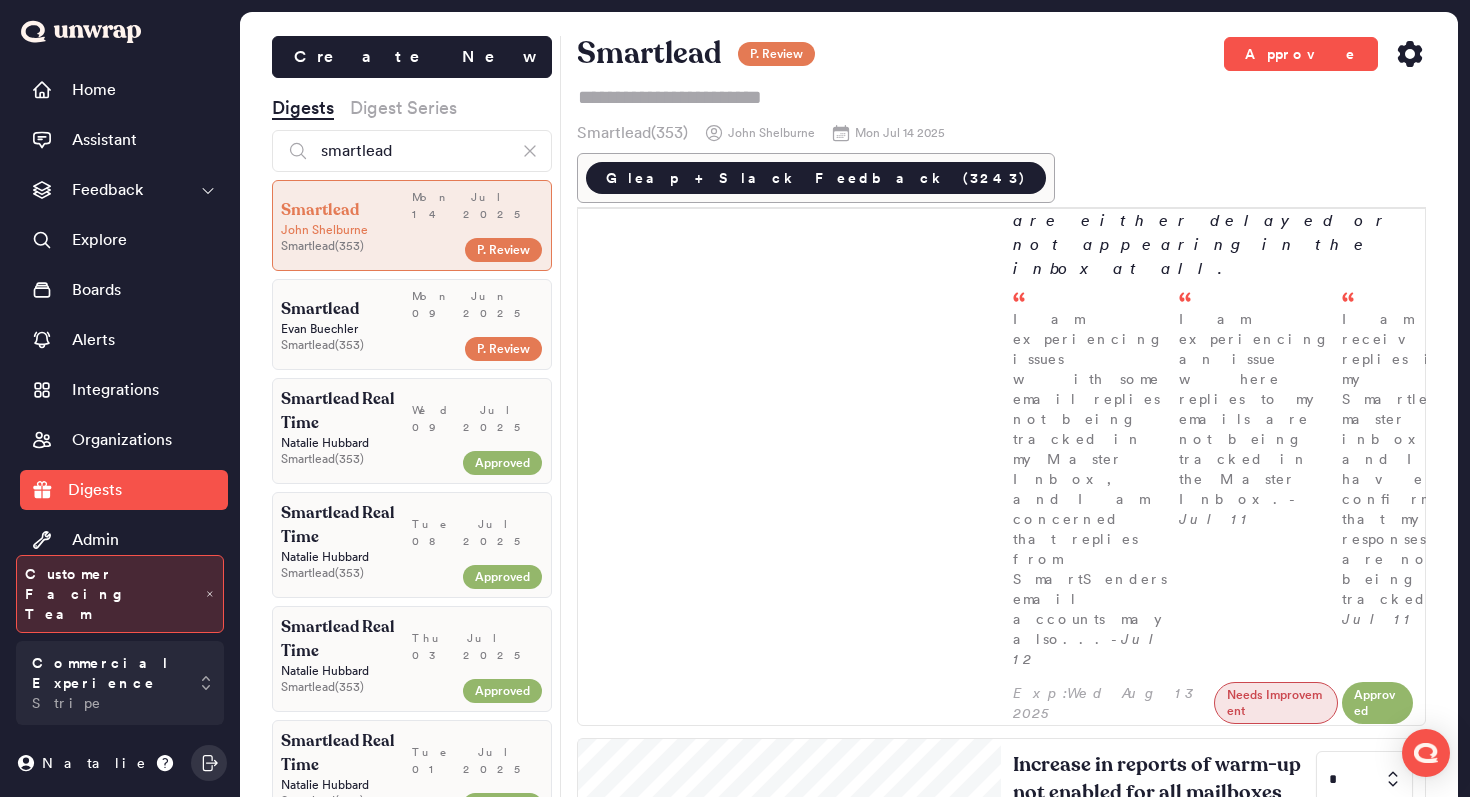 click on "Create New Digests Digest Series smartlead Smartlead [DAY] [MONTH] [YEAR] [FIRST] [LAST] Smartlead  ( [NUMBER] ) P. Review Smartlead [DAY] [MONTH] [YEAR] [FIRST] [LAST] Smartlead  ( [NUMBER] ) P. Review Smartlead Real Time [DAY] [MONTH] [YEAR] [FIRST] [LAST] Smartlead  ( [NUMBER] ) Approved Smartlead Real Time [DAY] [MONTH] [YEAR] [FIRST] [LAST] Smartlead  ( [NUMBER] ) Approved Smartlead Real Time [DAY] [MONTH] [YEAR] [FIRST] [LAST] Smartlead  ( [NUMBER] ) Approved Smartlead Real Time [DAY] [MONTH] [YEAR] [FIRST] [LAST] Smartlead  ( [NUMBER] ) Approved Smartlead Real Time [DAY] [MONTH] [YEAR] [FIRST] [LAST] Smartlead  ( [NUMBER] ) Approved Smartlead Real Time [DAY] [MONTH] [YEAR] [FIRST] [LAST] Smartlead  ( [NUMBER] ) Approved Smartlead Real Time [DAY] [MONTH] [YEAR] [FIRST] [LAST] Smartlead  ( [NUMBER] ) Approved Smartlead Real Time [DAY] [MONTH] [YEAR] [FIRST] [LAST] Smartlead  ( [NUMBER] ) Approved Smartlead Real Time [DAY] [MONTH] [YEAR] [FIRST] [LAST] Smartlead  ( [NUMBER] ) Approved Smartlead Real Time [DAY] [MONTH] [YEAR] [FIRST] [LAST] Smartlead  ( [NUMBER] ) Approved Smartlead Real Time [DAY] [MONTH] [YEAR] [FIRST] [LAST] Smartlead  ( [NUMBER] ) Approved Tue Jun 10 2025" at bounding box center [849, 430] 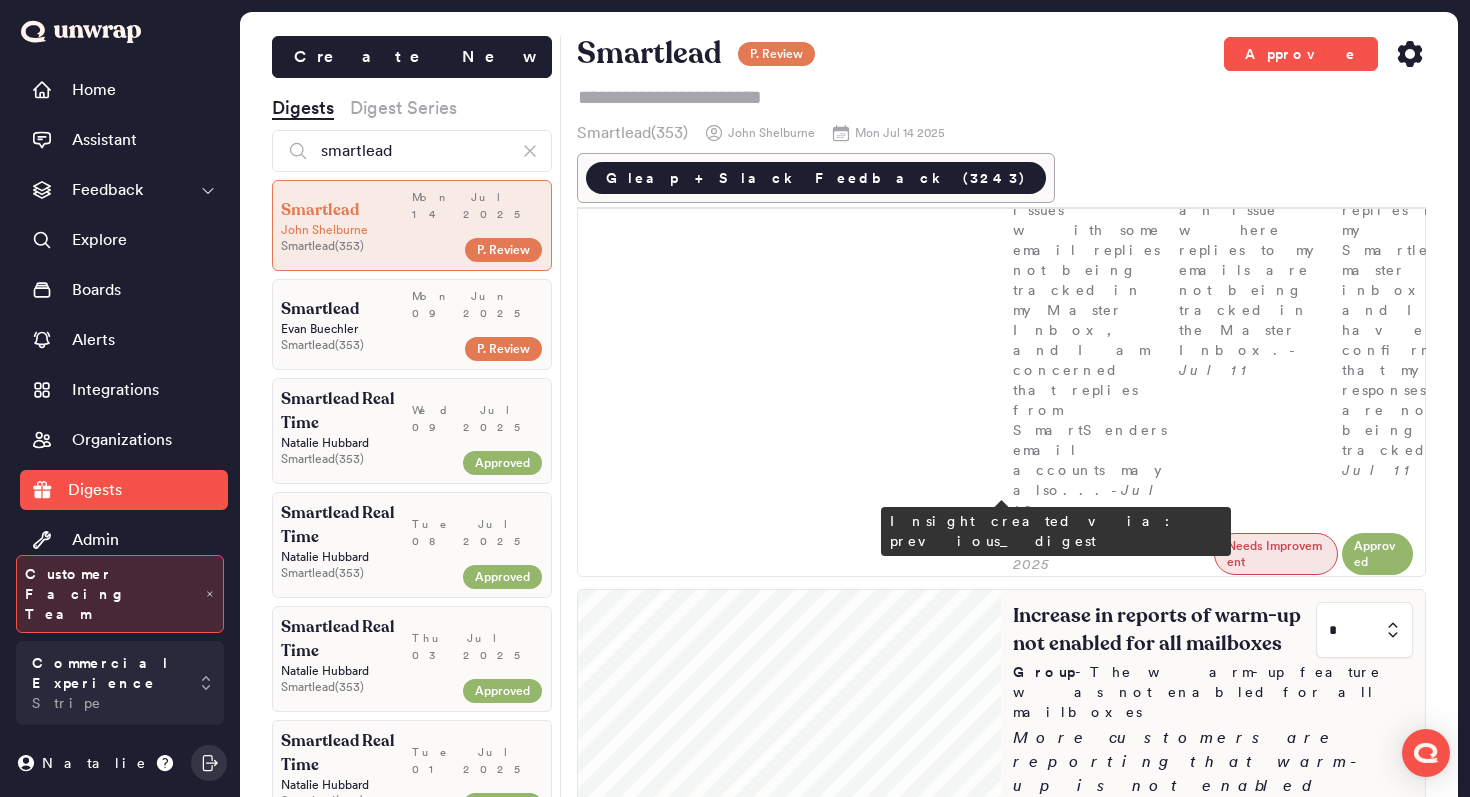 scroll, scrollTop: 751, scrollLeft: 0, axis: vertical 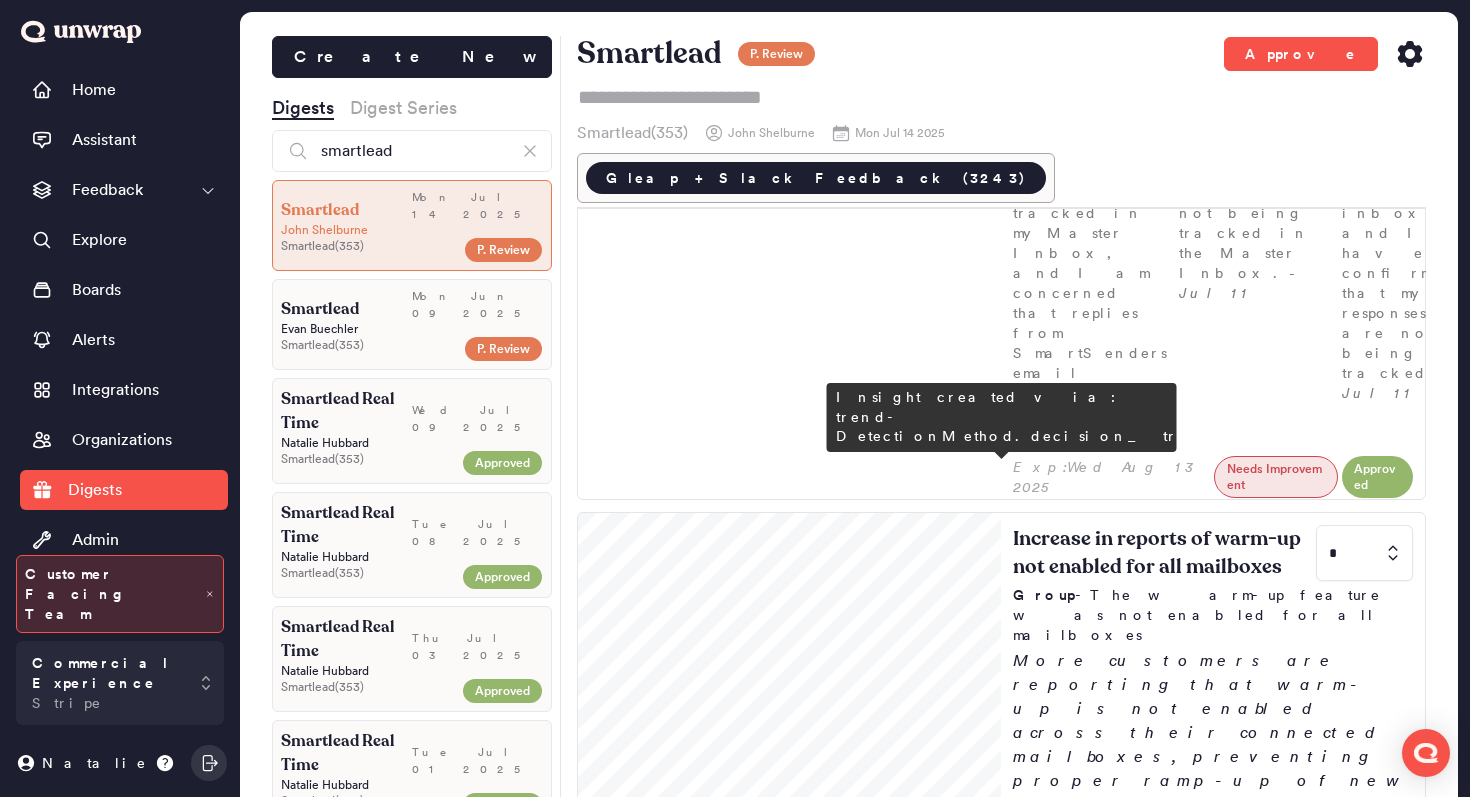 click at bounding box center (1364, 1361) 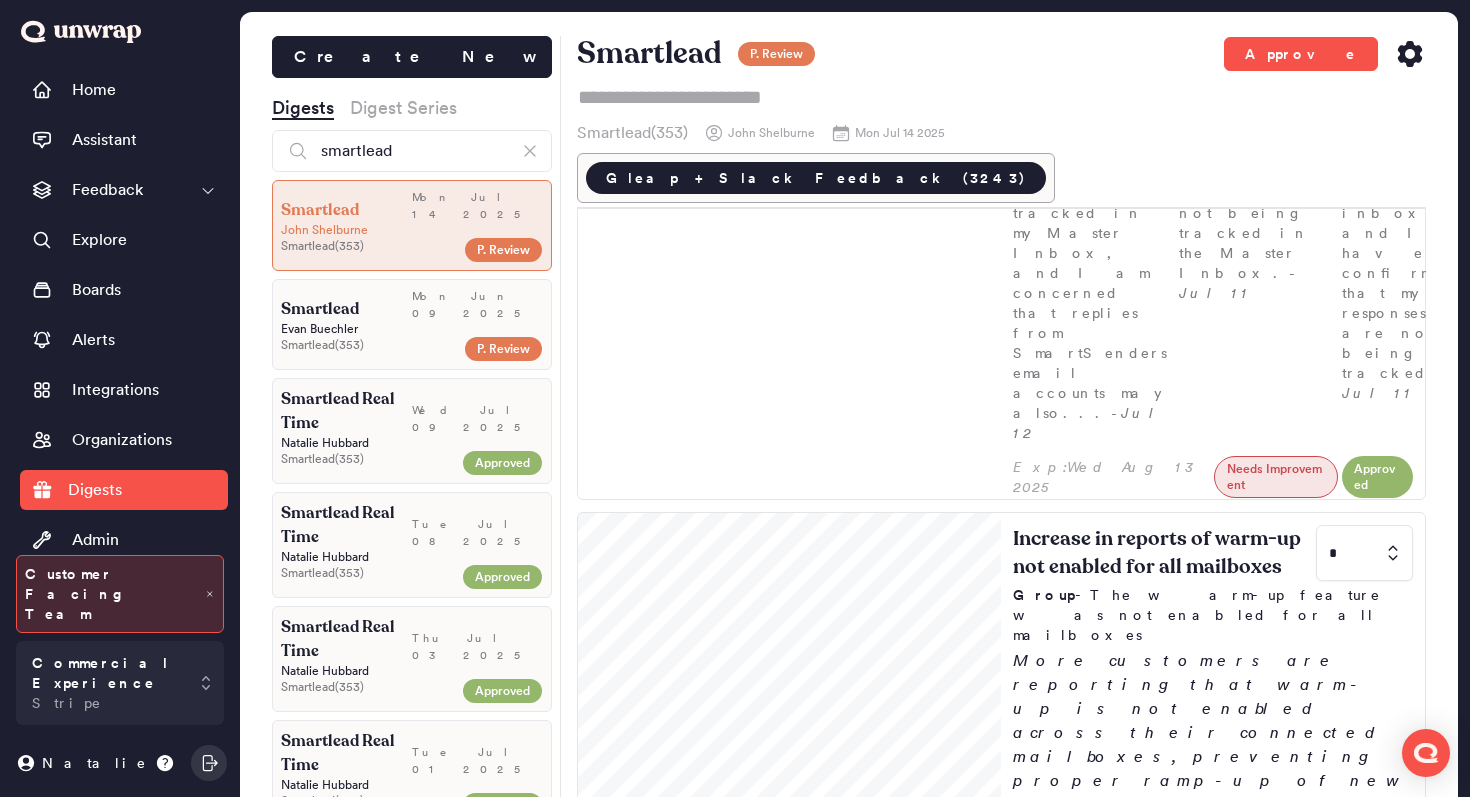 click on "1" at bounding box center [1364, 1523] 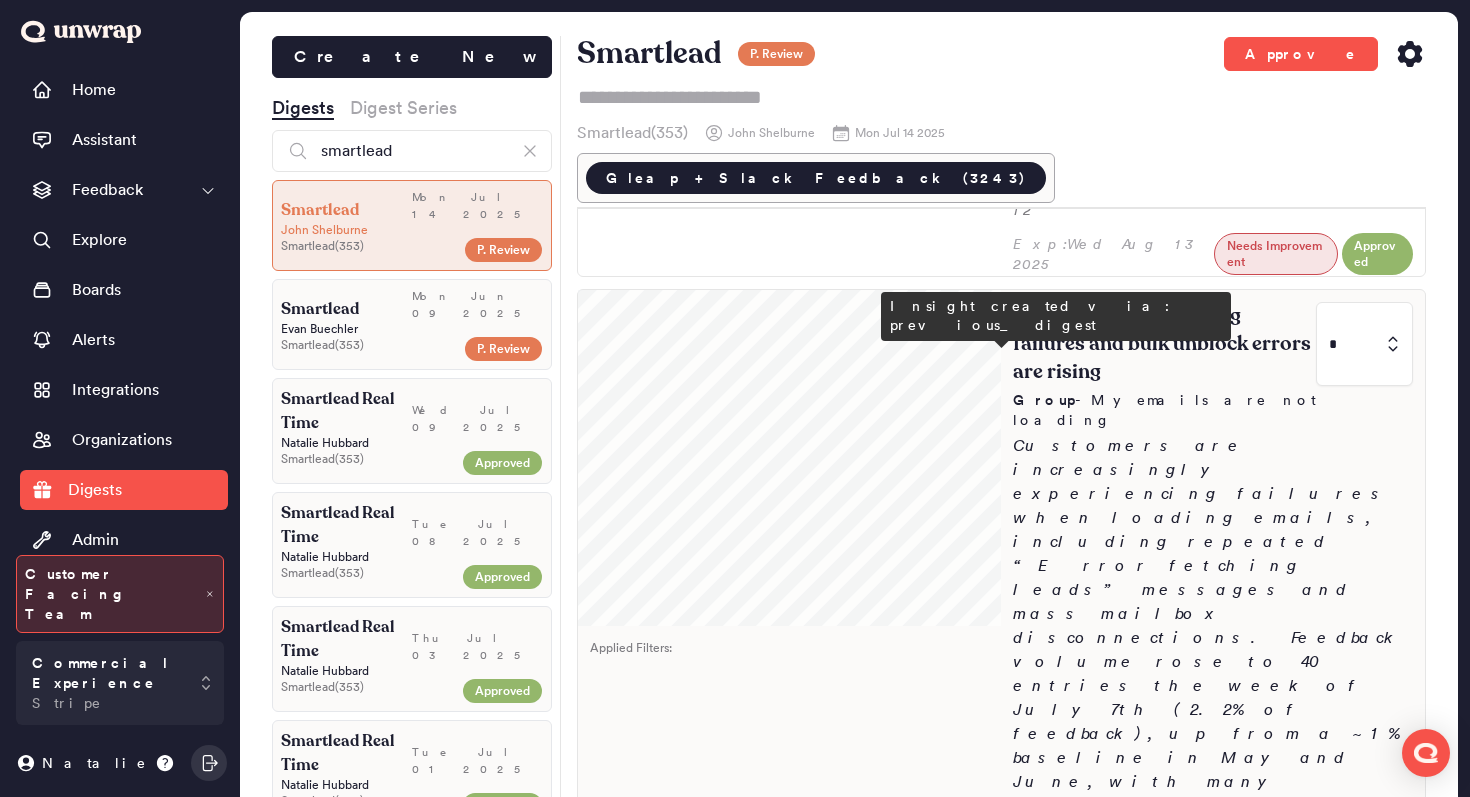 scroll, scrollTop: 977, scrollLeft: 0, axis: vertical 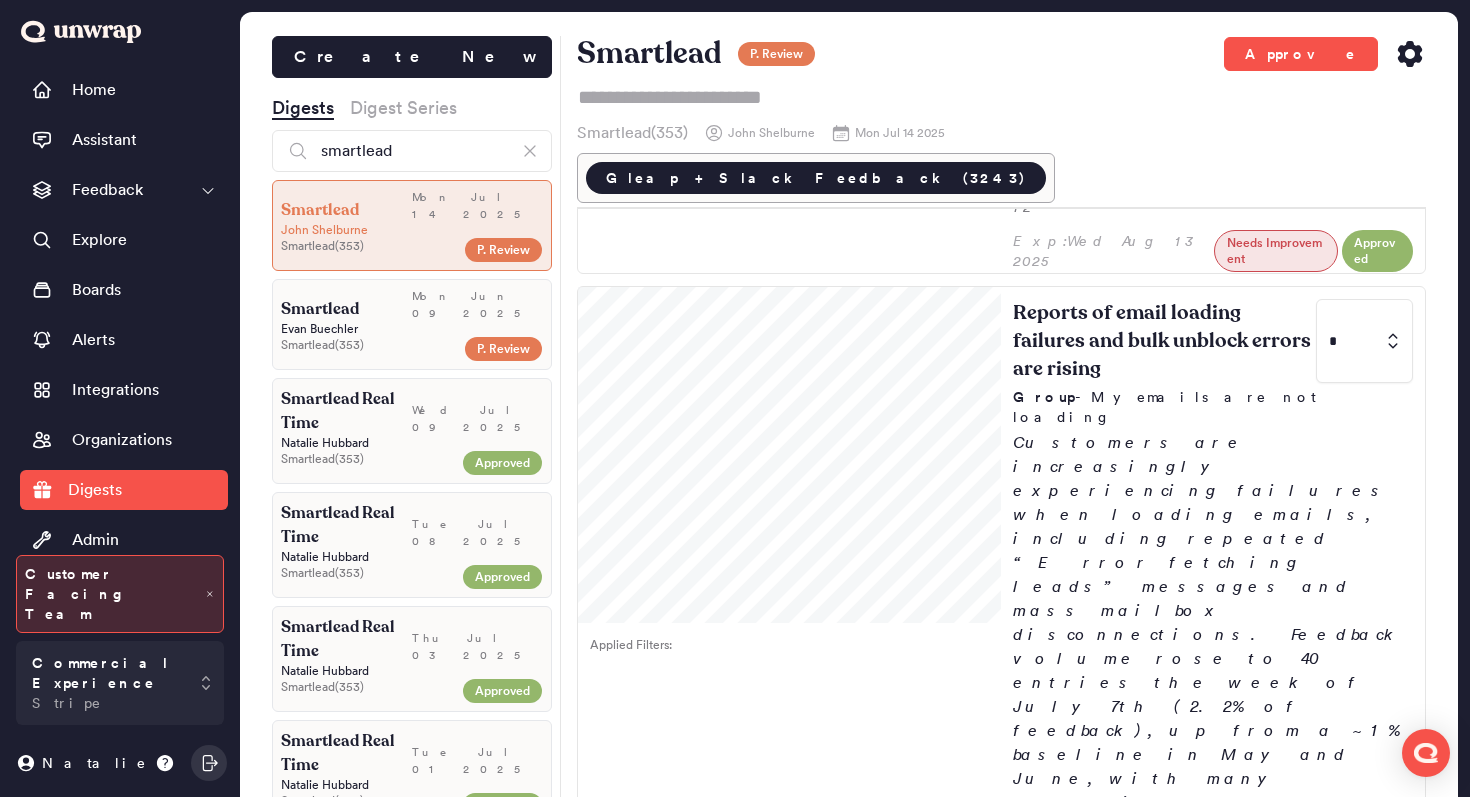 click at bounding box center (1364, 1429) 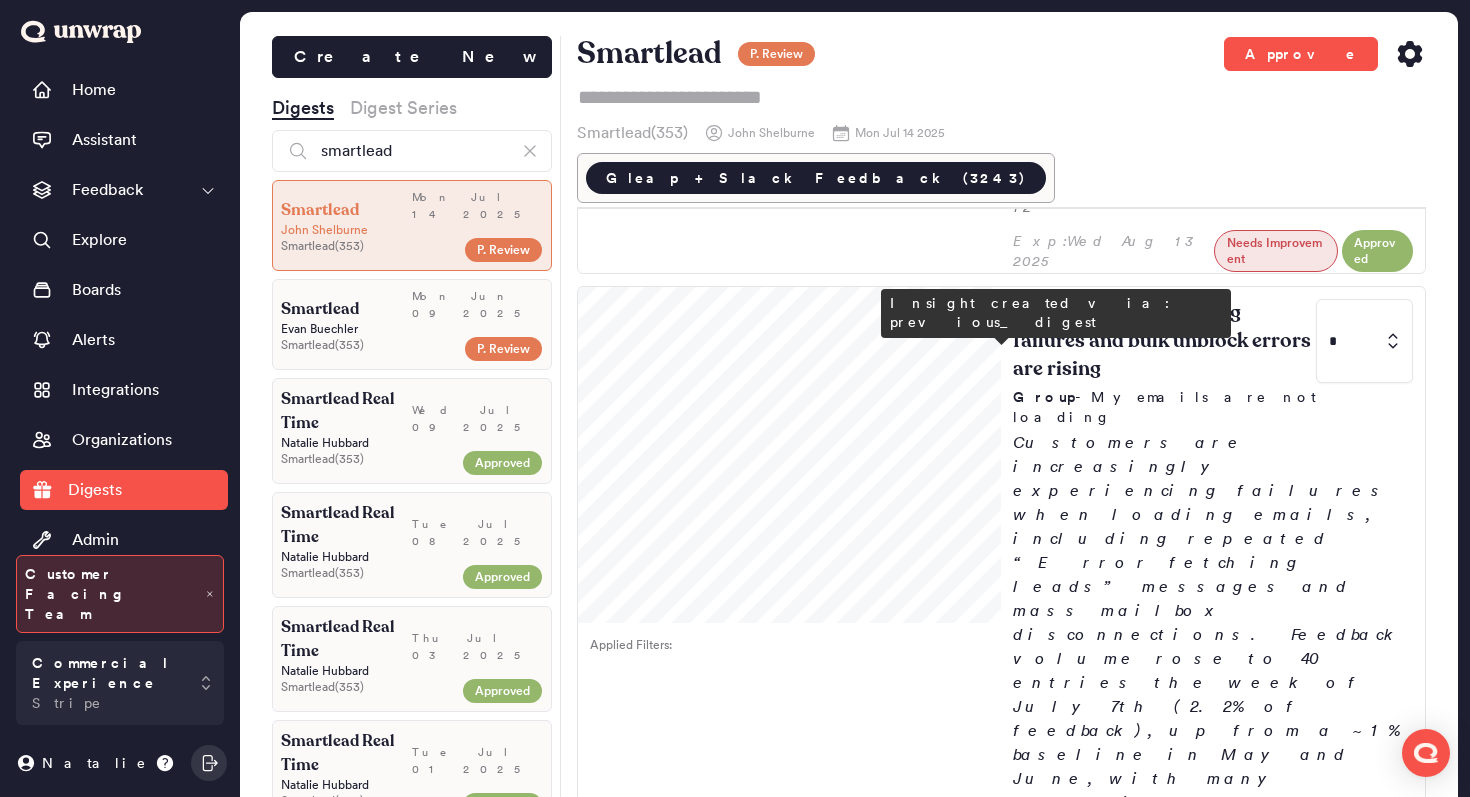 type on "*" 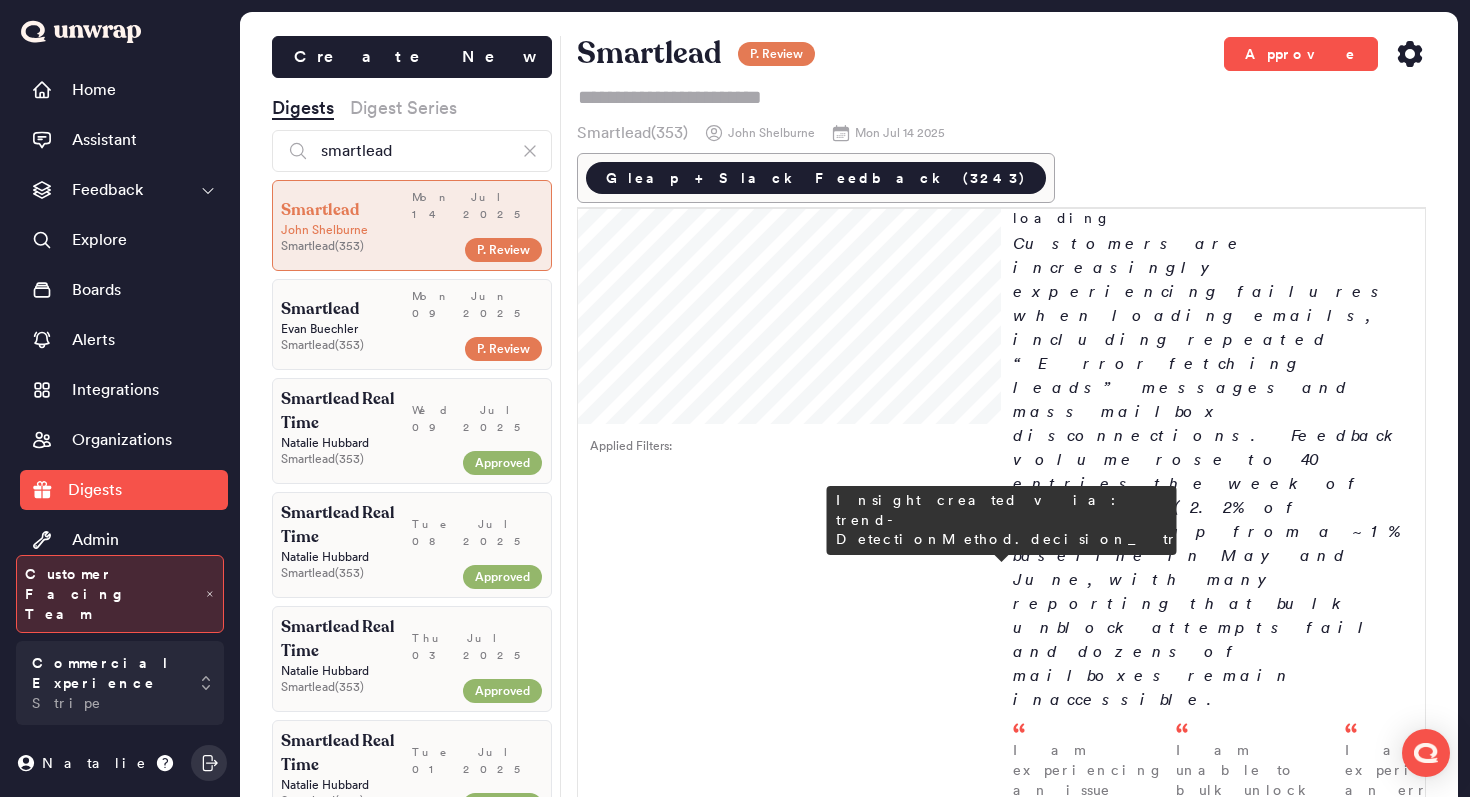 scroll, scrollTop: 1046, scrollLeft: 0, axis: vertical 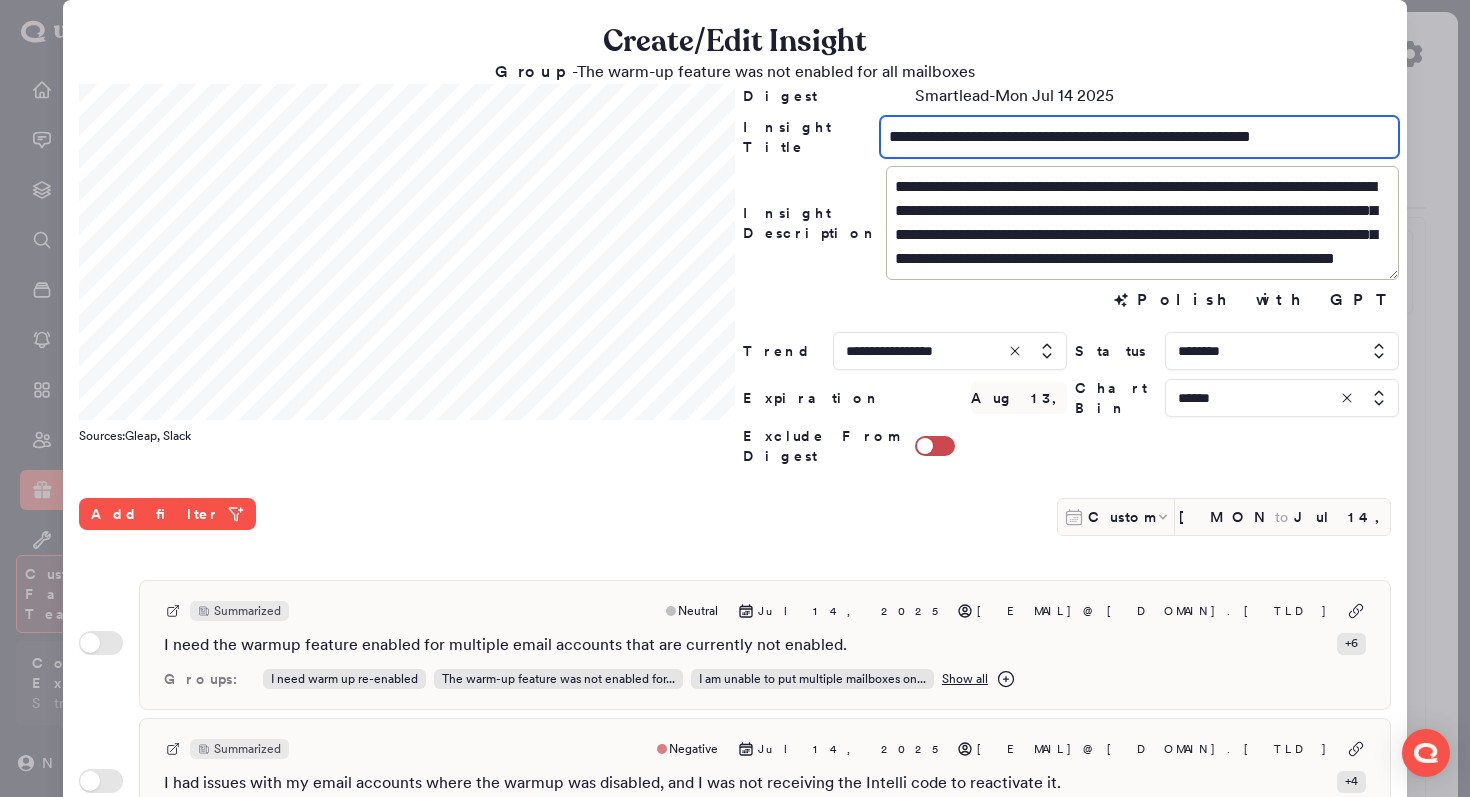 drag, startPoint x: 972, startPoint y: 136, endPoint x: 835, endPoint y: 136, distance: 137 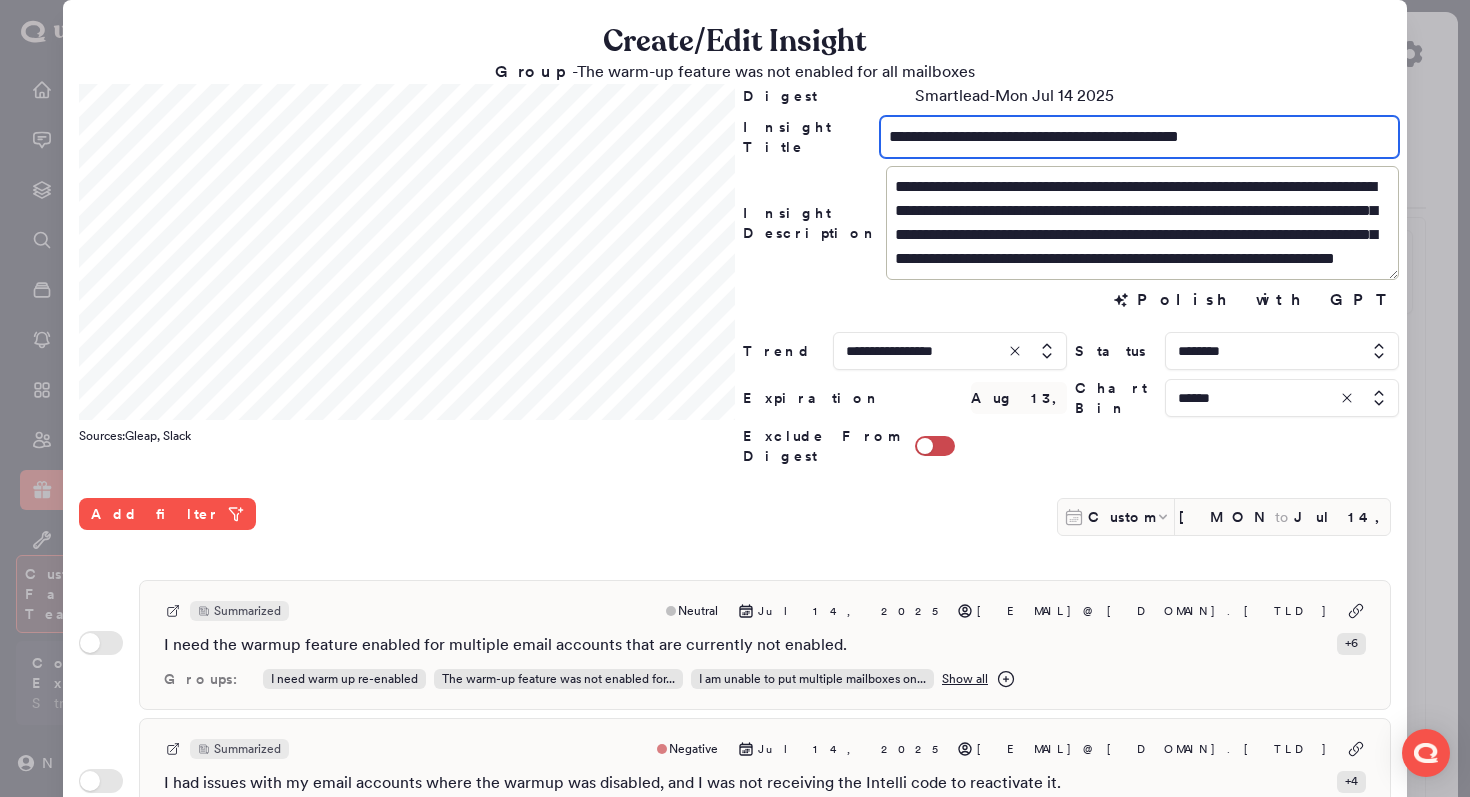 click on "**********" at bounding box center [1139, 137] 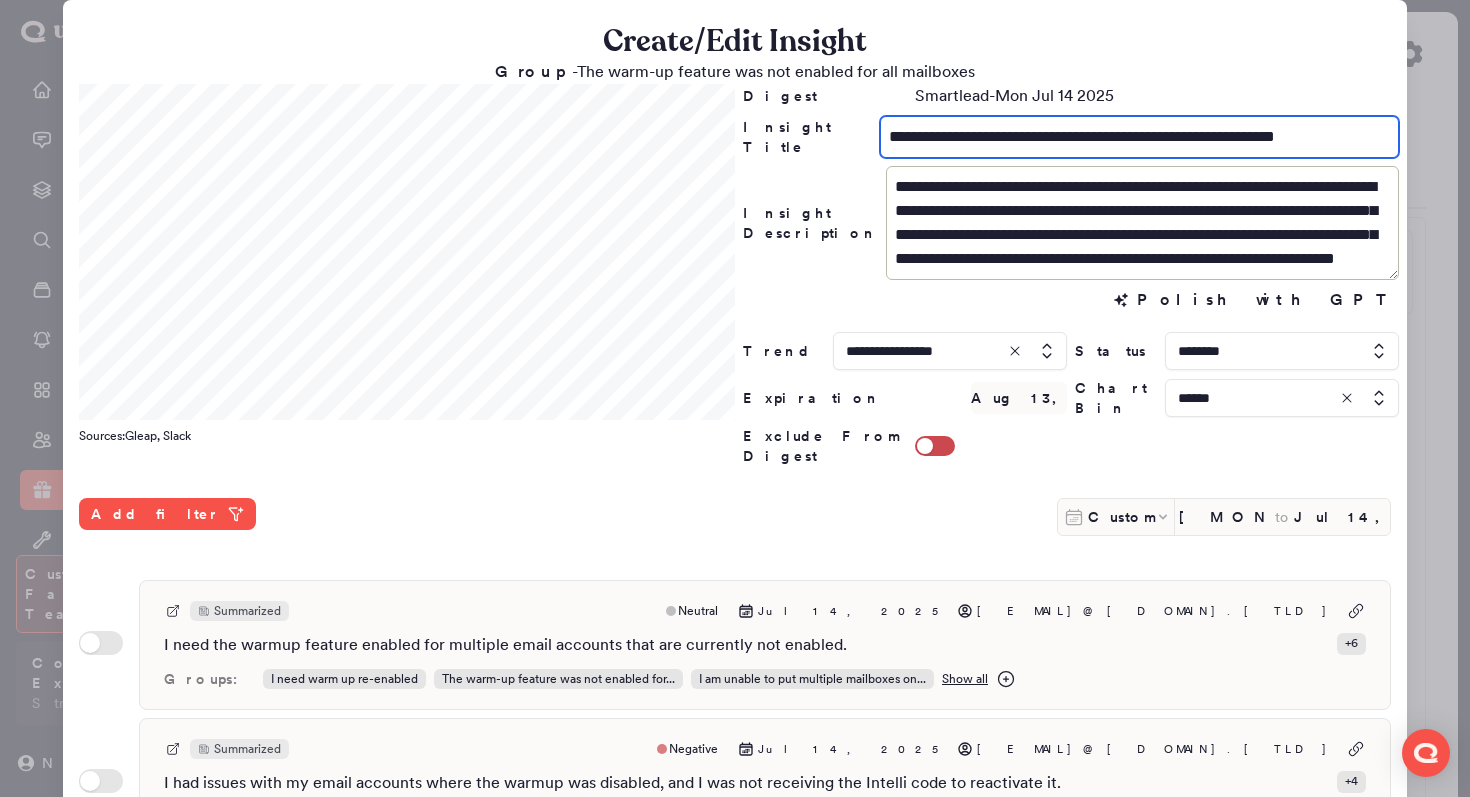 scroll, scrollTop: 531, scrollLeft: 0, axis: vertical 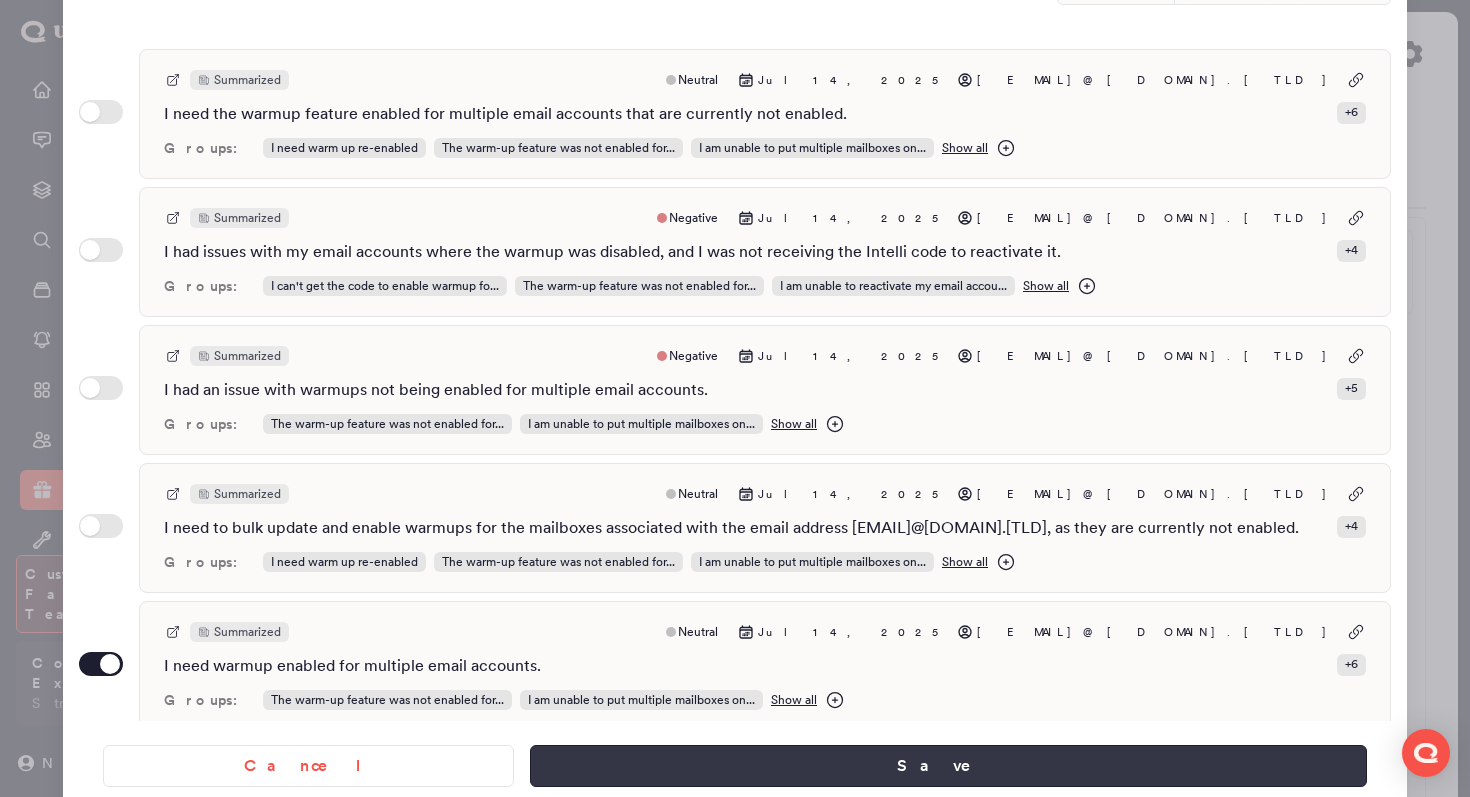 type on "**********" 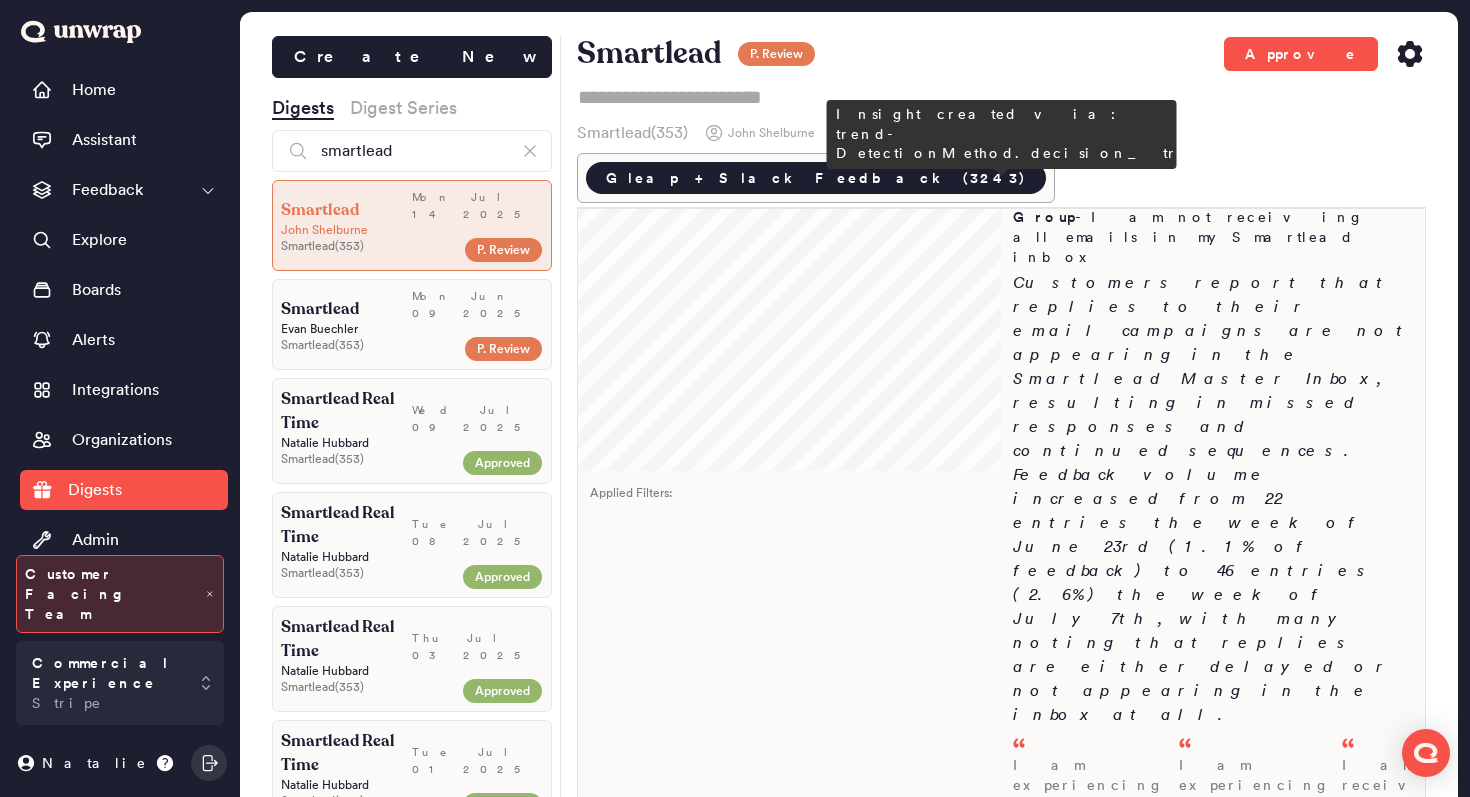 scroll, scrollTop: 0, scrollLeft: 0, axis: both 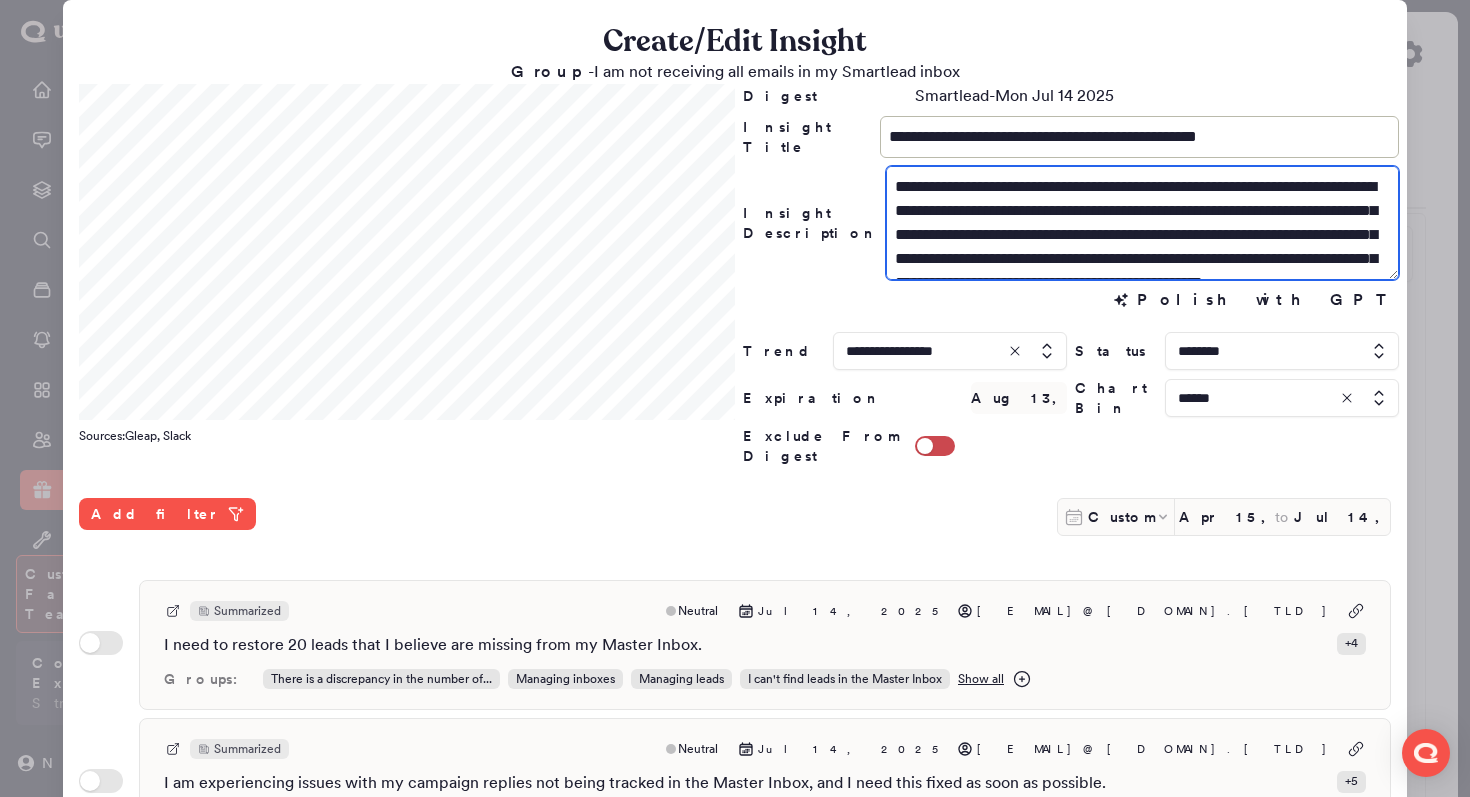 click on "**********" at bounding box center [1142, 223] 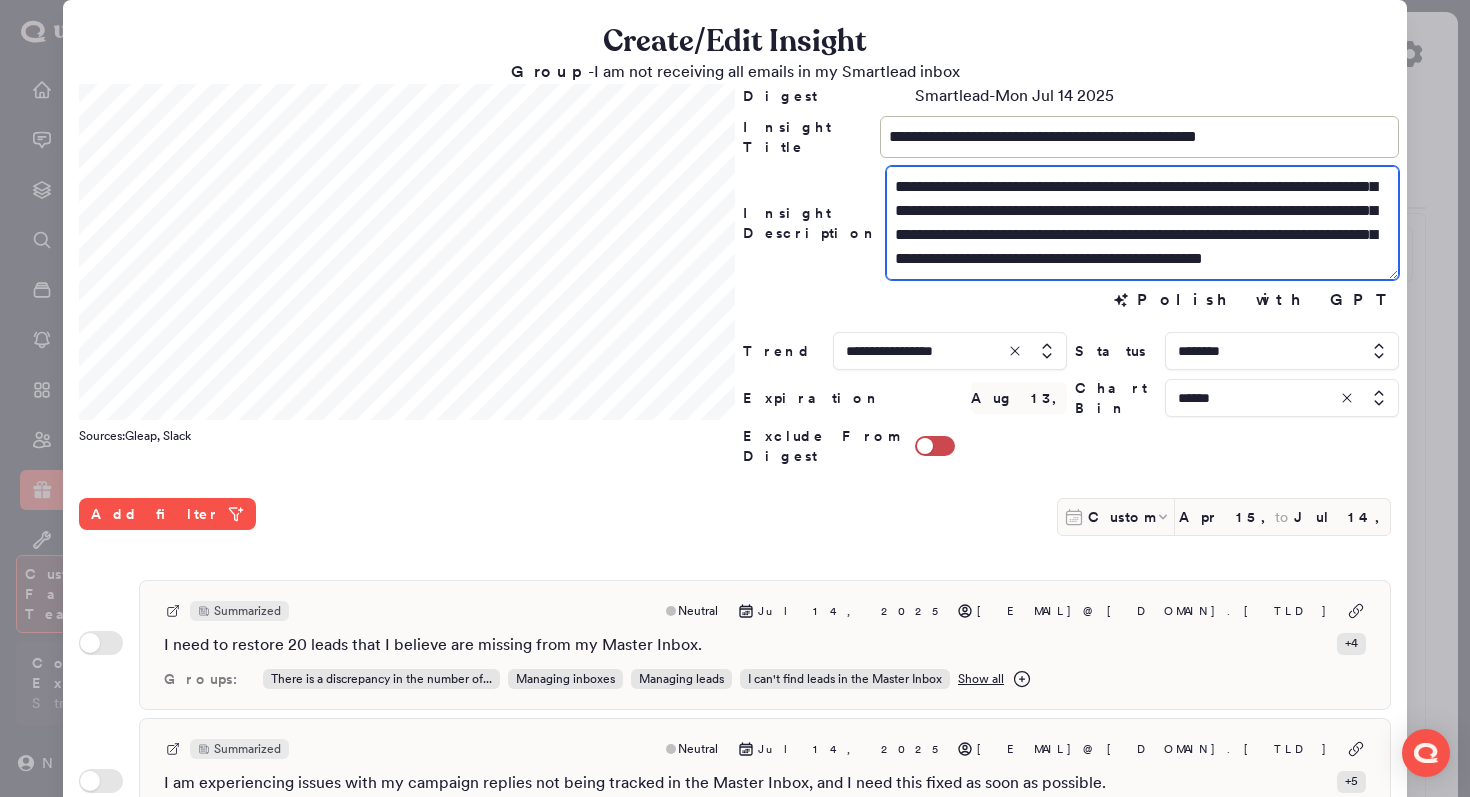 scroll, scrollTop: 48, scrollLeft: 0, axis: vertical 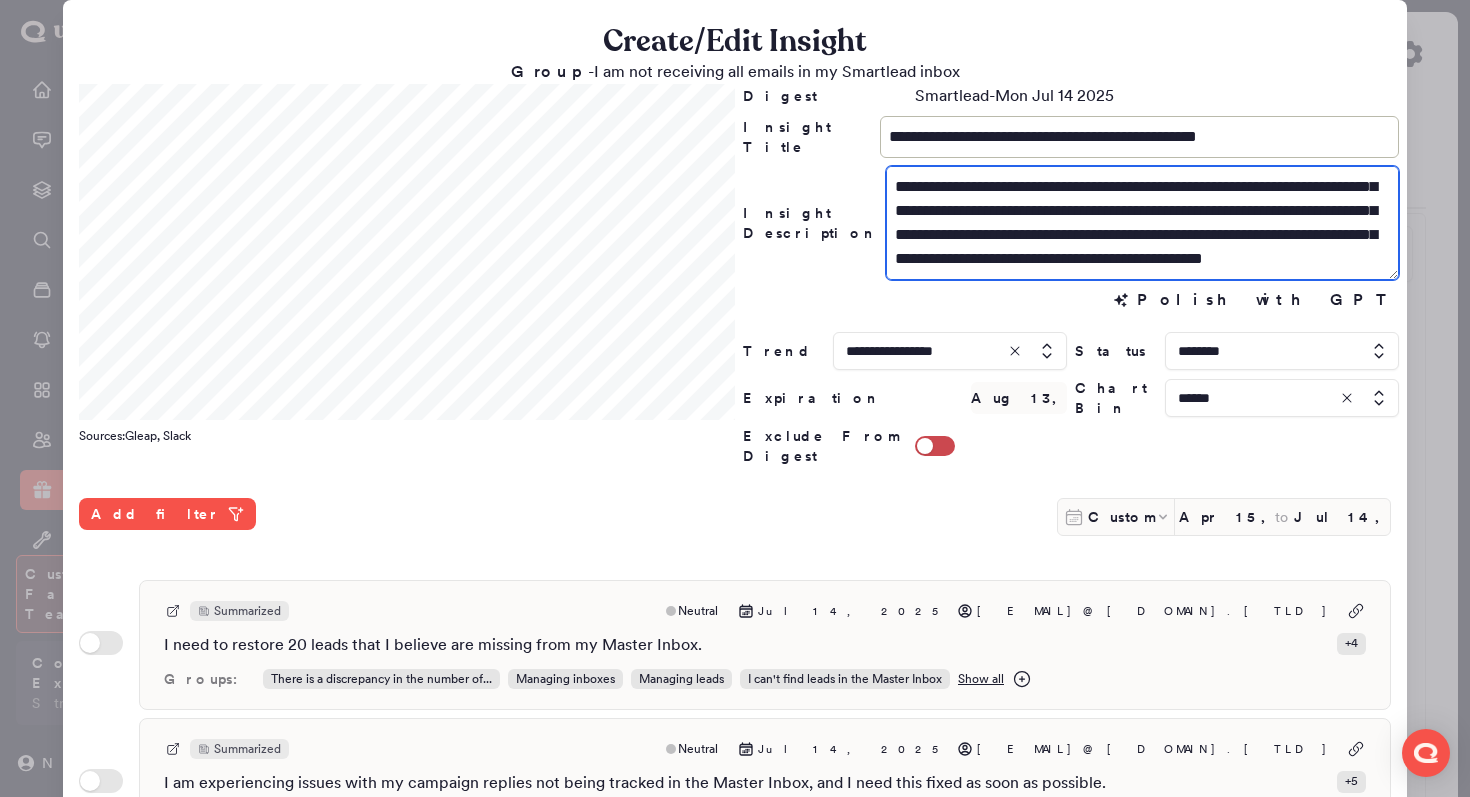 click on "**********" at bounding box center (1142, 223) 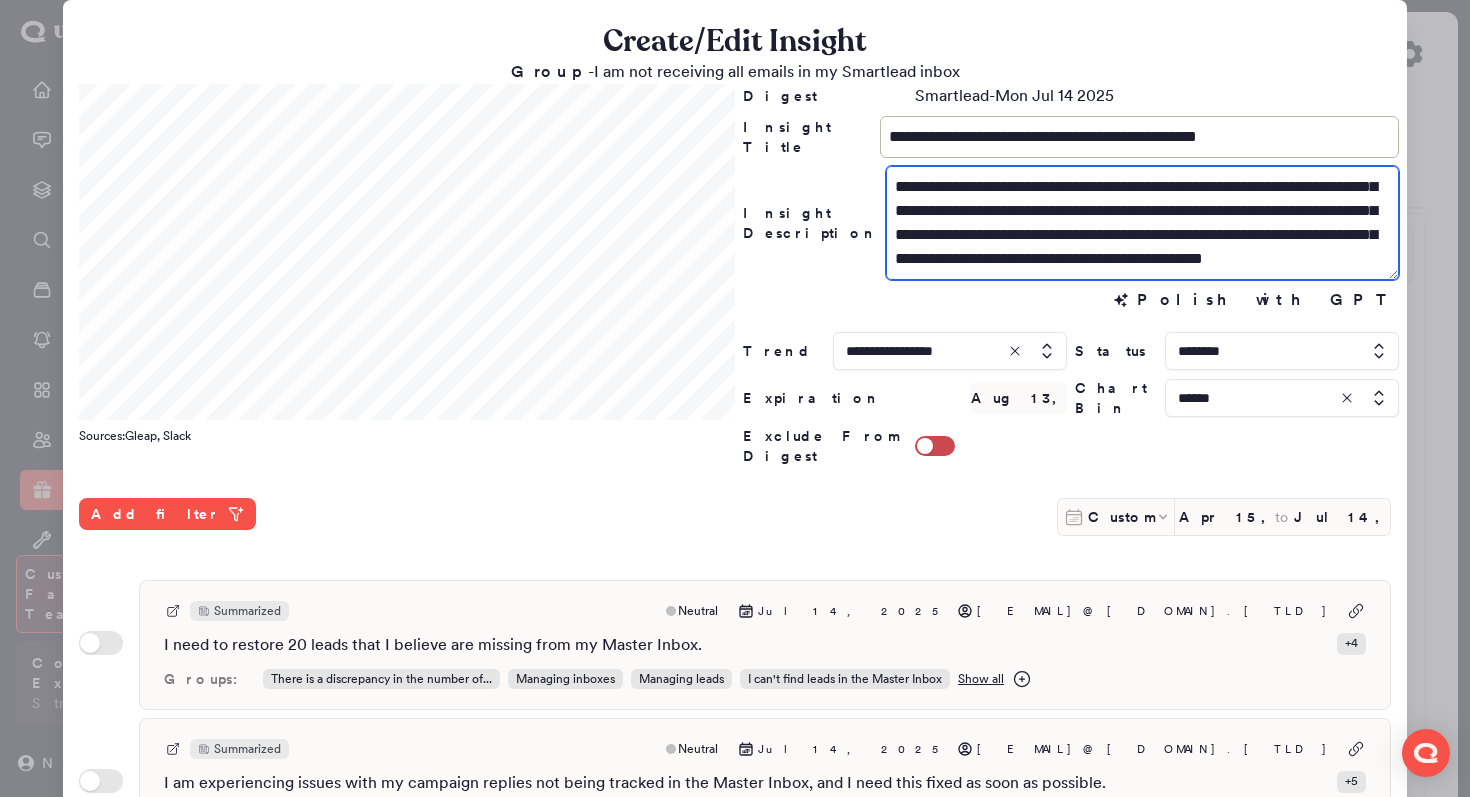 click on "**********" at bounding box center (1142, 223) 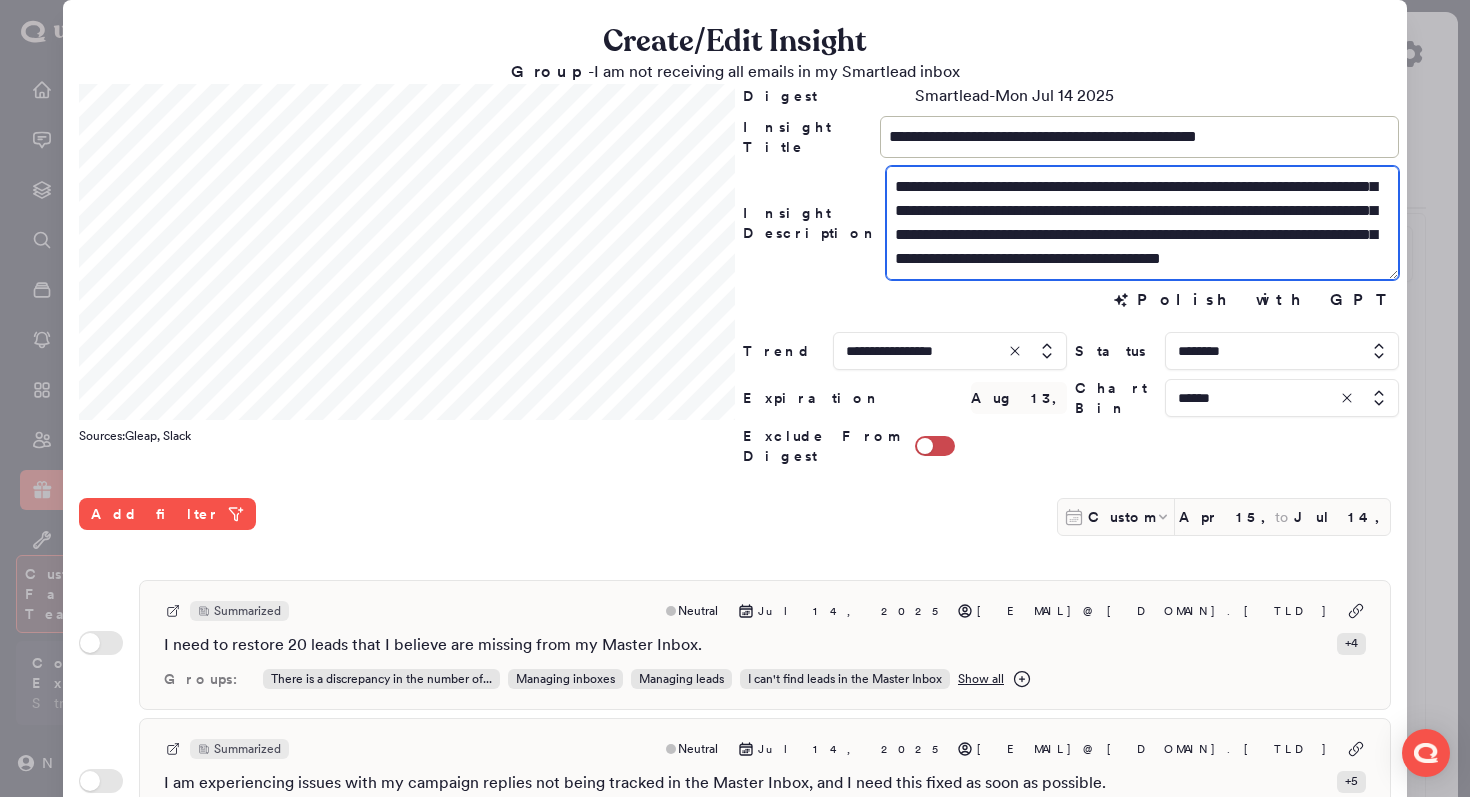 click on "**********" at bounding box center (1142, 223) 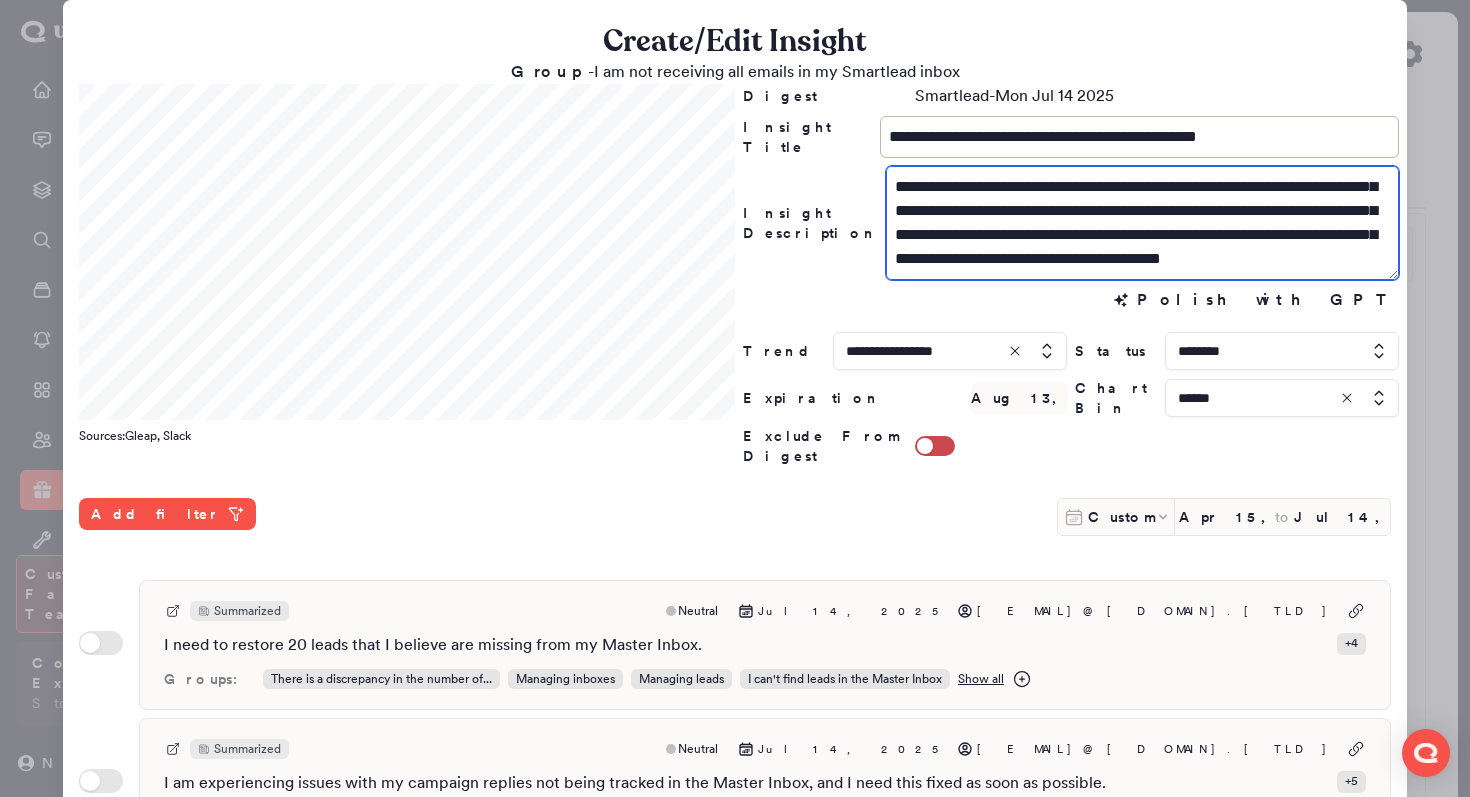 paste on "********" 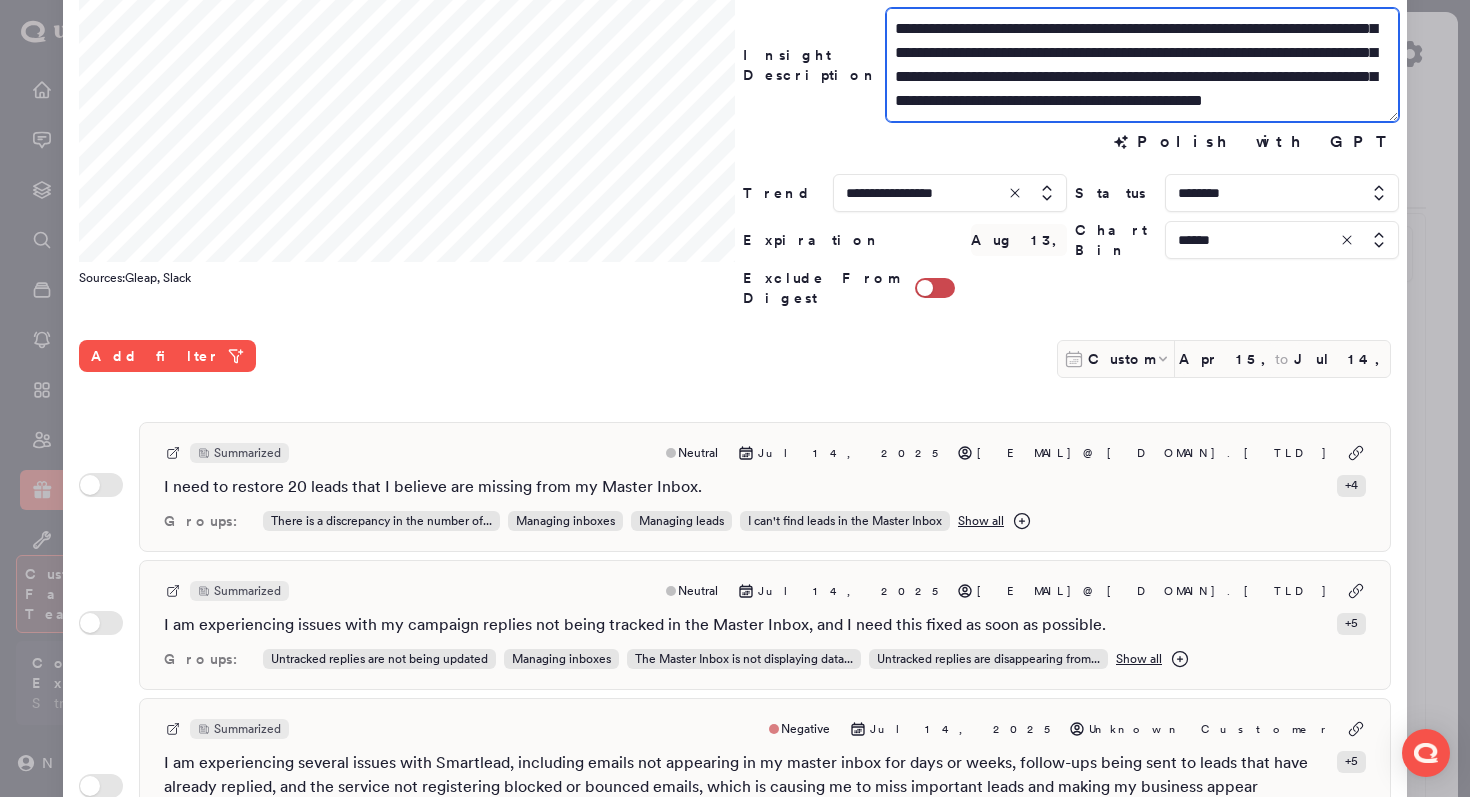 scroll, scrollTop: 196, scrollLeft: 0, axis: vertical 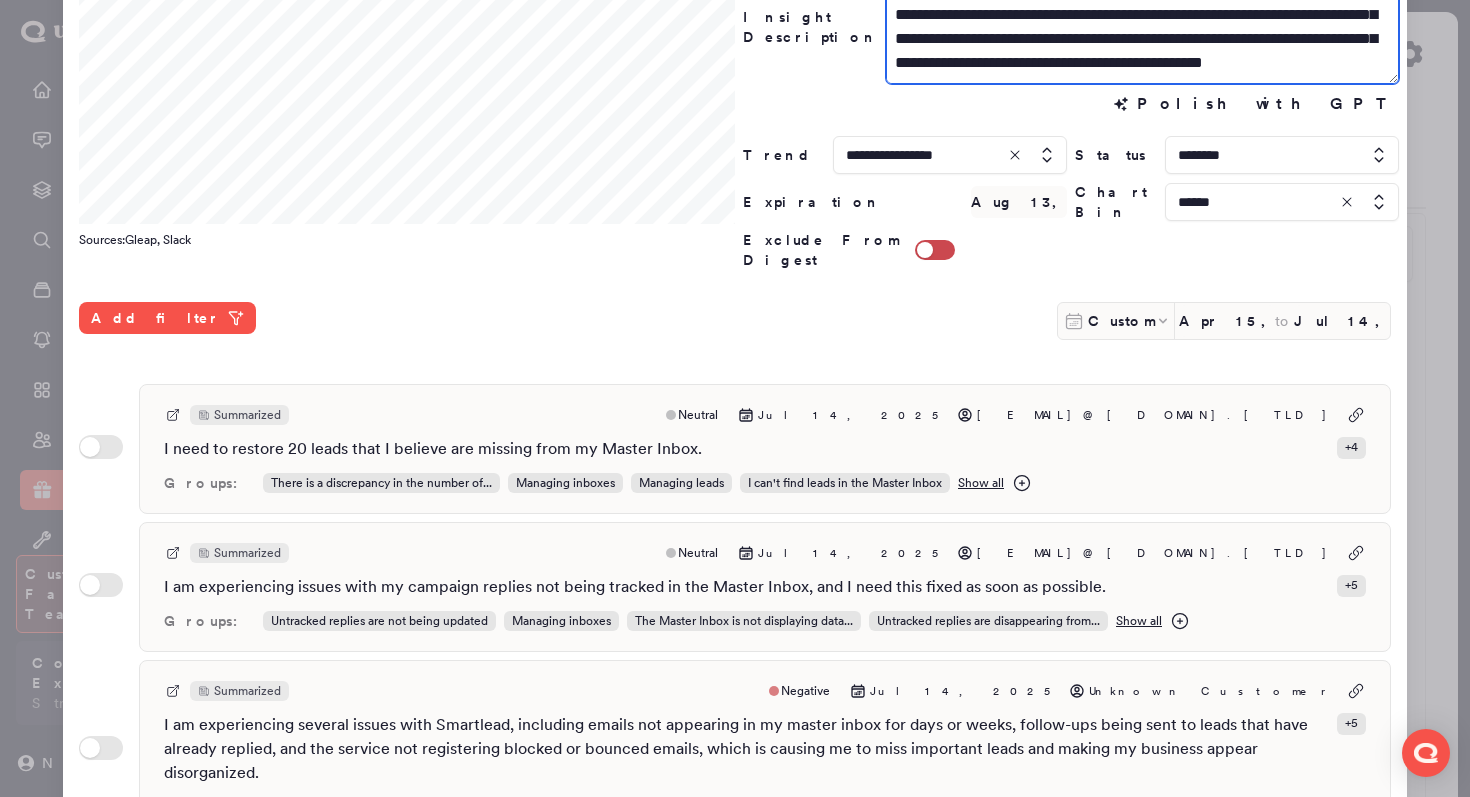 type on "**********" 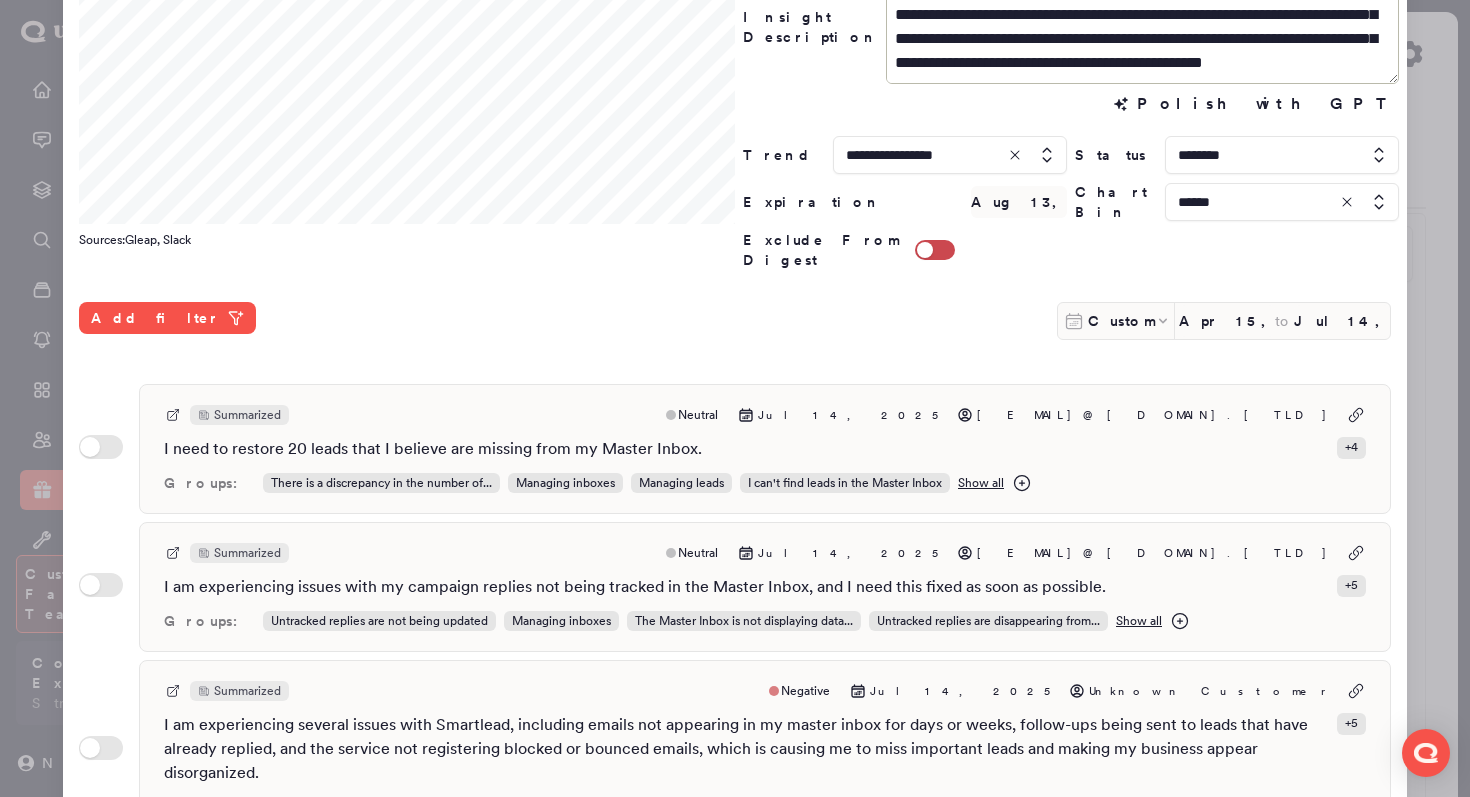 click on "**********" at bounding box center [735, 479] 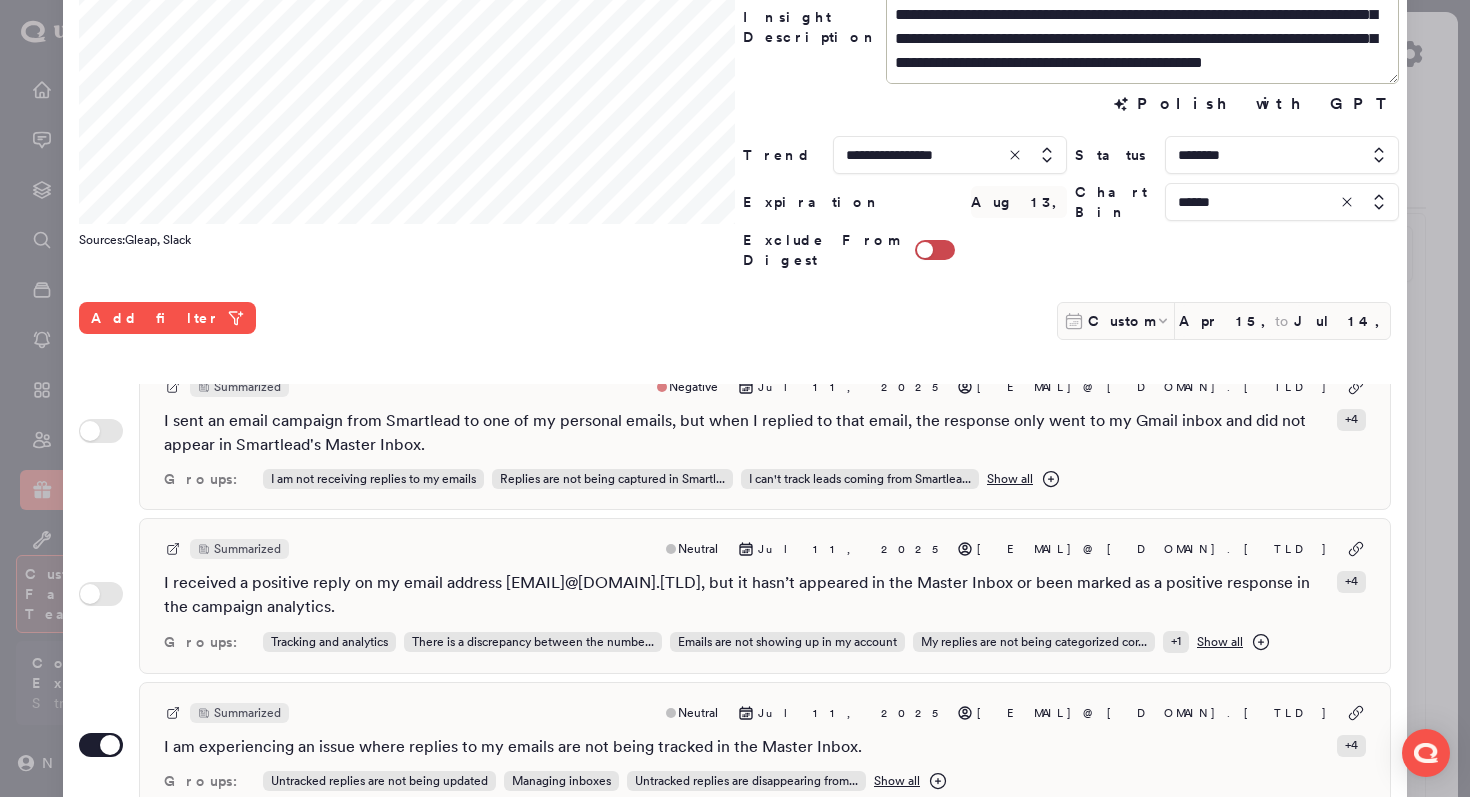scroll, scrollTop: 2336, scrollLeft: 0, axis: vertical 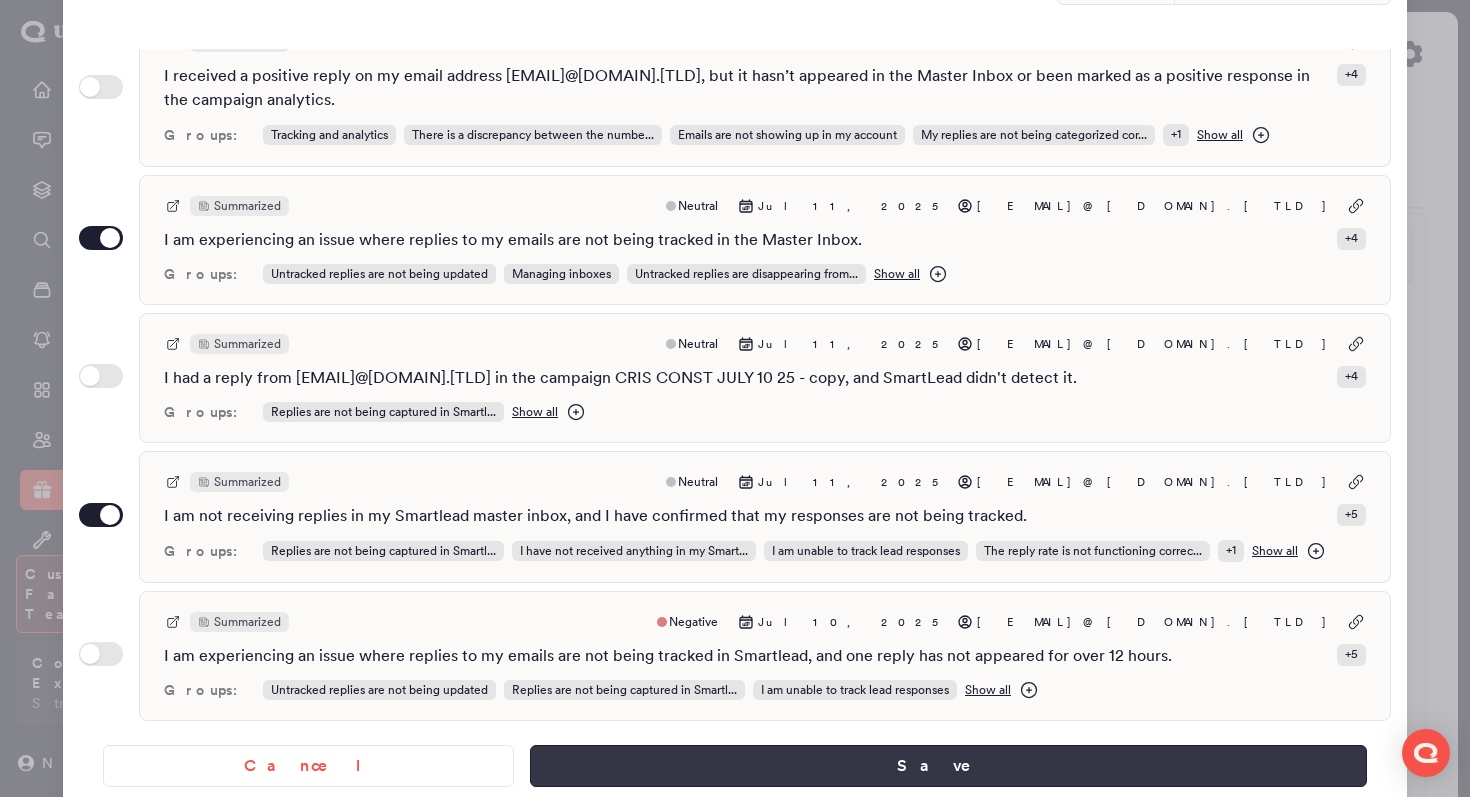 click on "Save" at bounding box center [948, 766] 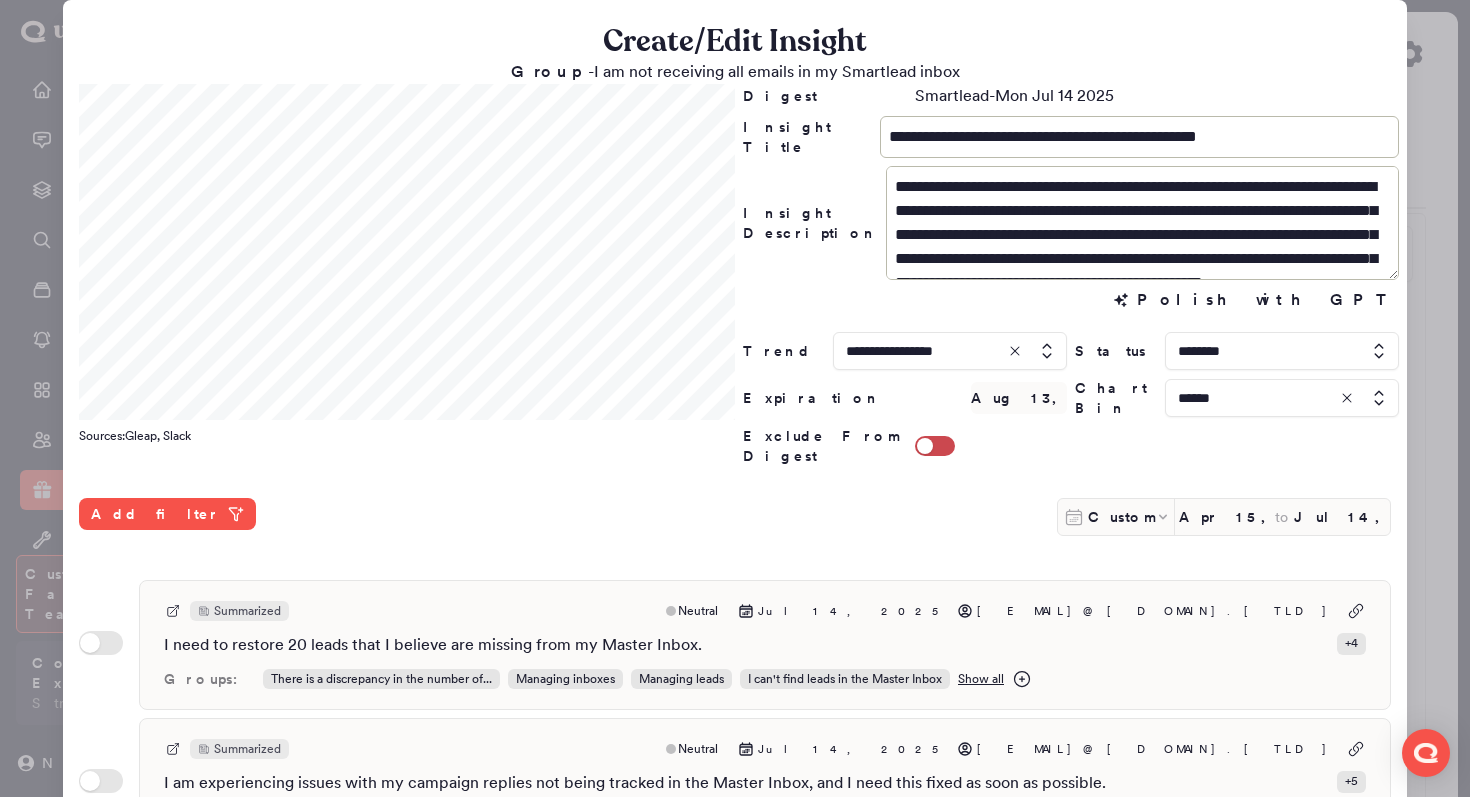 click at bounding box center [1282, 398] 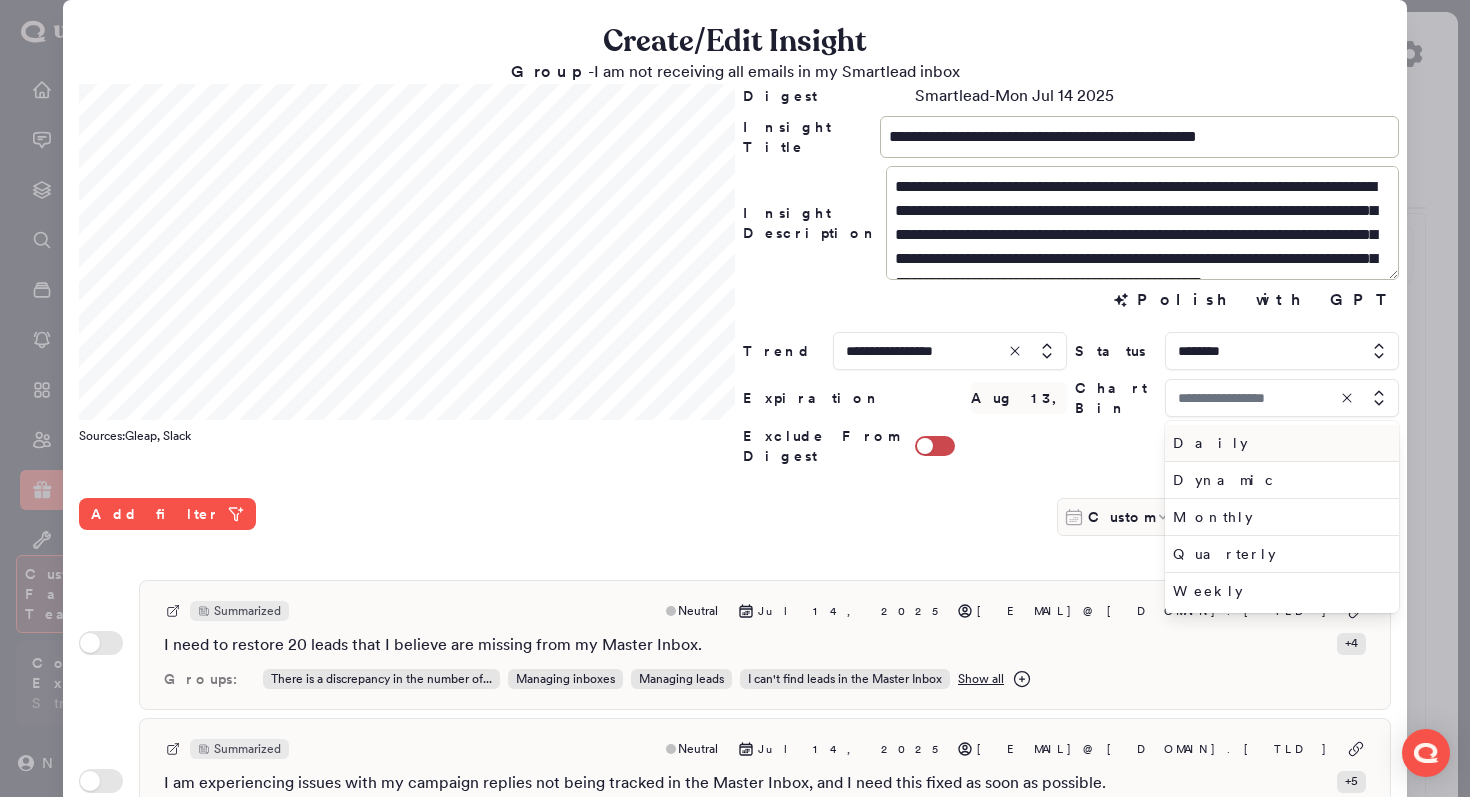 type on "******" 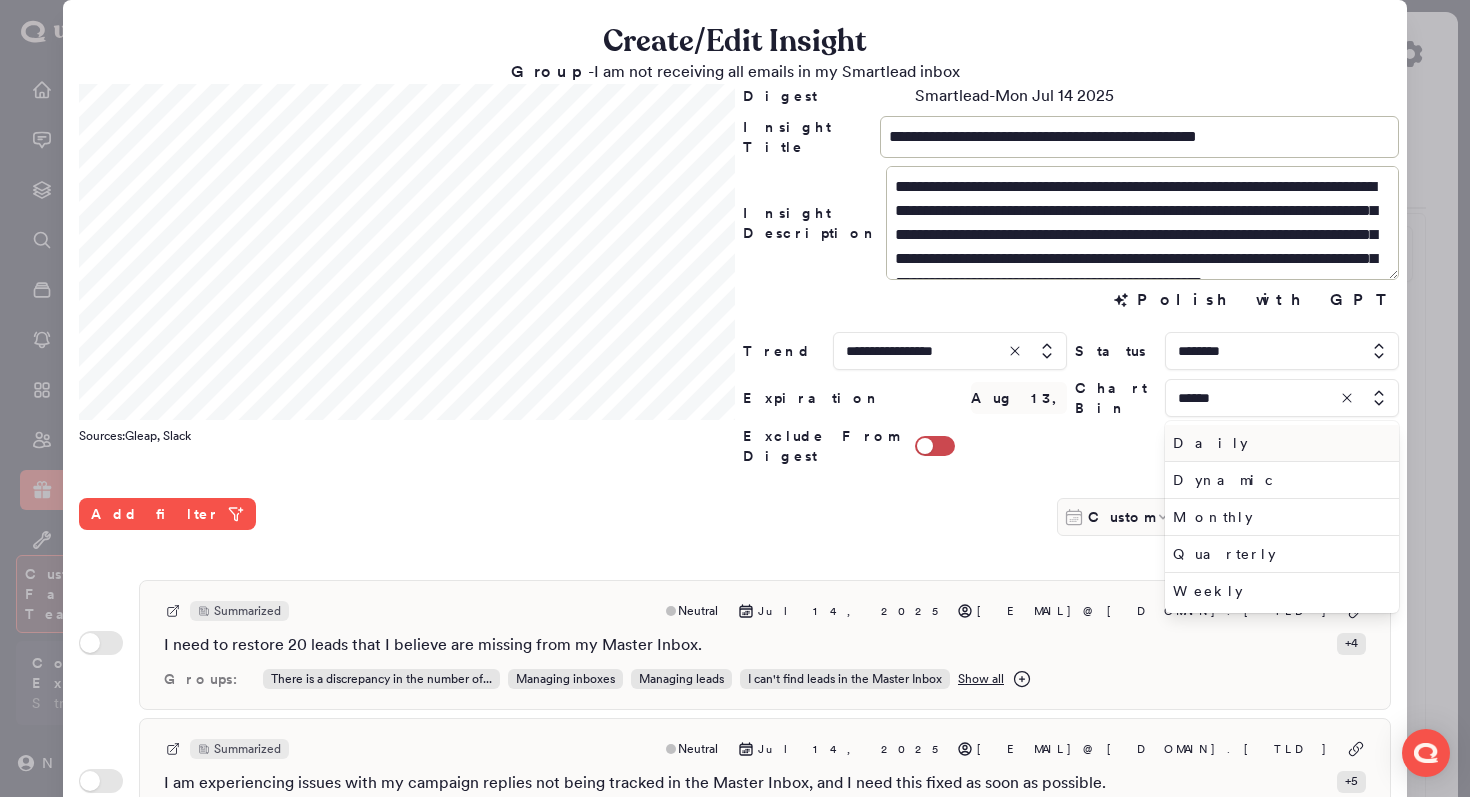 click on "Daily" at bounding box center [1278, 443] 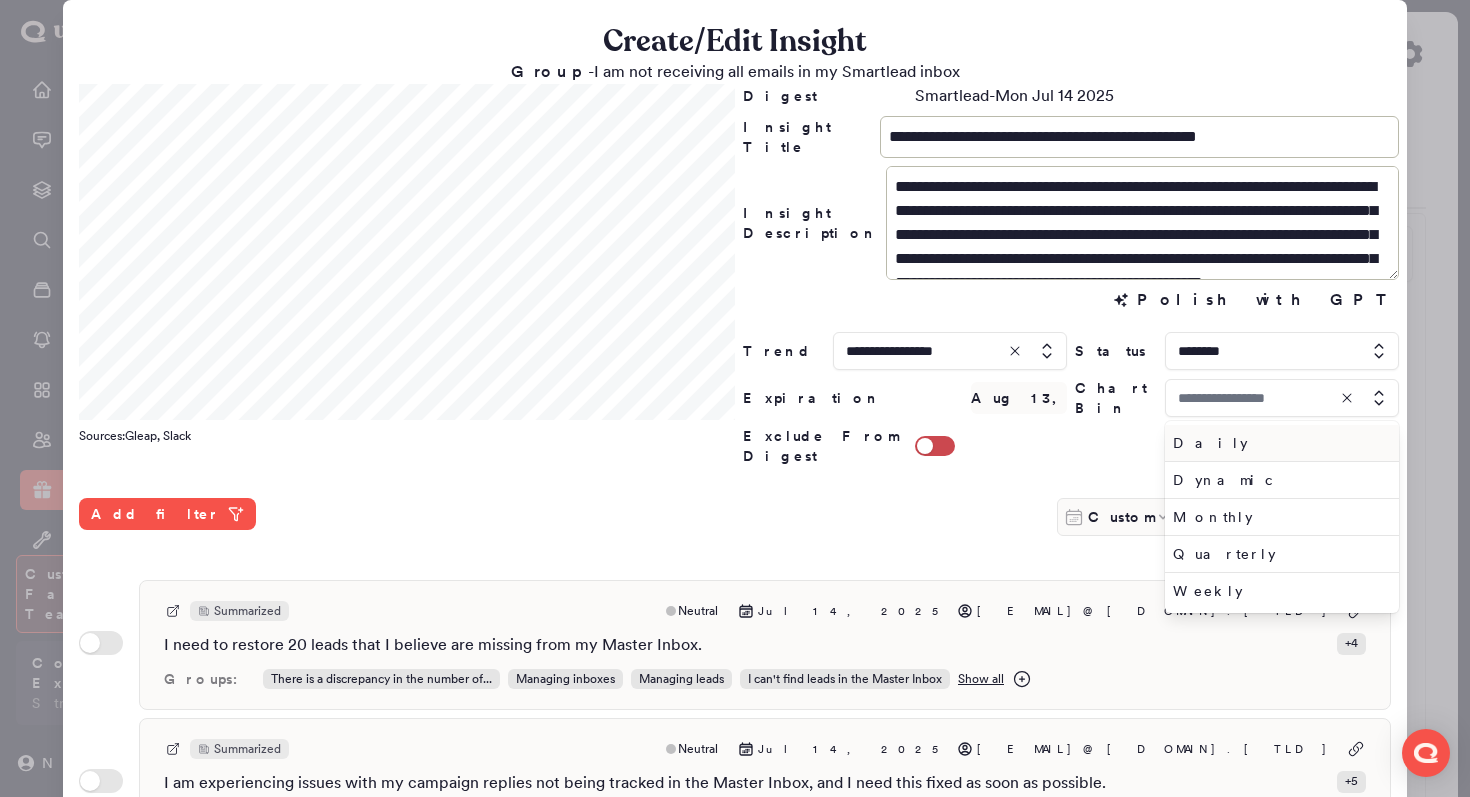 type on "*****" 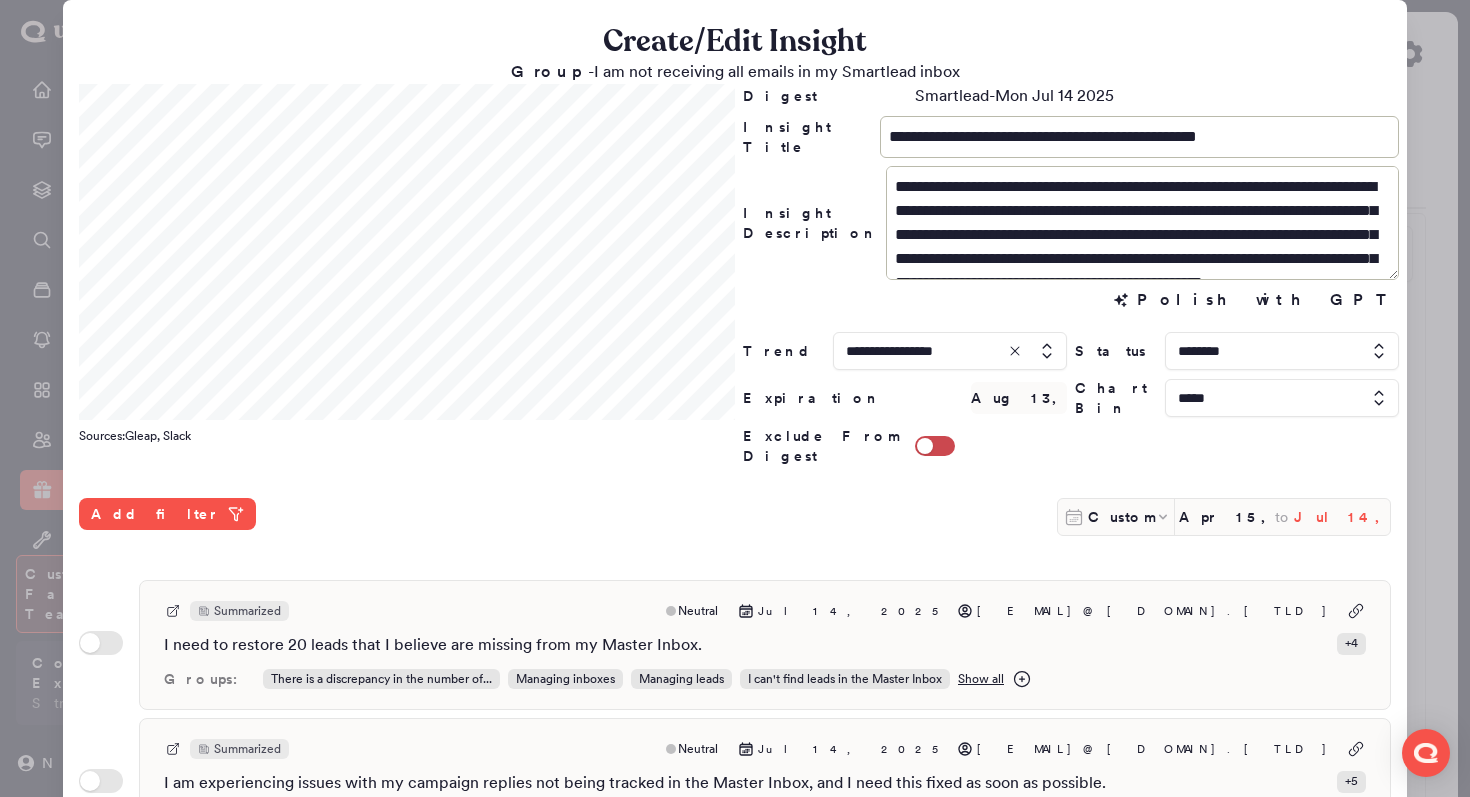 click on "Jul 14, 2025" at bounding box center [1342, 517] 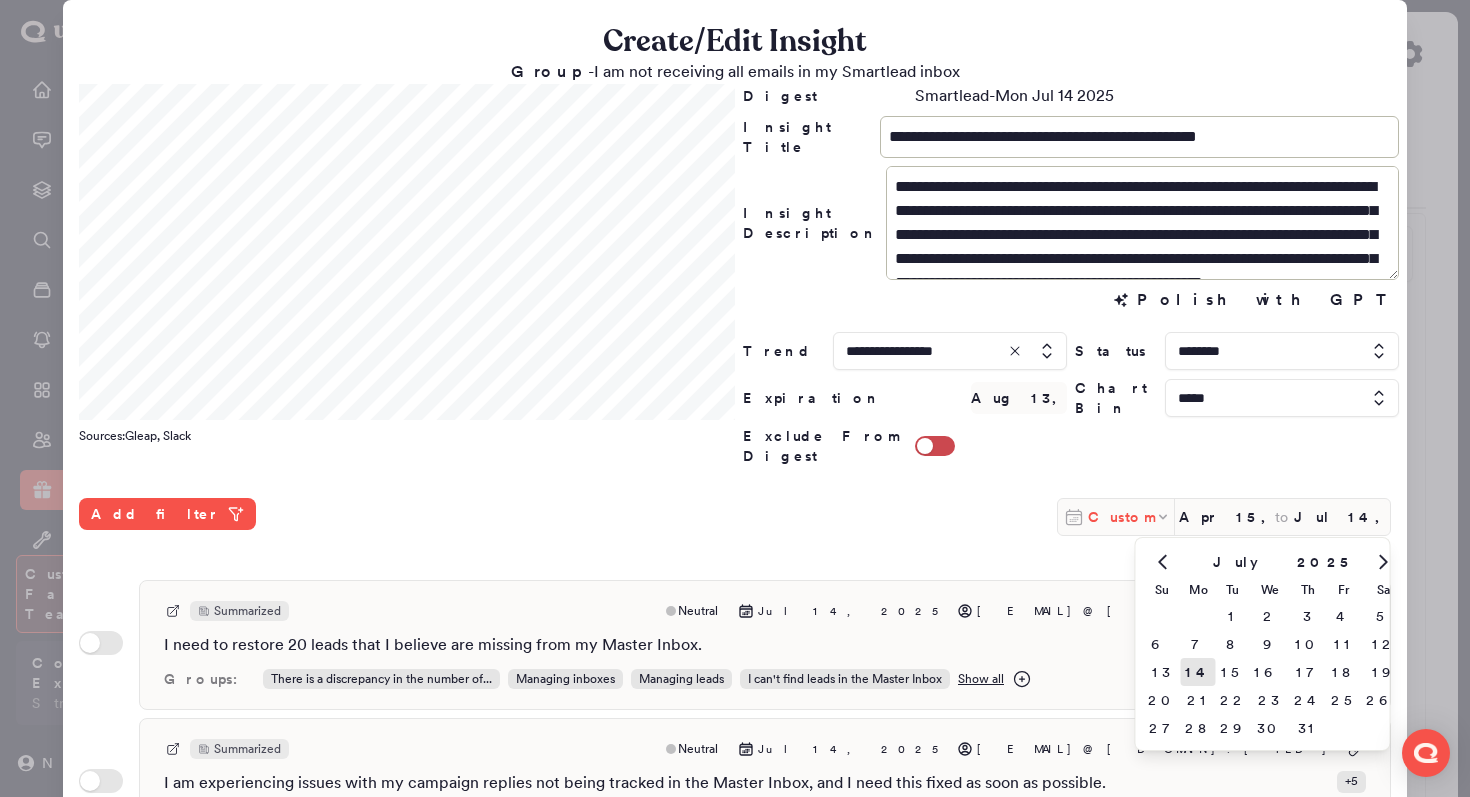 click on "Custom" at bounding box center (1121, 517) 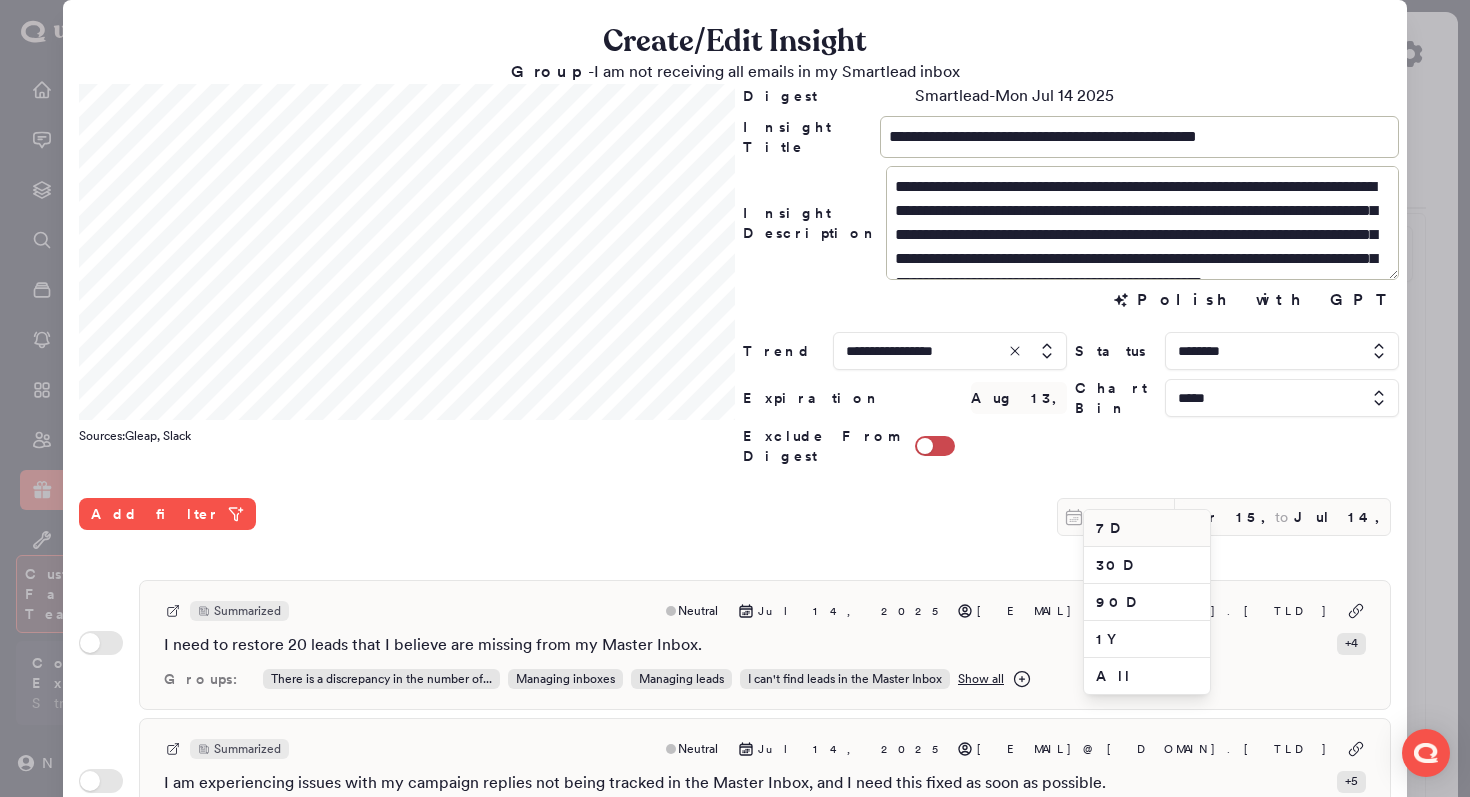 click on "7D" at bounding box center (1147, 528) 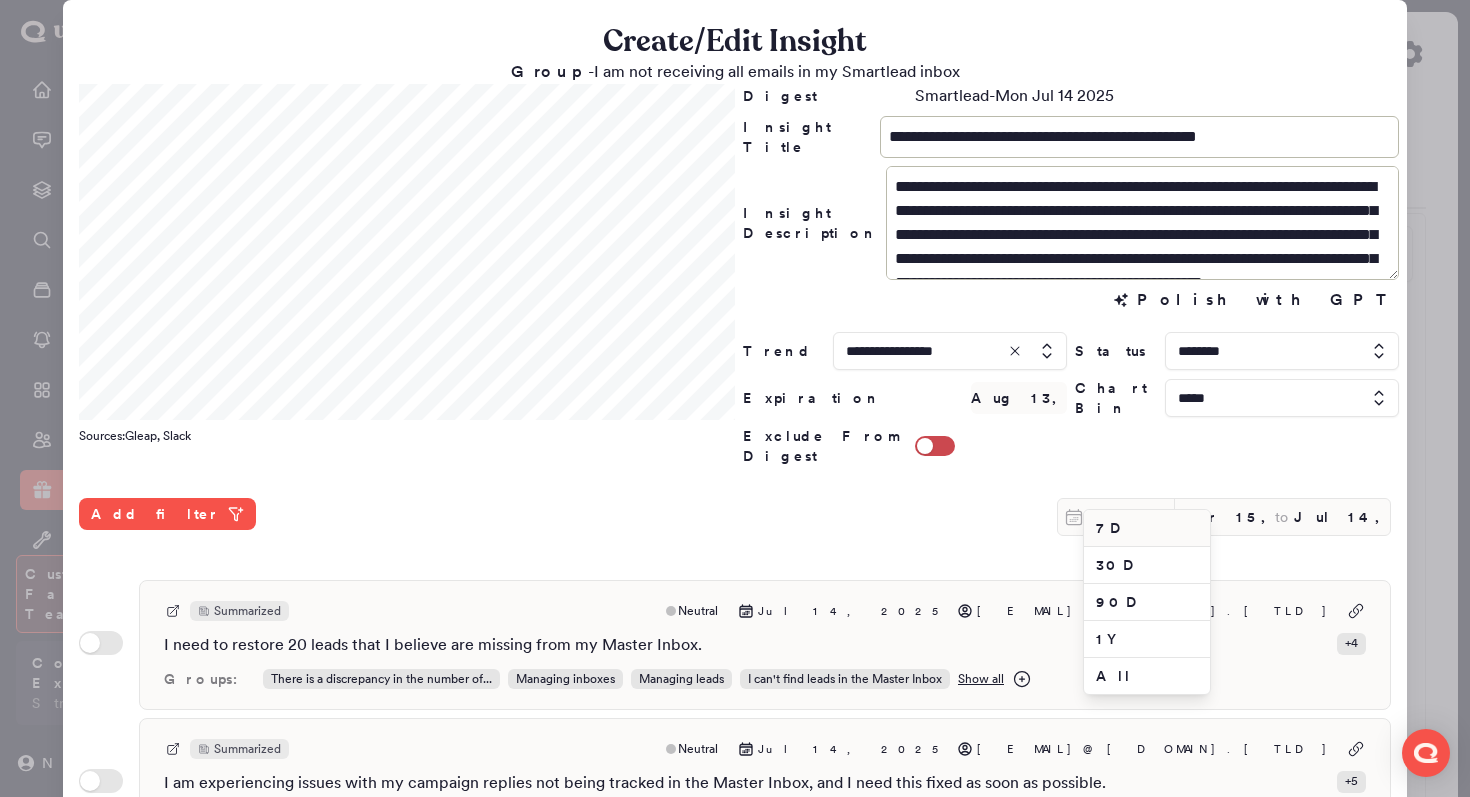 type on "Jul 8, 2025" 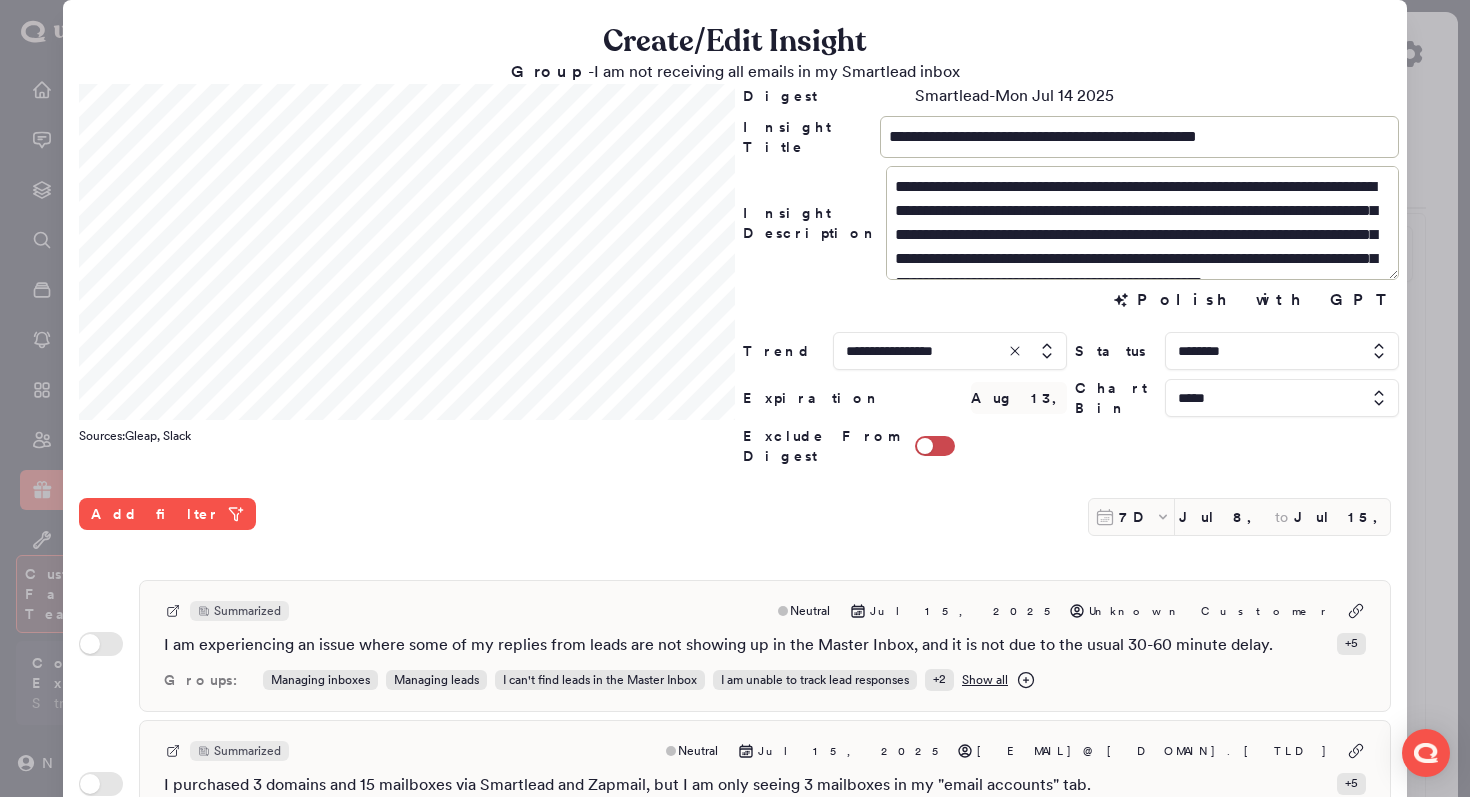 click at bounding box center (1282, 398) 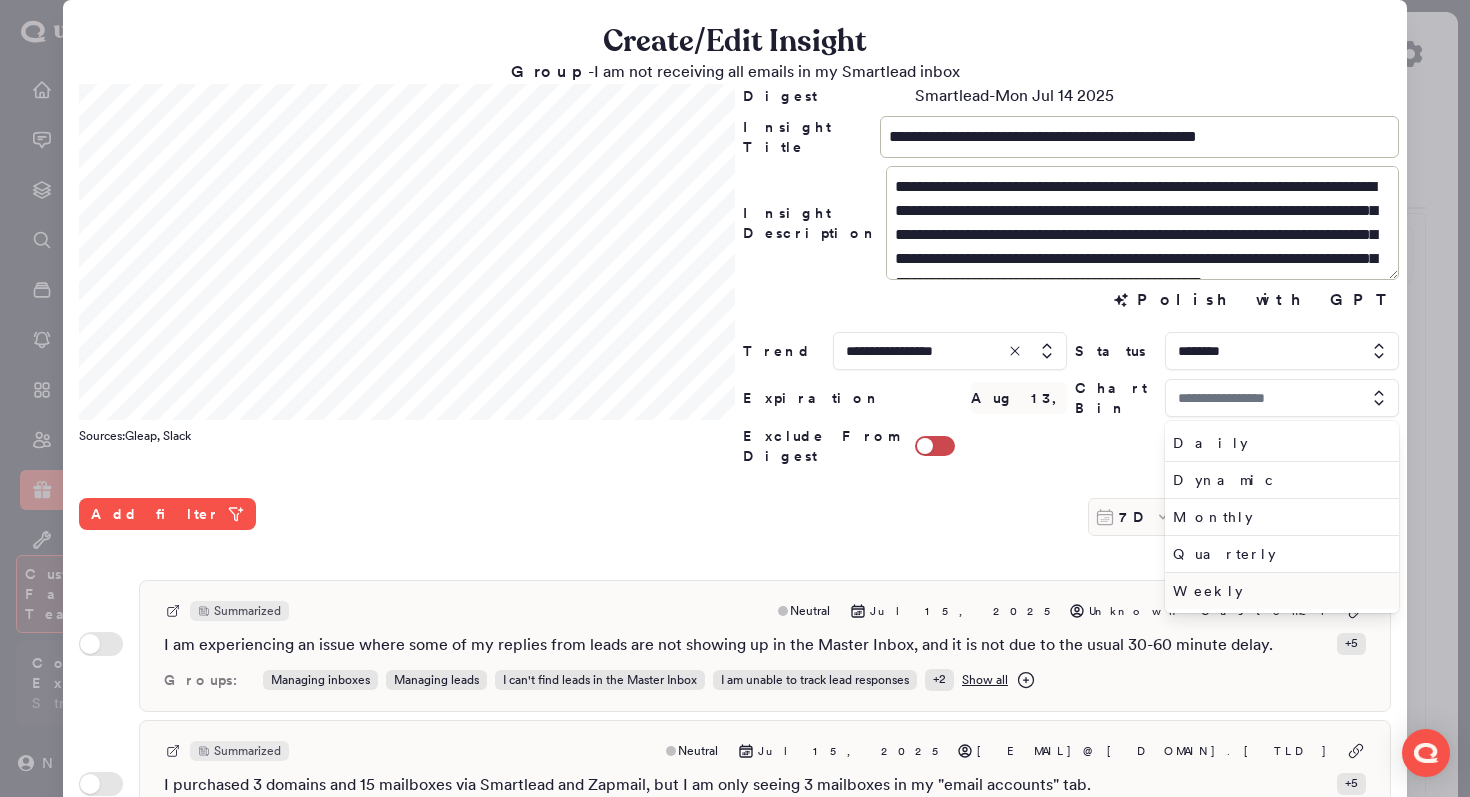 type on "*****" 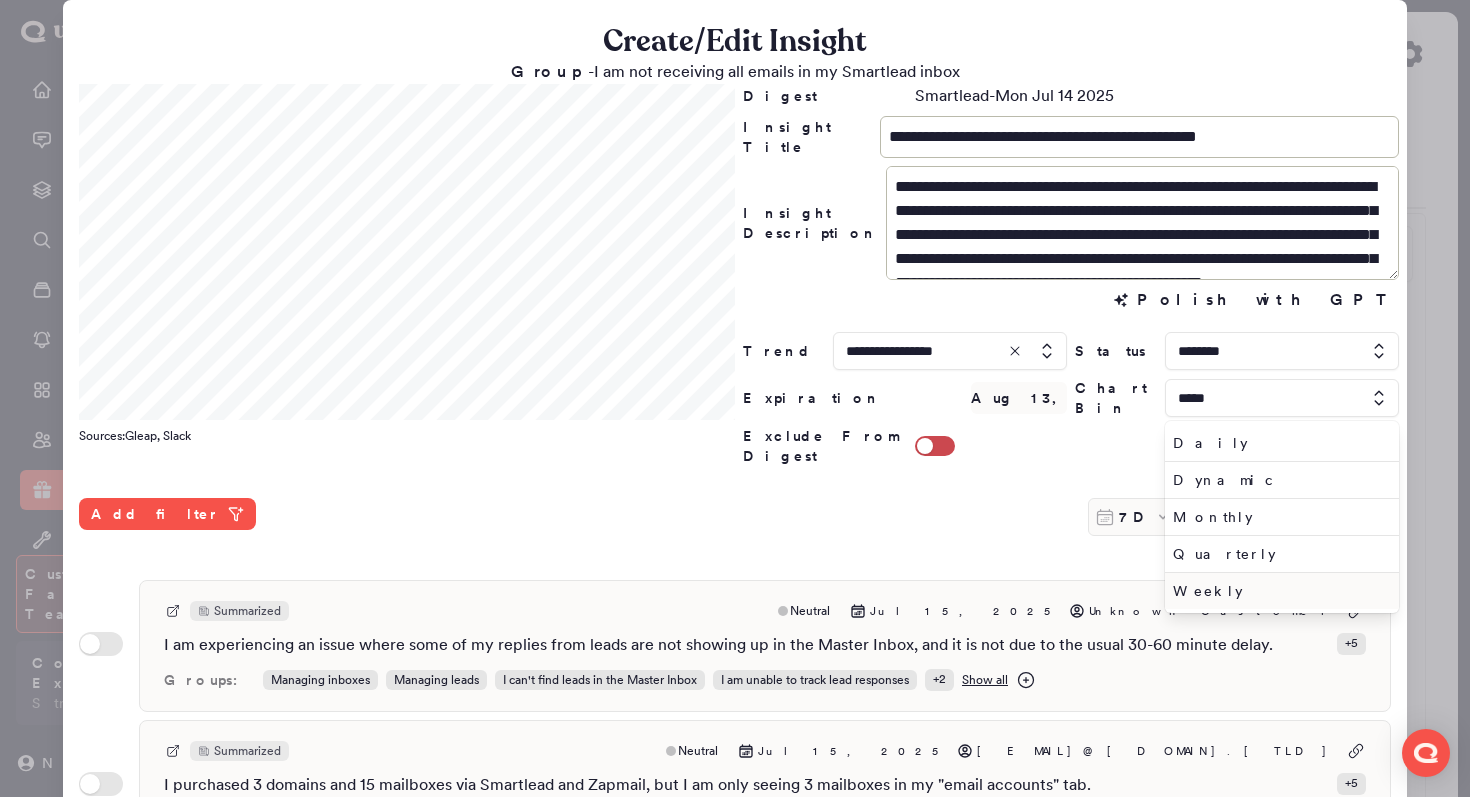 click on "Weekly" at bounding box center (1278, 591) 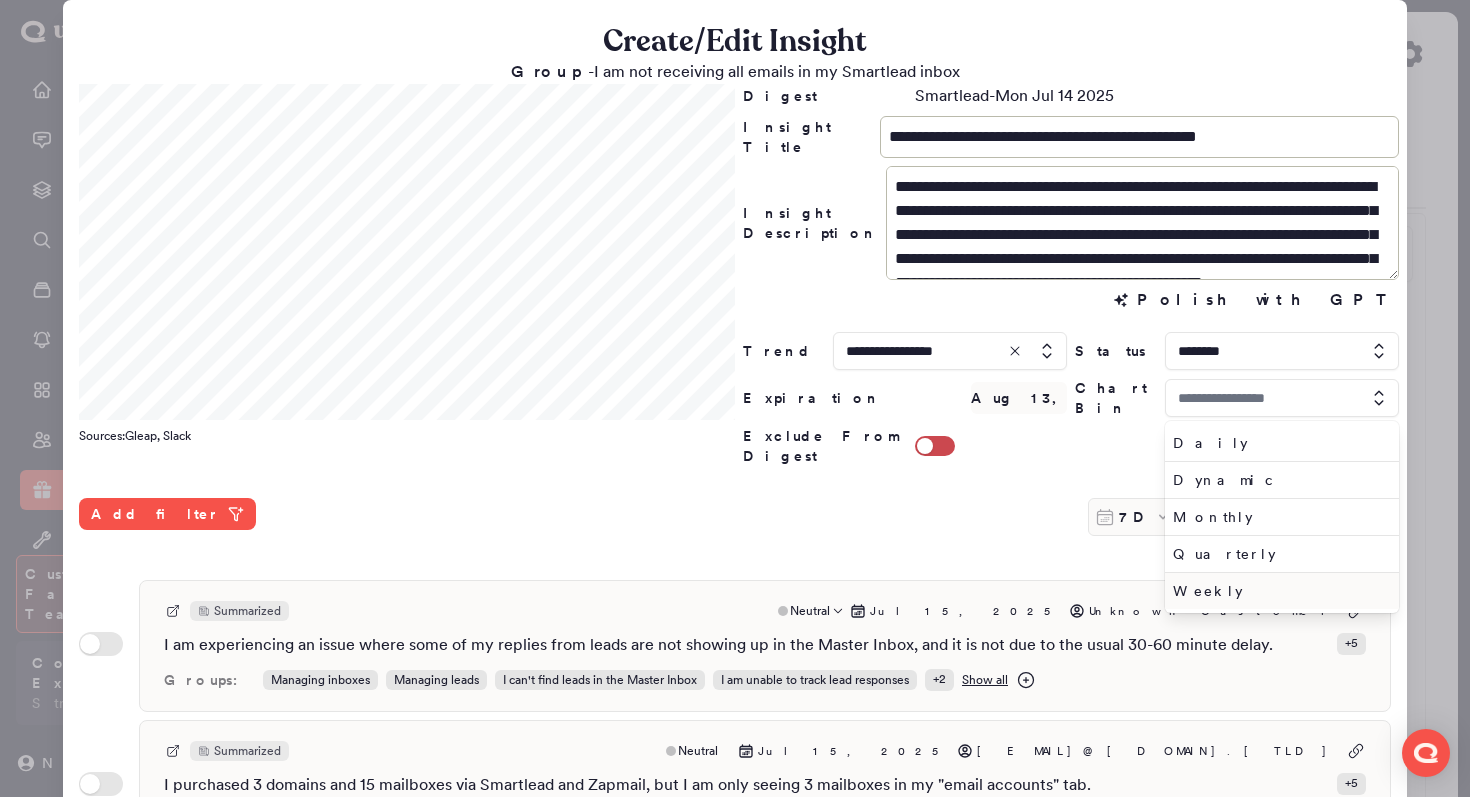 type on "******" 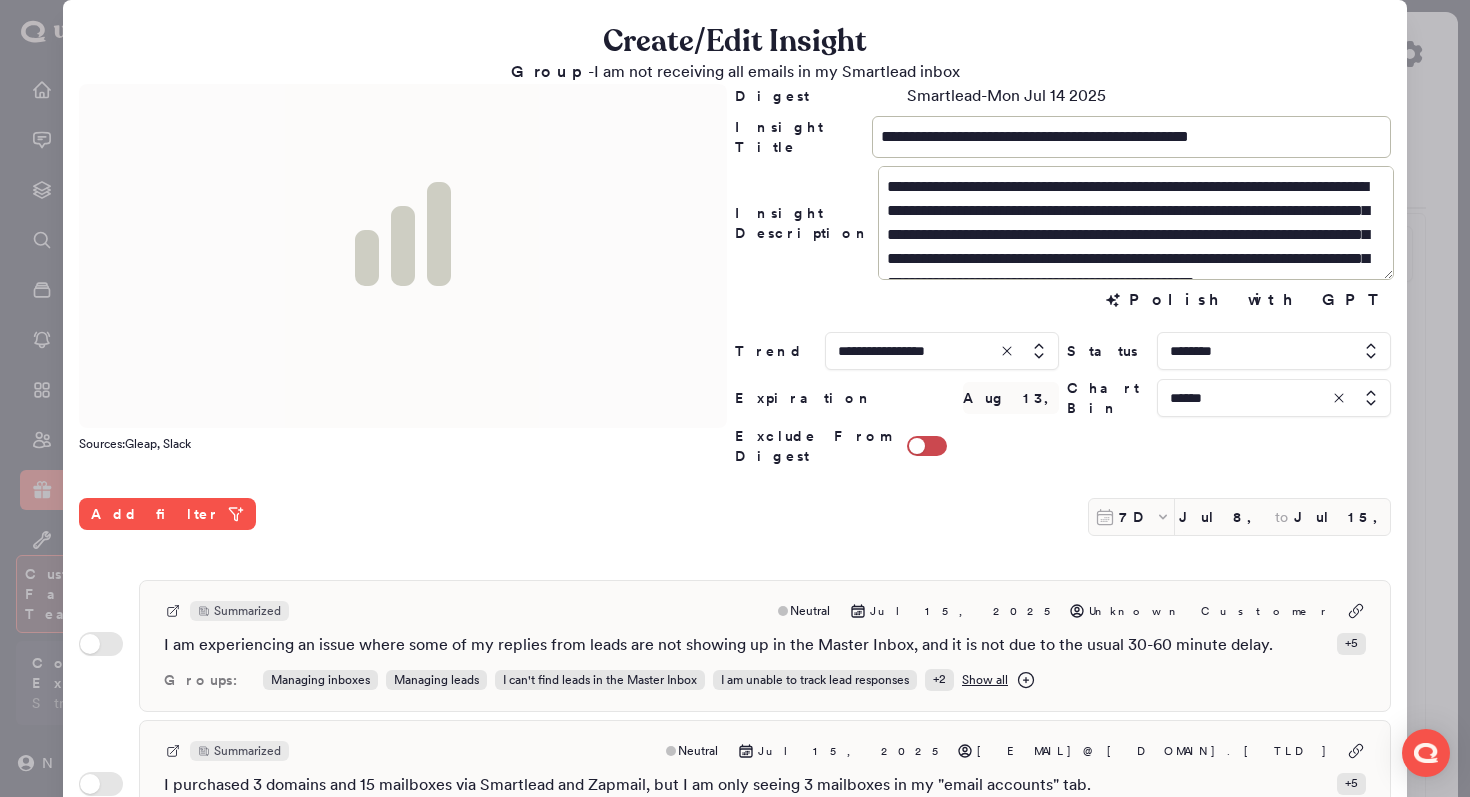 click on "[DAY] [MONTH] [DAY], [YEAR] to [MONTH] [DAY], [YEAR]" at bounding box center [1239, 517] 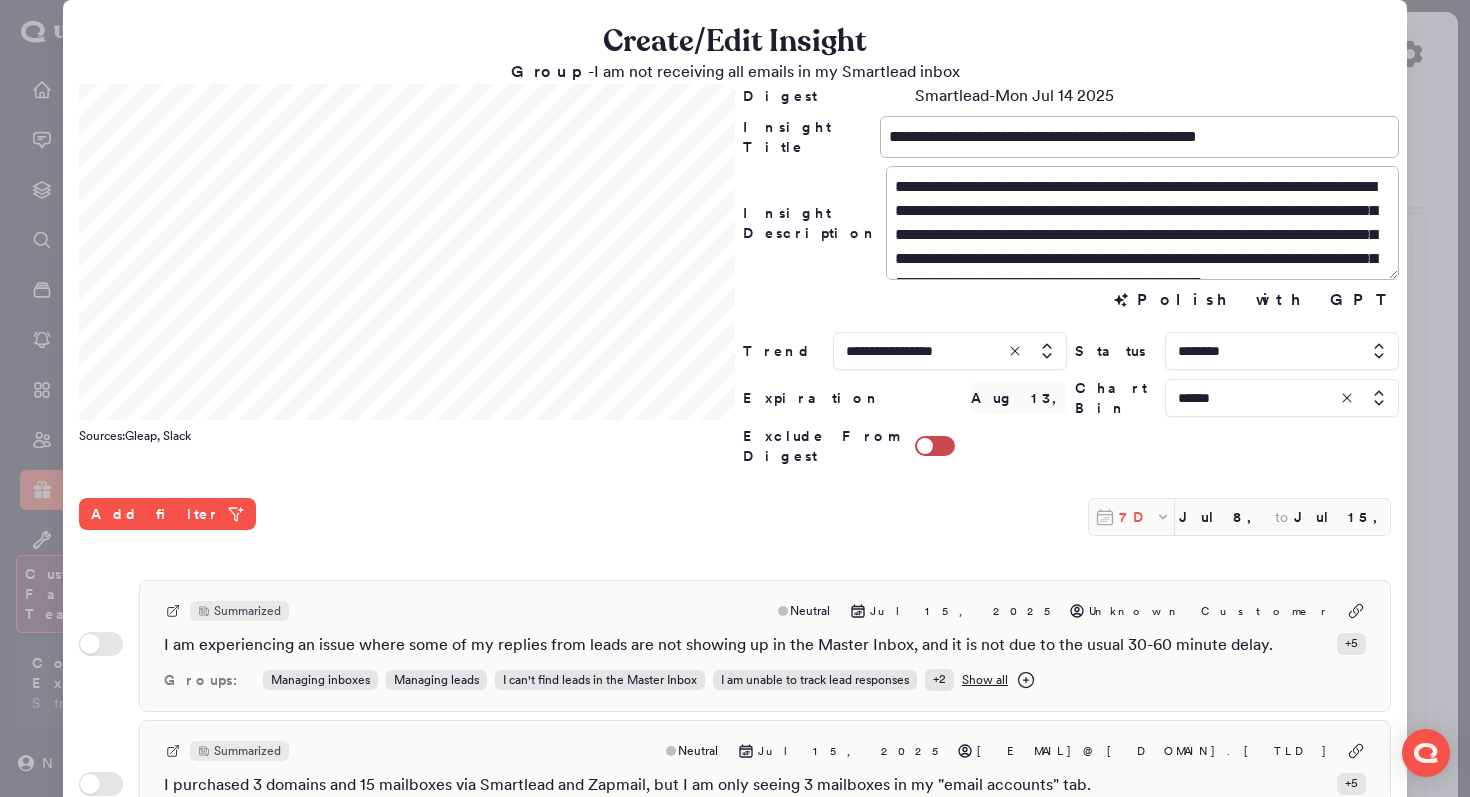 click on "7D" at bounding box center (1137, 517) 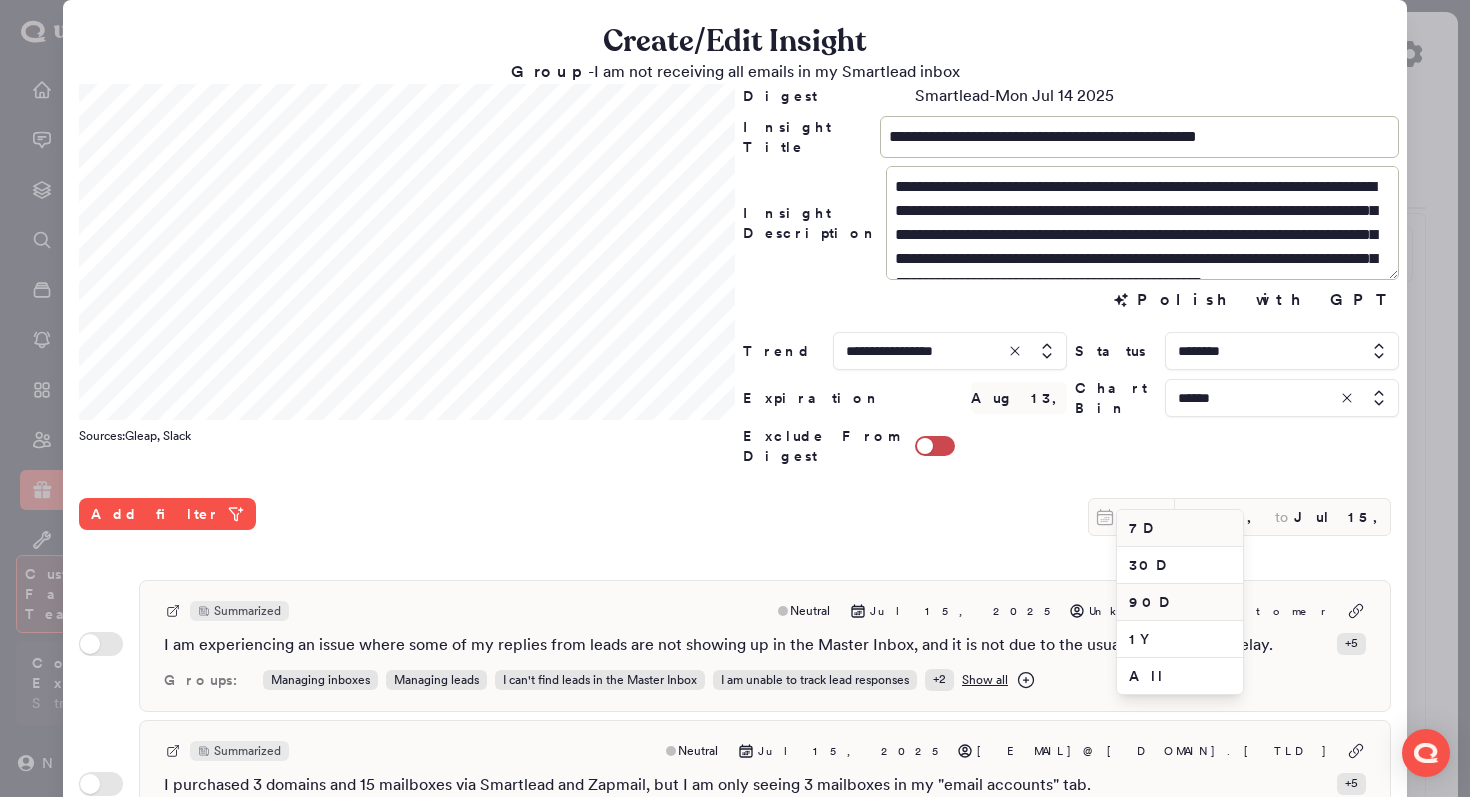 click on "90D" at bounding box center (1180, 602) 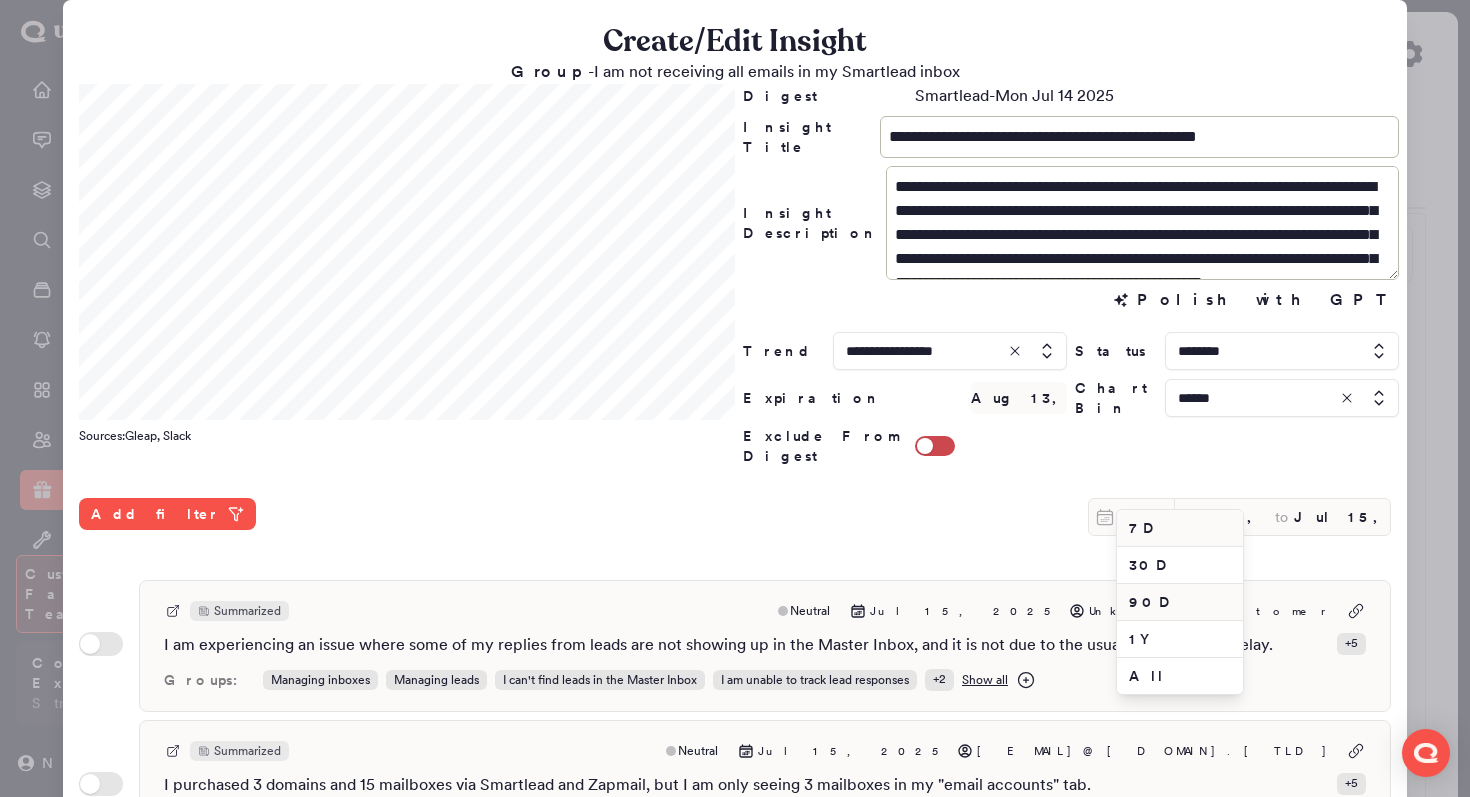 type on "Apr 16, 2025" 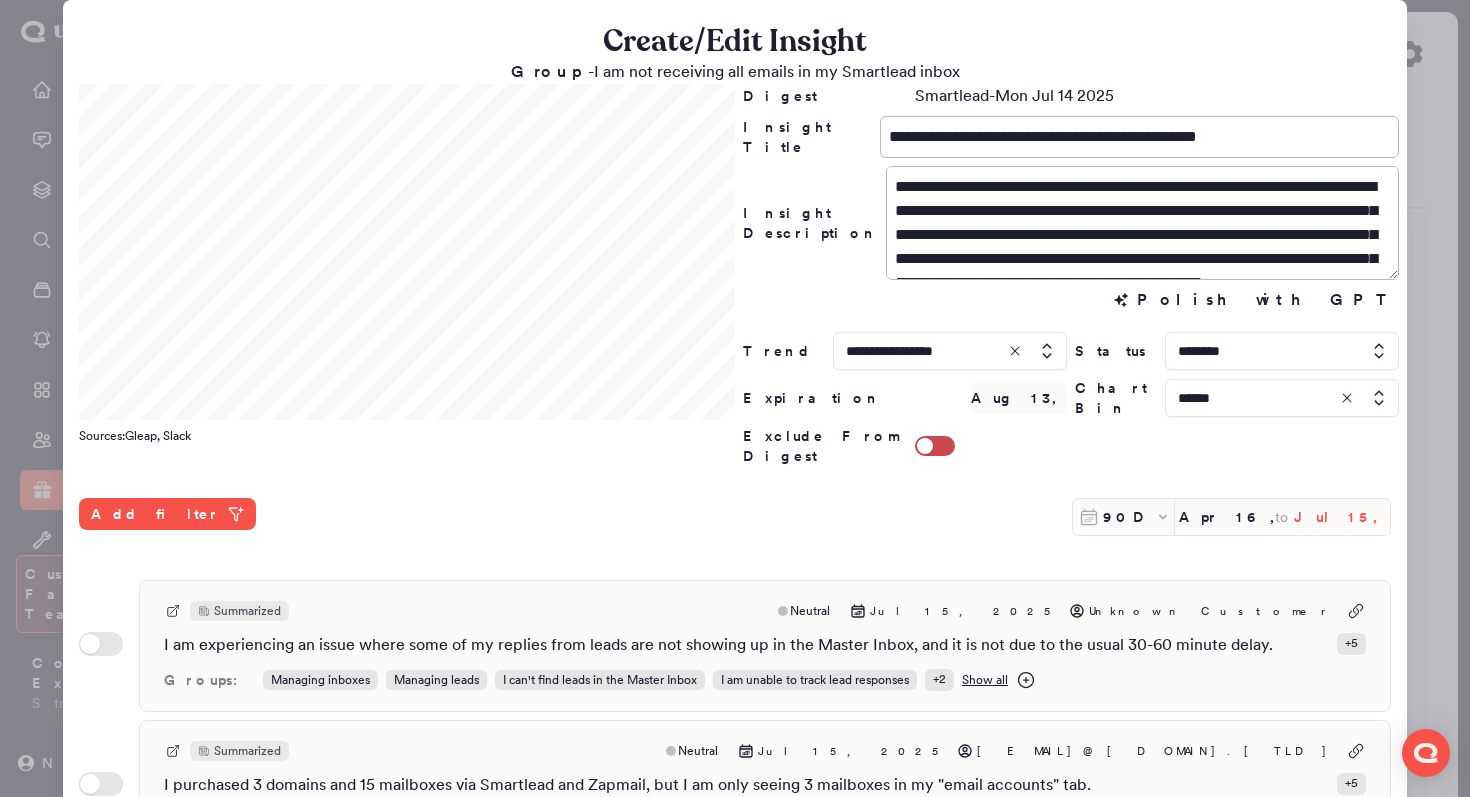 click on "Jul 15, 2025" at bounding box center [1342, 517] 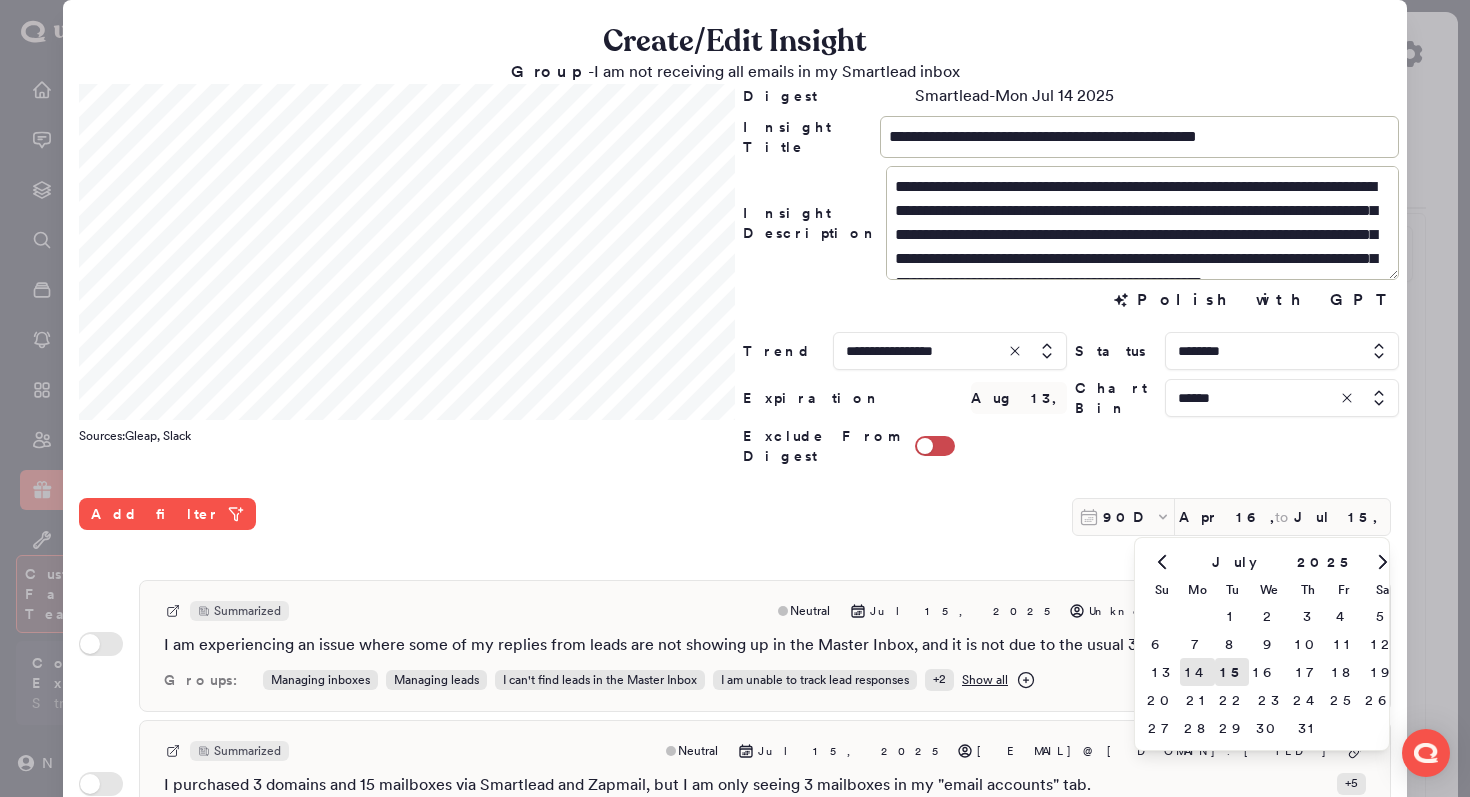 click on "14" at bounding box center (1197, 672) 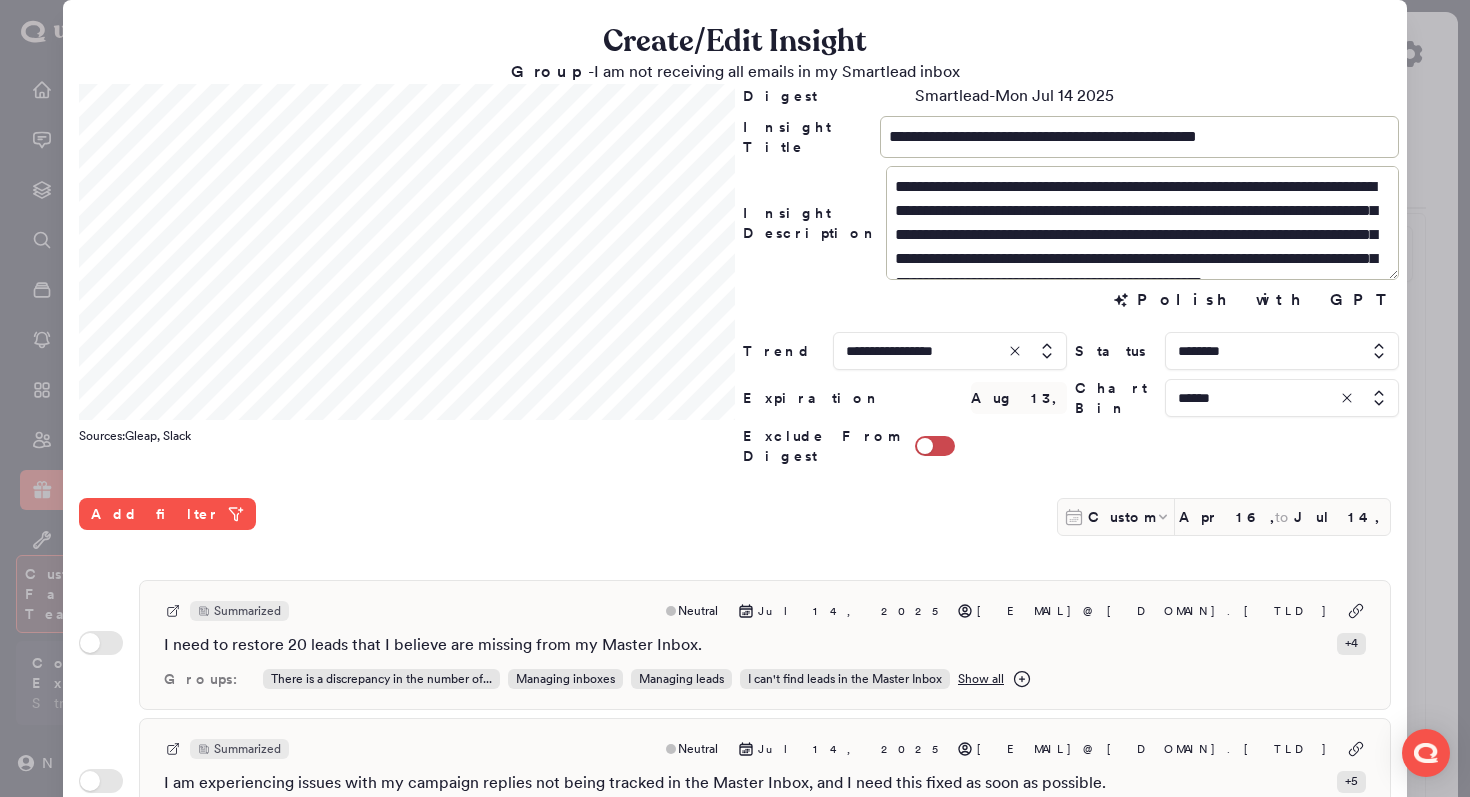 scroll, scrollTop: 48, scrollLeft: 0, axis: vertical 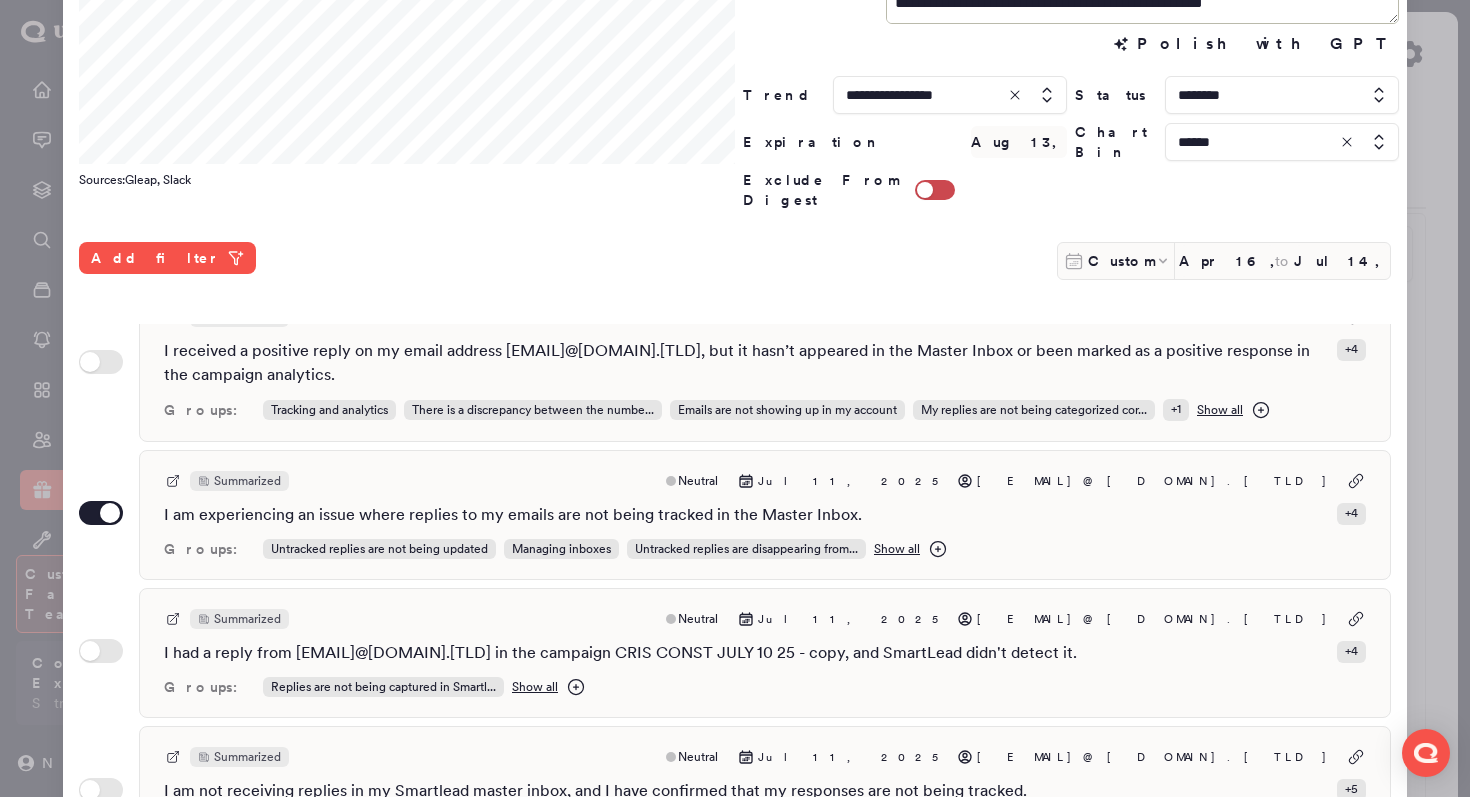 click at bounding box center [735, 398] 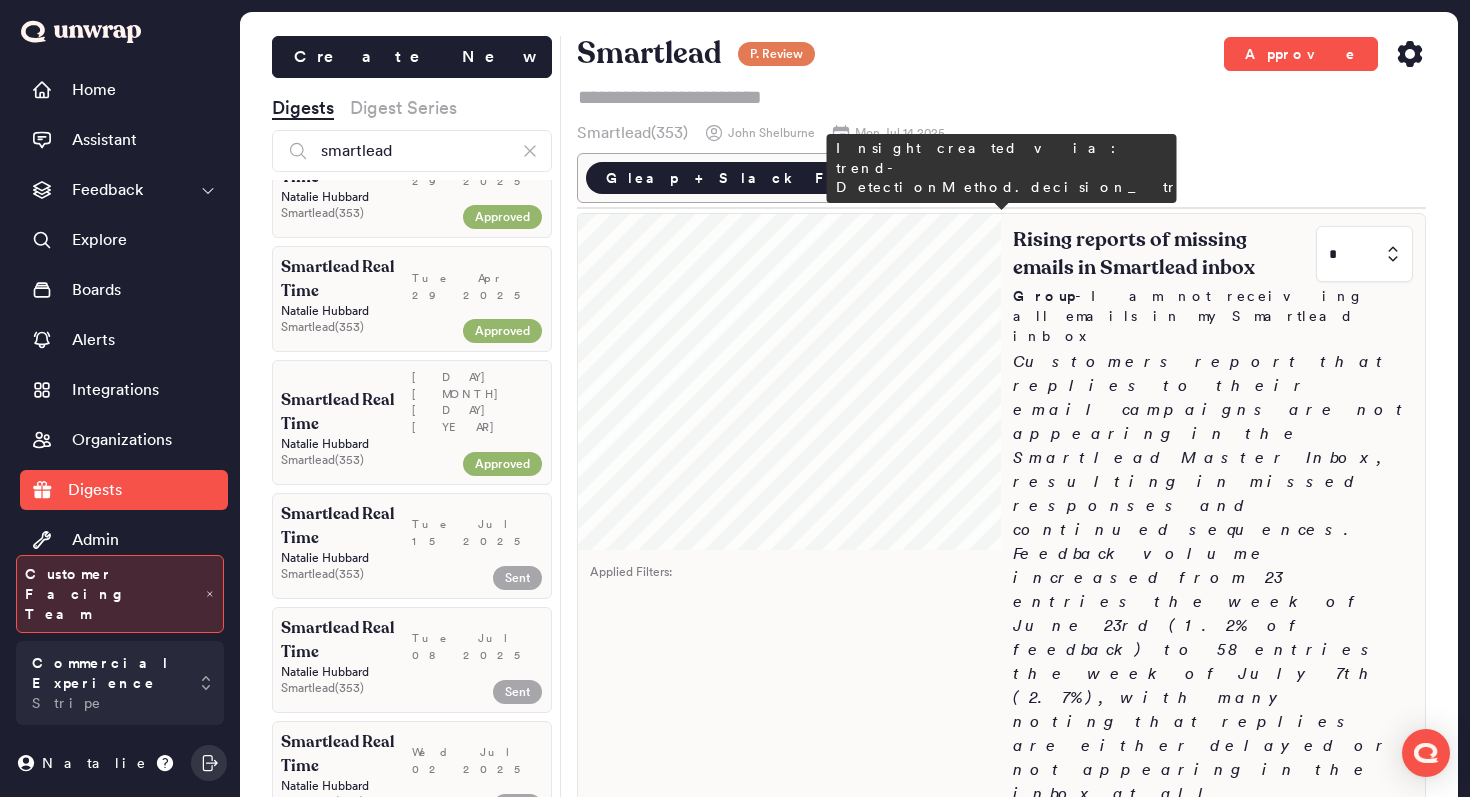 scroll, scrollTop: 261, scrollLeft: 0, axis: vertical 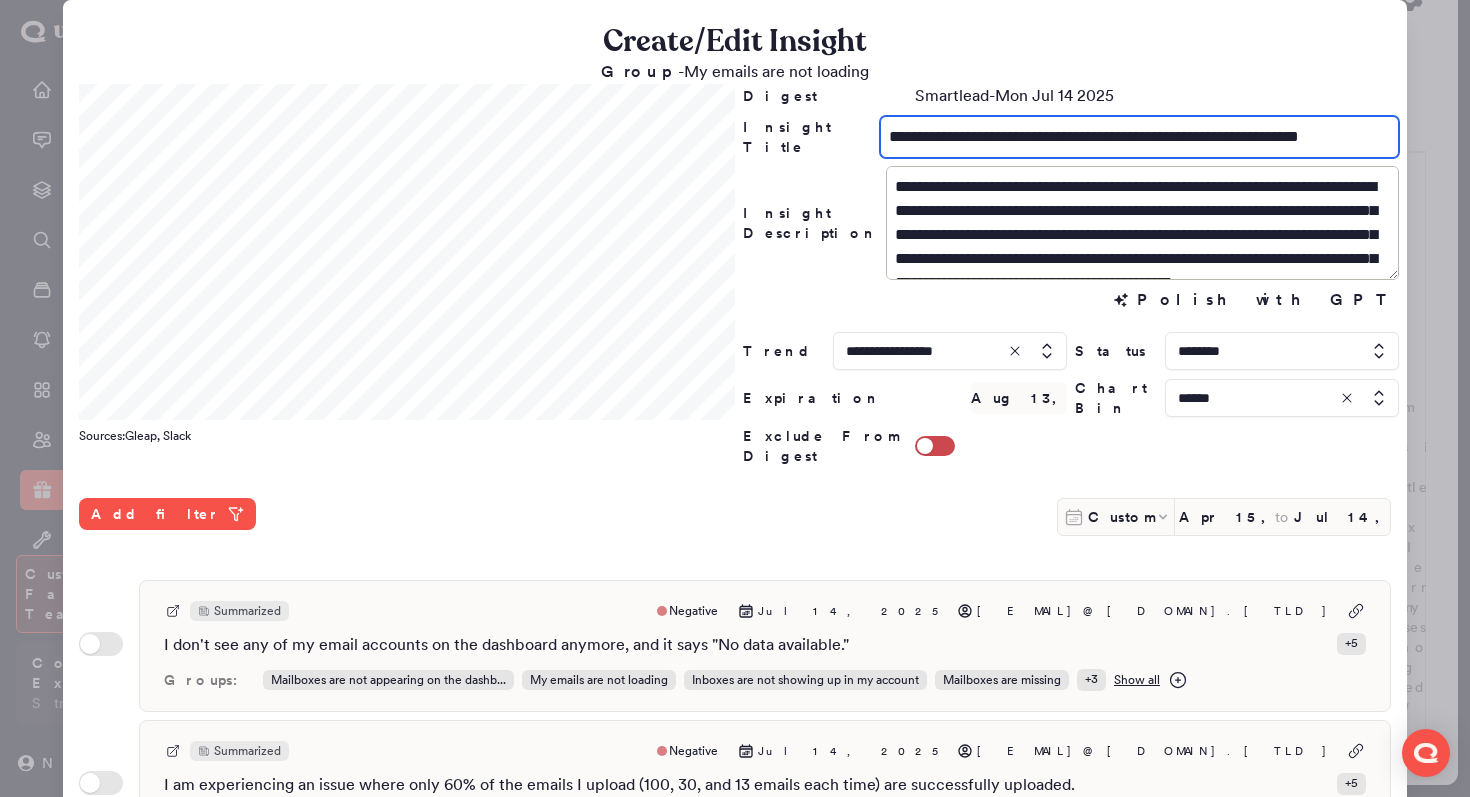 drag, startPoint x: 1120, startPoint y: 127, endPoint x: 1288, endPoint y: 125, distance: 168.0119 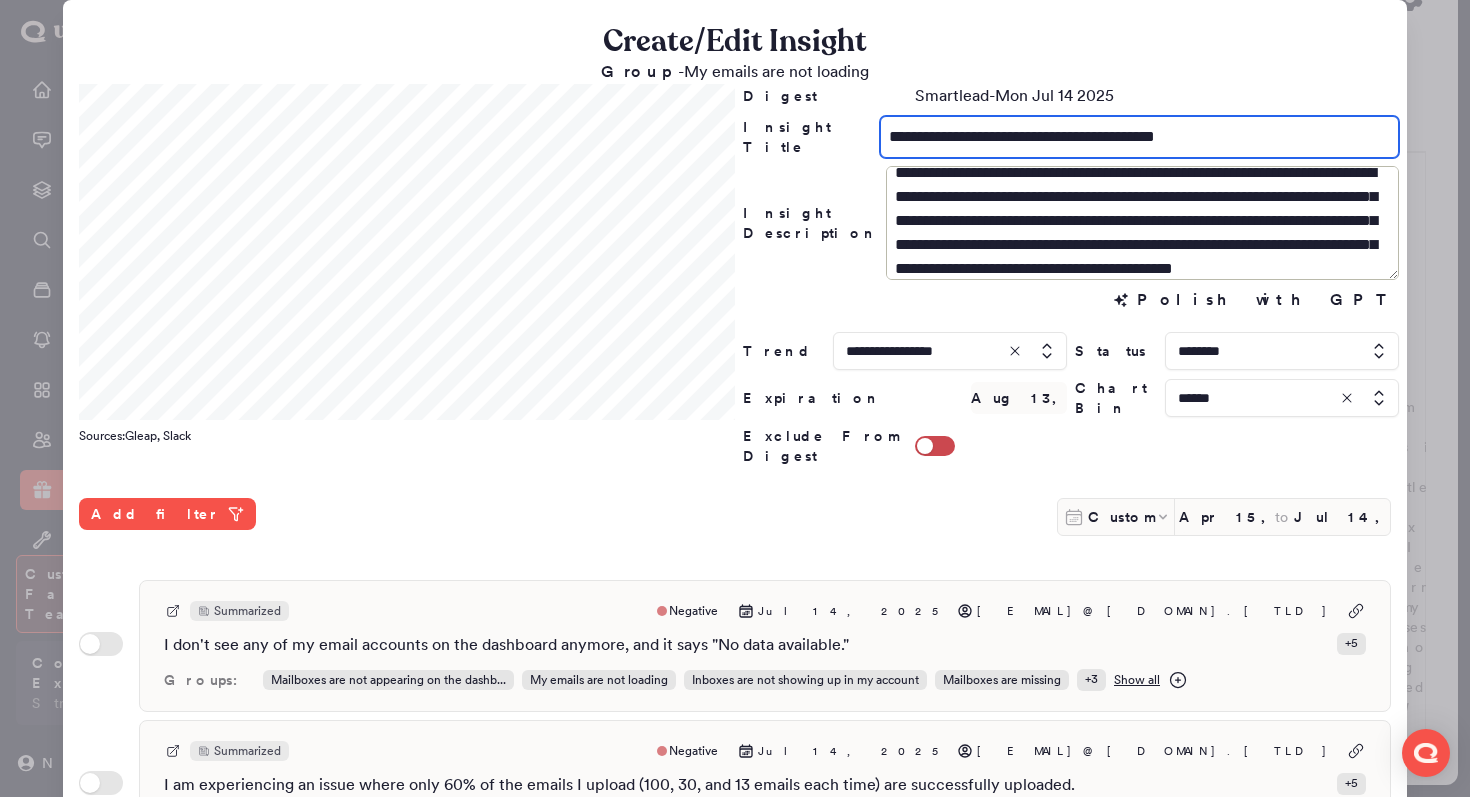 scroll, scrollTop: 17, scrollLeft: 0, axis: vertical 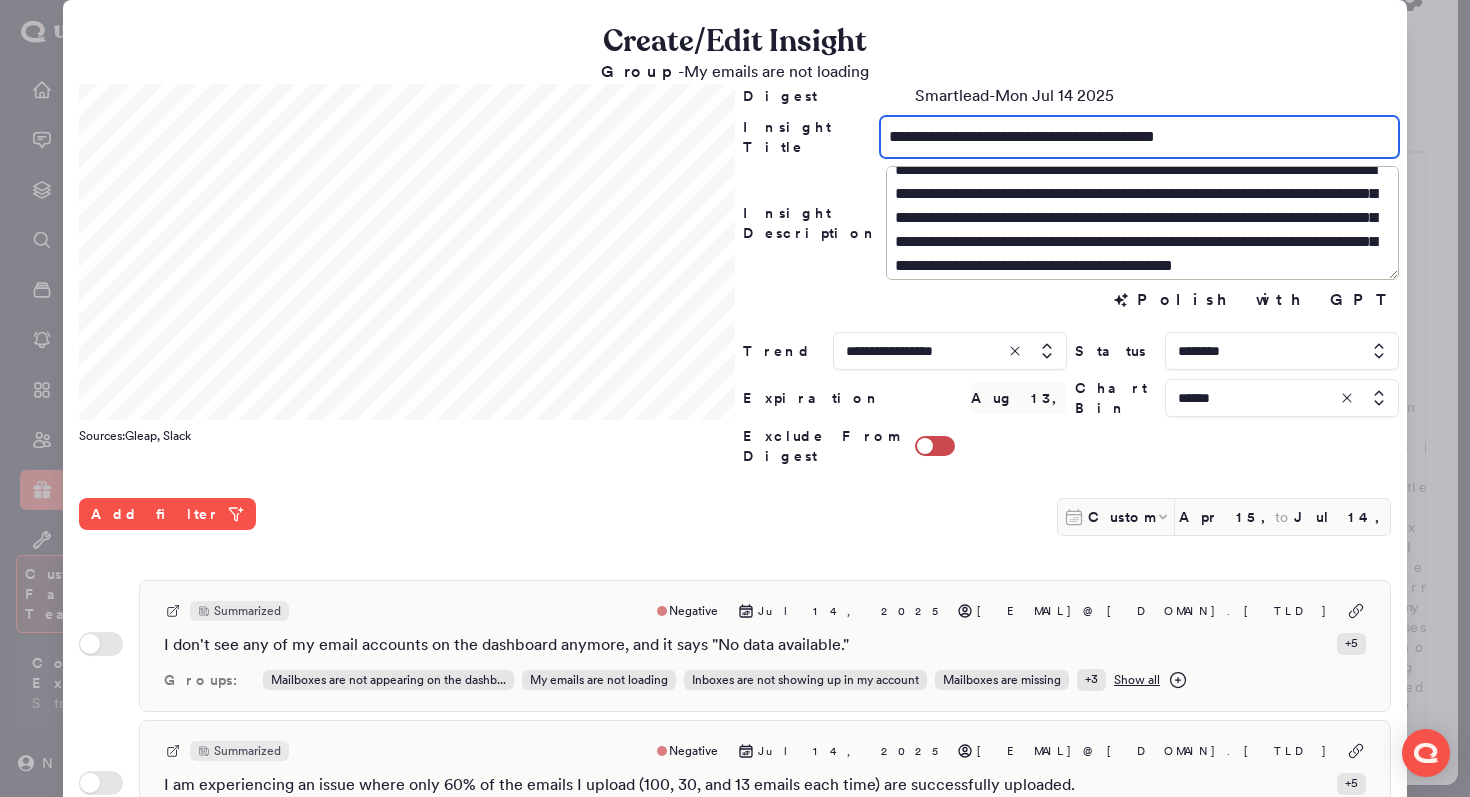type on "**********" 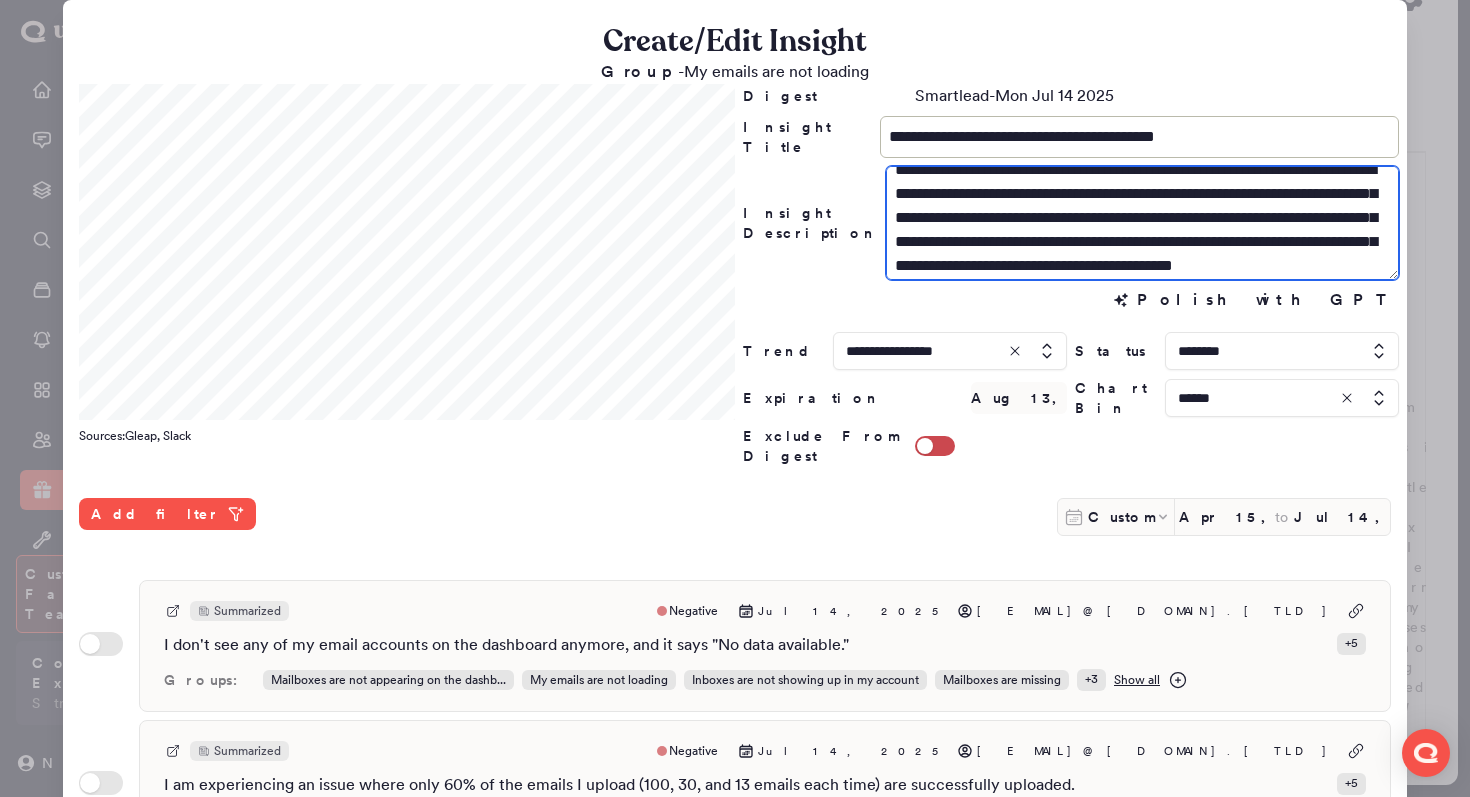 click on "**********" at bounding box center [1142, 223] 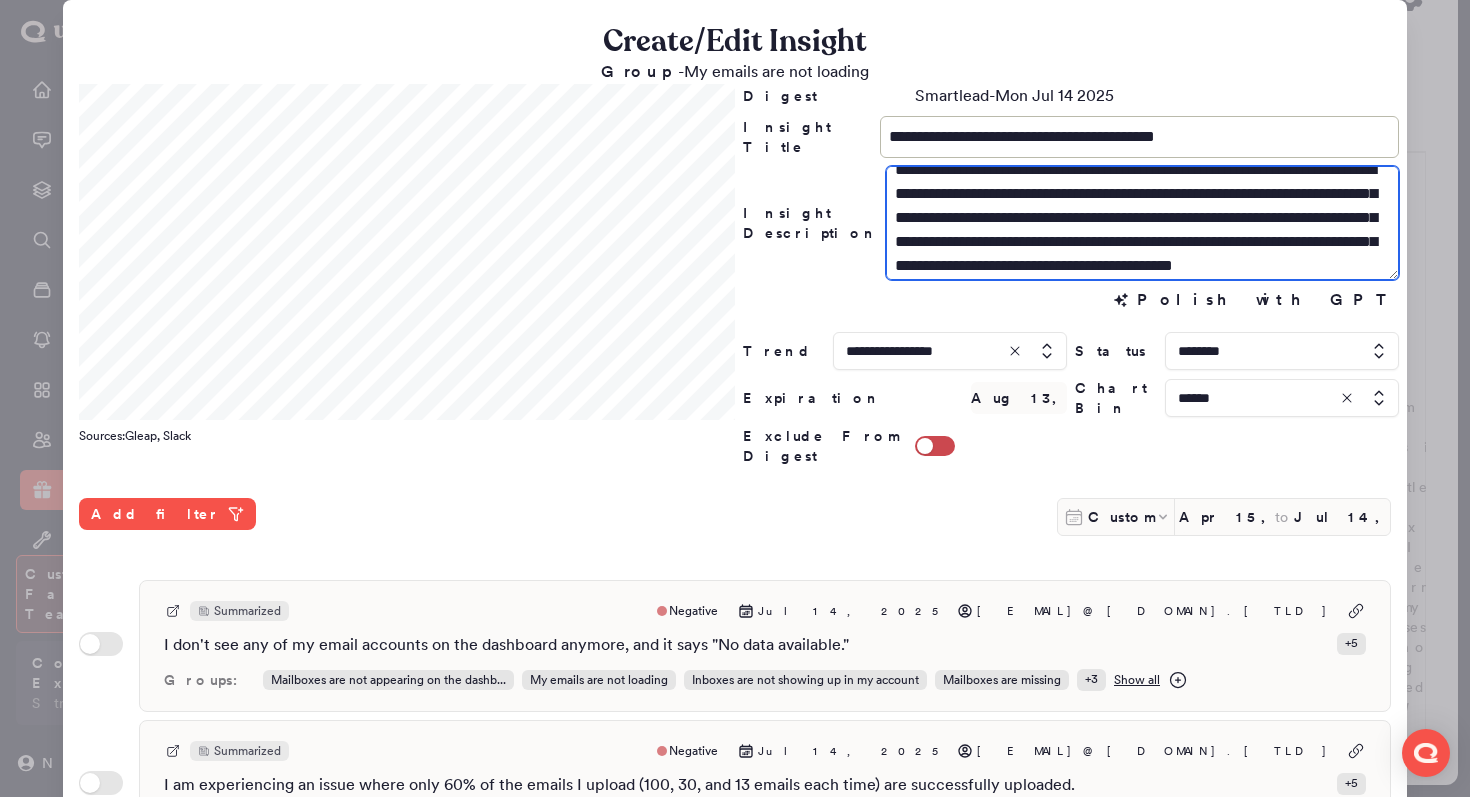 scroll, scrollTop: 48, scrollLeft: 0, axis: vertical 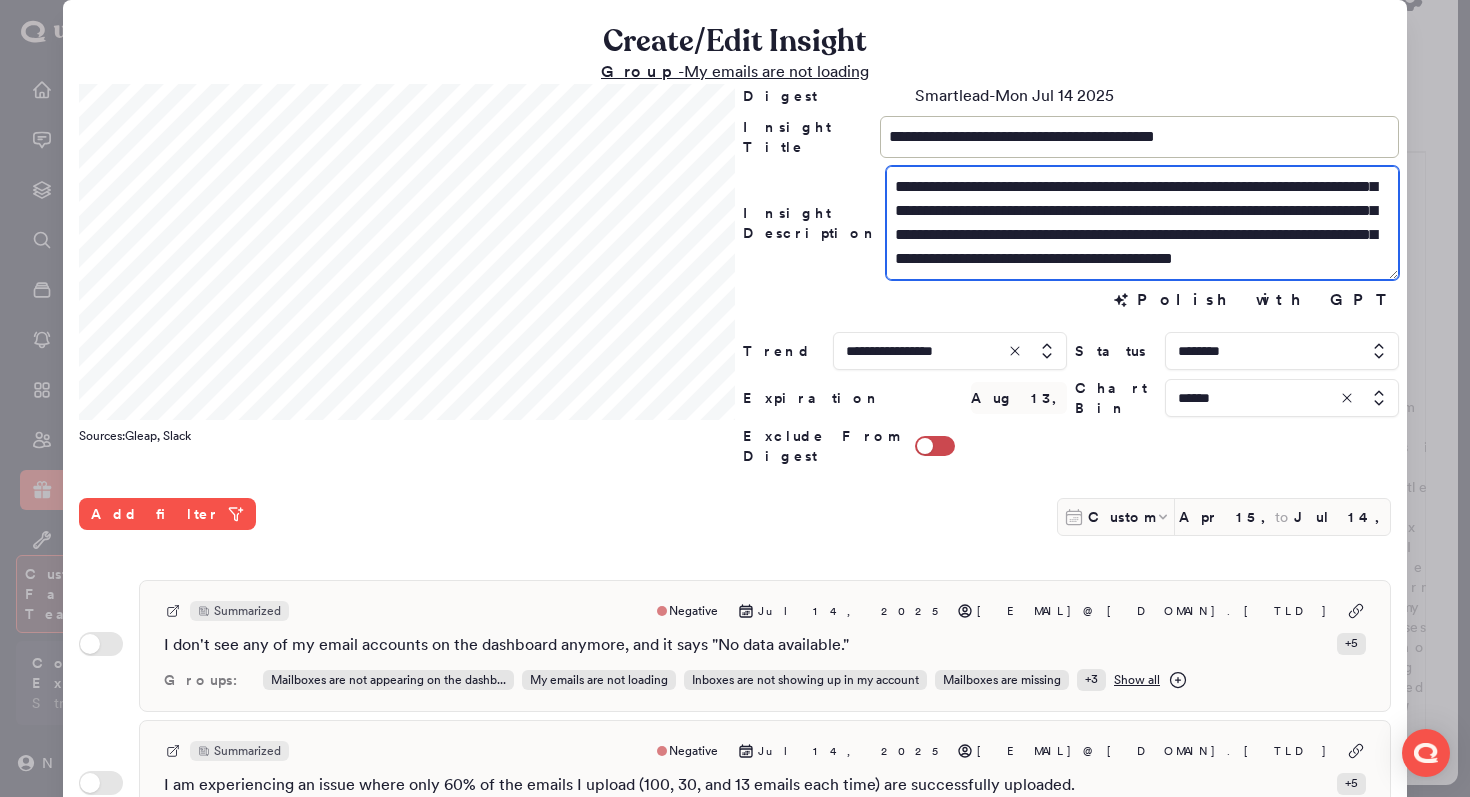 type on "**********" 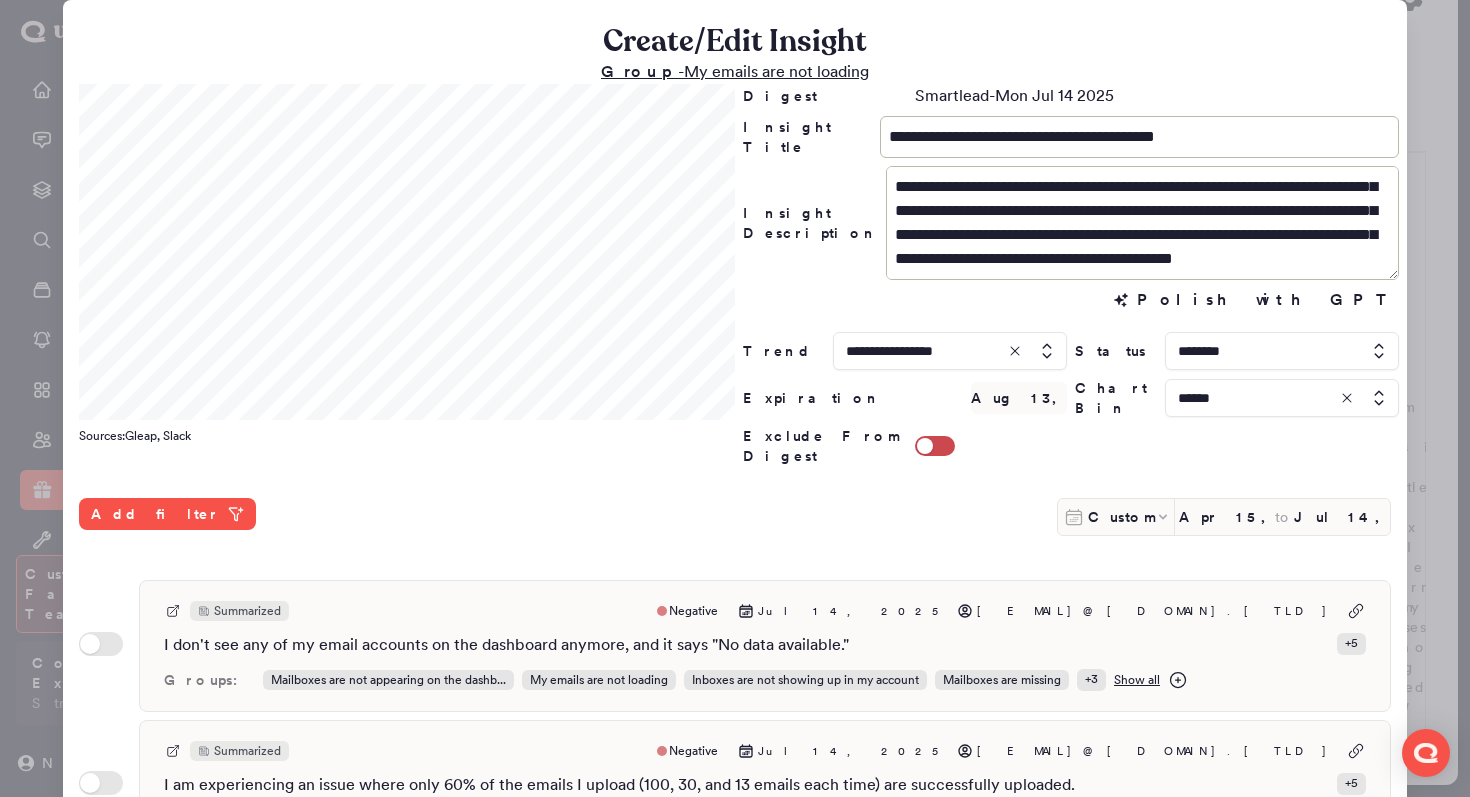 click on "Group  -  My emails are not loading" at bounding box center [735, 71] 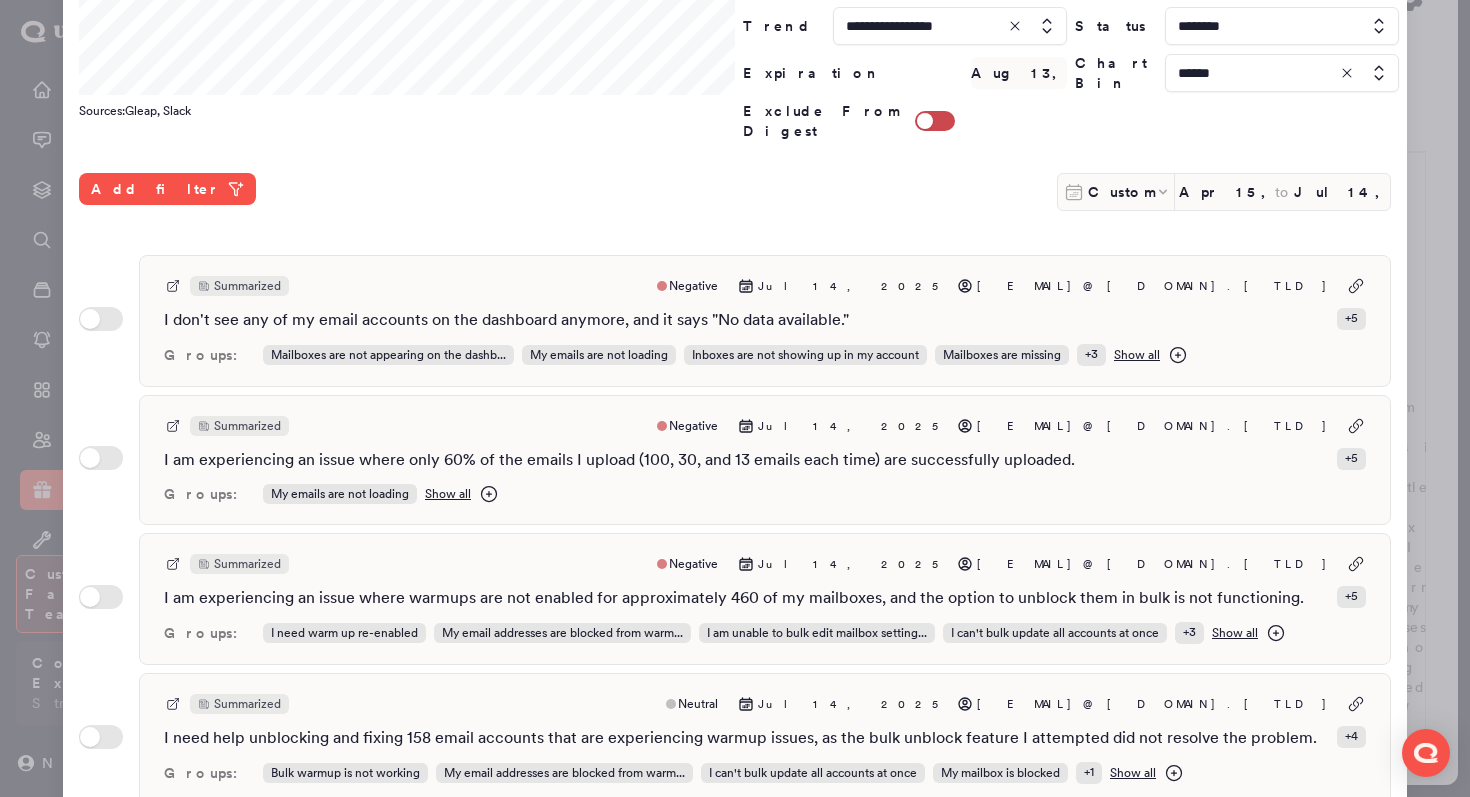 scroll, scrollTop: 327, scrollLeft: 0, axis: vertical 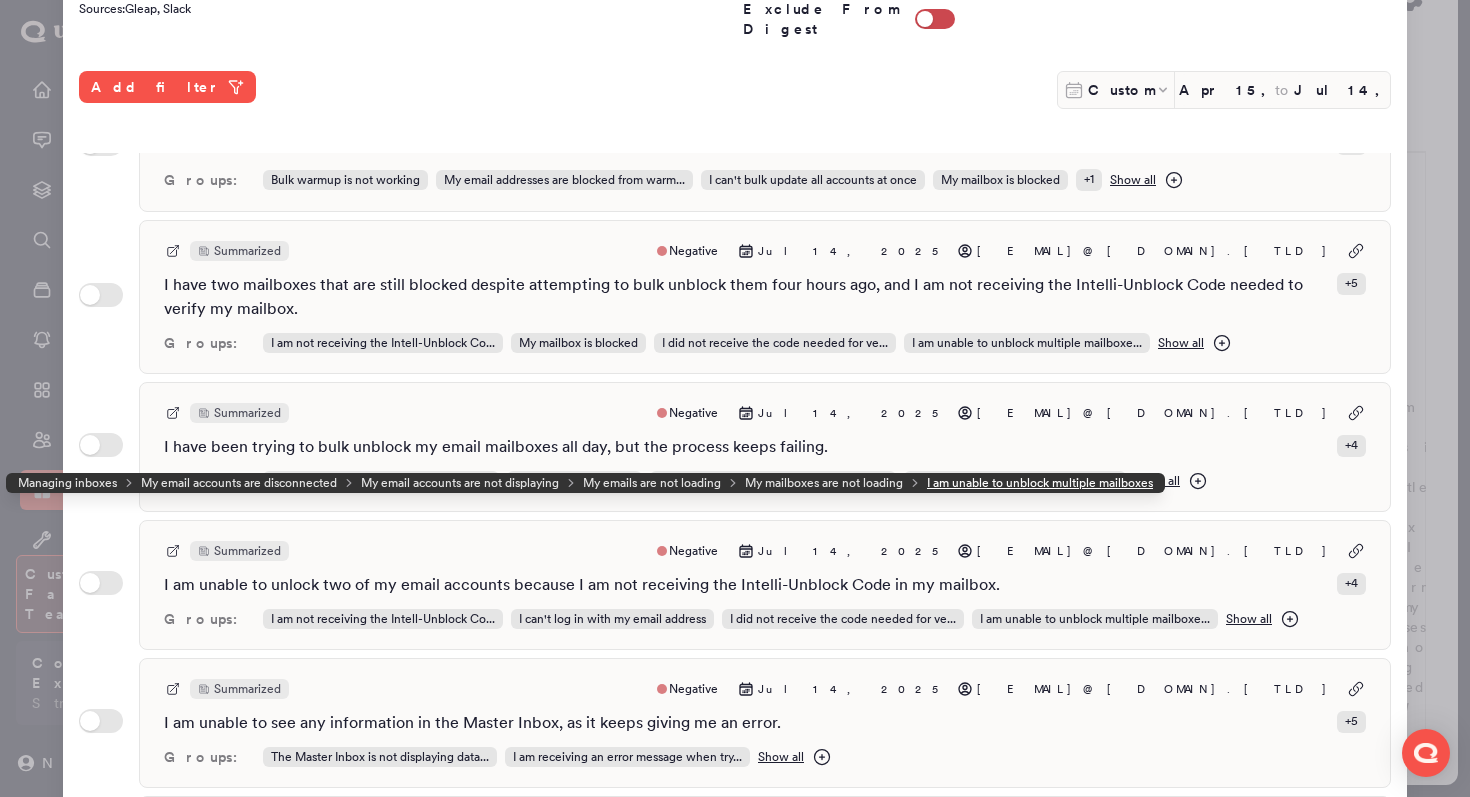 click on "I am unable to unblock multiple mailboxes" at bounding box center (1040, 483) 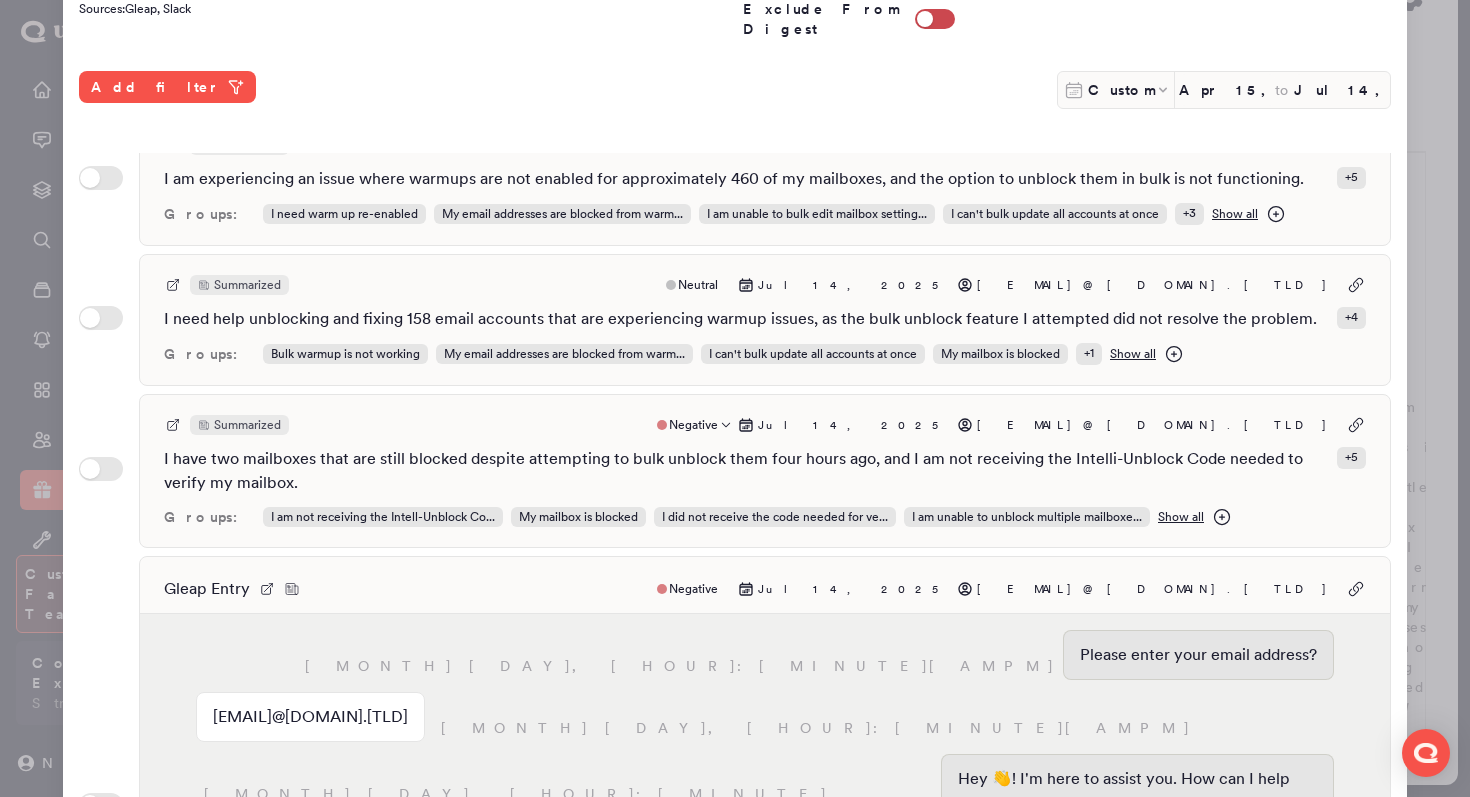 scroll, scrollTop: 0, scrollLeft: 0, axis: both 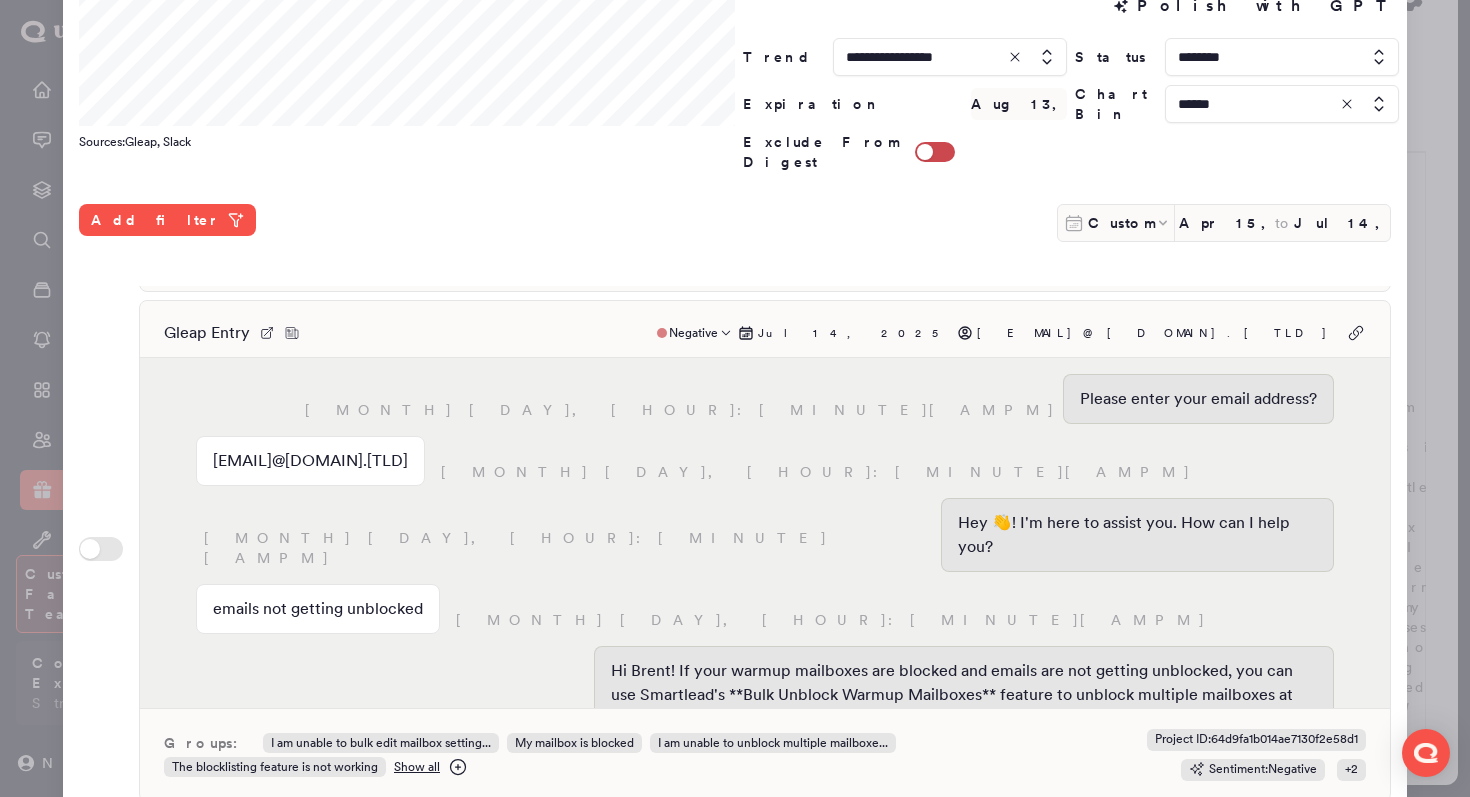 click on "Gleap Entry Negative [MONTH] [DAY], [YEAR] [EMAIL]@[DOMAIN].[TLD]" at bounding box center [765, 333] 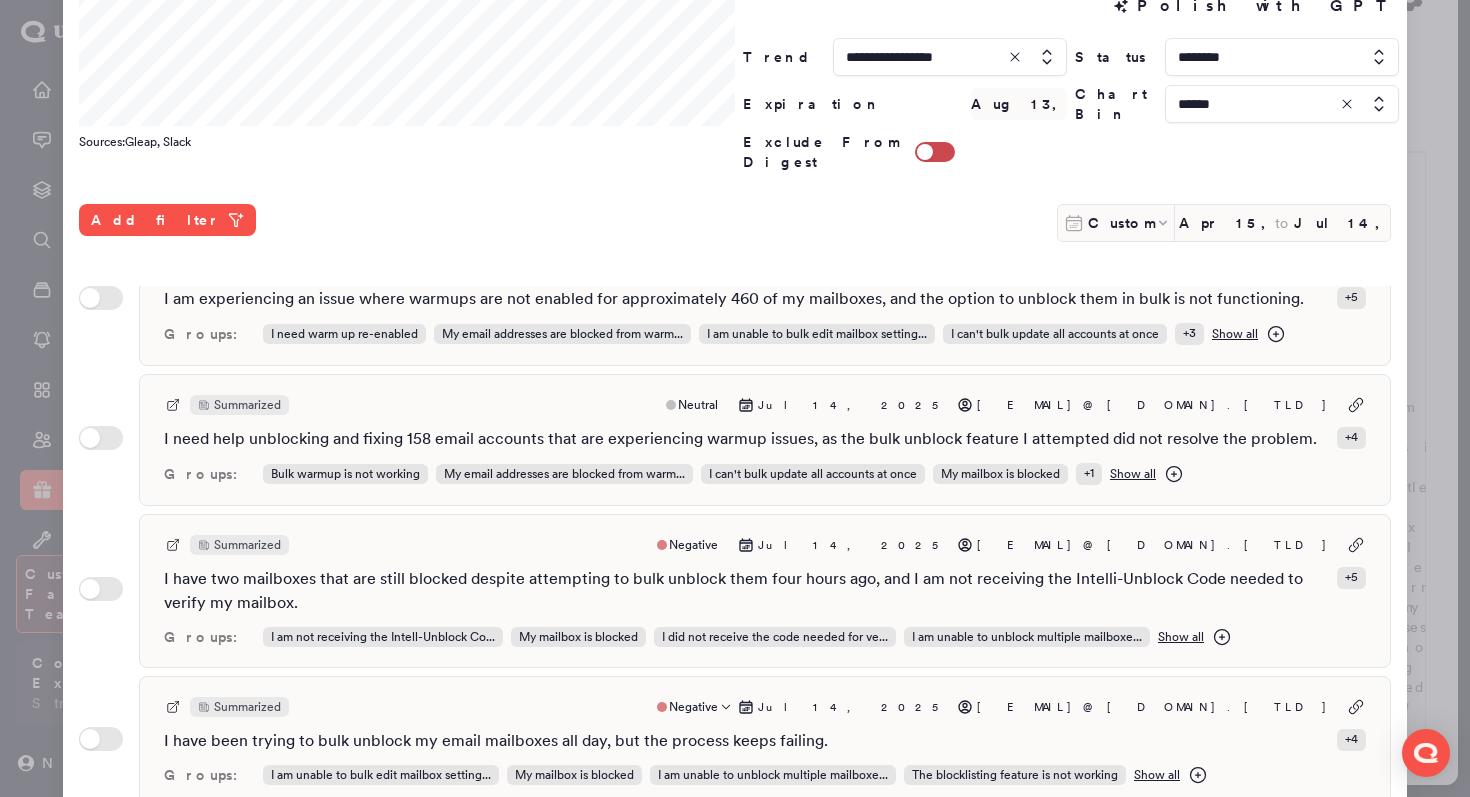 scroll, scrollTop: 0, scrollLeft: 0, axis: both 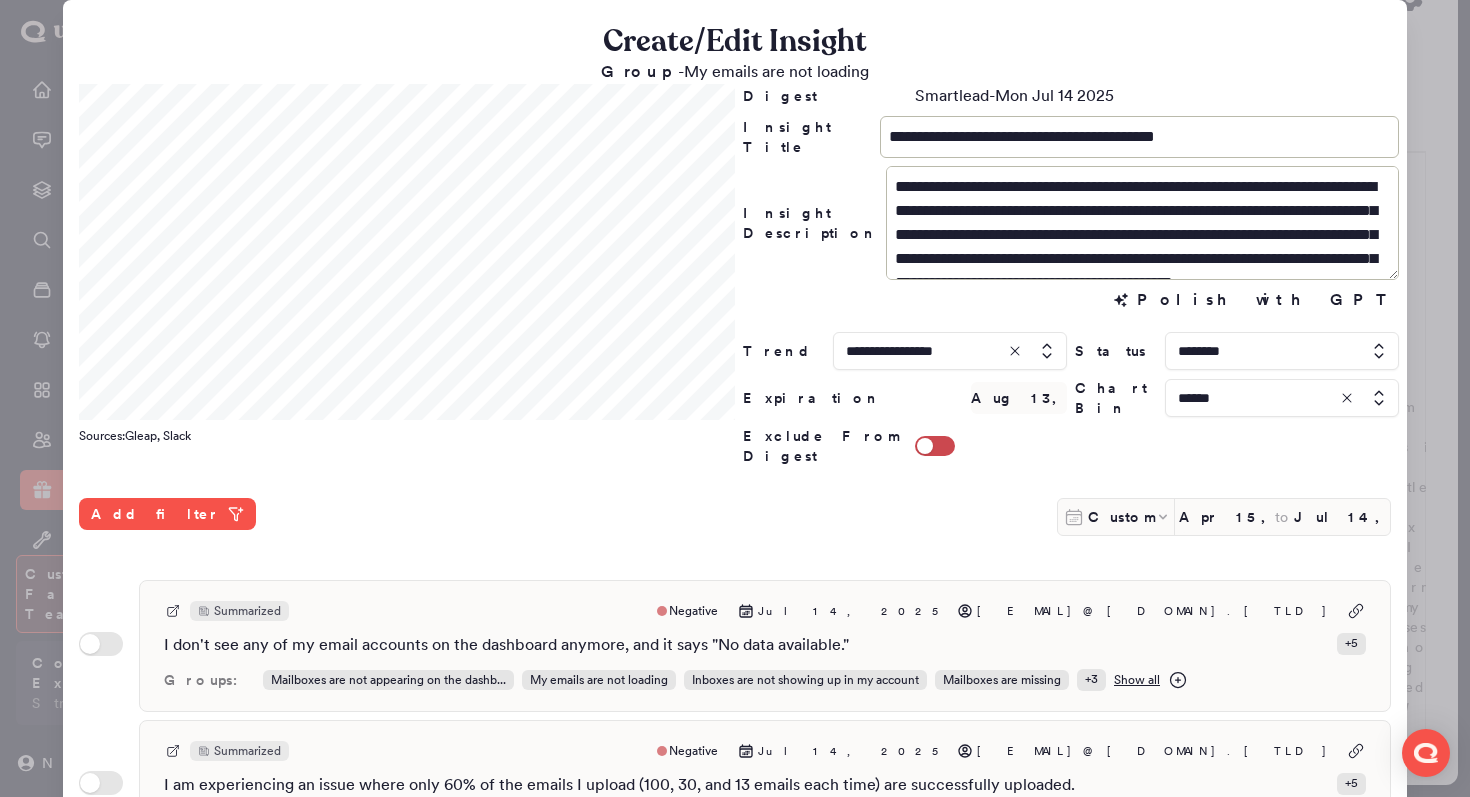 click at bounding box center (735, 398) 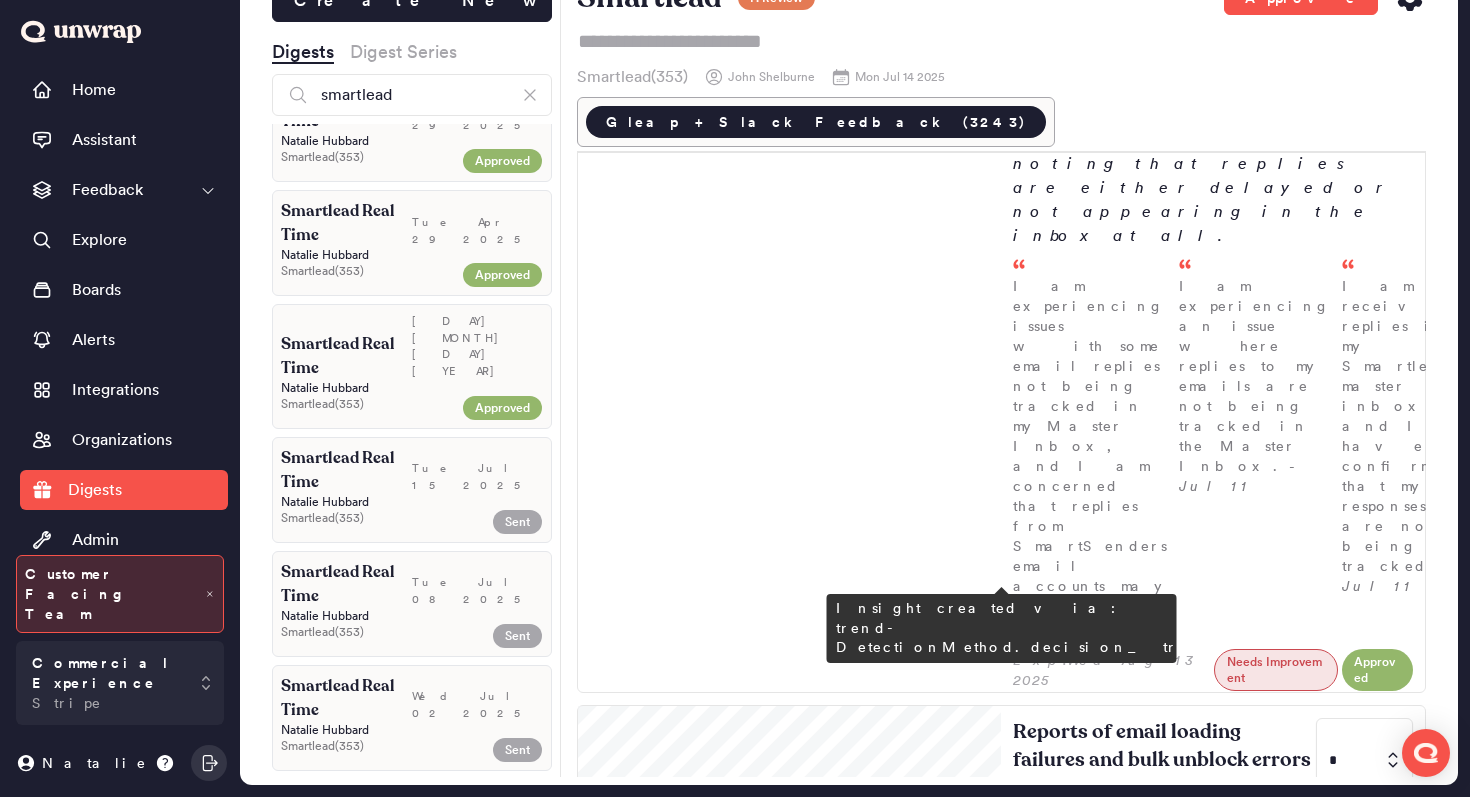 scroll, scrollTop: 673, scrollLeft: 0, axis: vertical 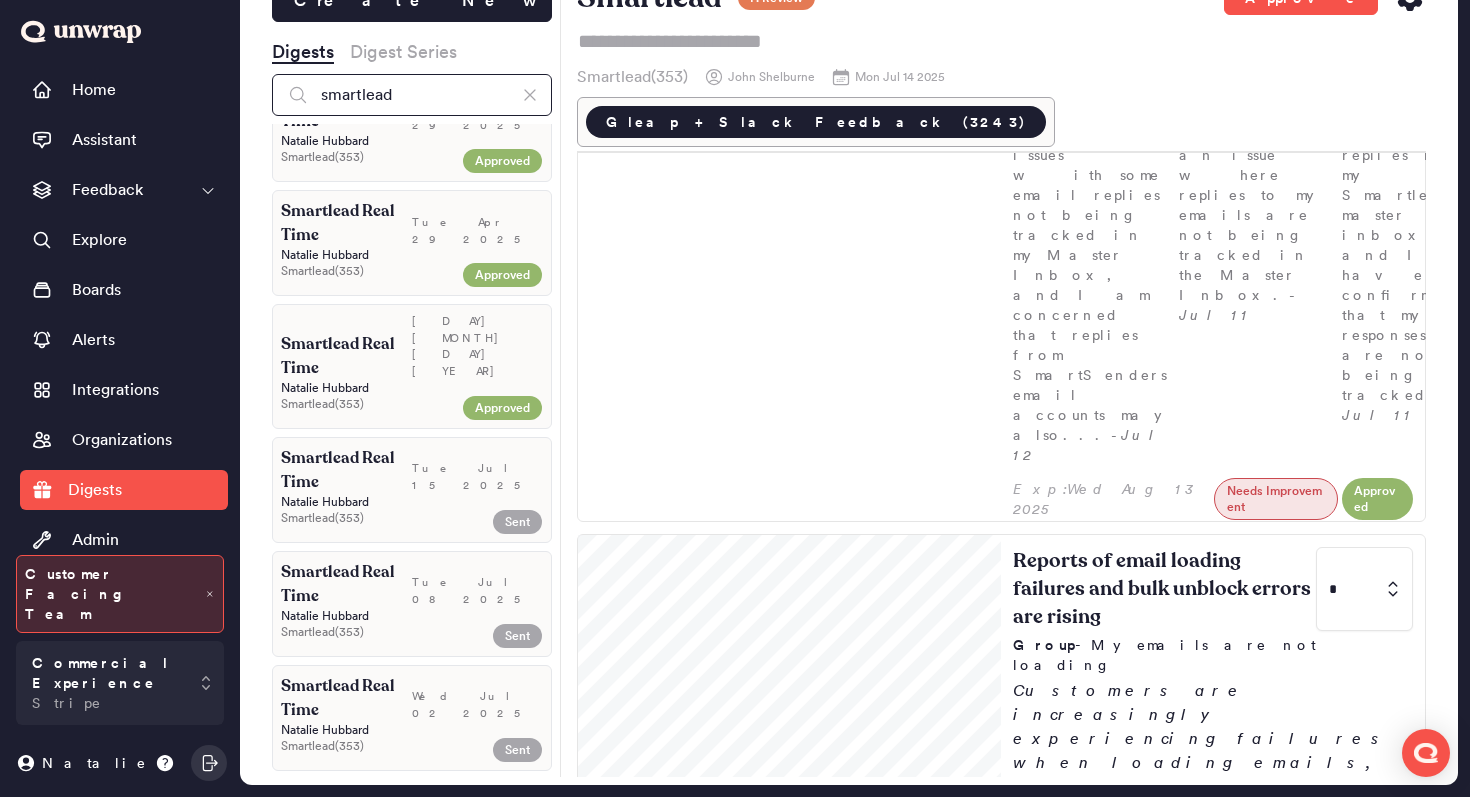click on "smartlead" at bounding box center [412, 95] 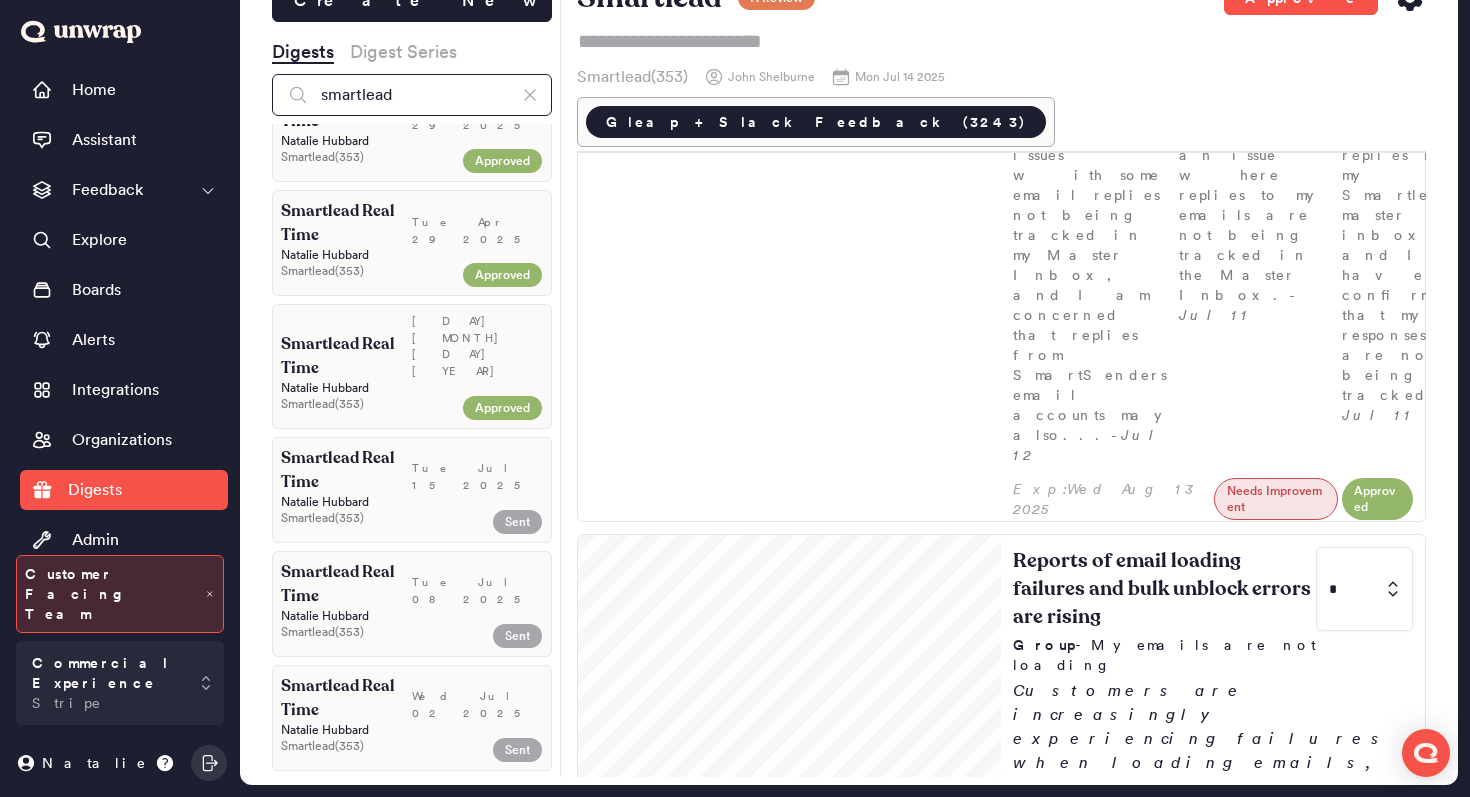 click on "smartlead" at bounding box center (412, 95) 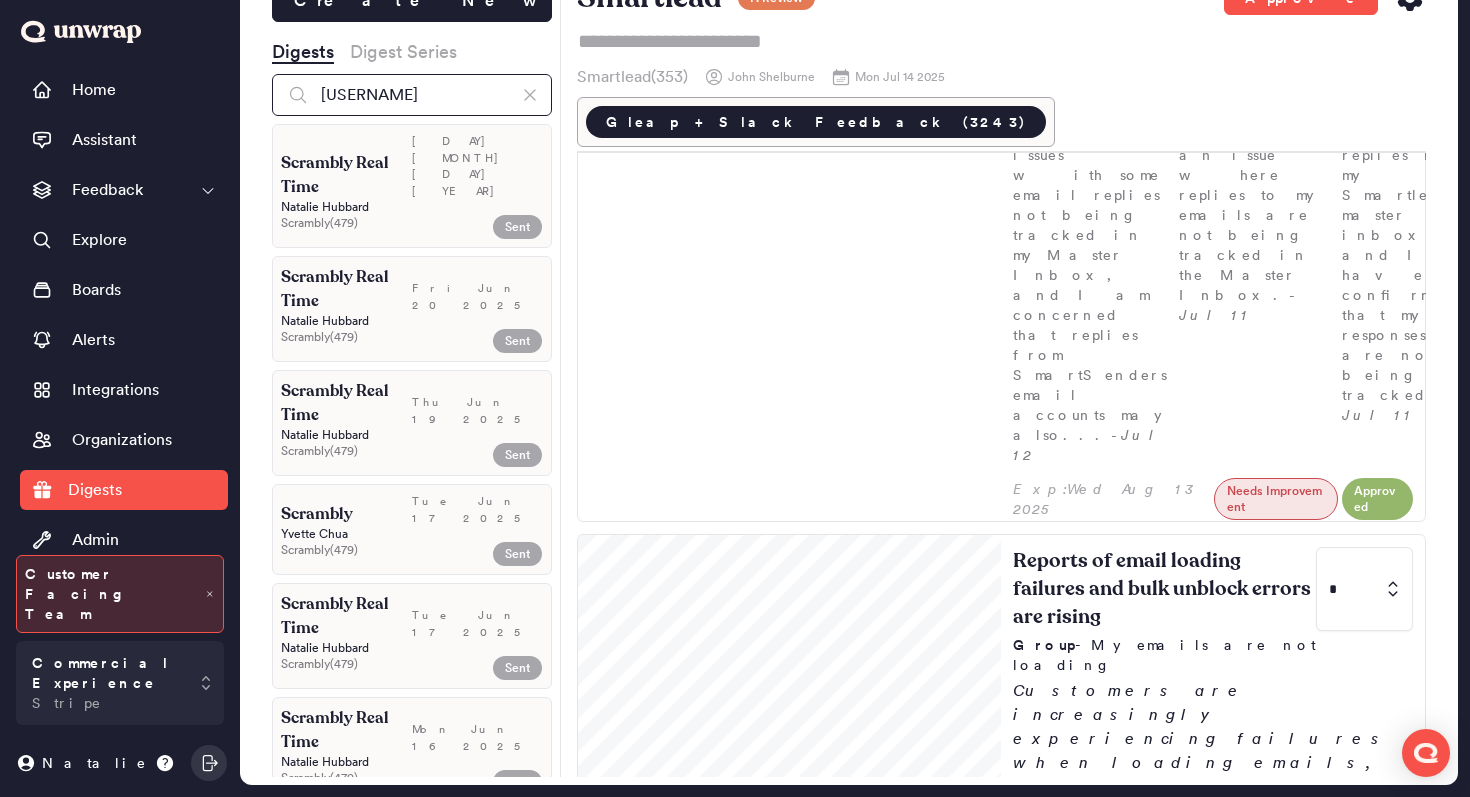 scroll, scrollTop: 0, scrollLeft: 0, axis: both 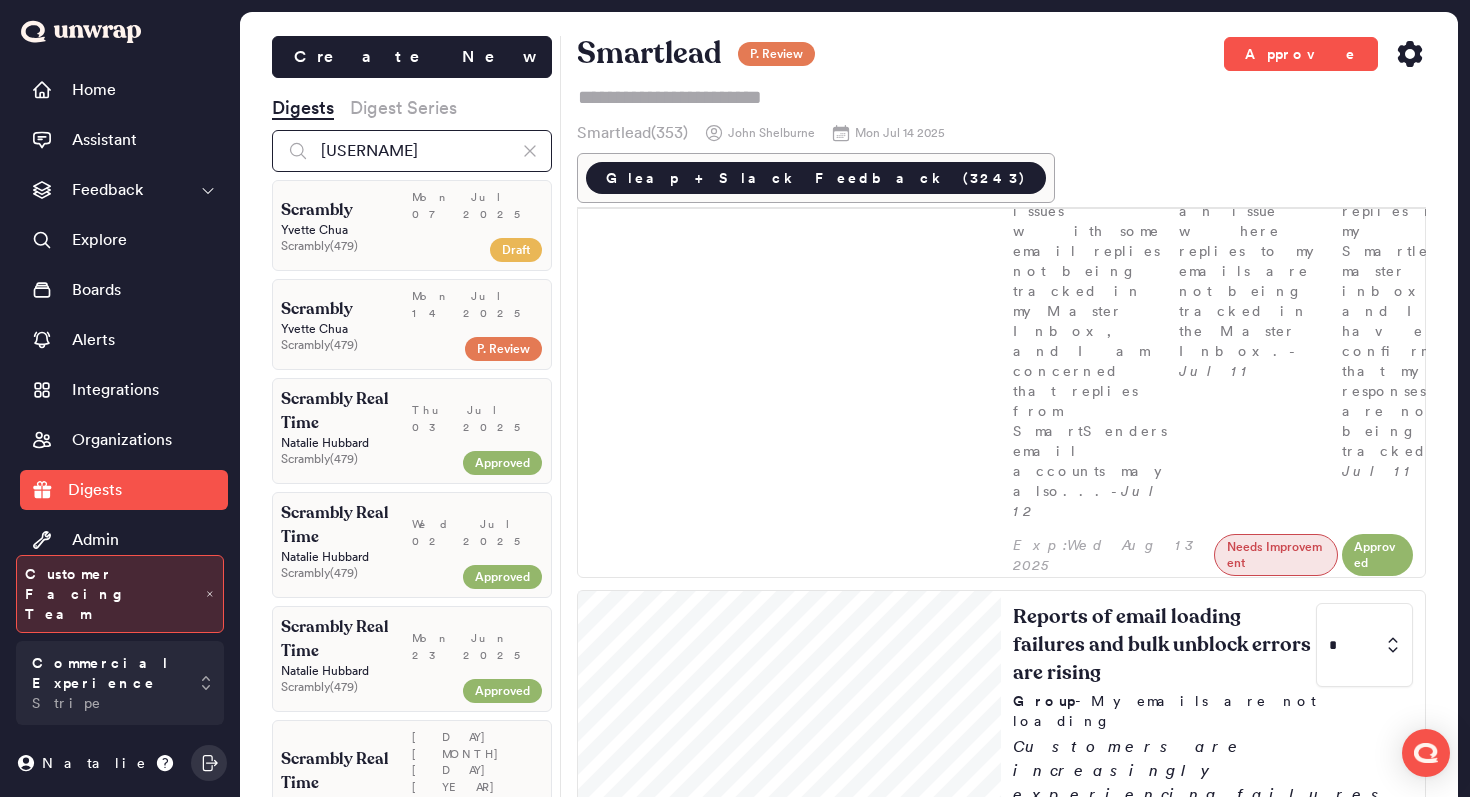 type on "[USERNAME]" 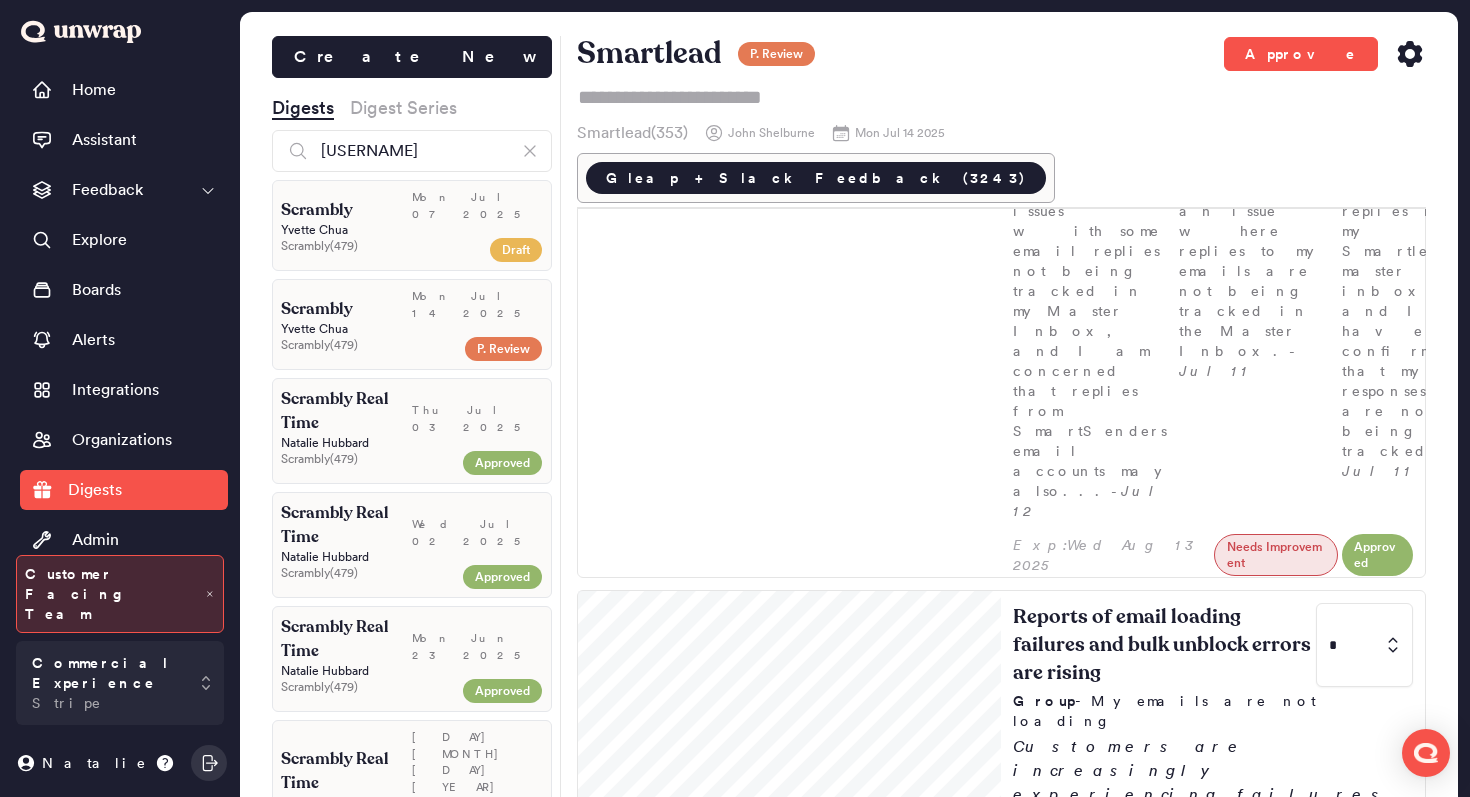 click on "Draft" at bounding box center [498, 250] 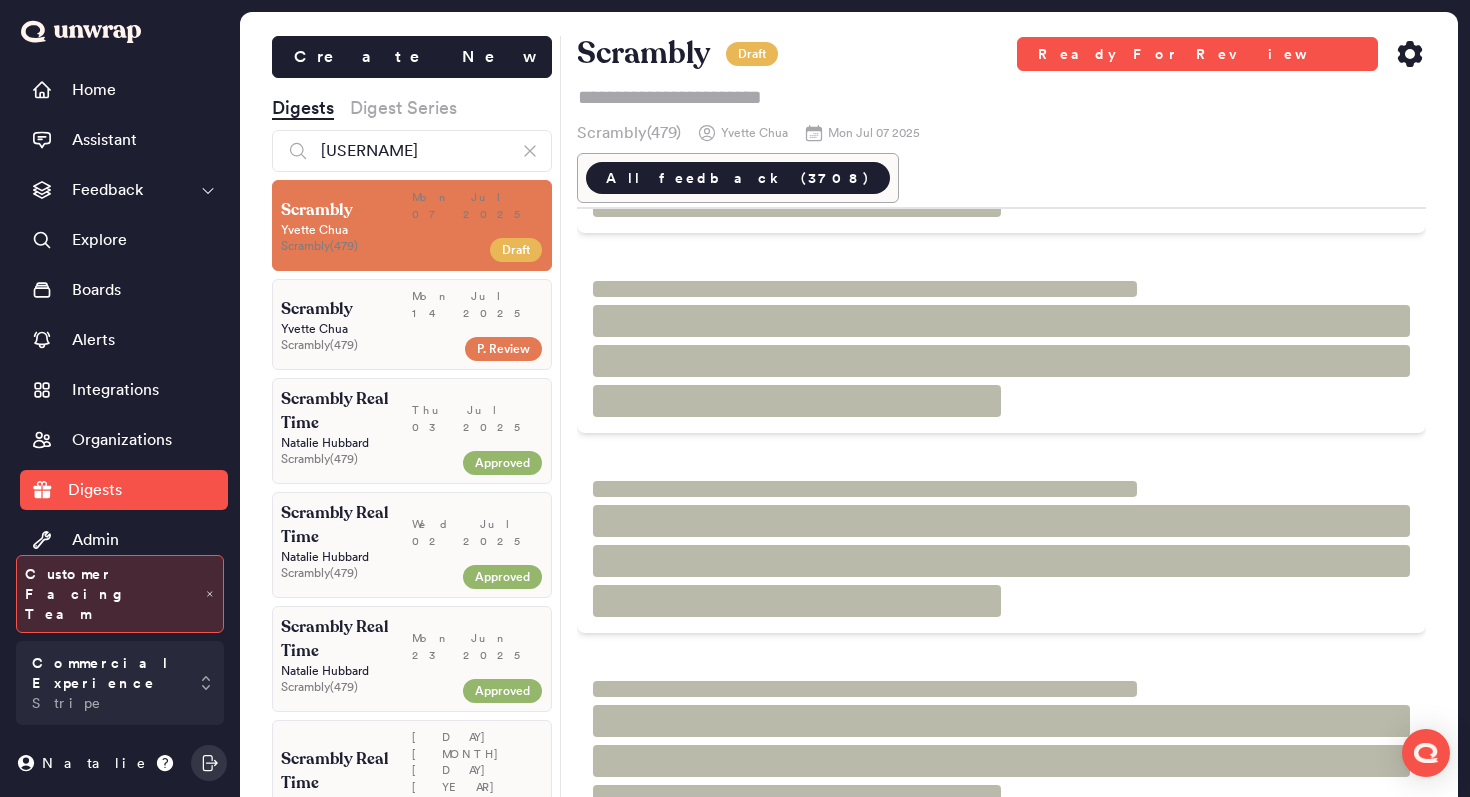 scroll, scrollTop: 384, scrollLeft: 0, axis: vertical 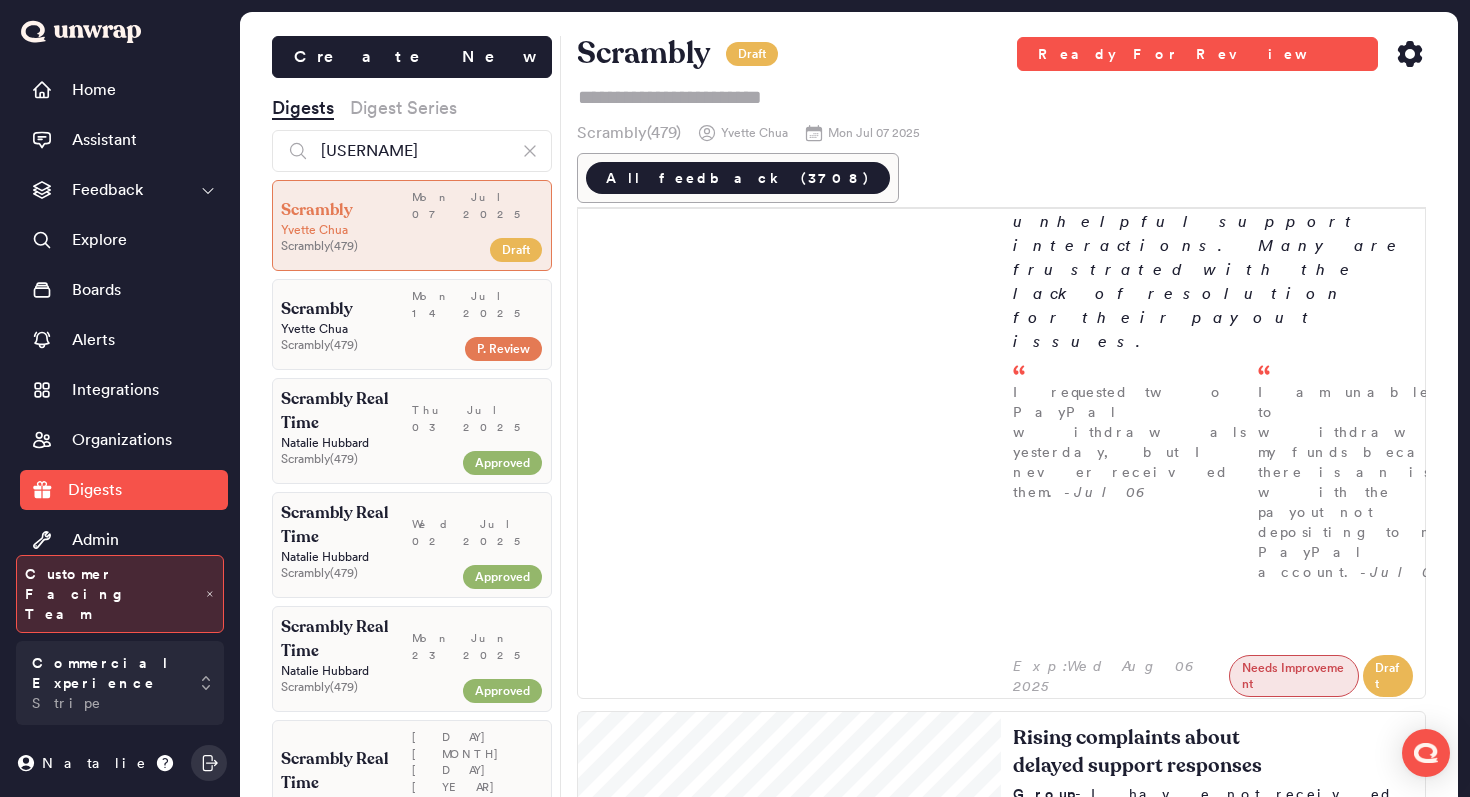 click on "Mon Jul 14 2025" at bounding box center [477, 304] 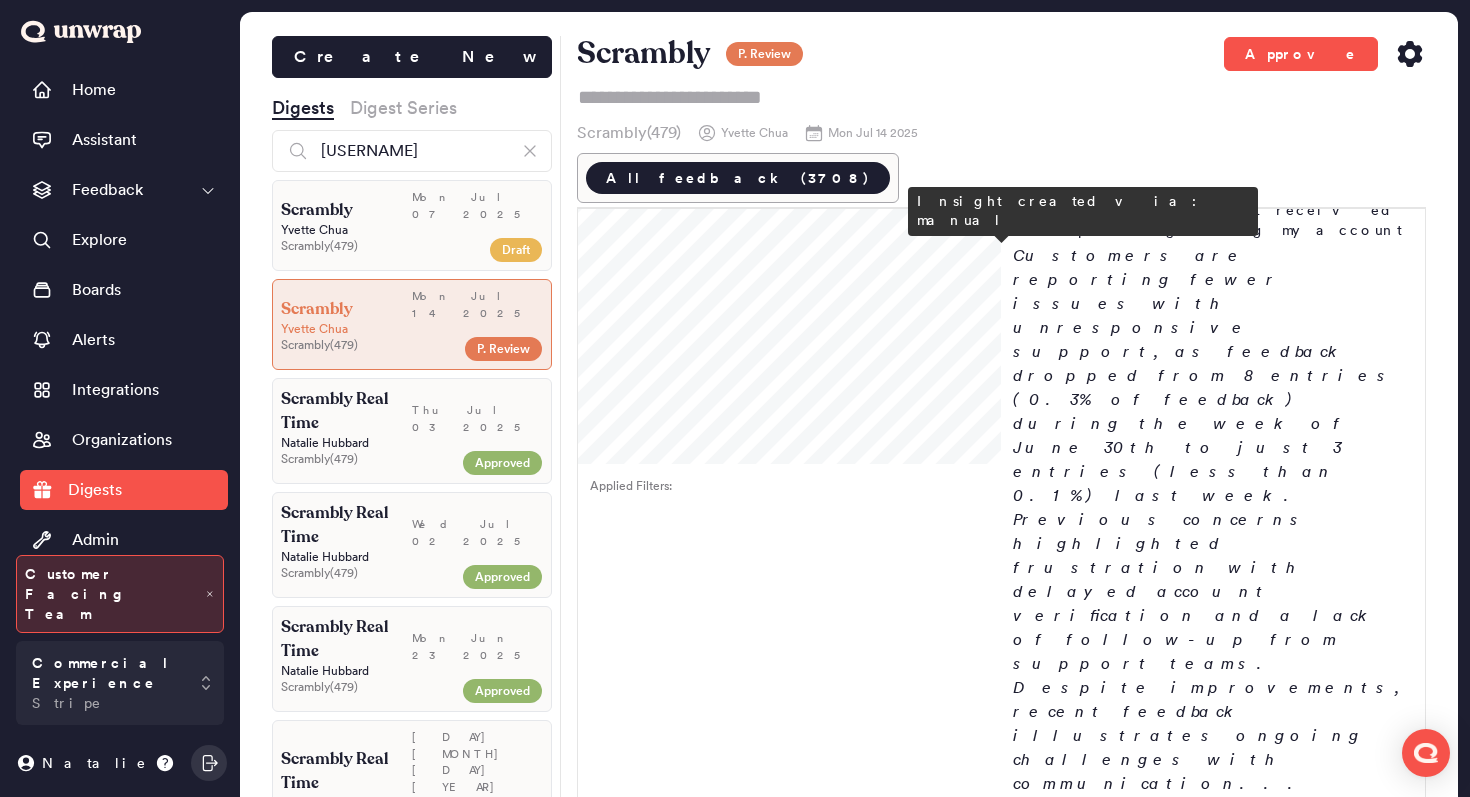 scroll, scrollTop: 2171, scrollLeft: 0, axis: vertical 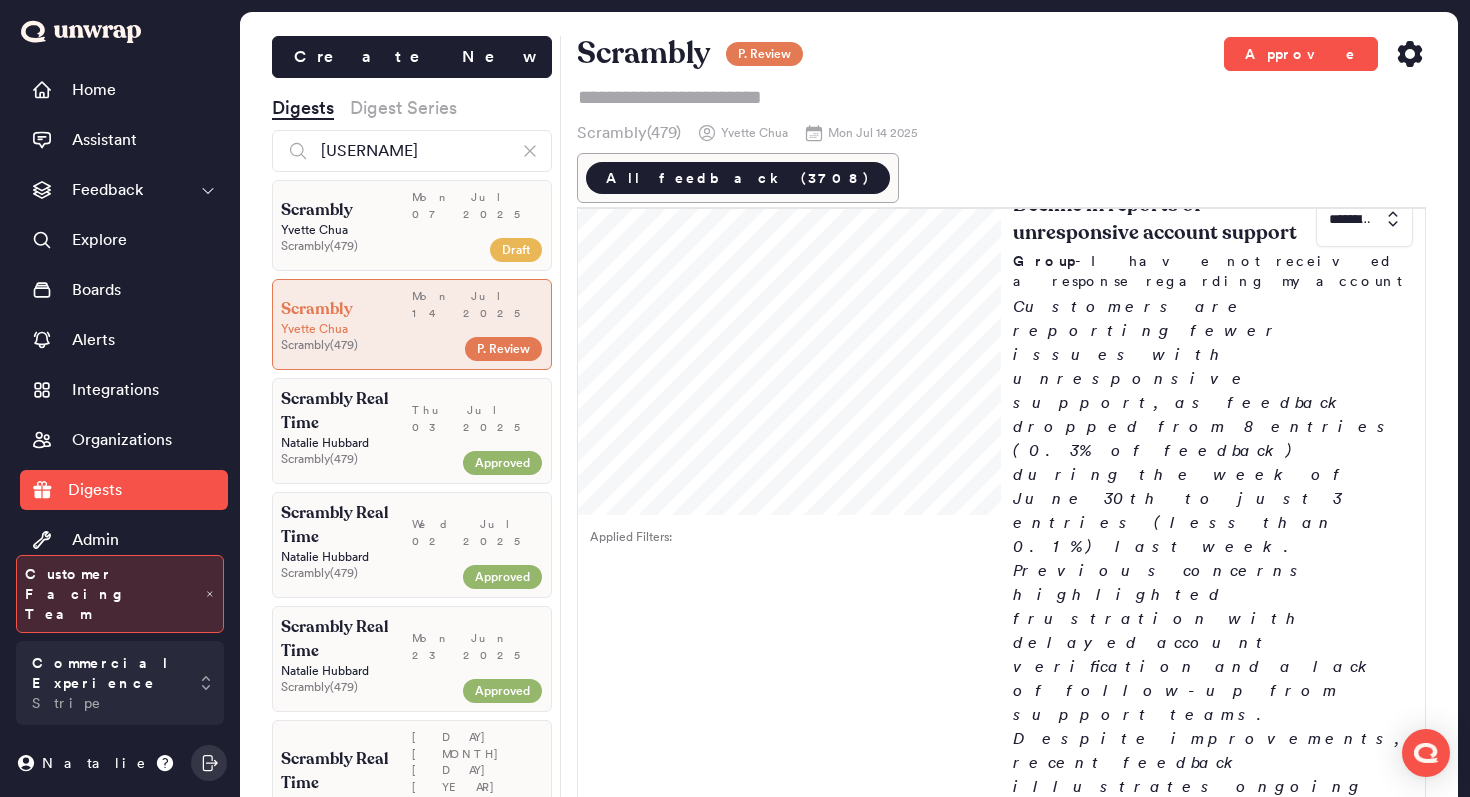 click at bounding box center (1364, 2207) 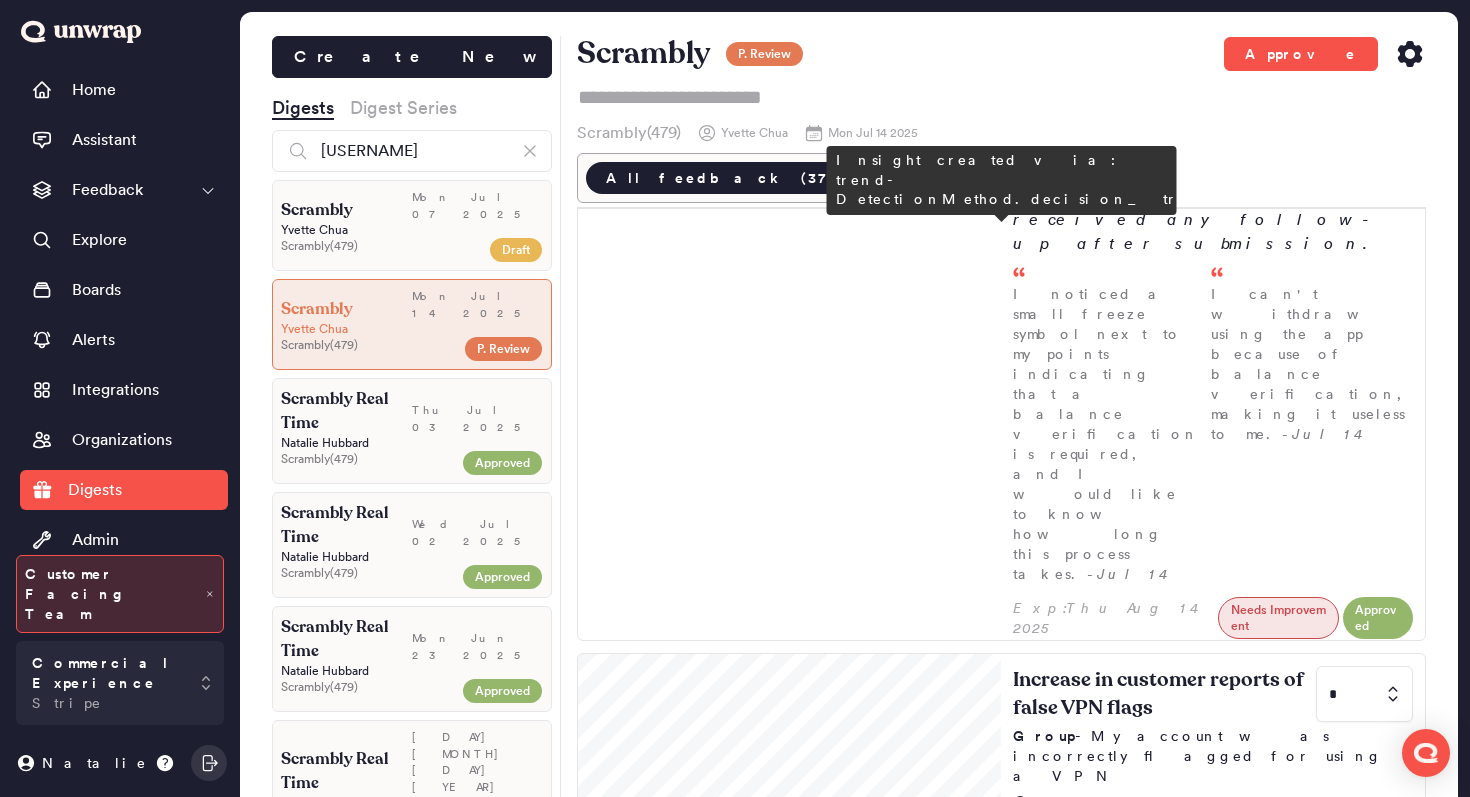 scroll, scrollTop: 564, scrollLeft: 0, axis: vertical 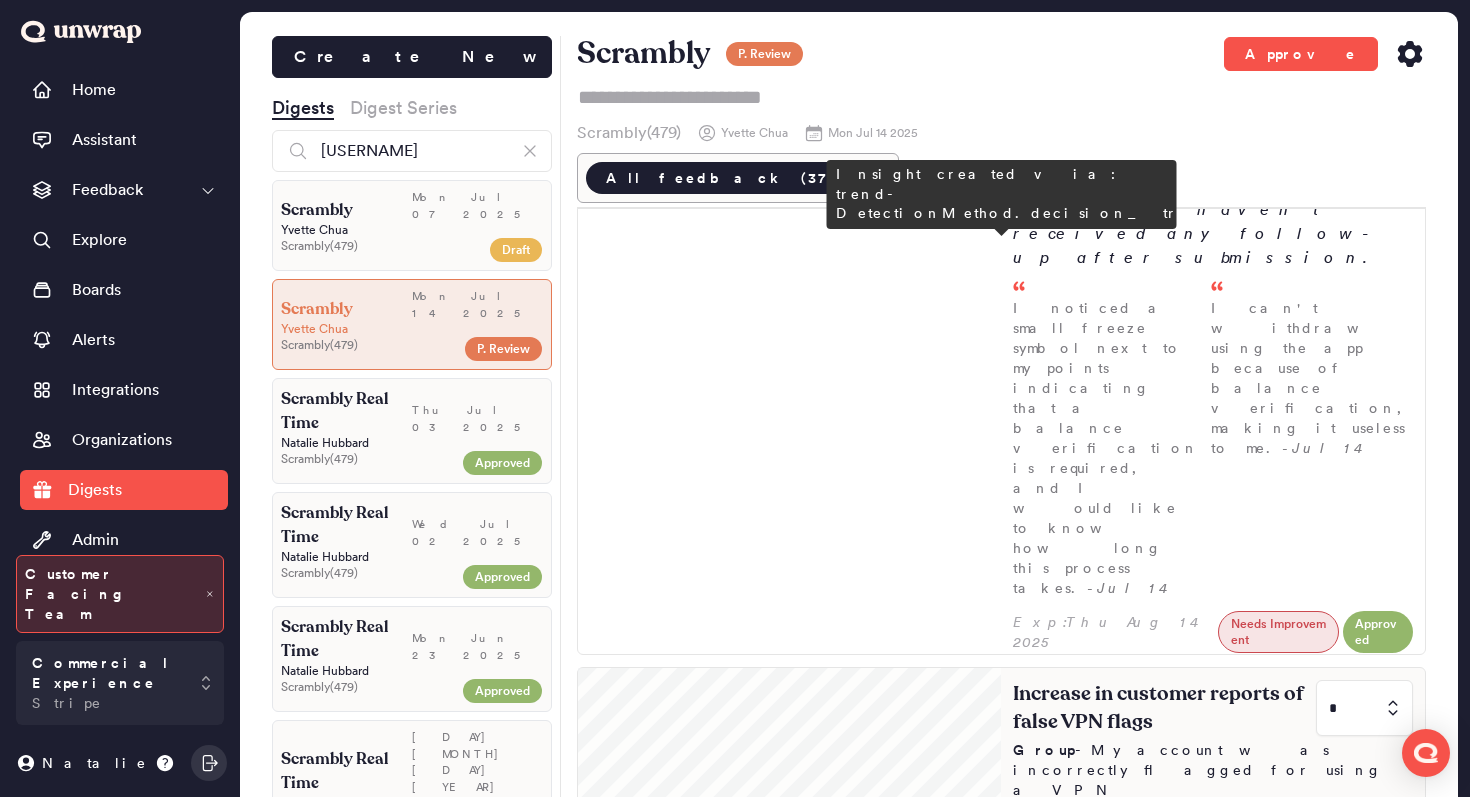 click on "Customers are reporting a rise in false VPN usage flags, with feedback increasing from 4 entries (0.2% of feedback) in the first week of June to 10 entries (0.4% of feedback) in the first week of July. Many say they were flagged while using standard home Wi-Fi or private browsing modes, leading to unexpected account suspensions. Users are calling for clearer guidelines on what constitutes VPN usag..." at bounding box center [1213, 1056] 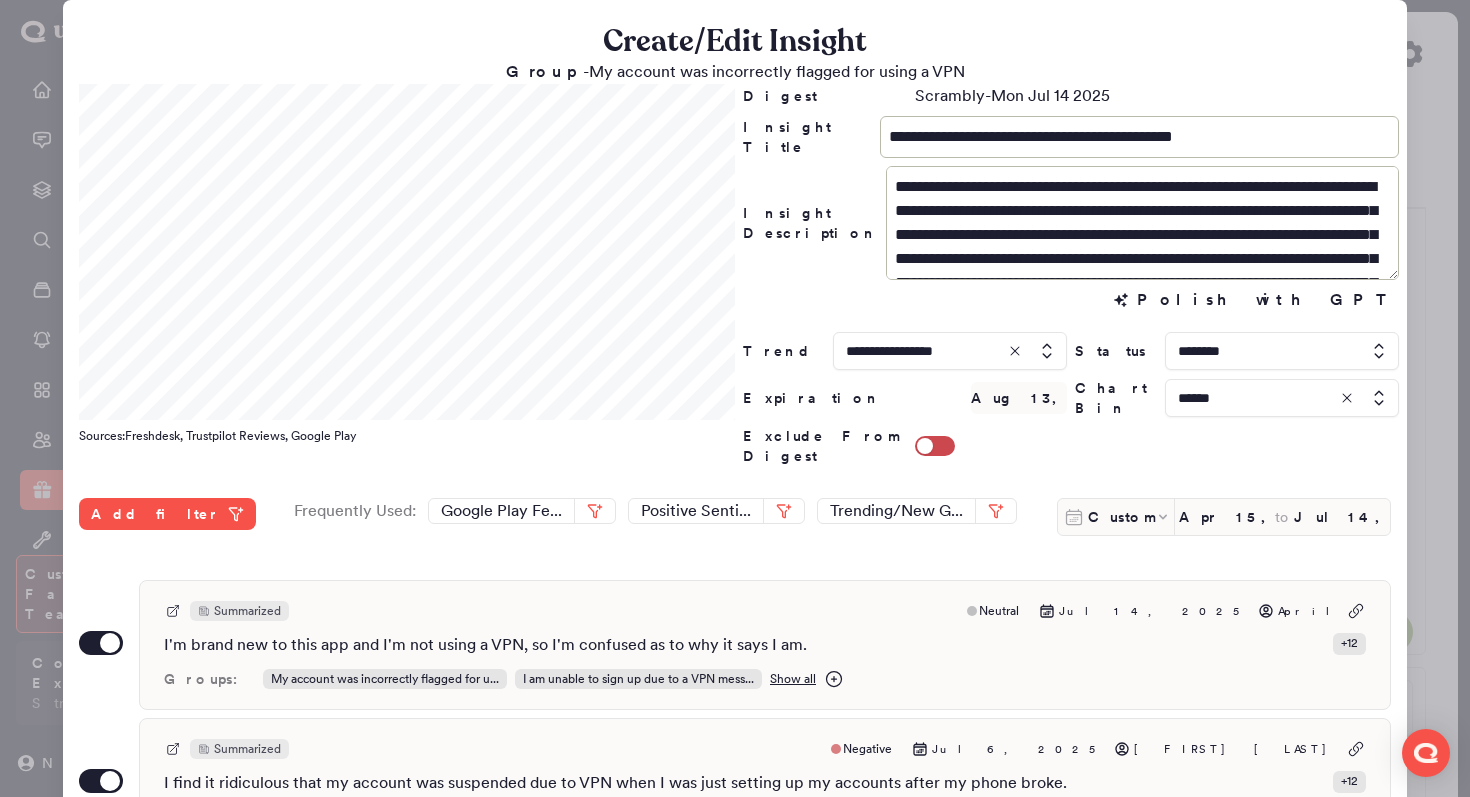 scroll, scrollTop: 96, scrollLeft: 0, axis: vertical 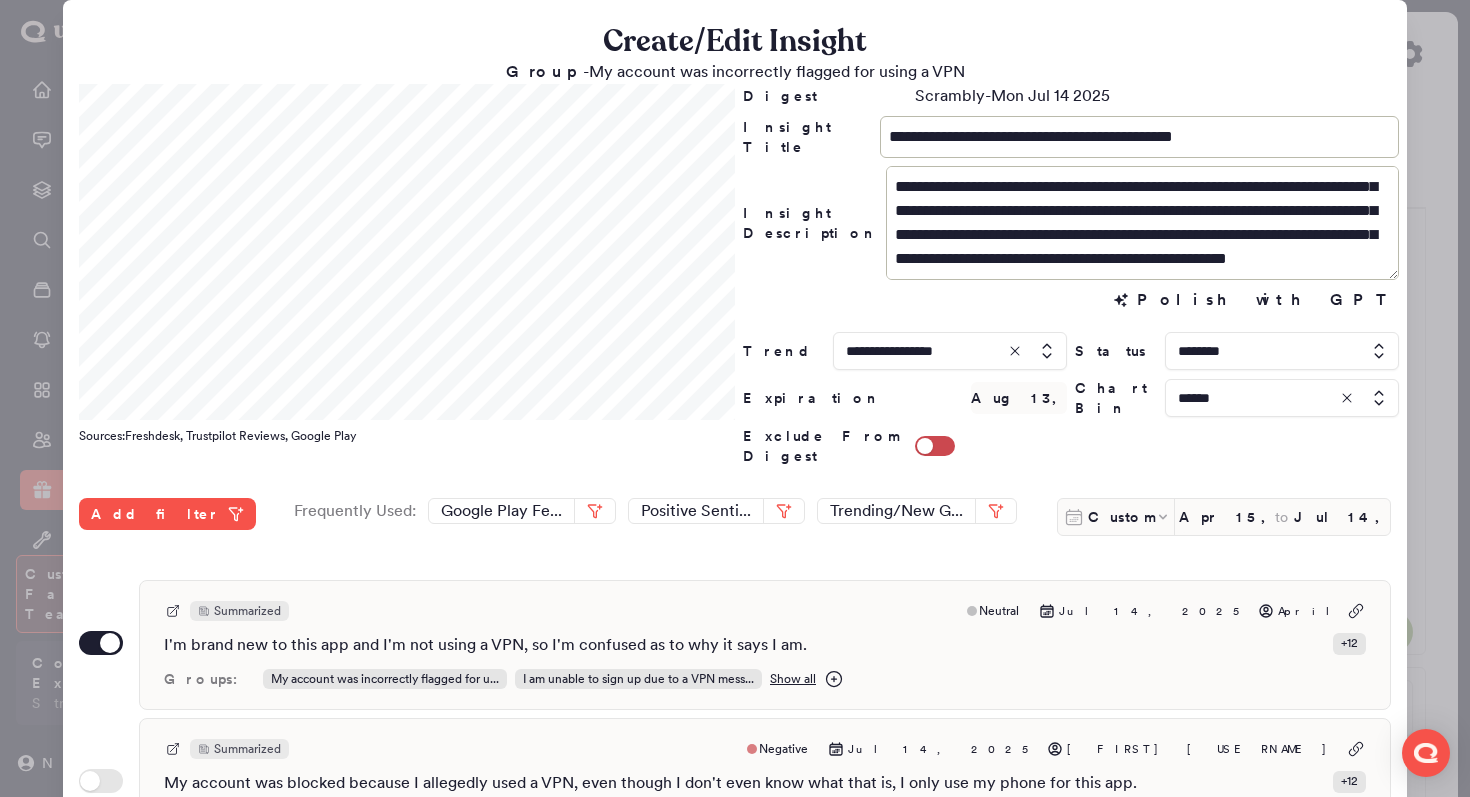 click at bounding box center (735, 398) 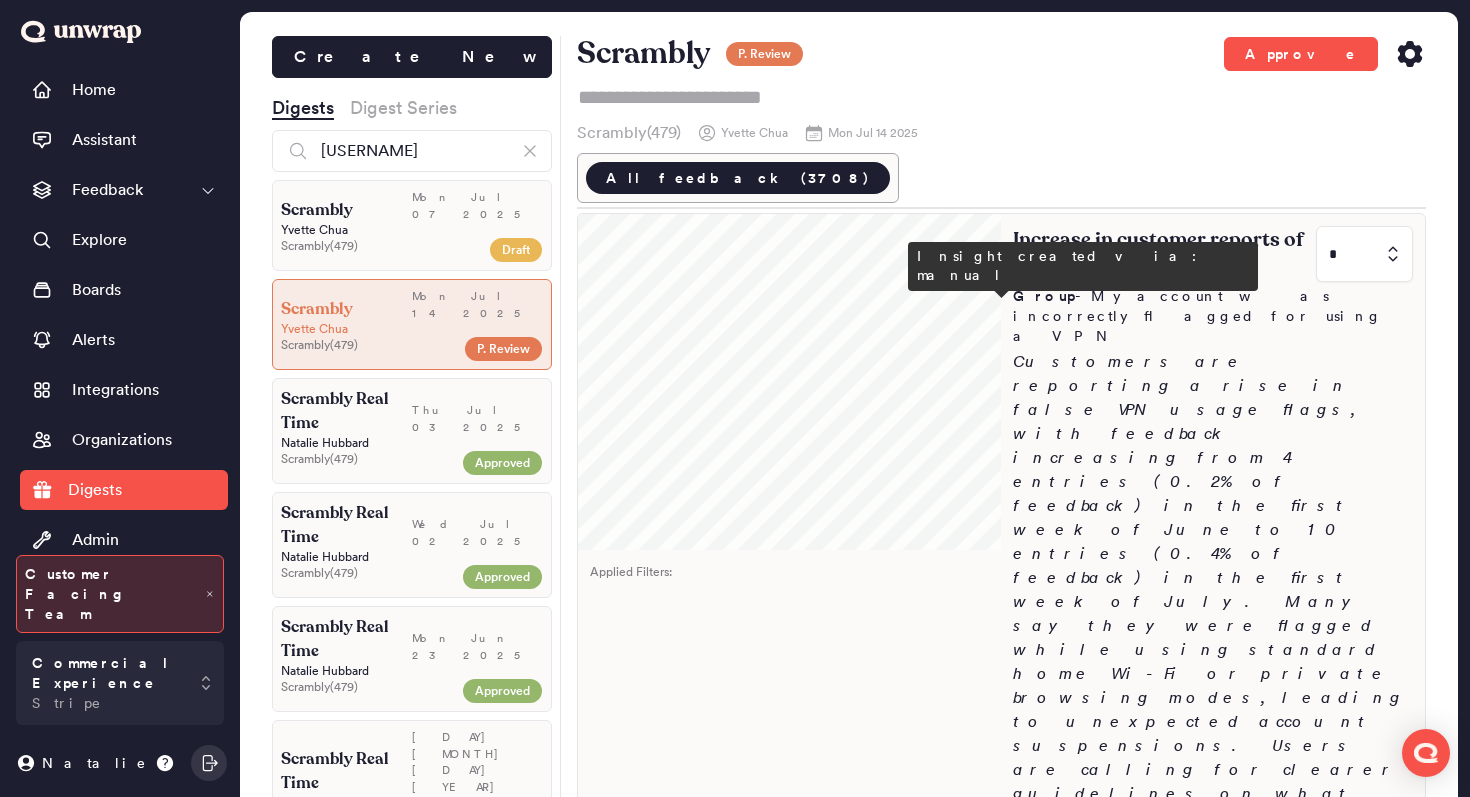 scroll, scrollTop: 1049, scrollLeft: 0, axis: vertical 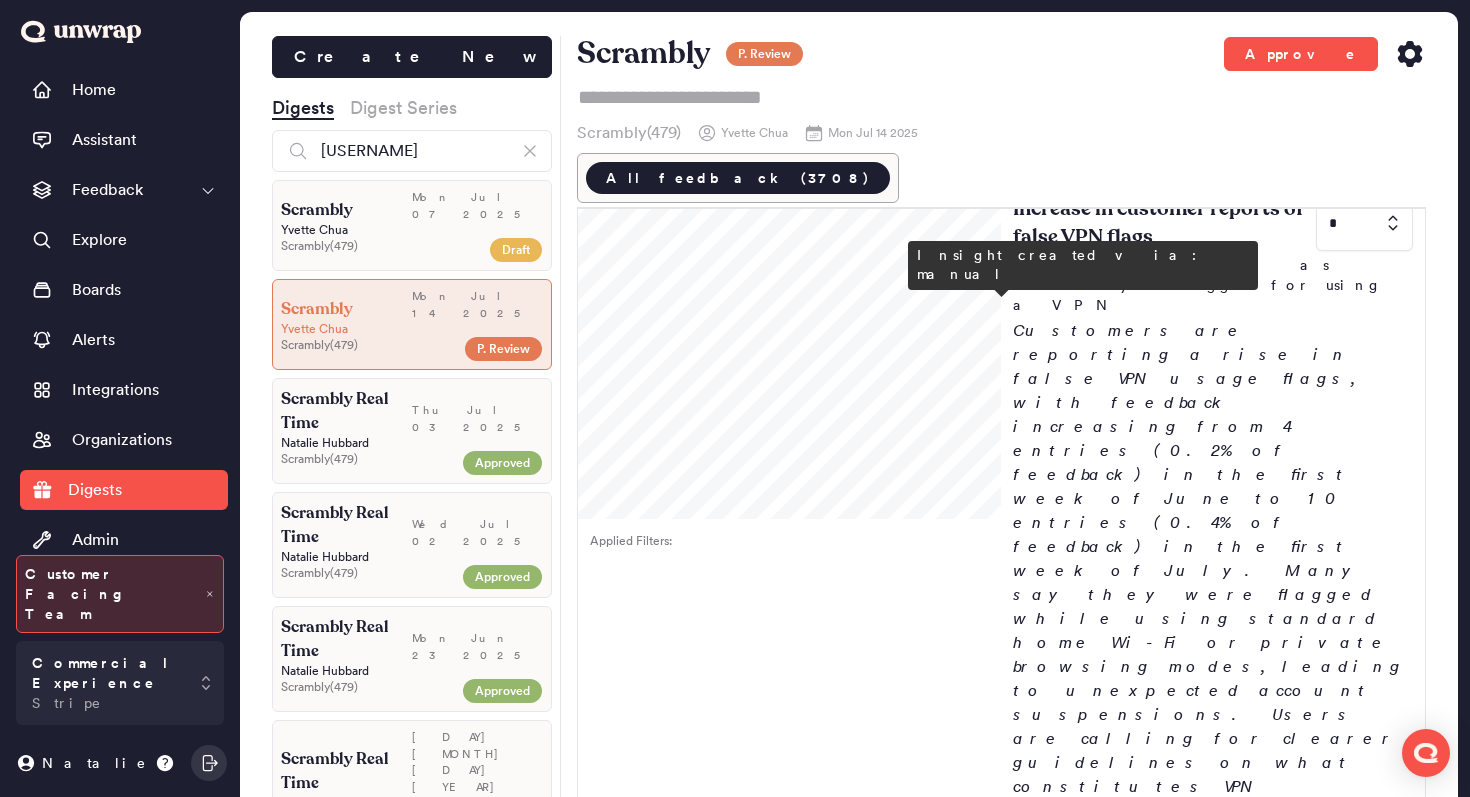 click on "Customers report experiencing excessive, intrusive, and misleading ads that disrupt gameplay and cause frustration. They mention issues such as game freezes, crashes, and being kicked out of games during ad playback, which hinder progress and completion of offers.
Many users describe ads promising rewards or bonuses, such as cash or sign-up incentives, that were not fulfilled or required addition..." at bounding box center [1213, 1657] 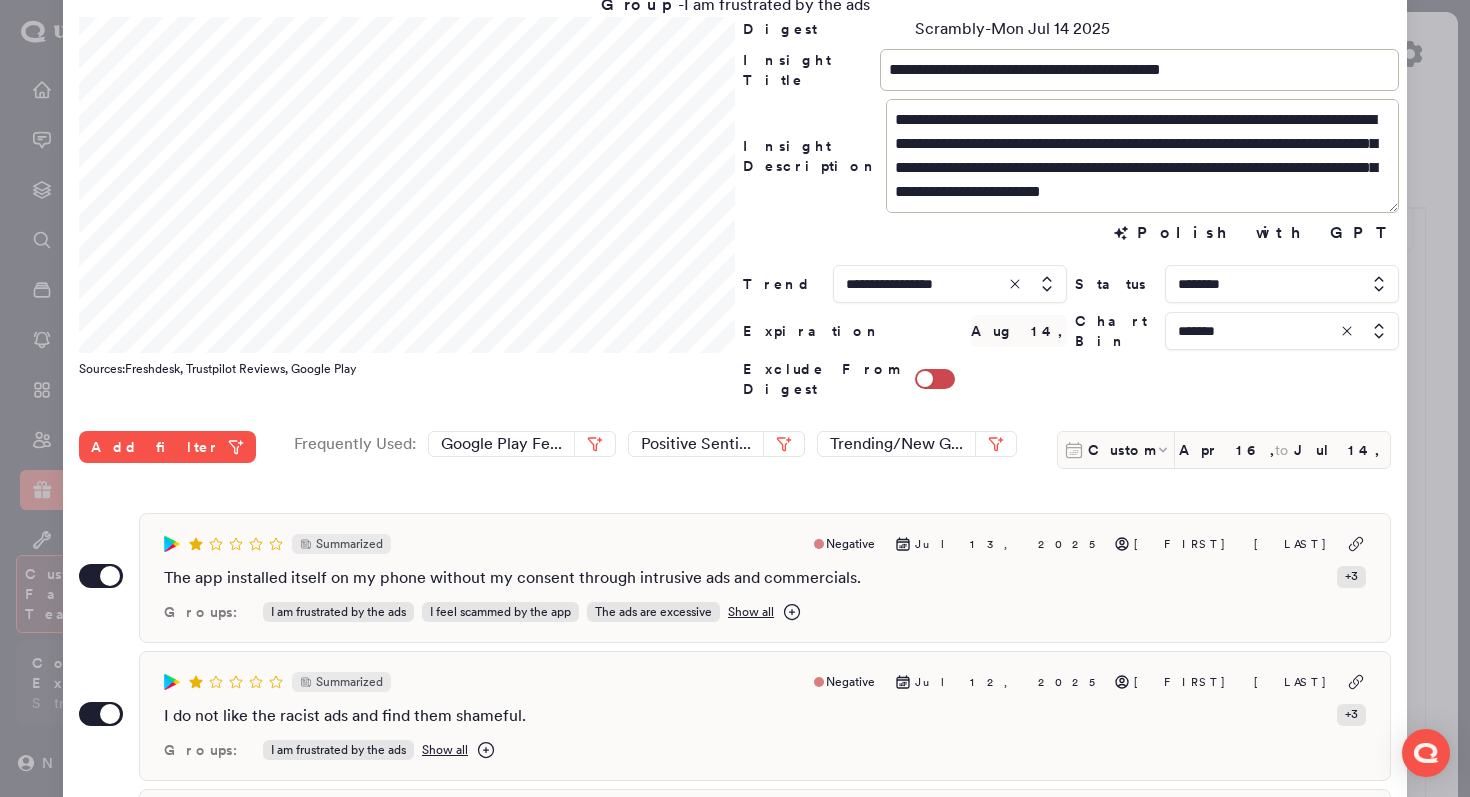 scroll, scrollTop: 0, scrollLeft: 0, axis: both 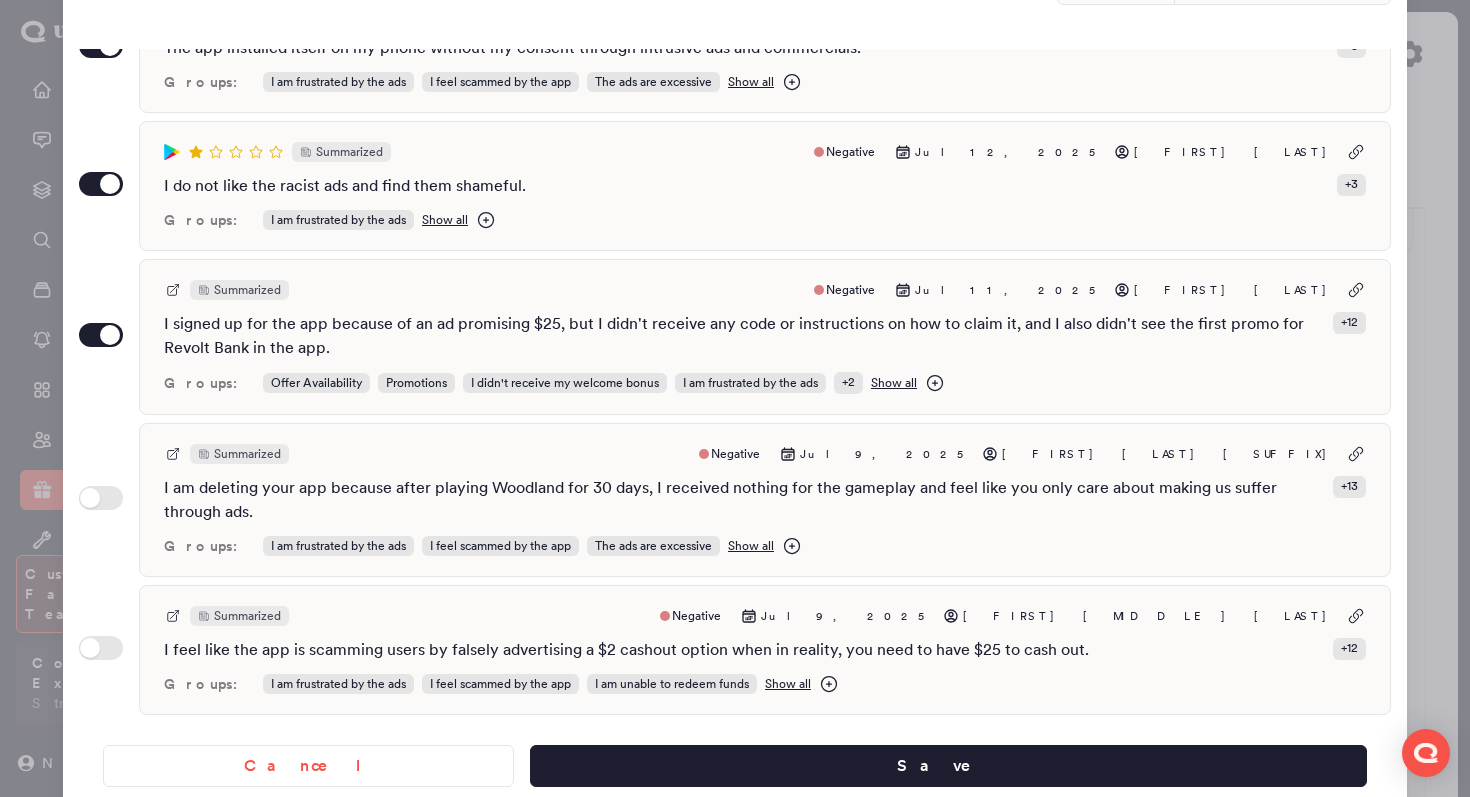 click at bounding box center [735, 398] 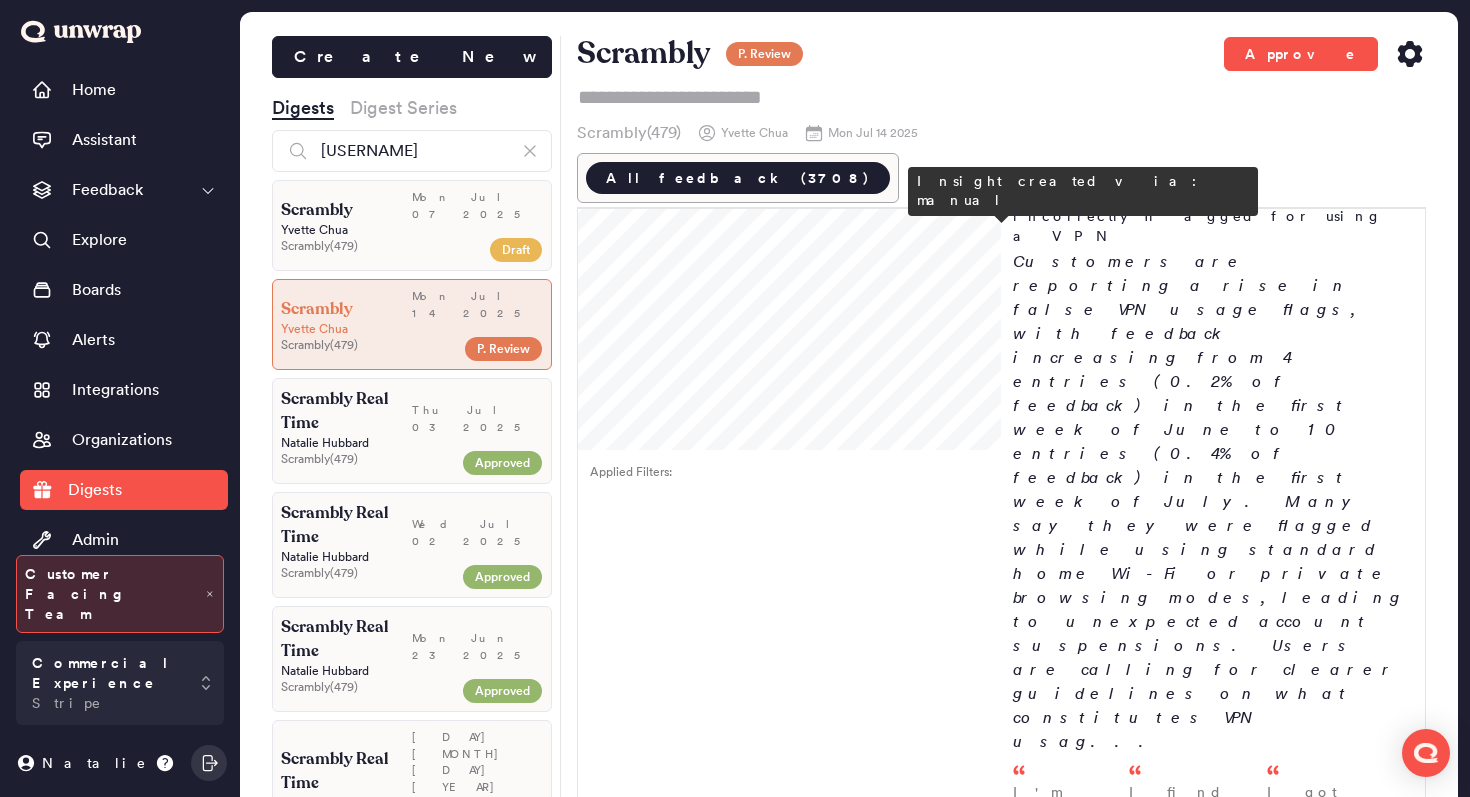 scroll, scrollTop: 1130, scrollLeft: 0, axis: vertical 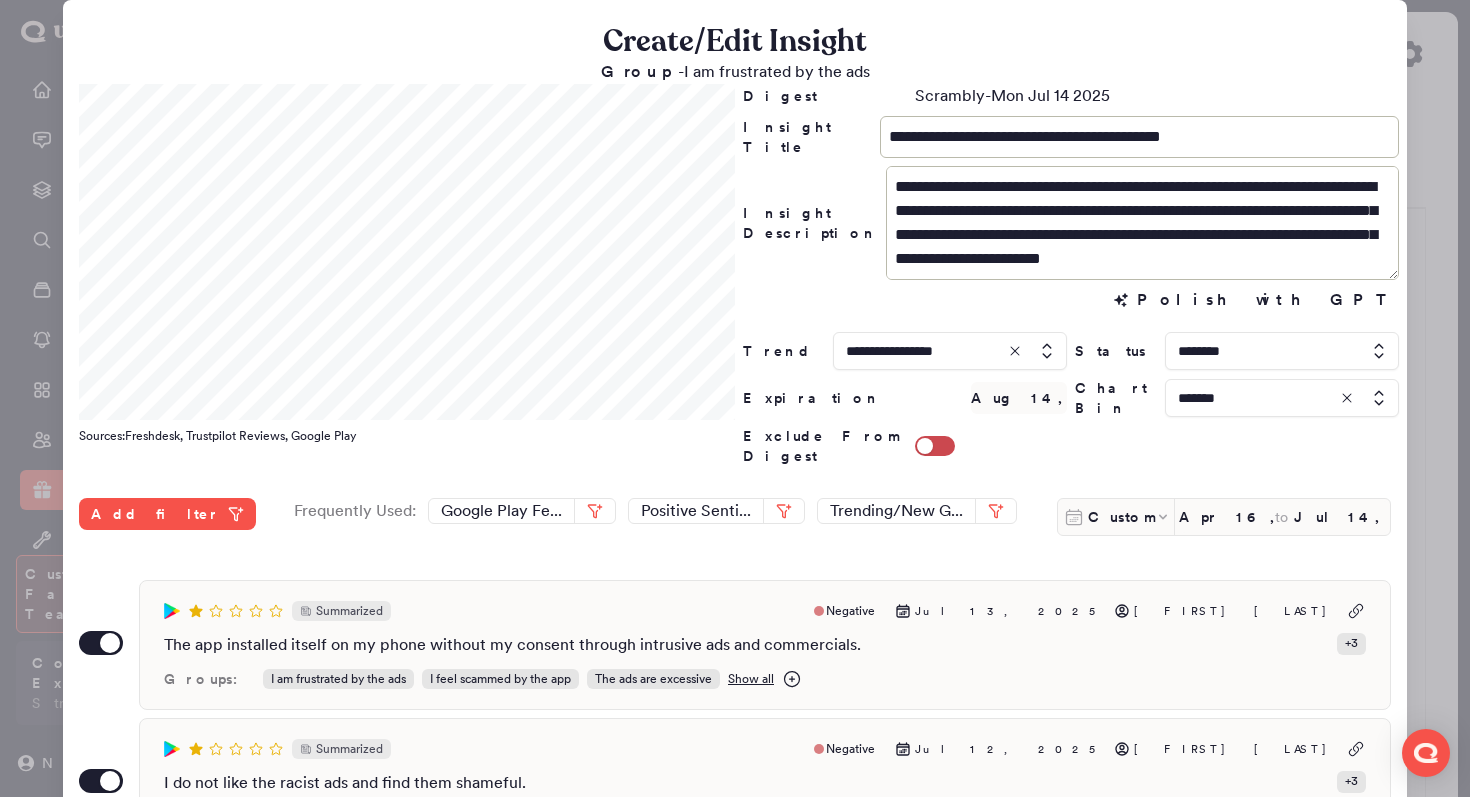 click at bounding box center [1282, 351] 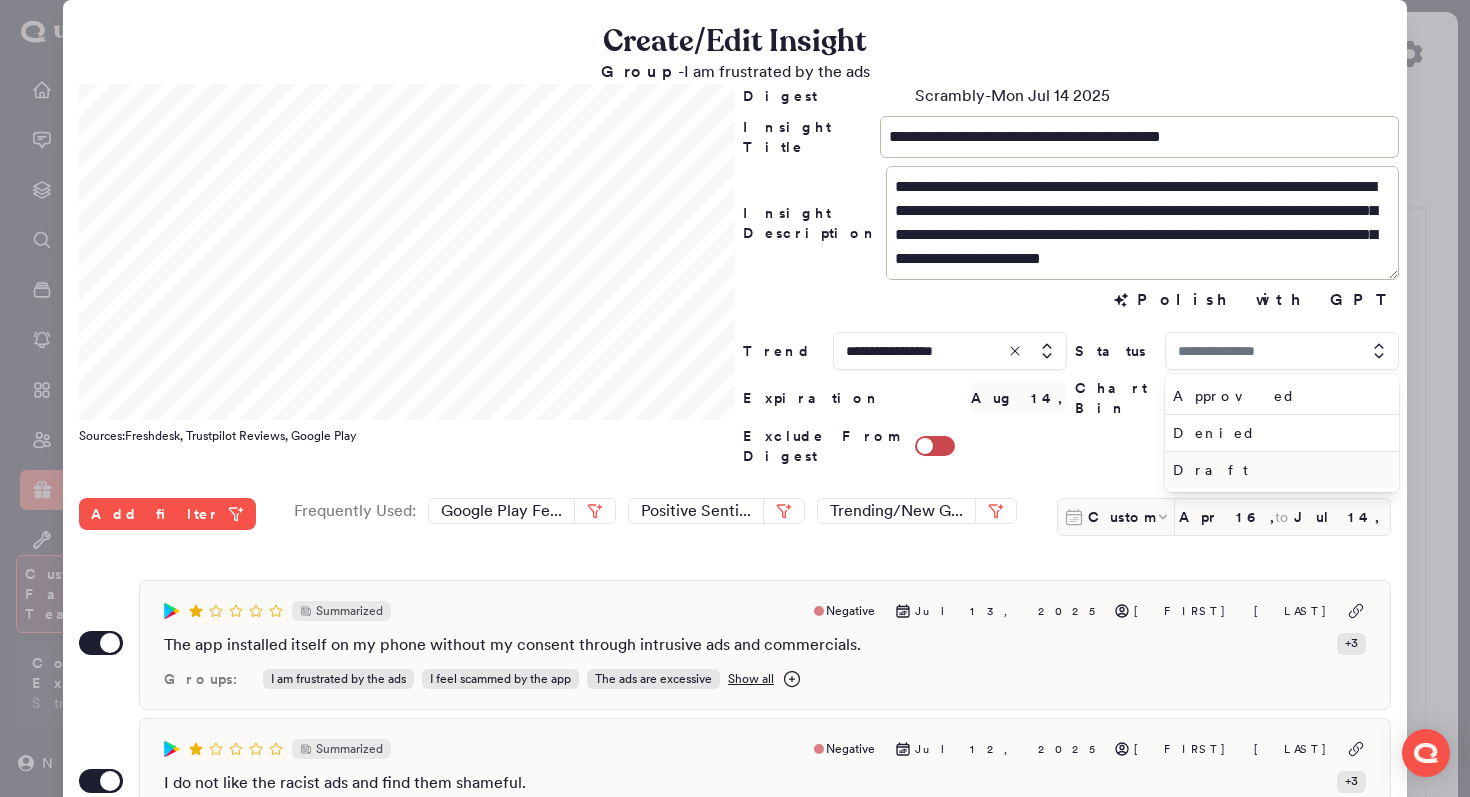 type on "********" 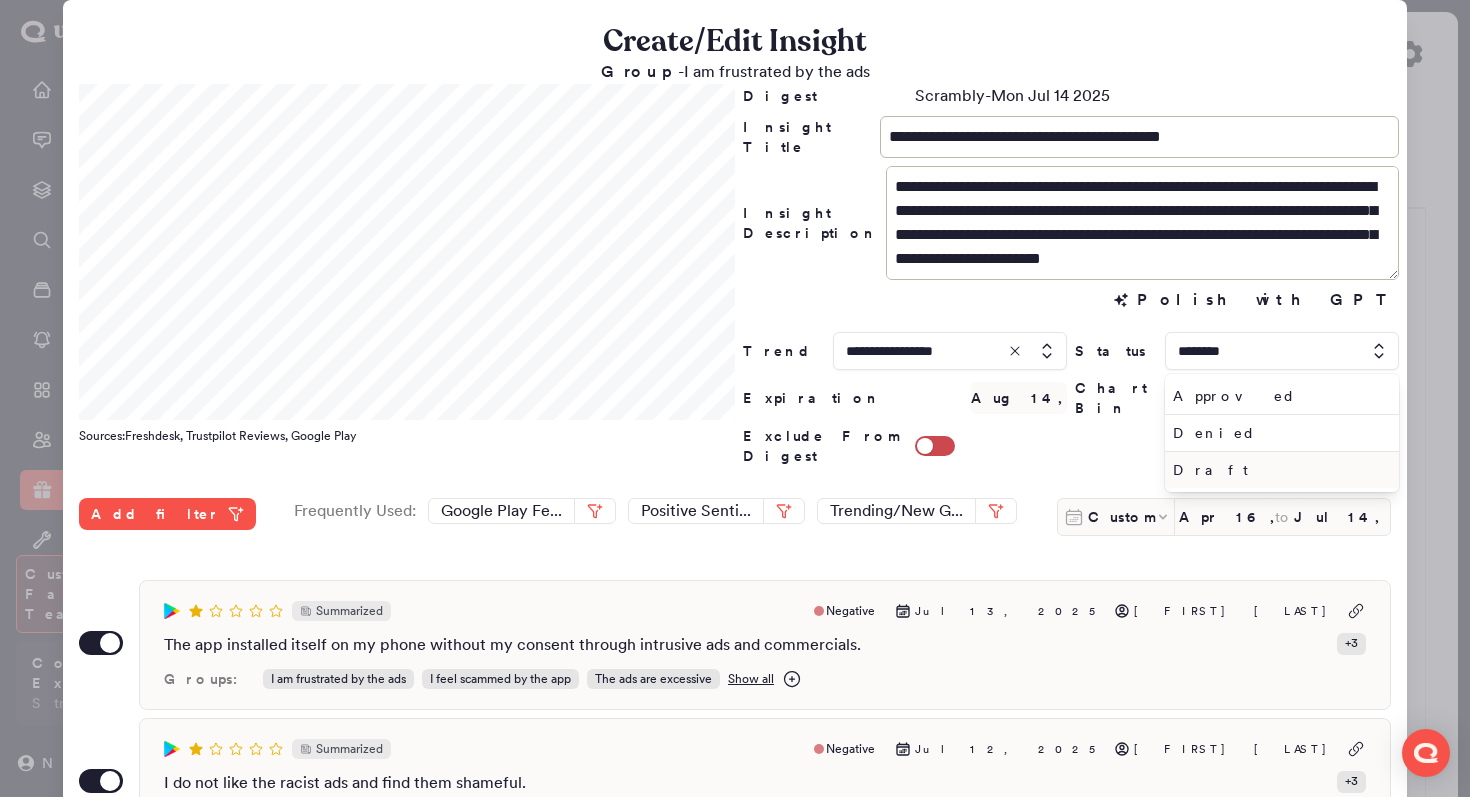 click on "Draft" at bounding box center (1278, 470) 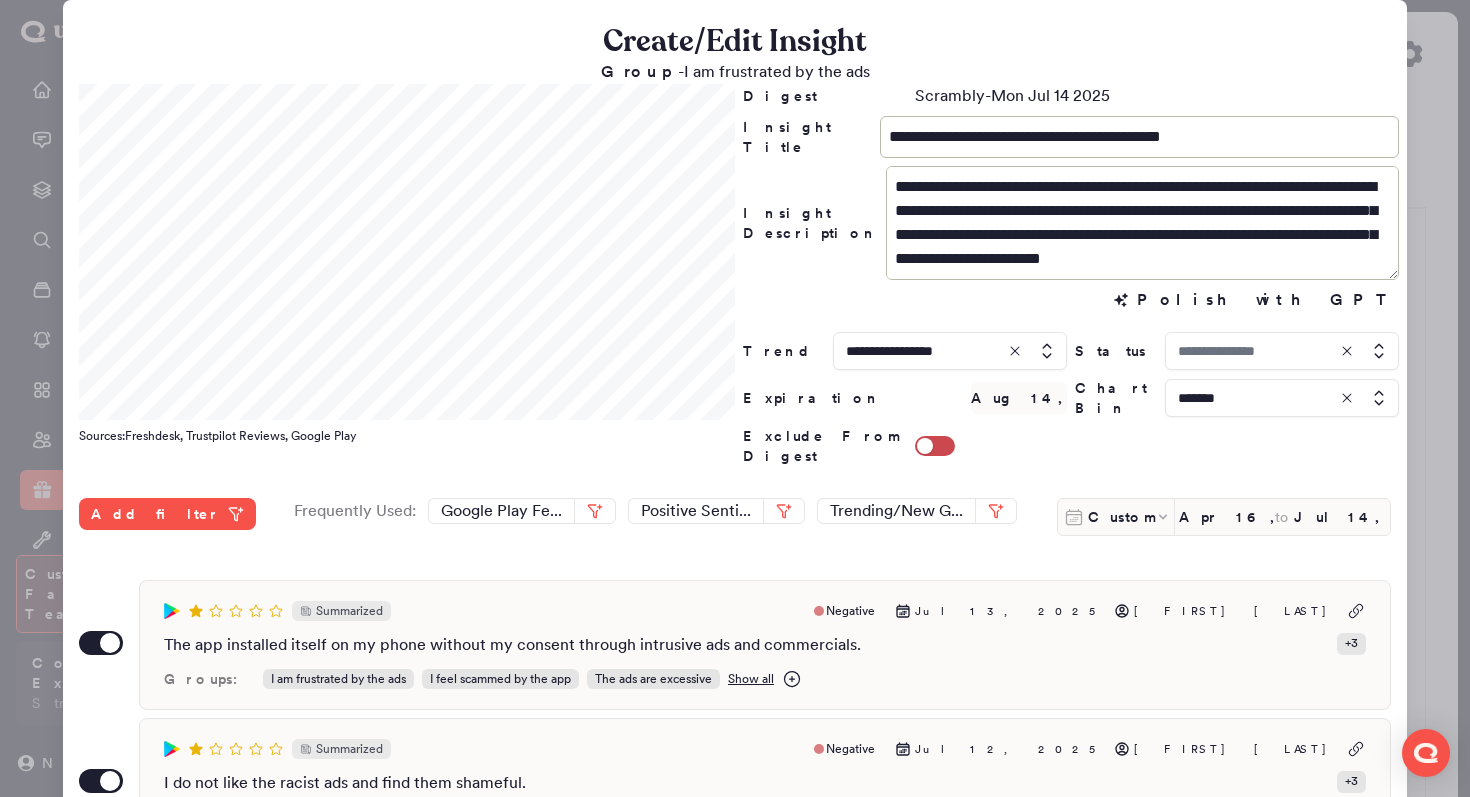 type on "*****" 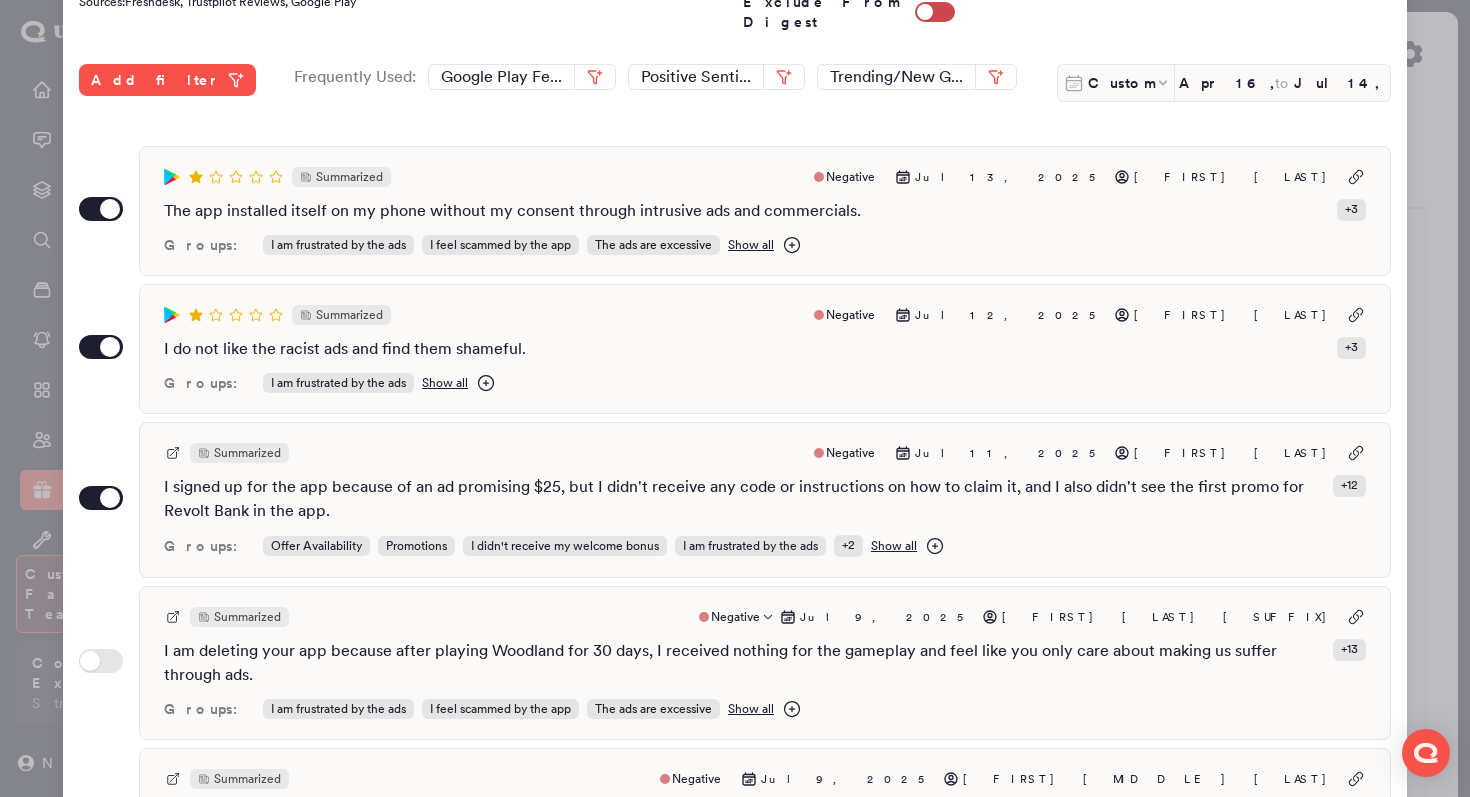 scroll, scrollTop: 487, scrollLeft: 0, axis: vertical 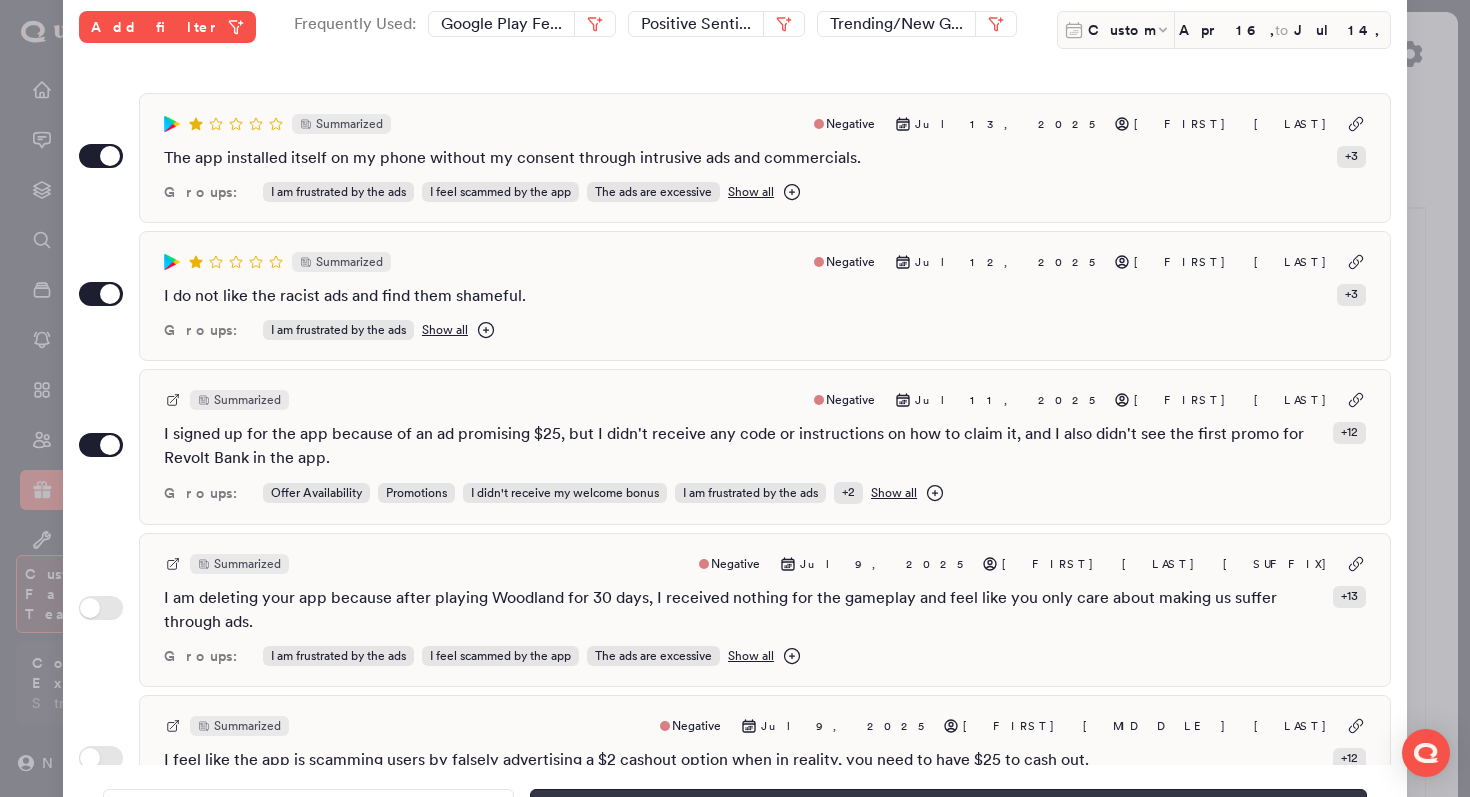 click on "Save" at bounding box center [948, 810] 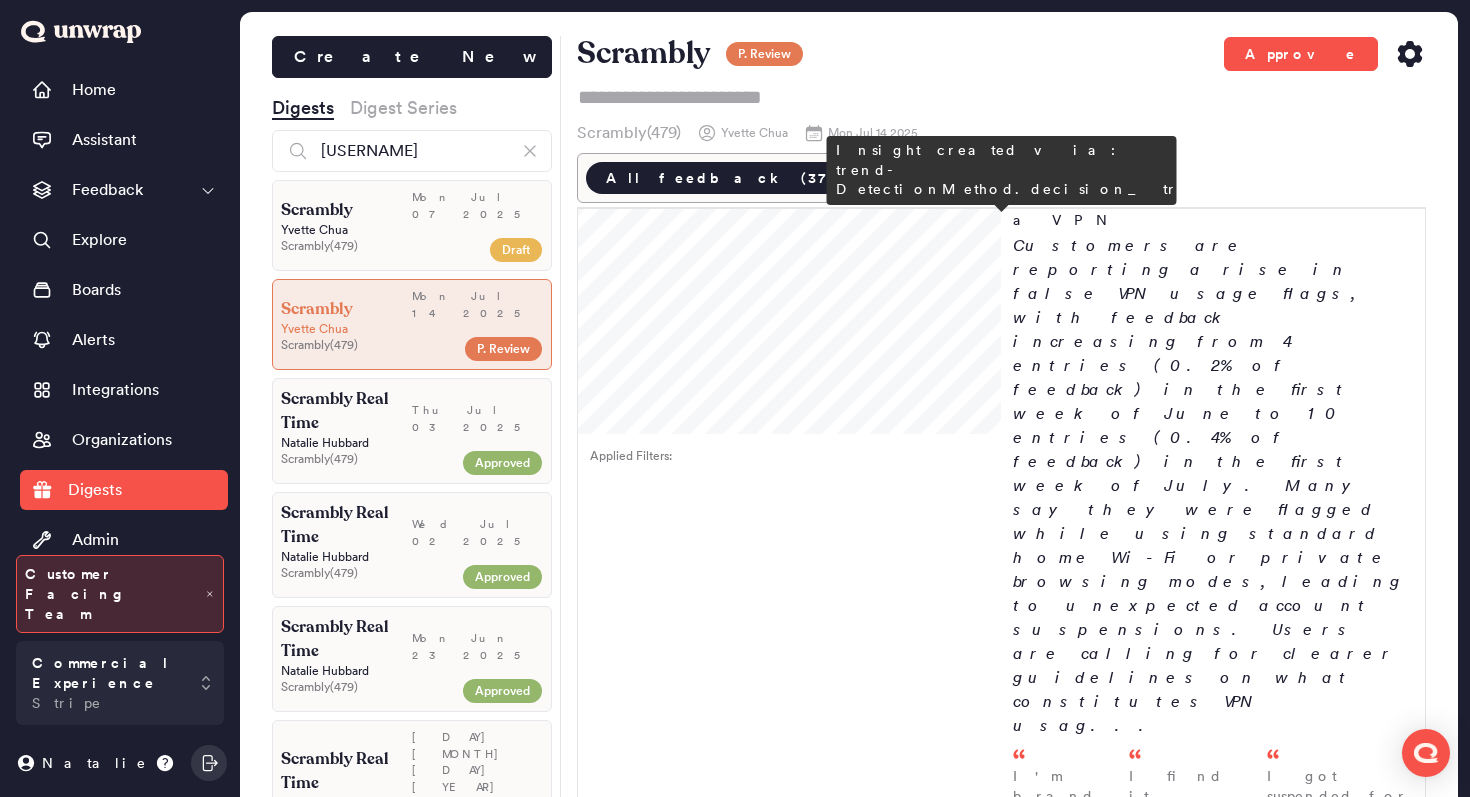 scroll, scrollTop: 1135, scrollLeft: 0, axis: vertical 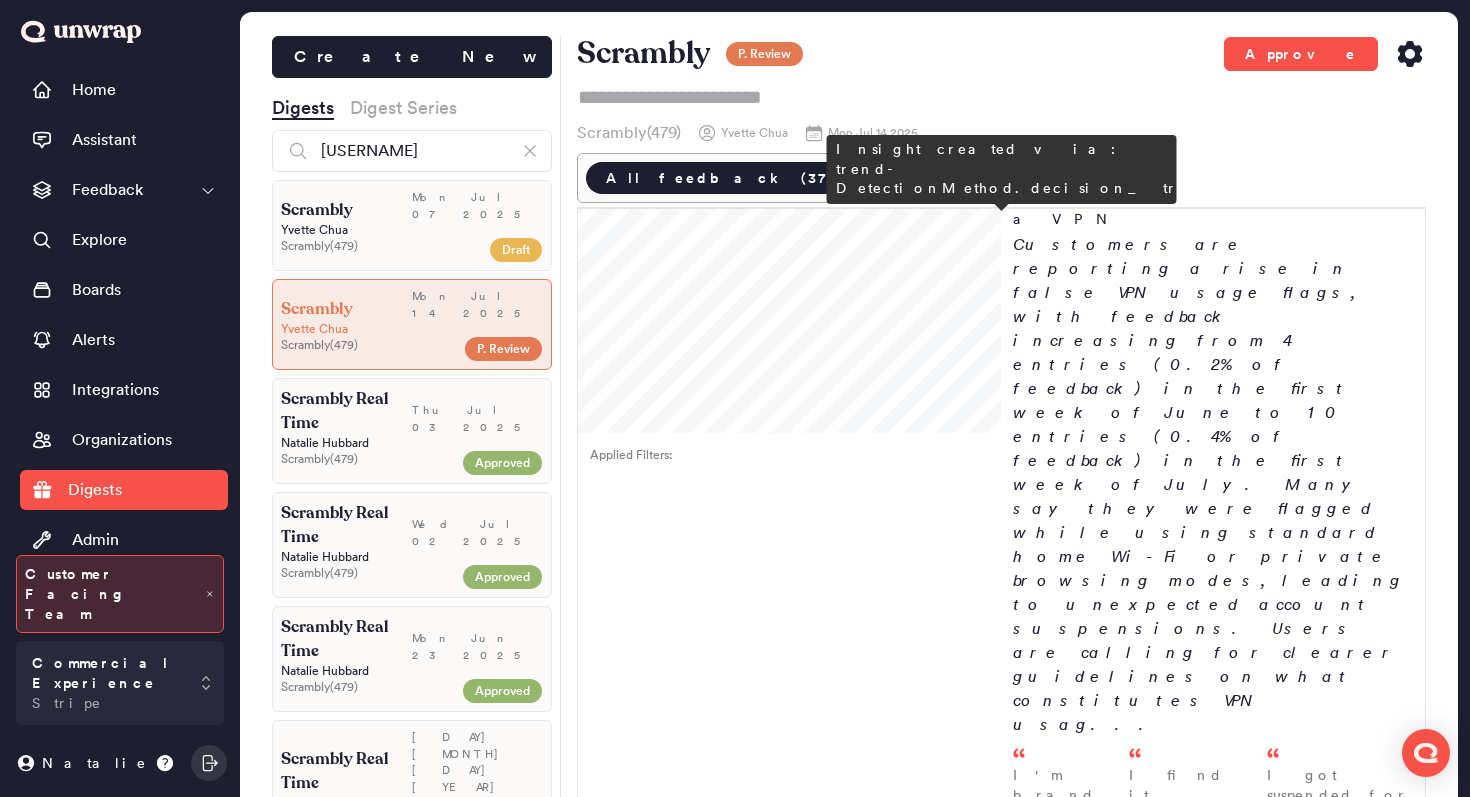 click at bounding box center [1364, 1255] 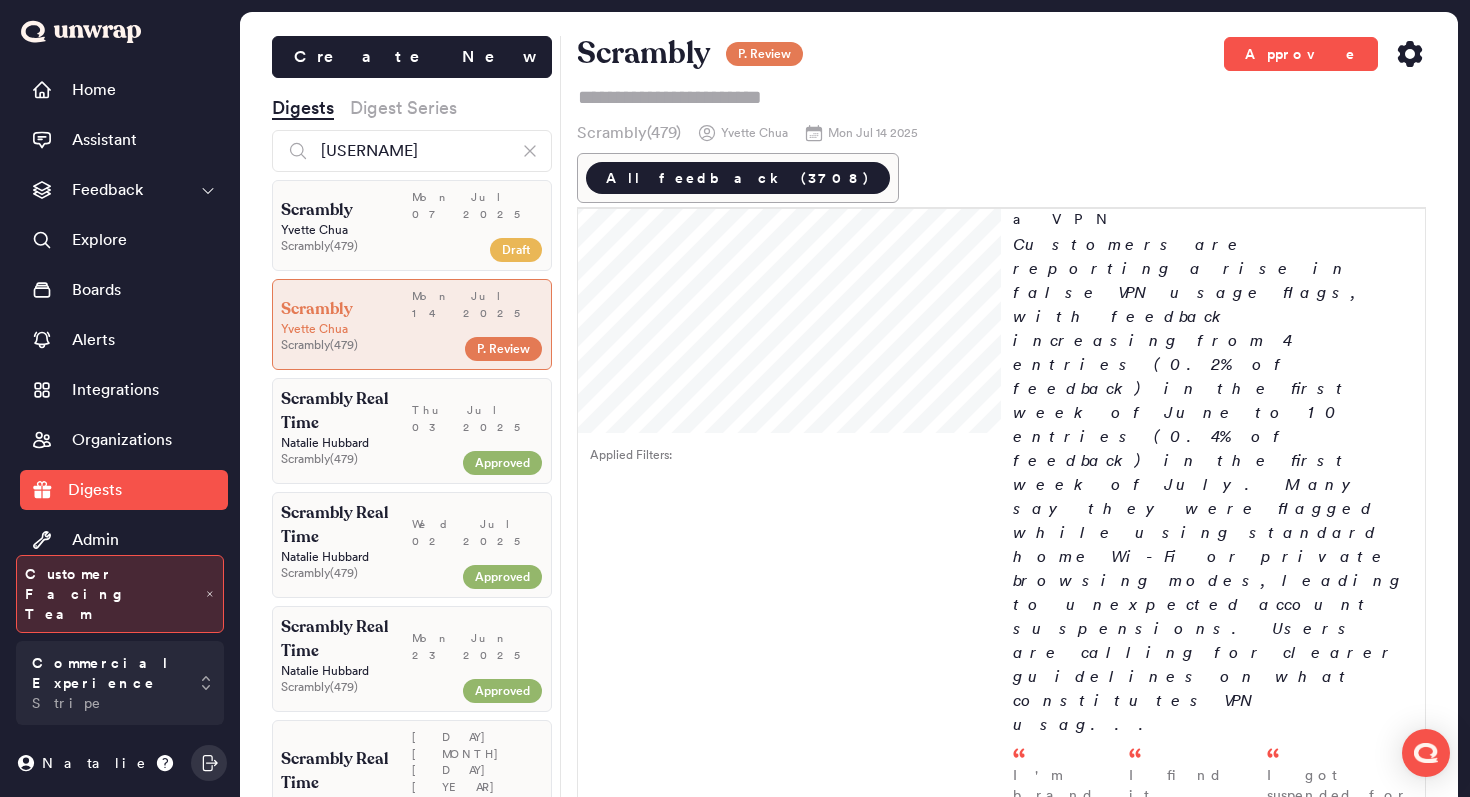 click on "2" at bounding box center [1360, 1440] 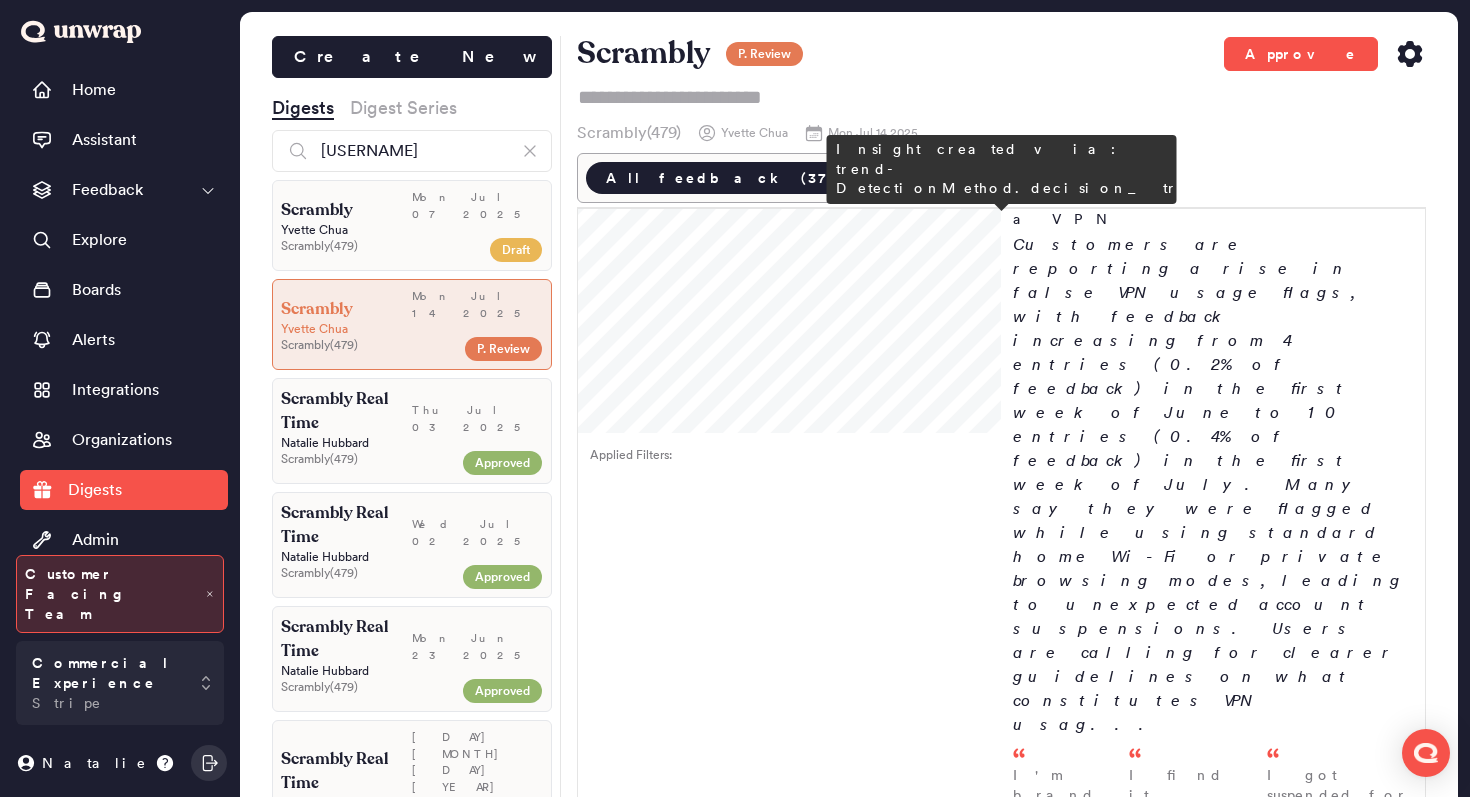 type on "*" 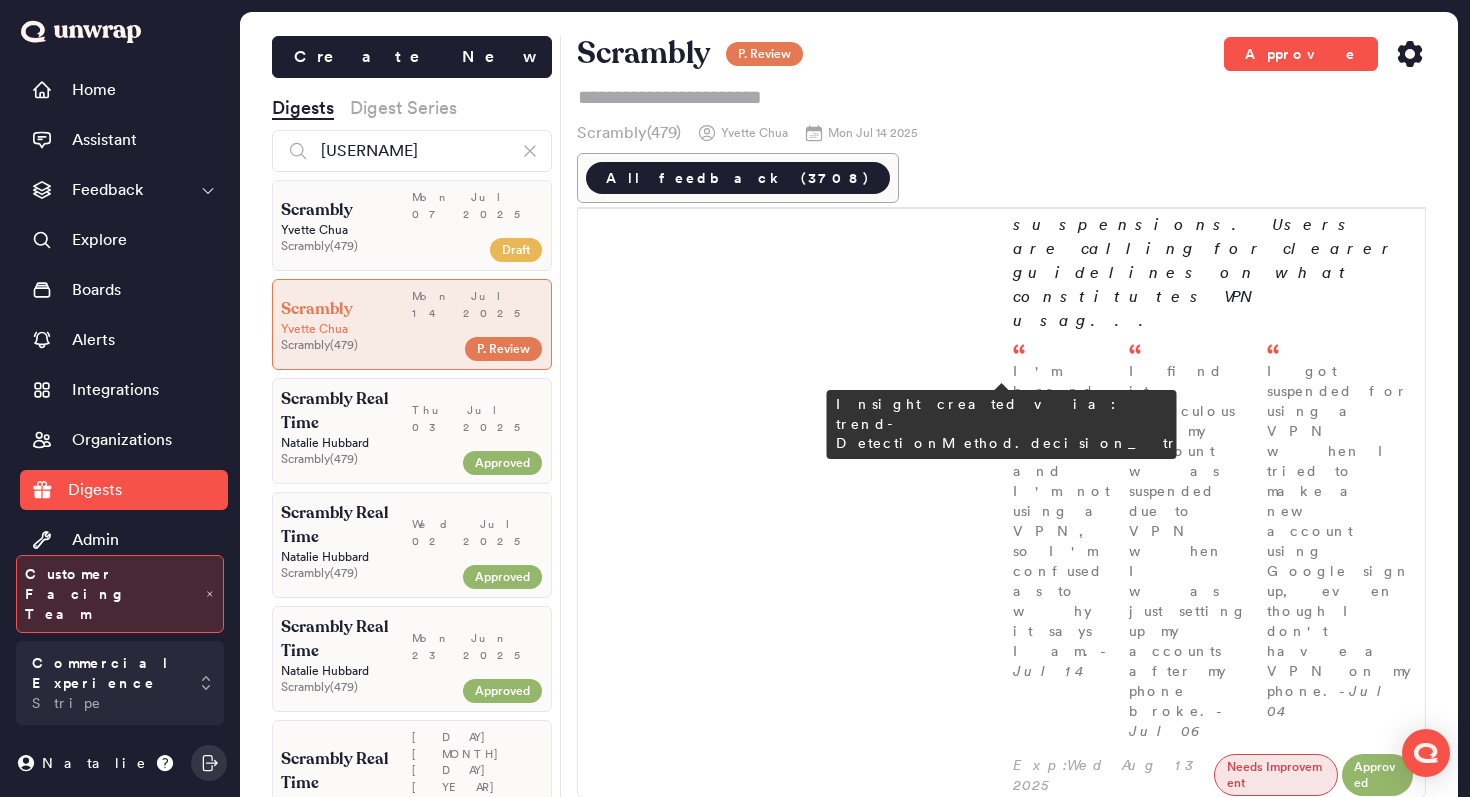 scroll, scrollTop: 1562, scrollLeft: 0, axis: vertical 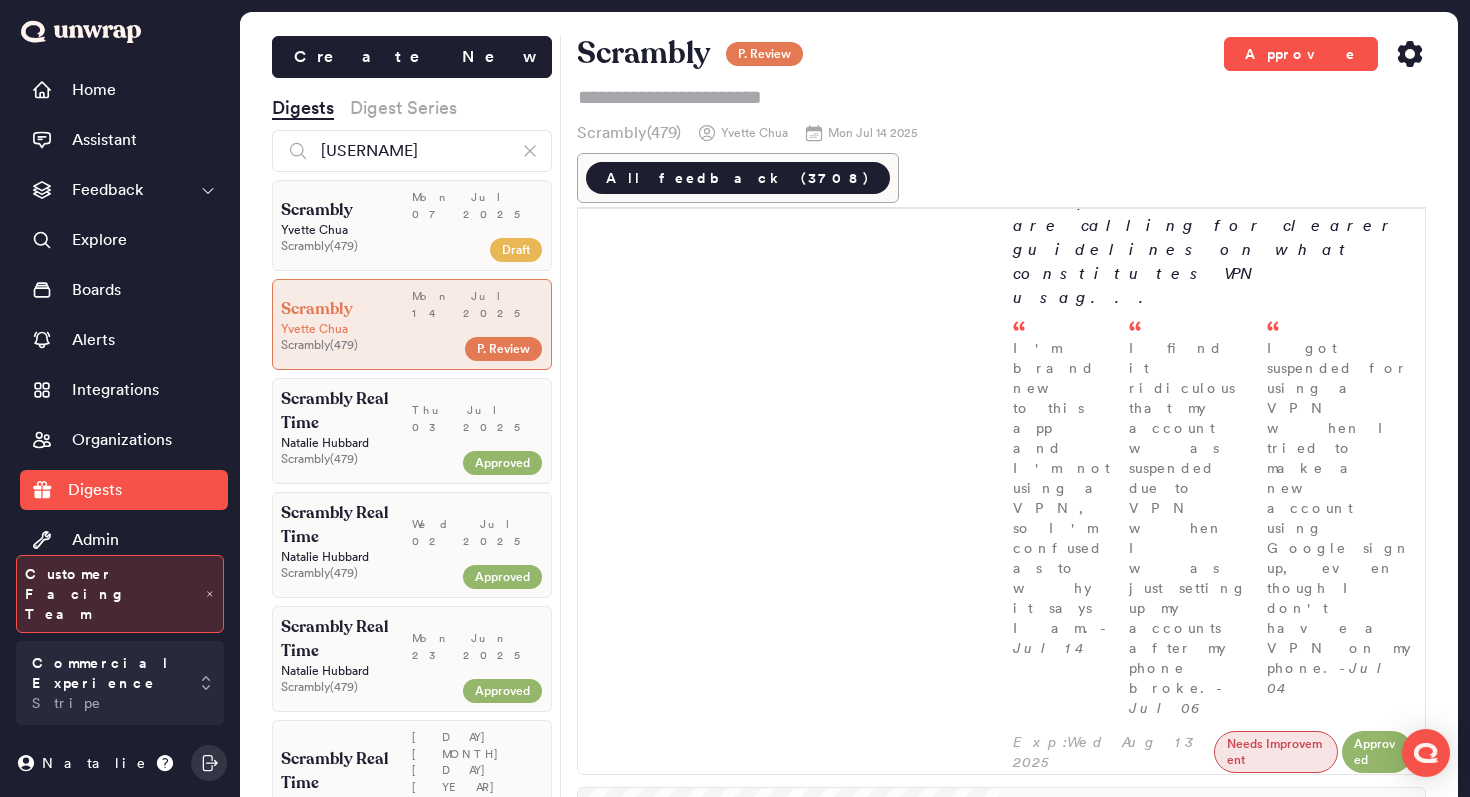 click at bounding box center [1364, 1994] 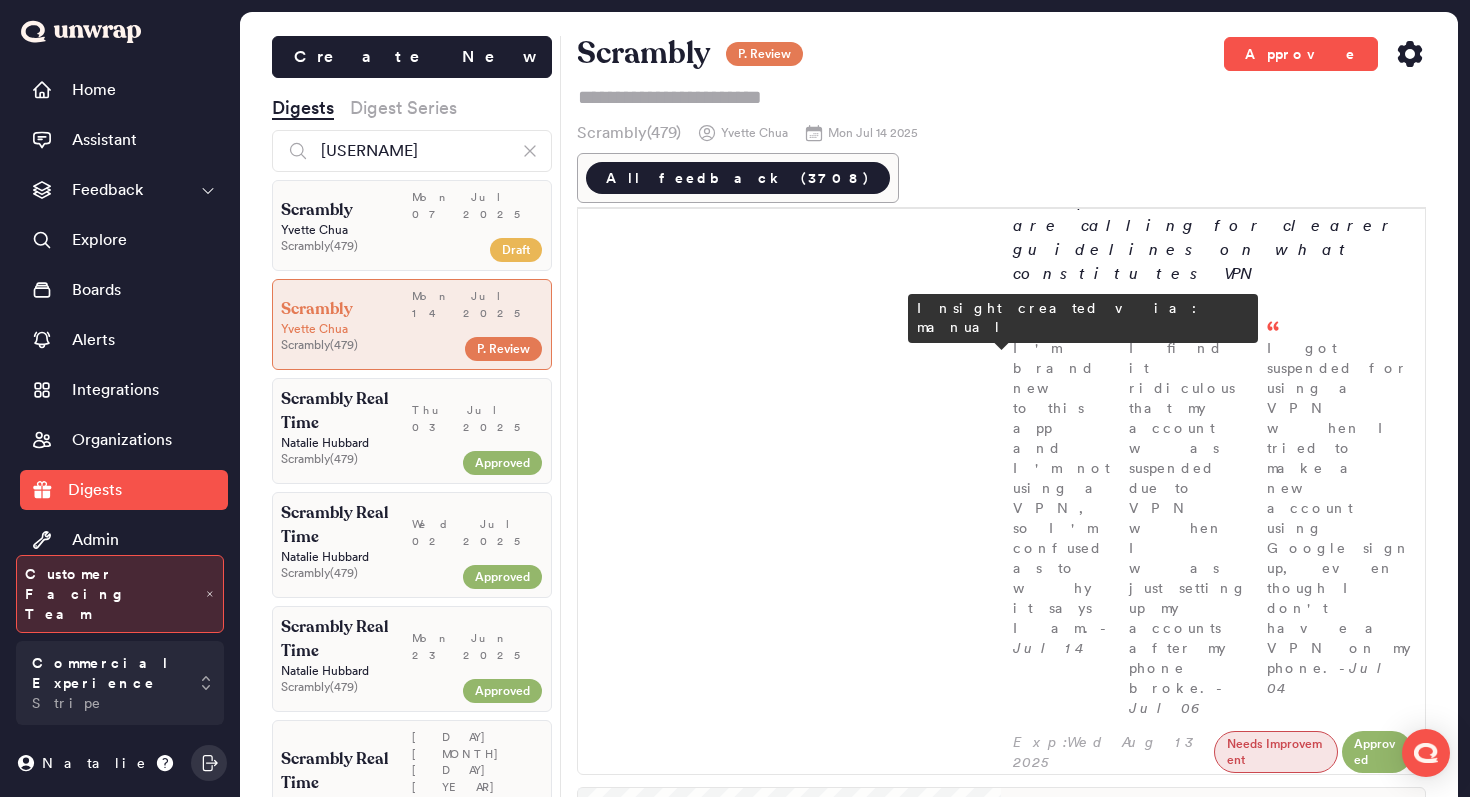 type on "*" 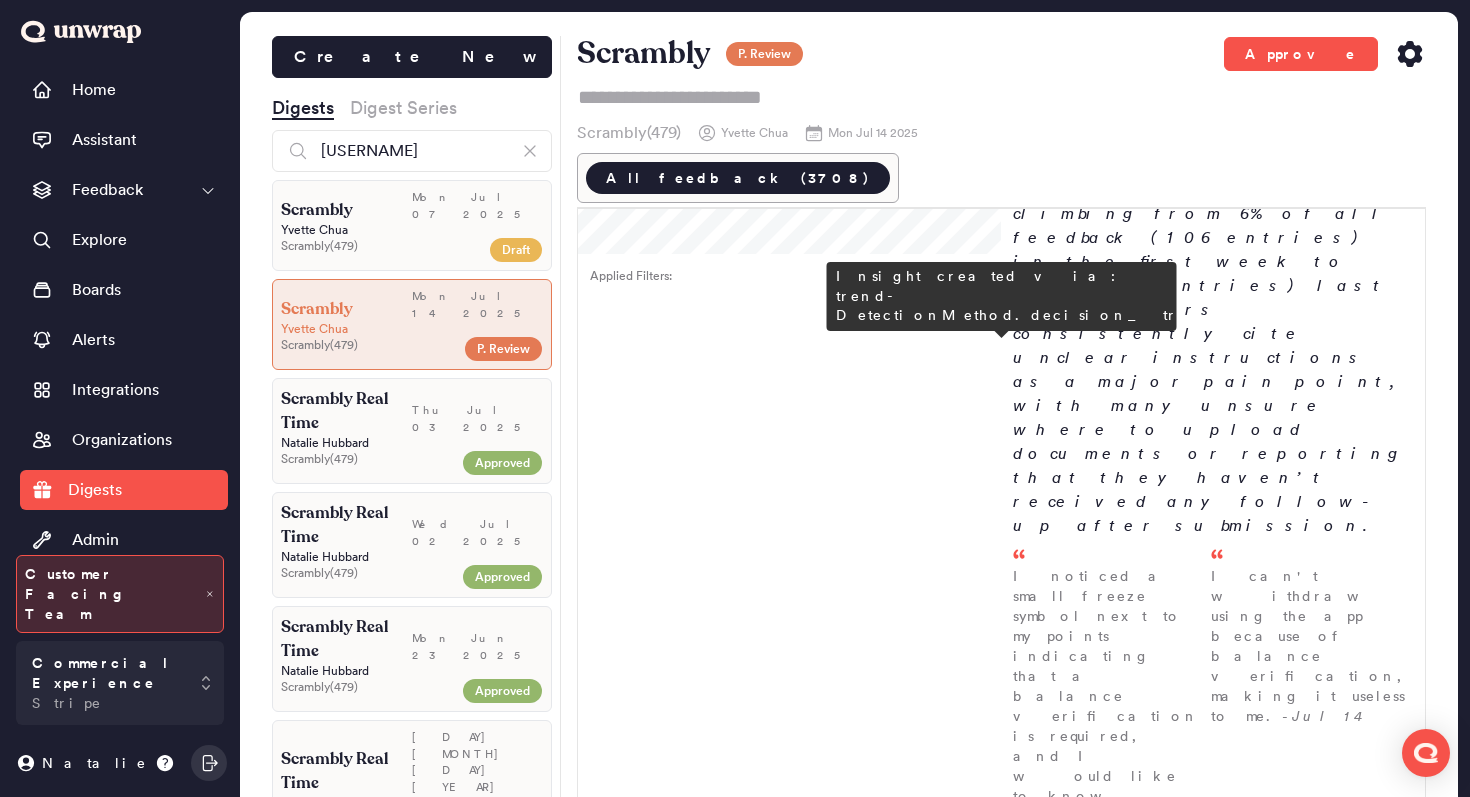 scroll, scrollTop: 0, scrollLeft: 0, axis: both 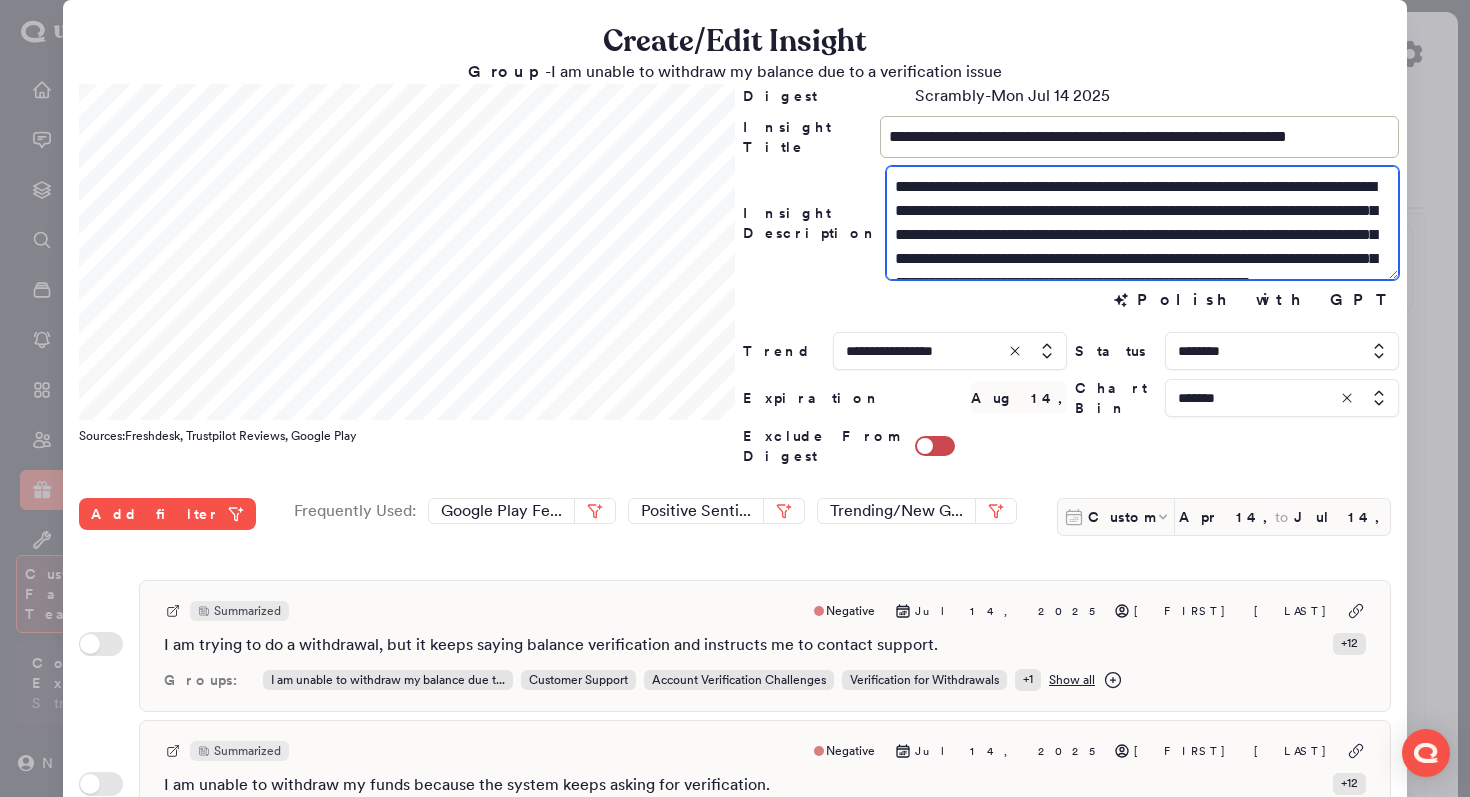 drag, startPoint x: 1059, startPoint y: 237, endPoint x: 947, endPoint y: 240, distance: 112.04017 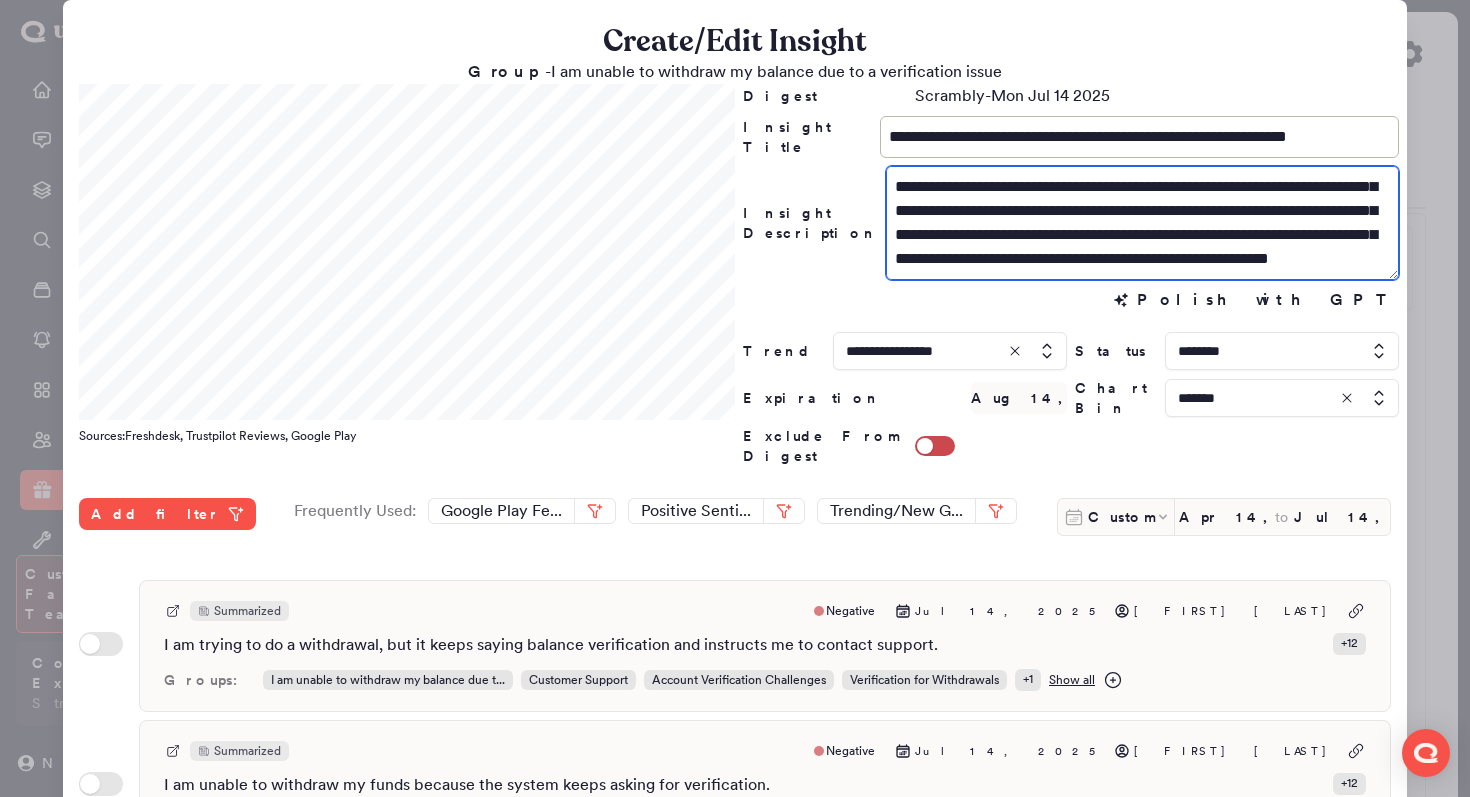 scroll, scrollTop: 48, scrollLeft: 0, axis: vertical 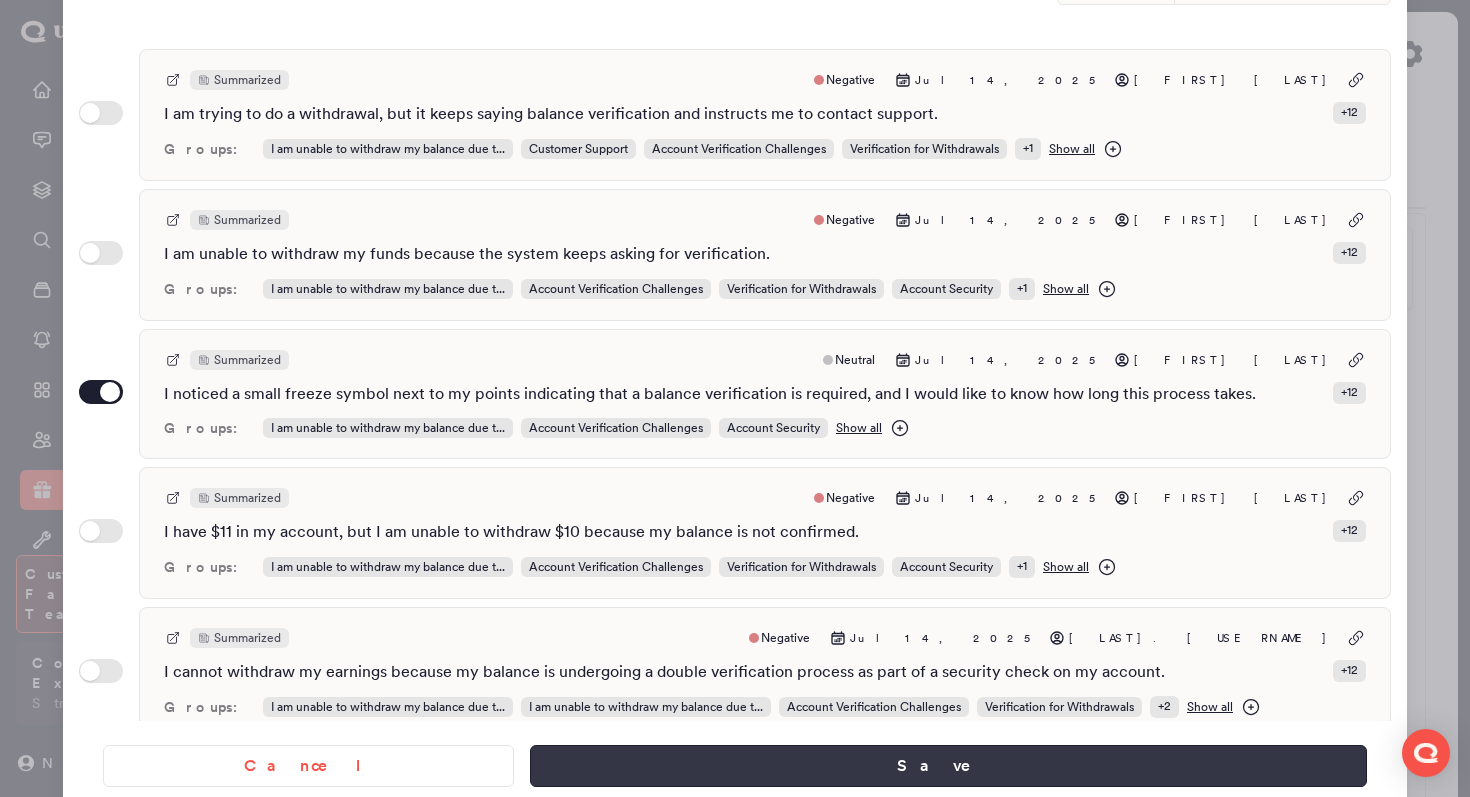 type on "**********" 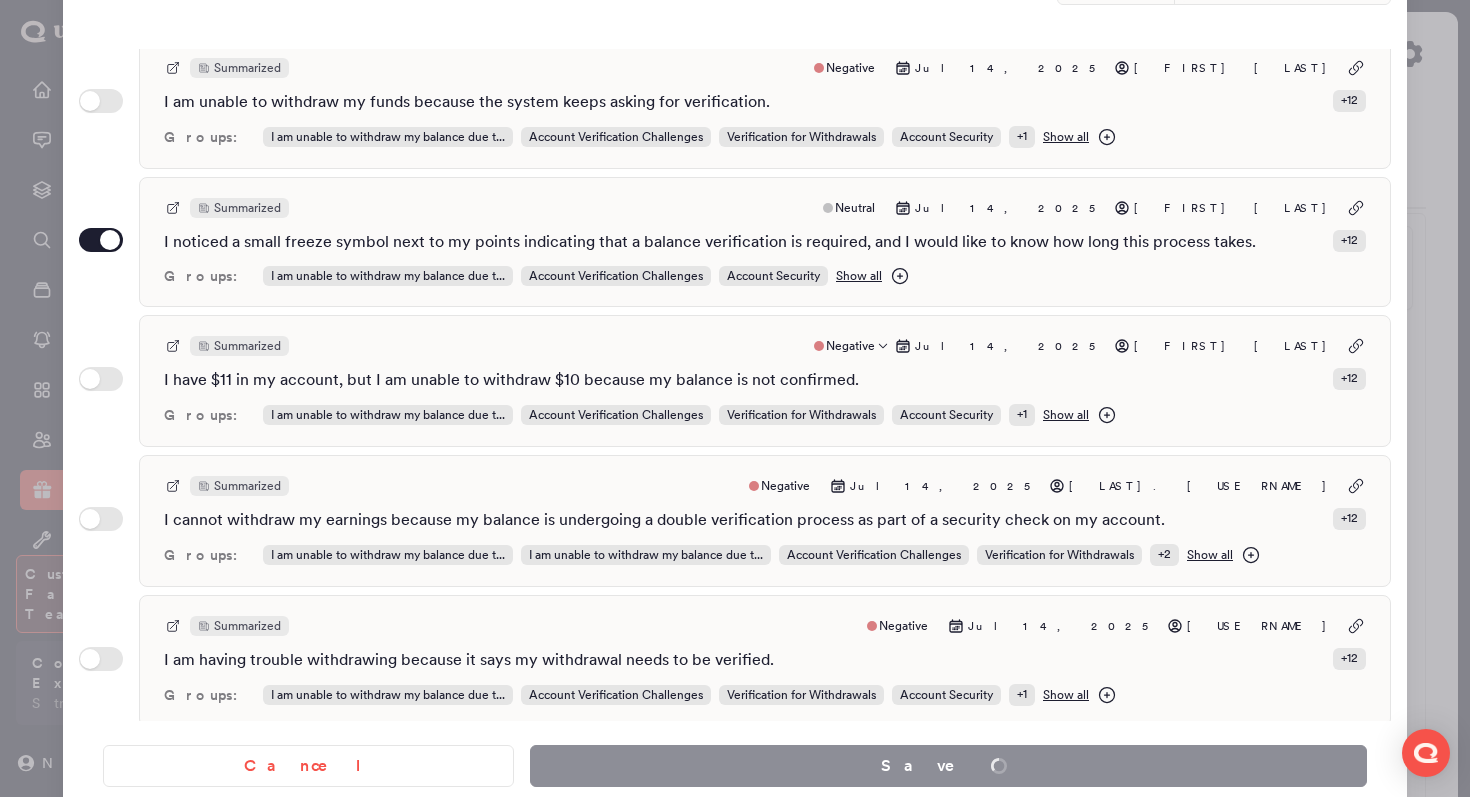 scroll, scrollTop: 160, scrollLeft: 0, axis: vertical 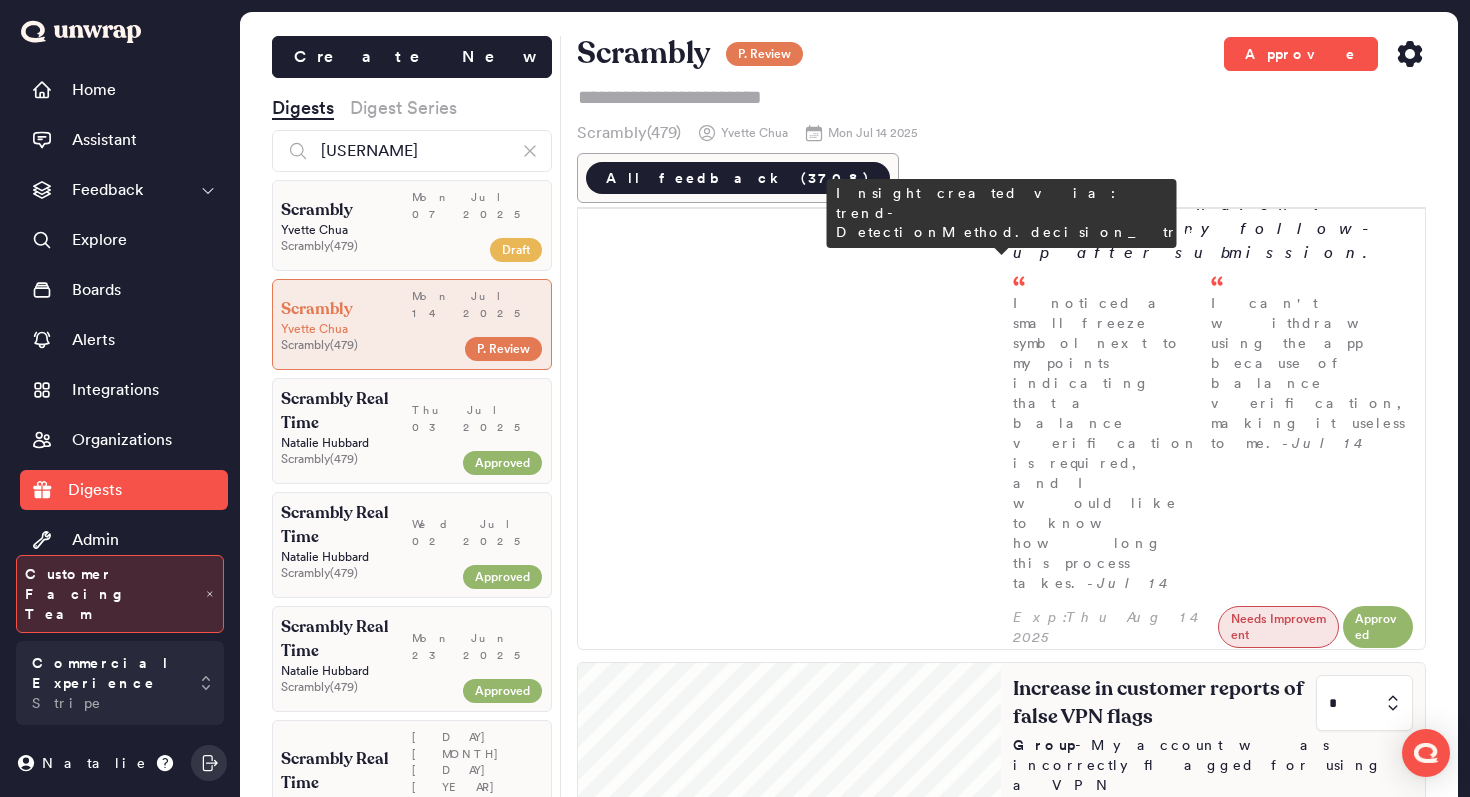 type on "*" 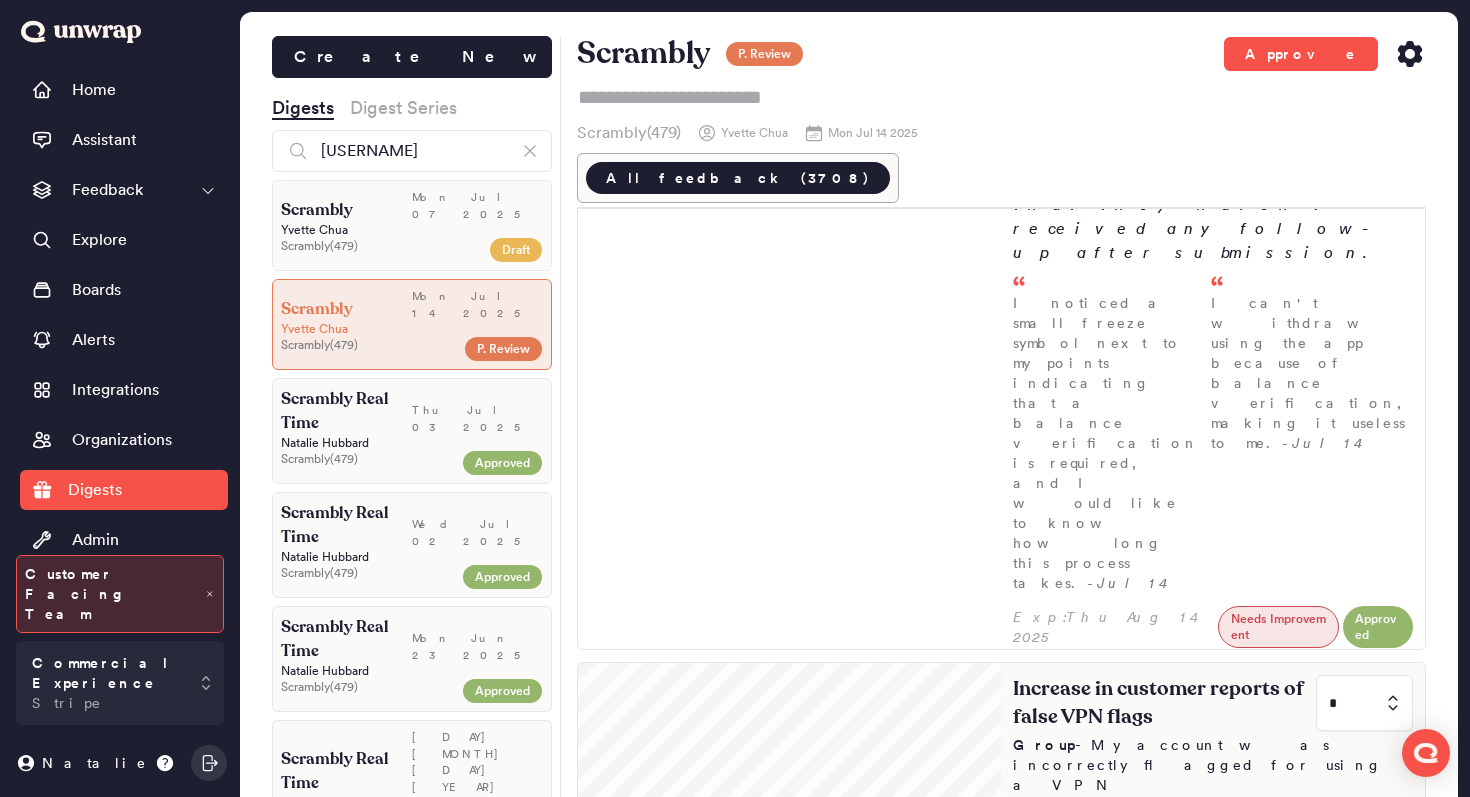 click on "Increase in customer reports of false VPN flags * Group  -  My account was incorrectly flagged for using a VPN Customers are reporting a rise in false VPN usage flags, with feedback increasing from 4 entries (0.2% of feedback) in the first week of June to 10 entries (0.4% of feedback) in the first week of July. Many say they were flagged while using standard home Wi-Fi or private browsing modes, leading to unexpected account suspensions. Users are calling for clearer guidelines on what constitutes VPN usag... I'm brand new to this app and I'm not using a VPN, so I'm confused as to why it says I am.  -  Jul 14 I find it ridiculous that my account was suspended due to VPN when I was just setting up my accounts after my phone broke.  -  Jul 06 I got suspended for using a VPN when I tried to make a new account using Google sign up, even though I don't have a VPN on my phone.  -  Jul 04" at bounding box center (1213, 1193) 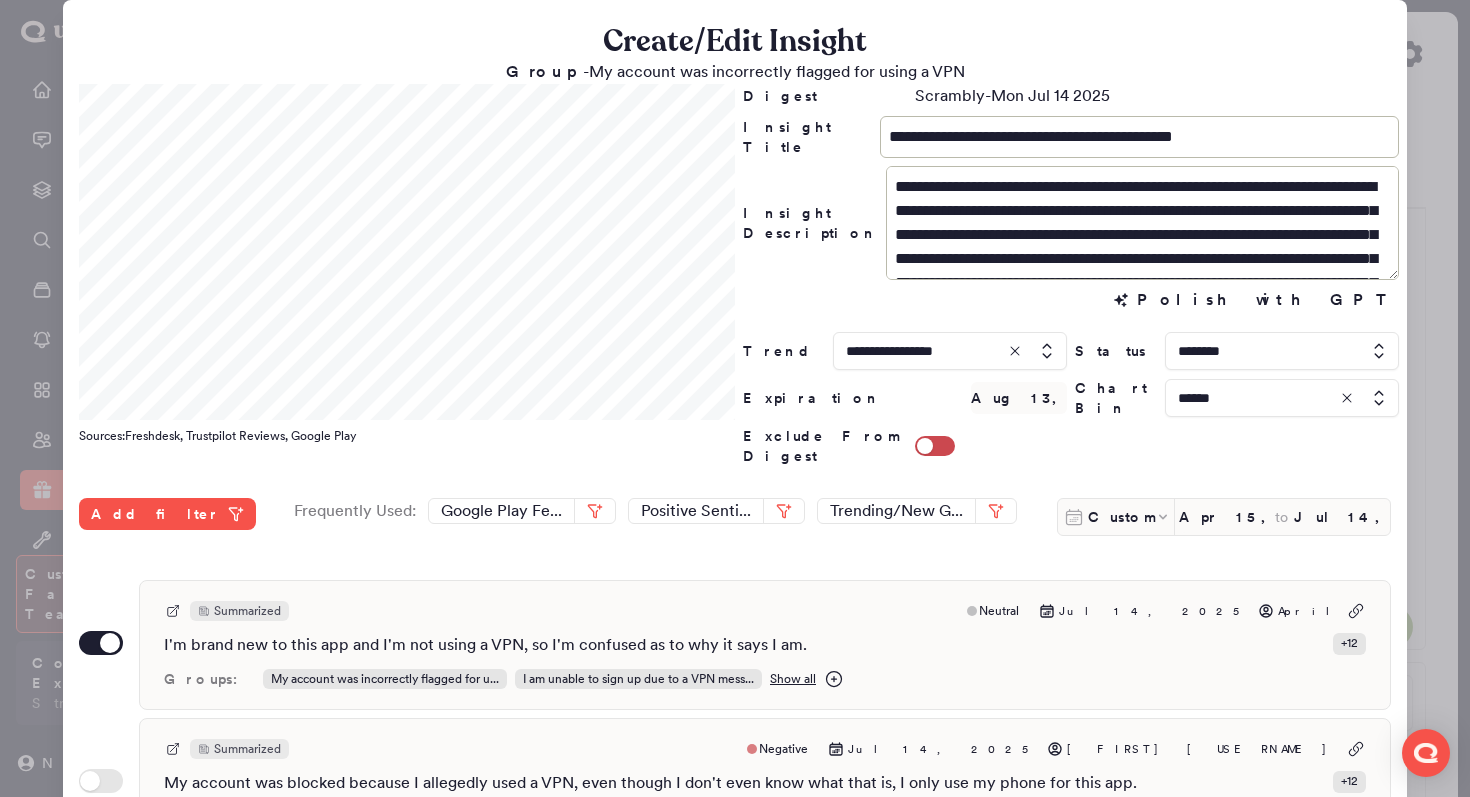scroll, scrollTop: 16, scrollLeft: 0, axis: vertical 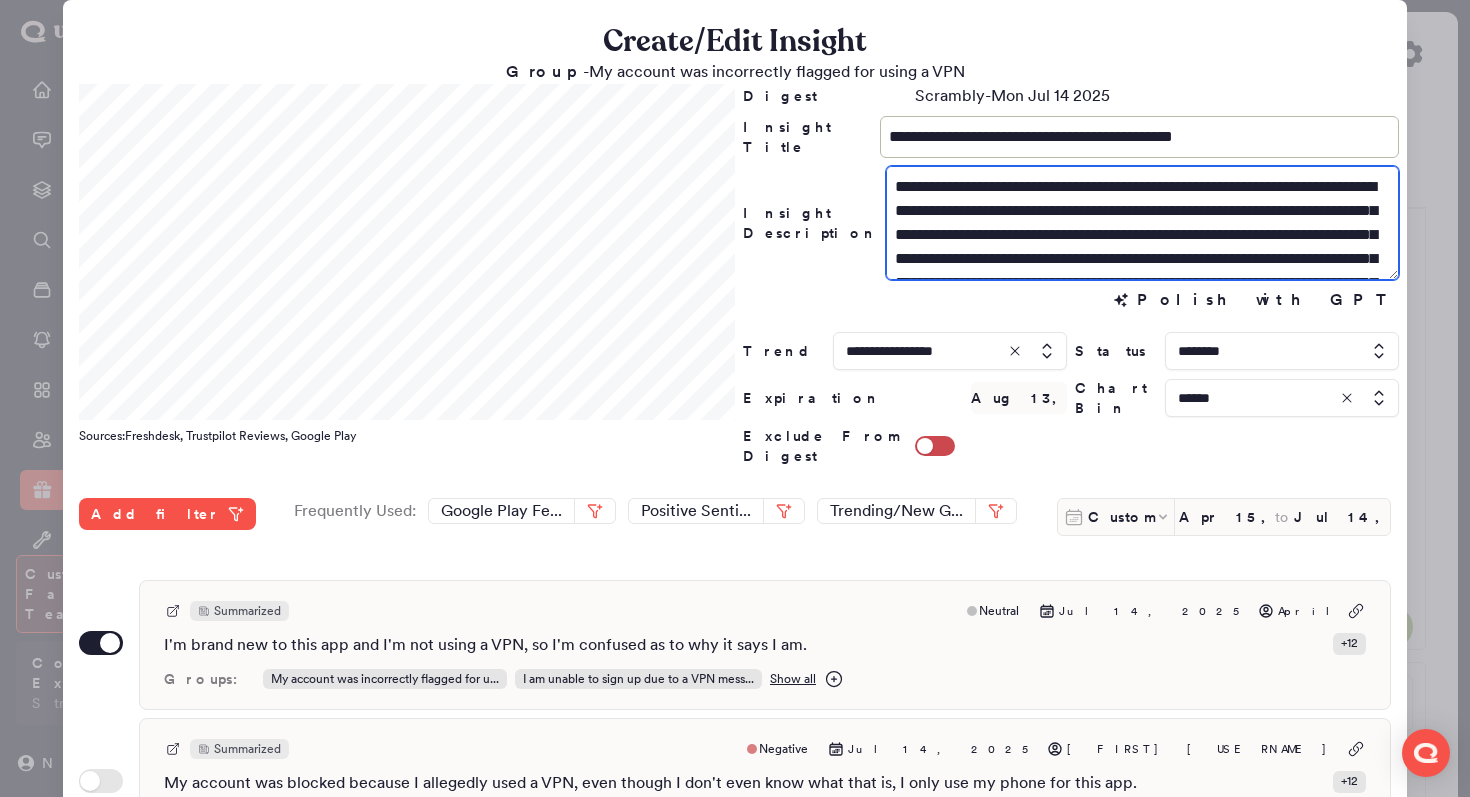 drag, startPoint x: 986, startPoint y: 221, endPoint x: 1281, endPoint y: 217, distance: 295.02713 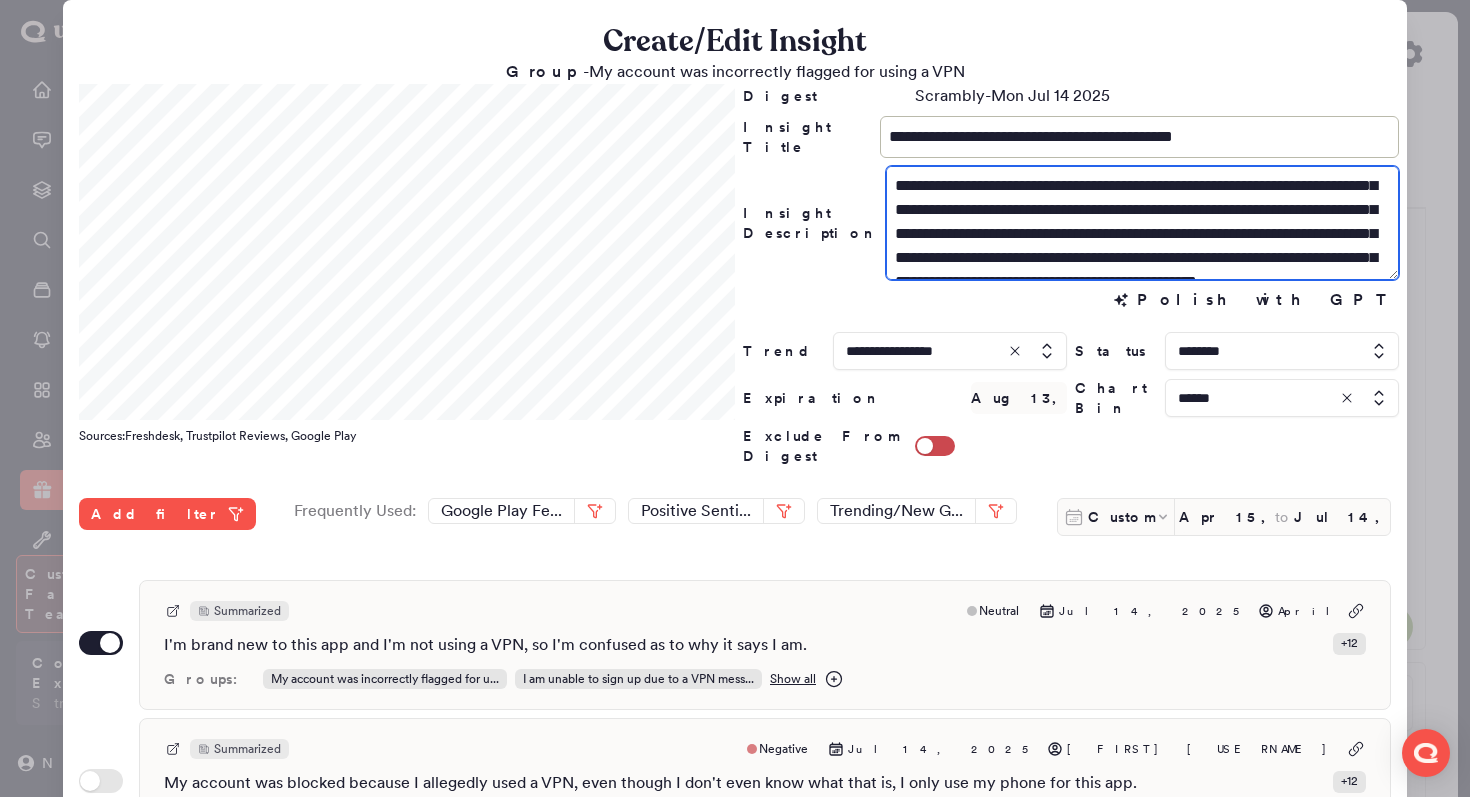 scroll, scrollTop: 30, scrollLeft: 0, axis: vertical 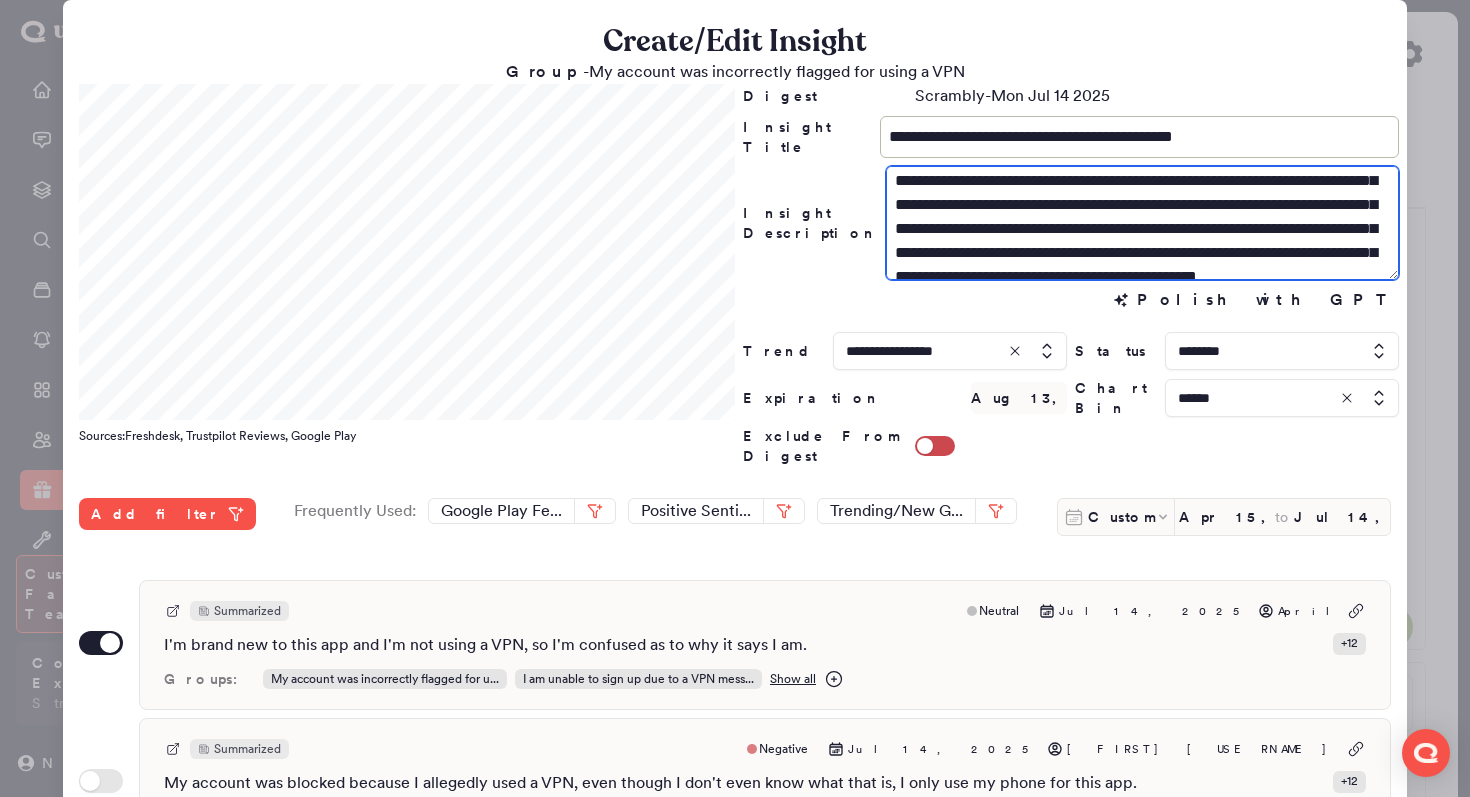 drag, startPoint x: 1358, startPoint y: 207, endPoint x: 1186, endPoint y: 210, distance: 172.02615 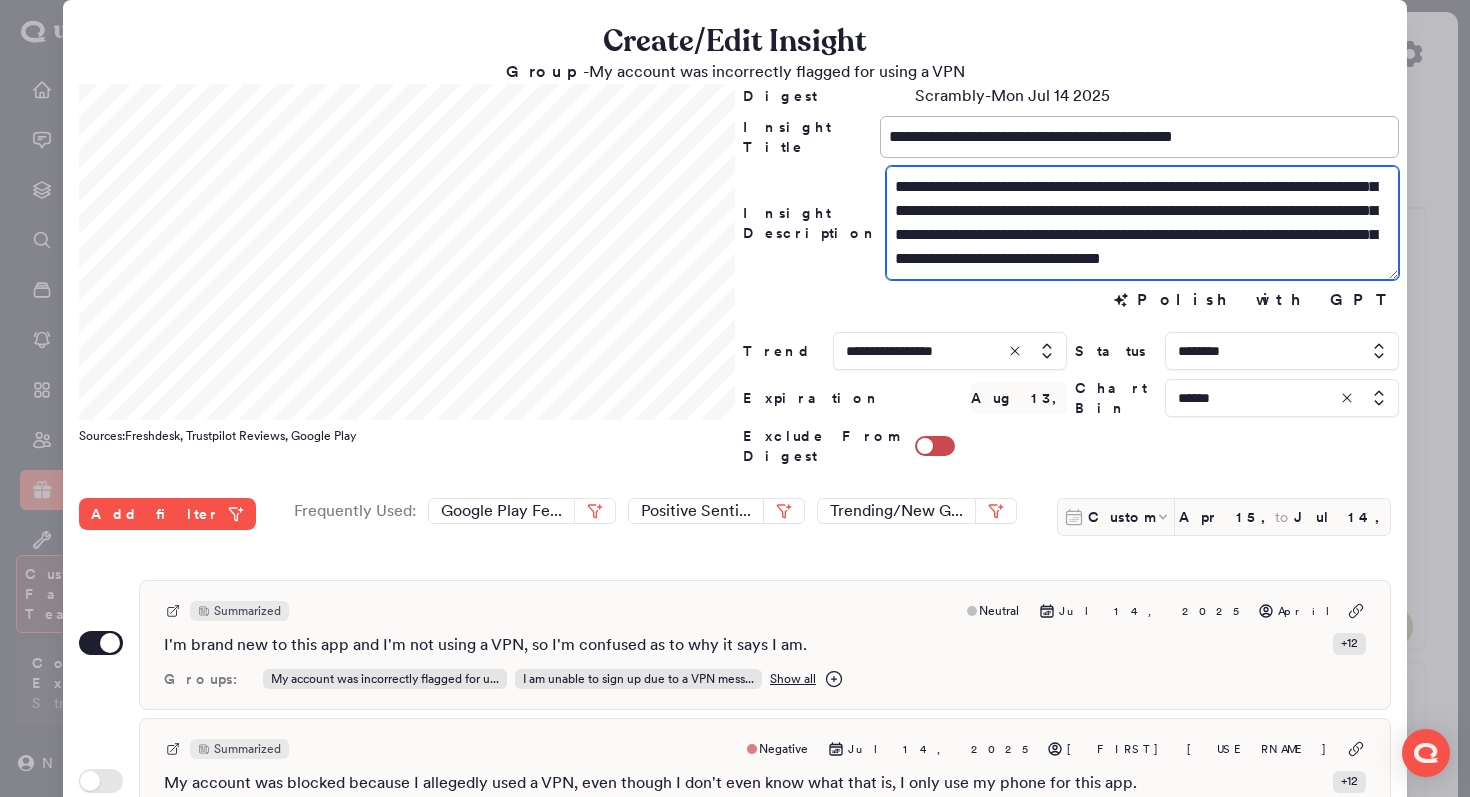 scroll, scrollTop: 72, scrollLeft: 0, axis: vertical 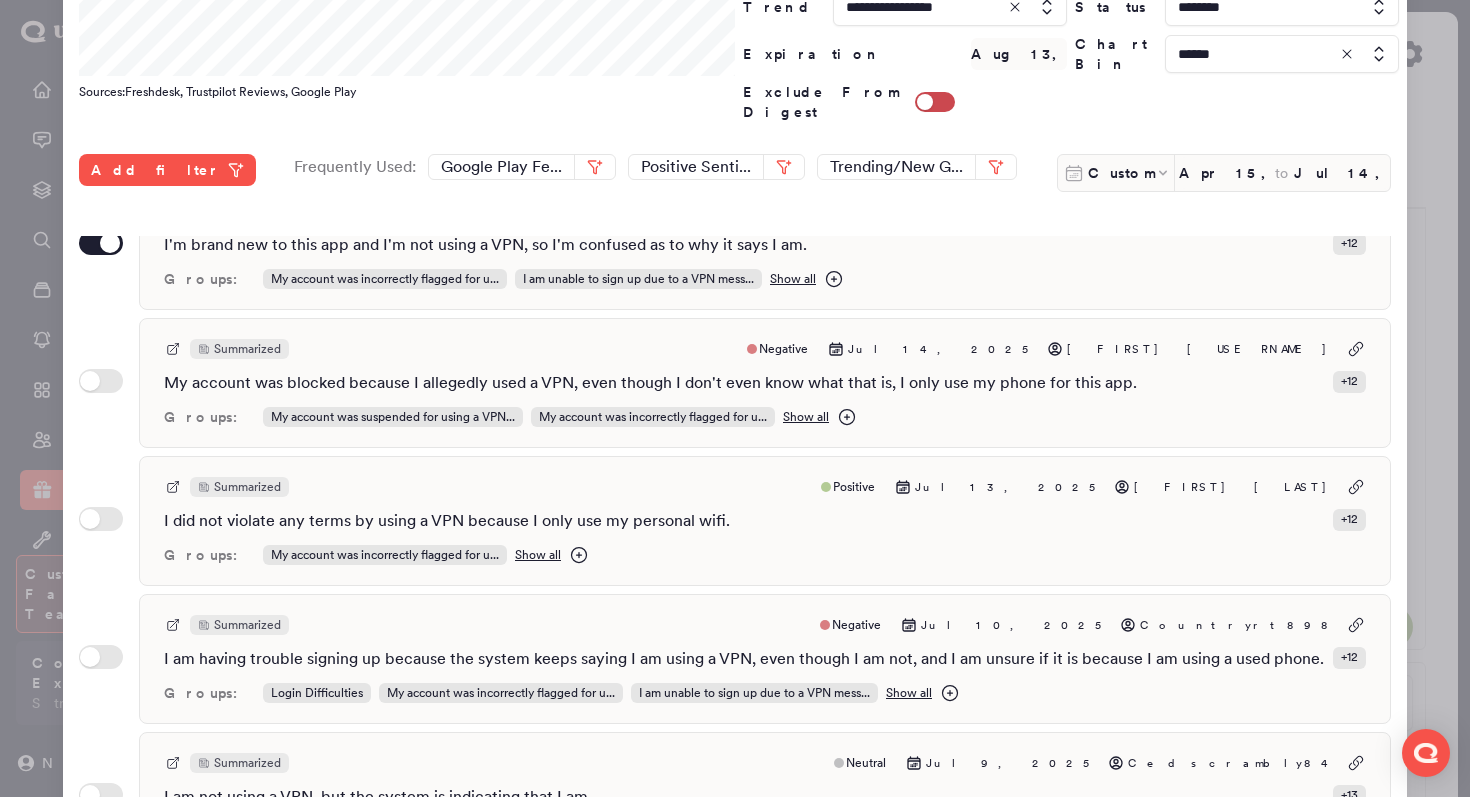 type on "**********" 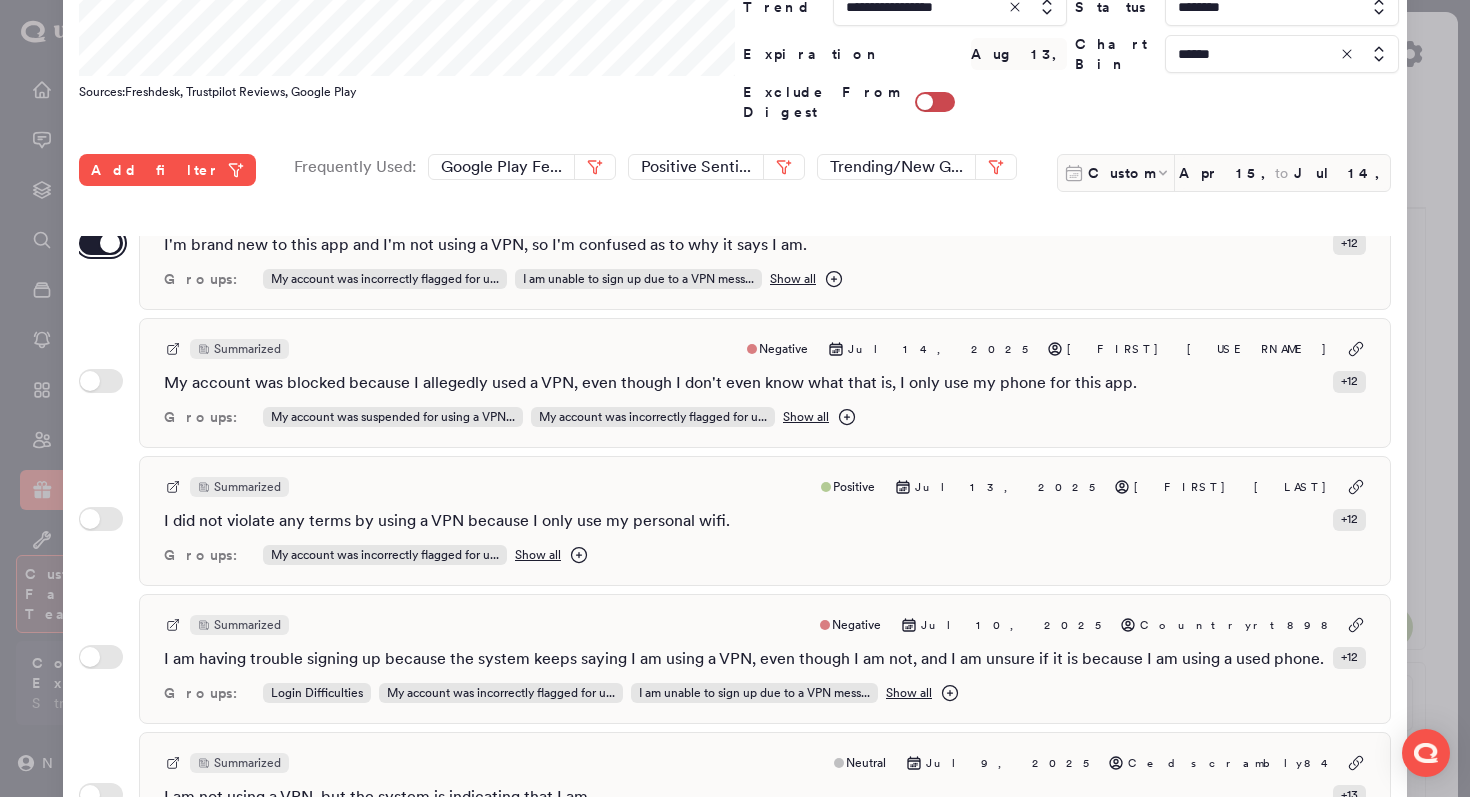 click on "Use setting" at bounding box center (101, 243) 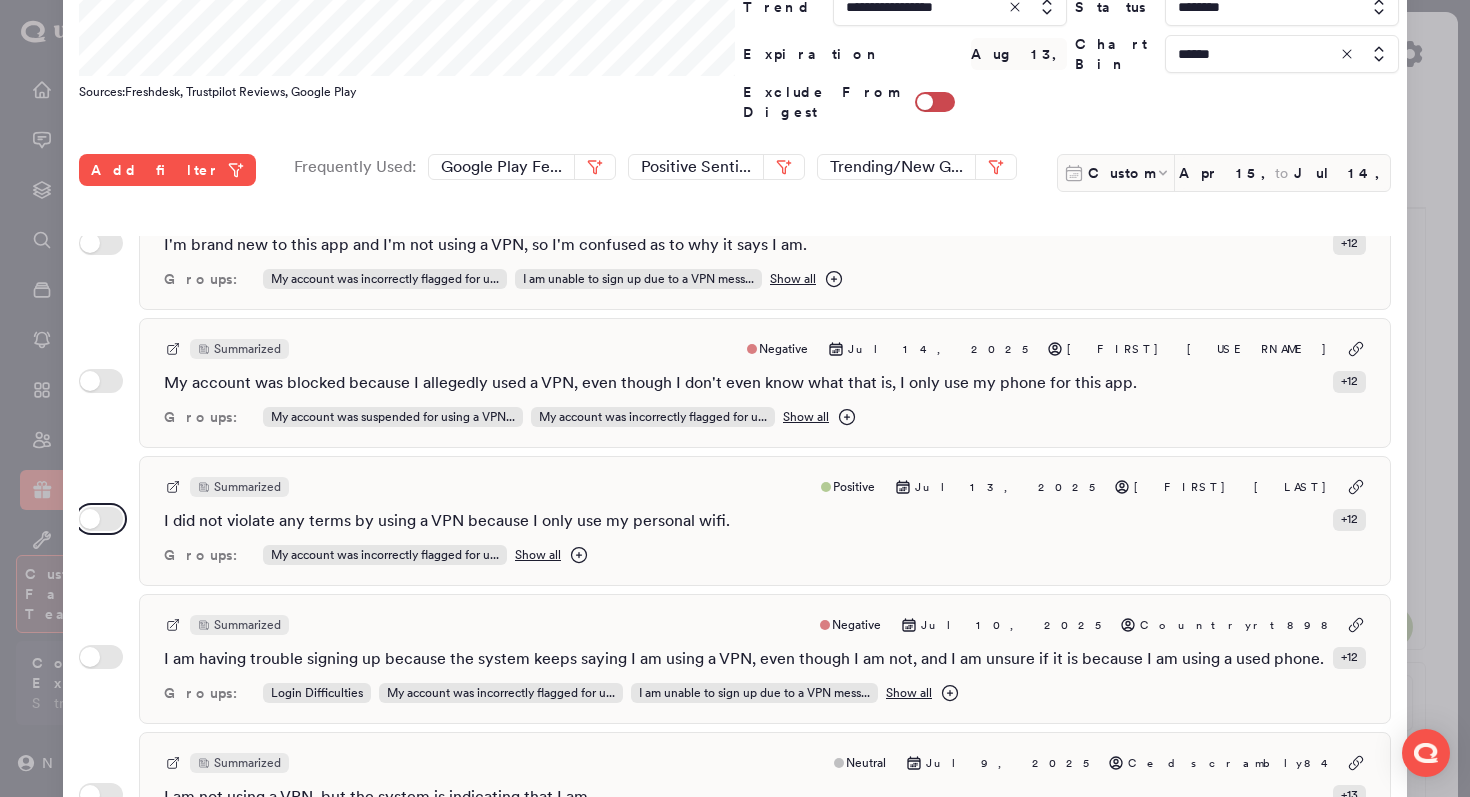 click on "Use setting" at bounding box center [101, 519] 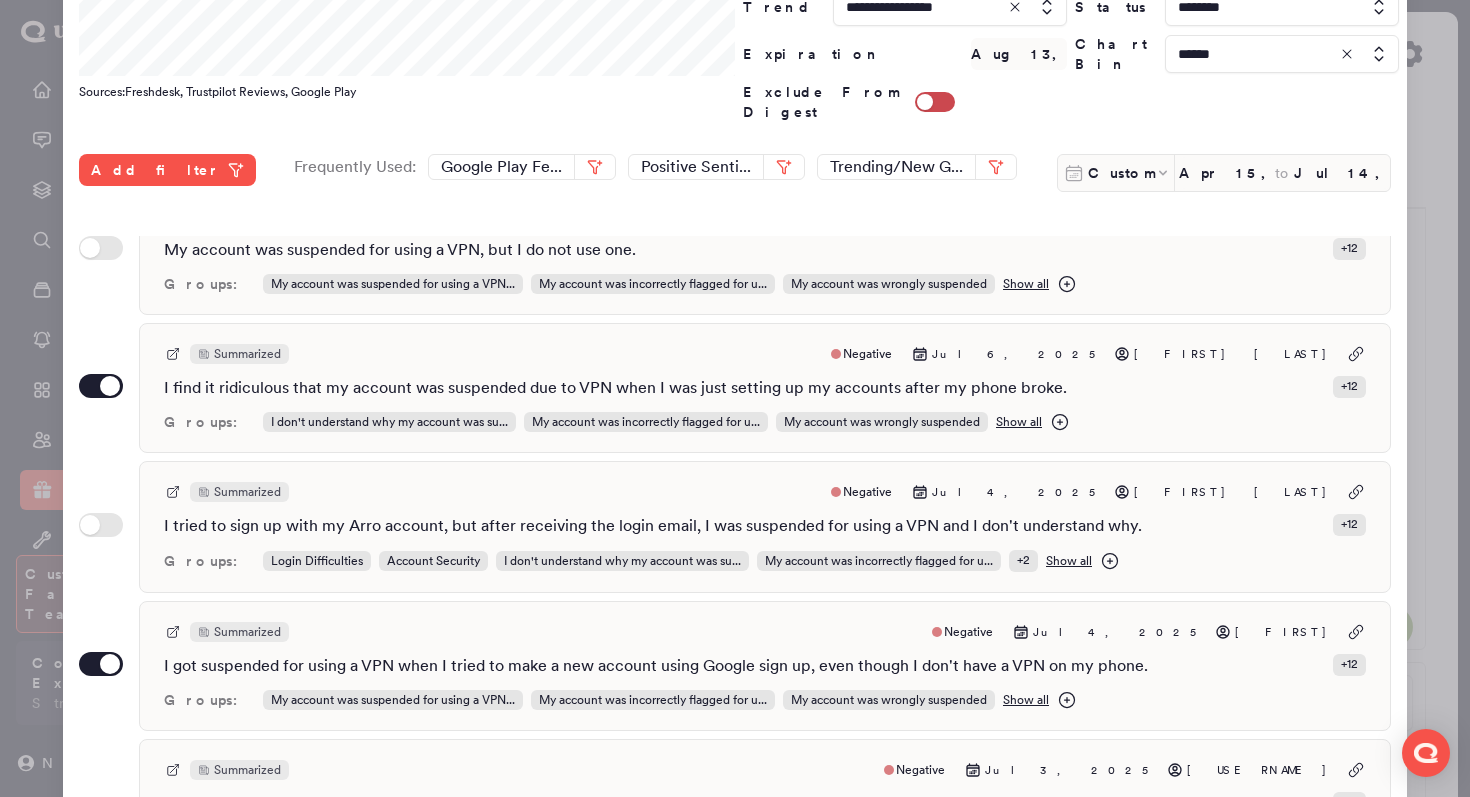 scroll, scrollTop: 1261, scrollLeft: 0, axis: vertical 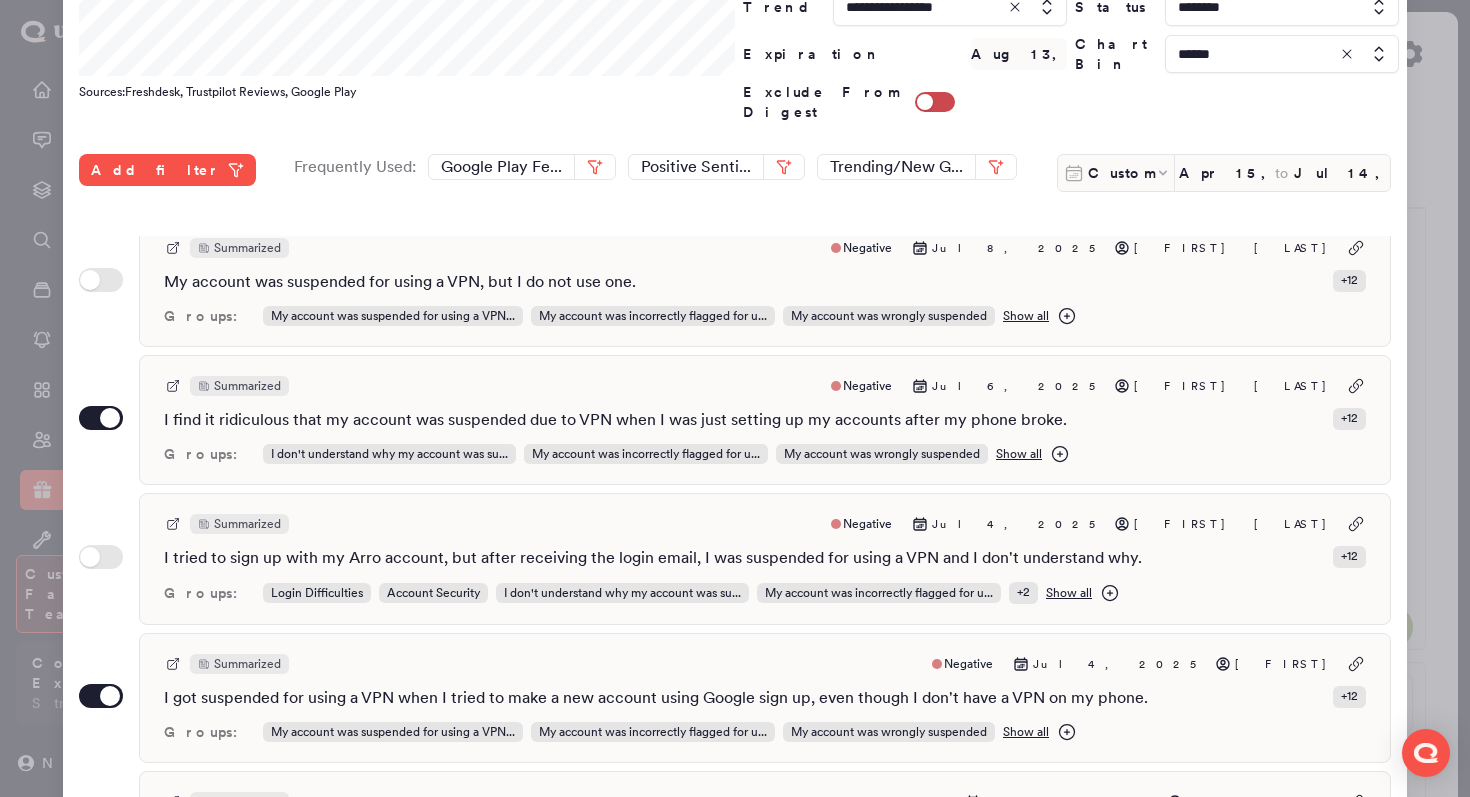 click on "Use setting" at bounding box center [101, 420] 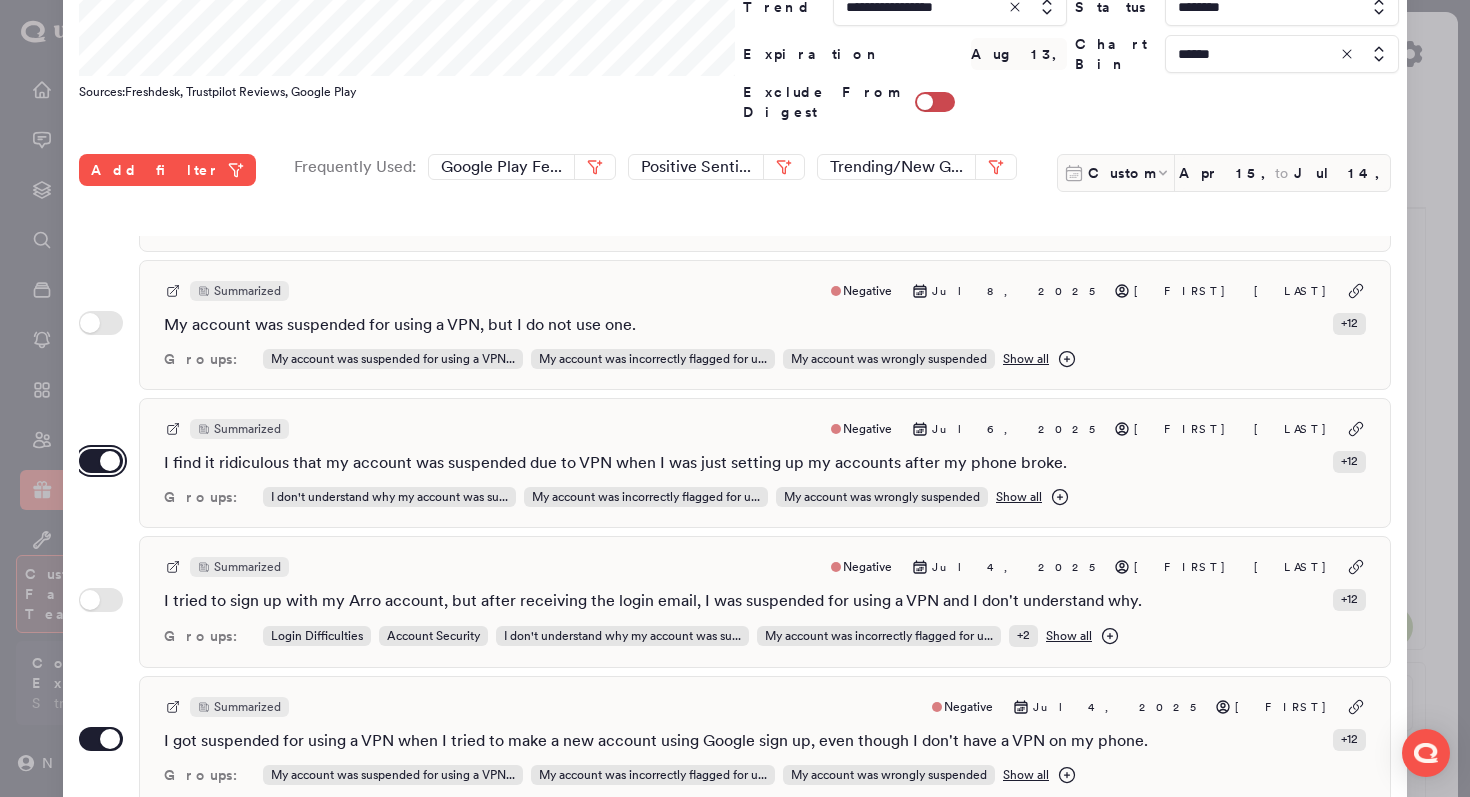 click on "Use setting" at bounding box center (101, 461) 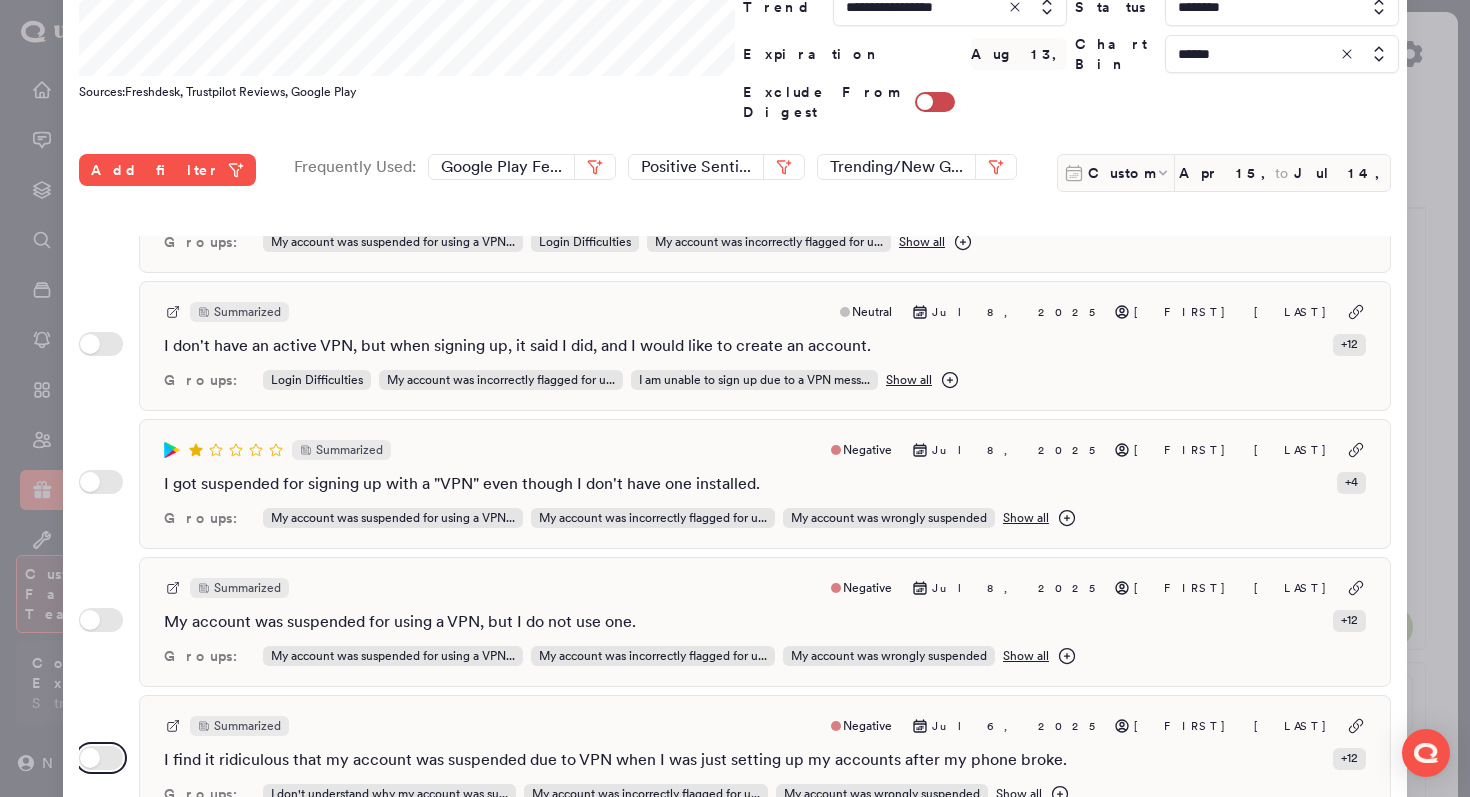 scroll, scrollTop: 909, scrollLeft: 0, axis: vertical 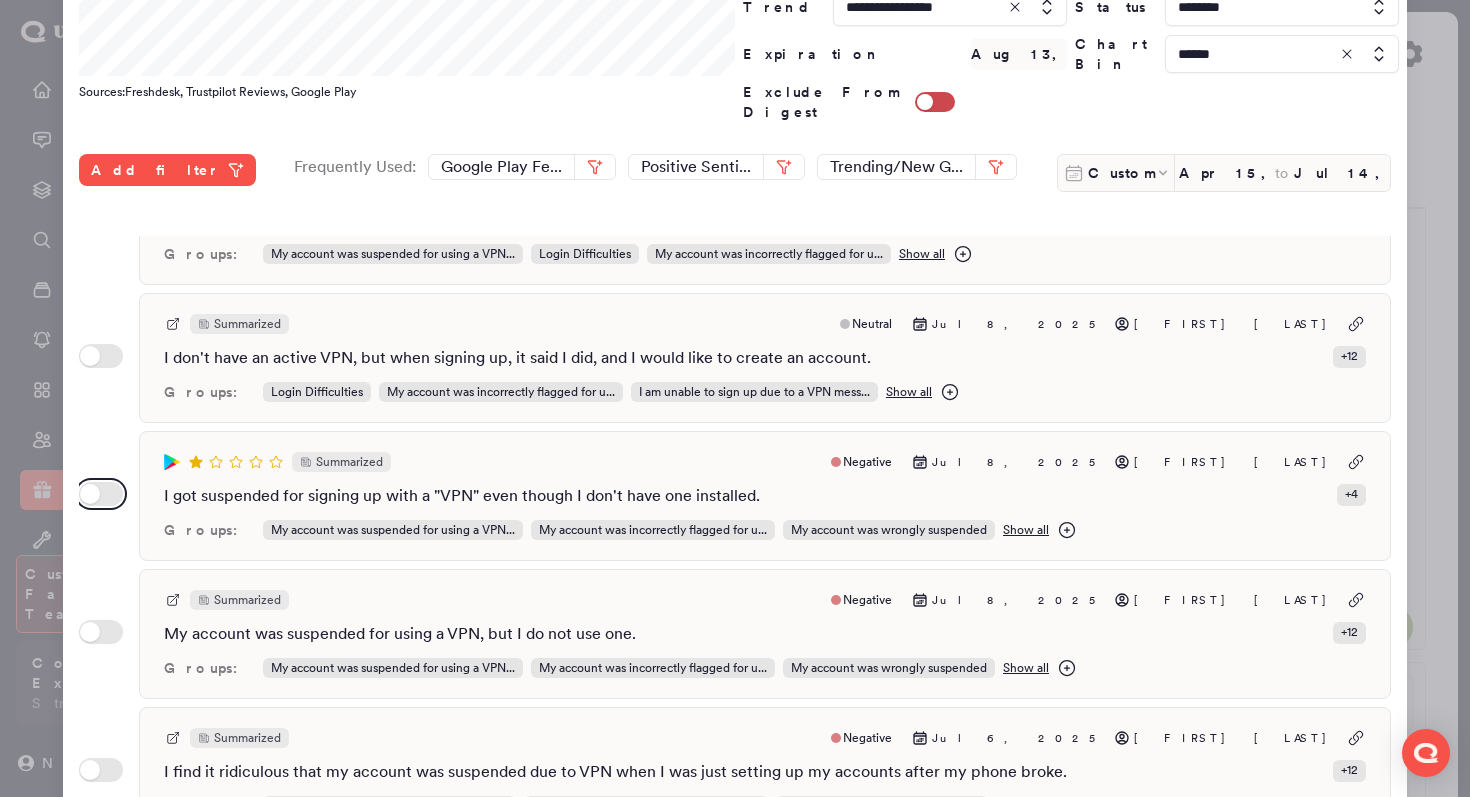 click on "Use setting" at bounding box center [101, 494] 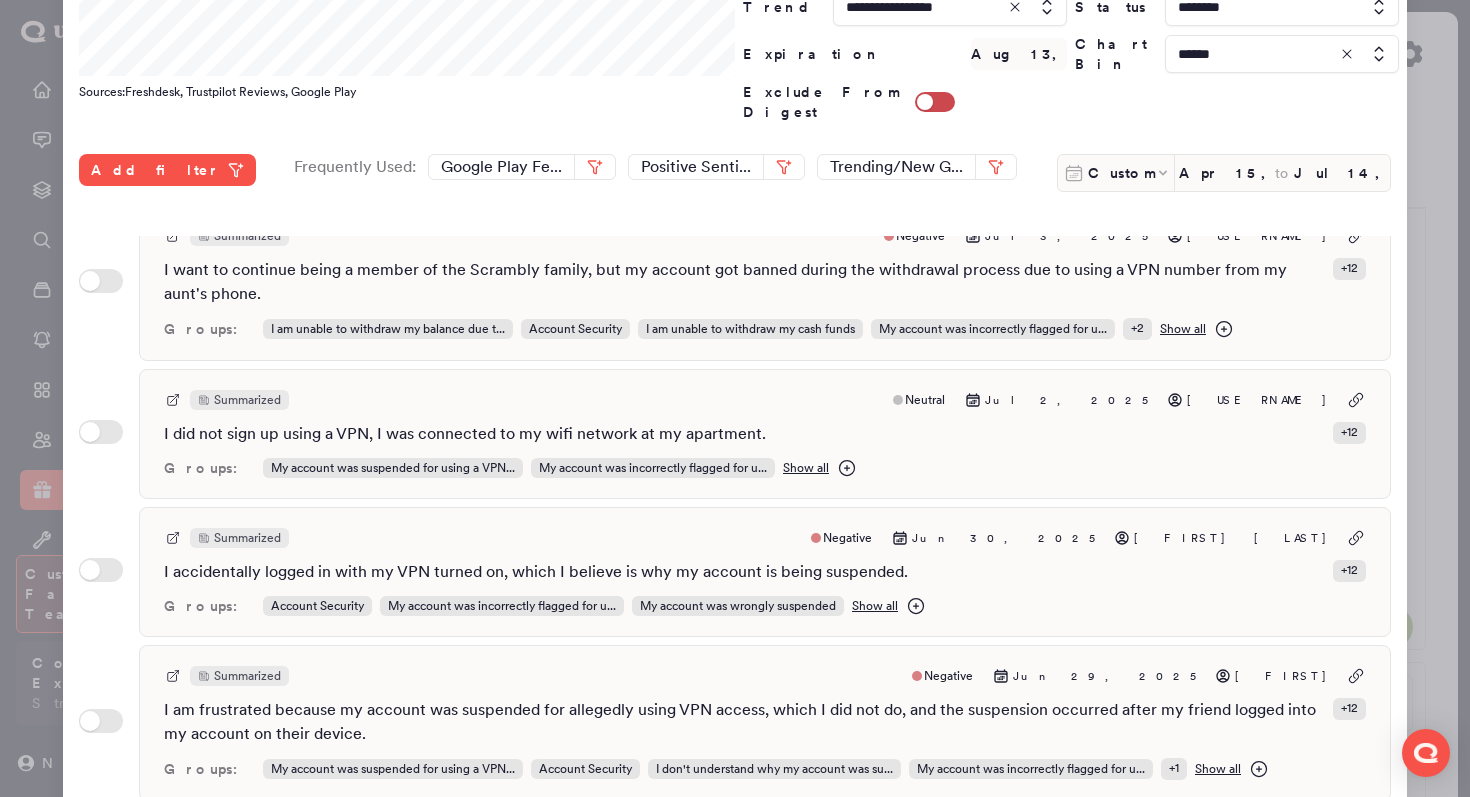 scroll, scrollTop: 2134, scrollLeft: 0, axis: vertical 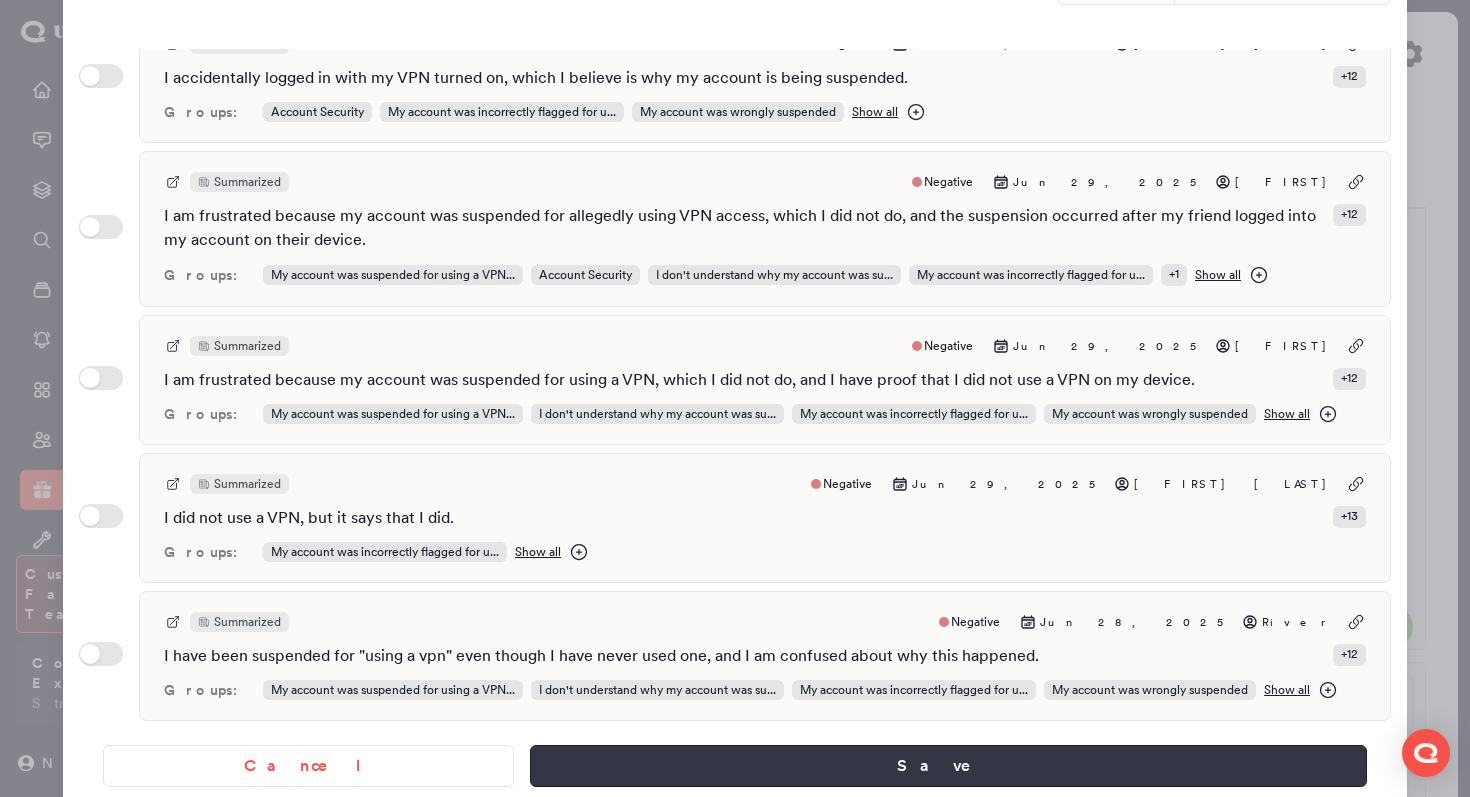 click on "Save" at bounding box center [948, 766] 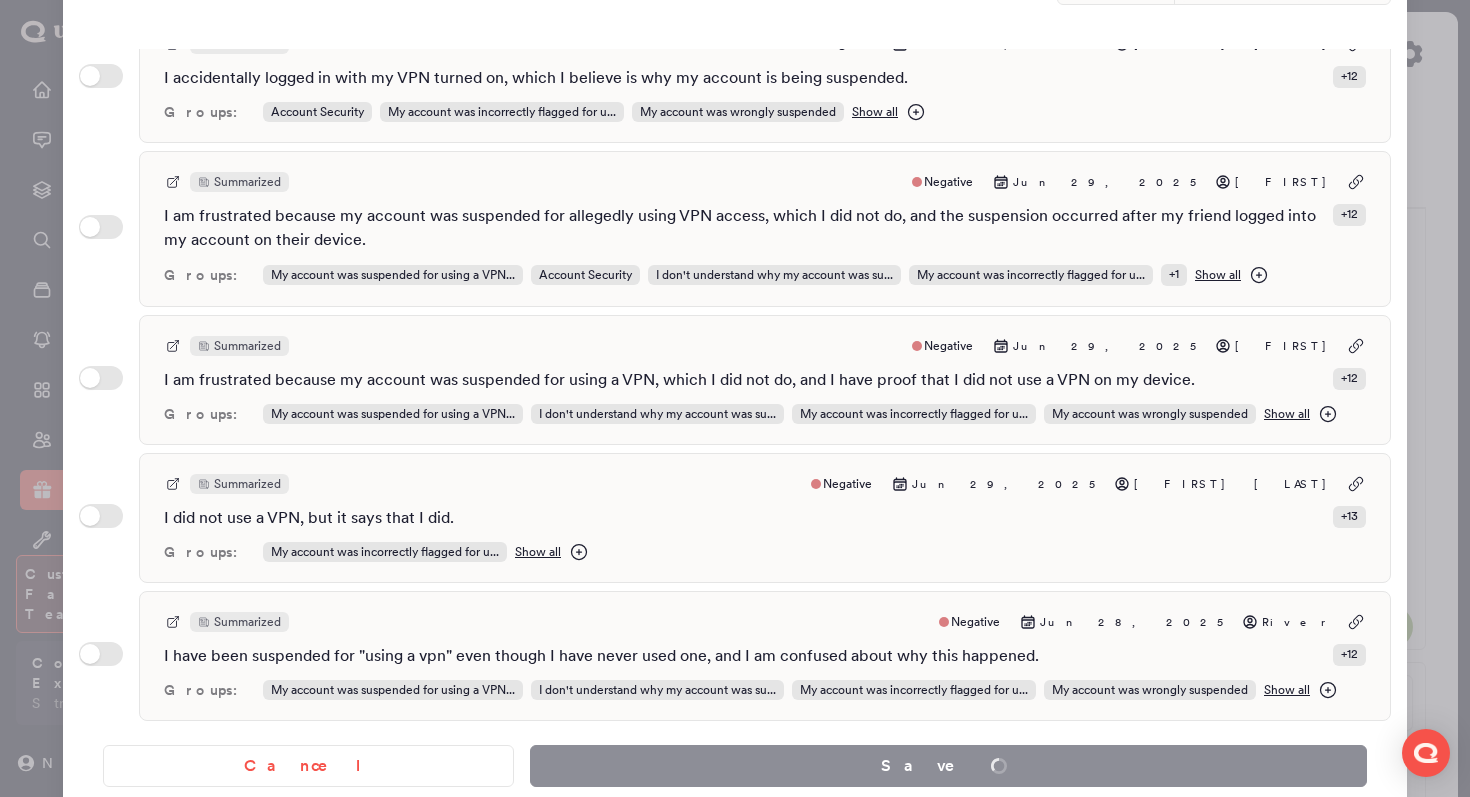 click at bounding box center [735, 398] 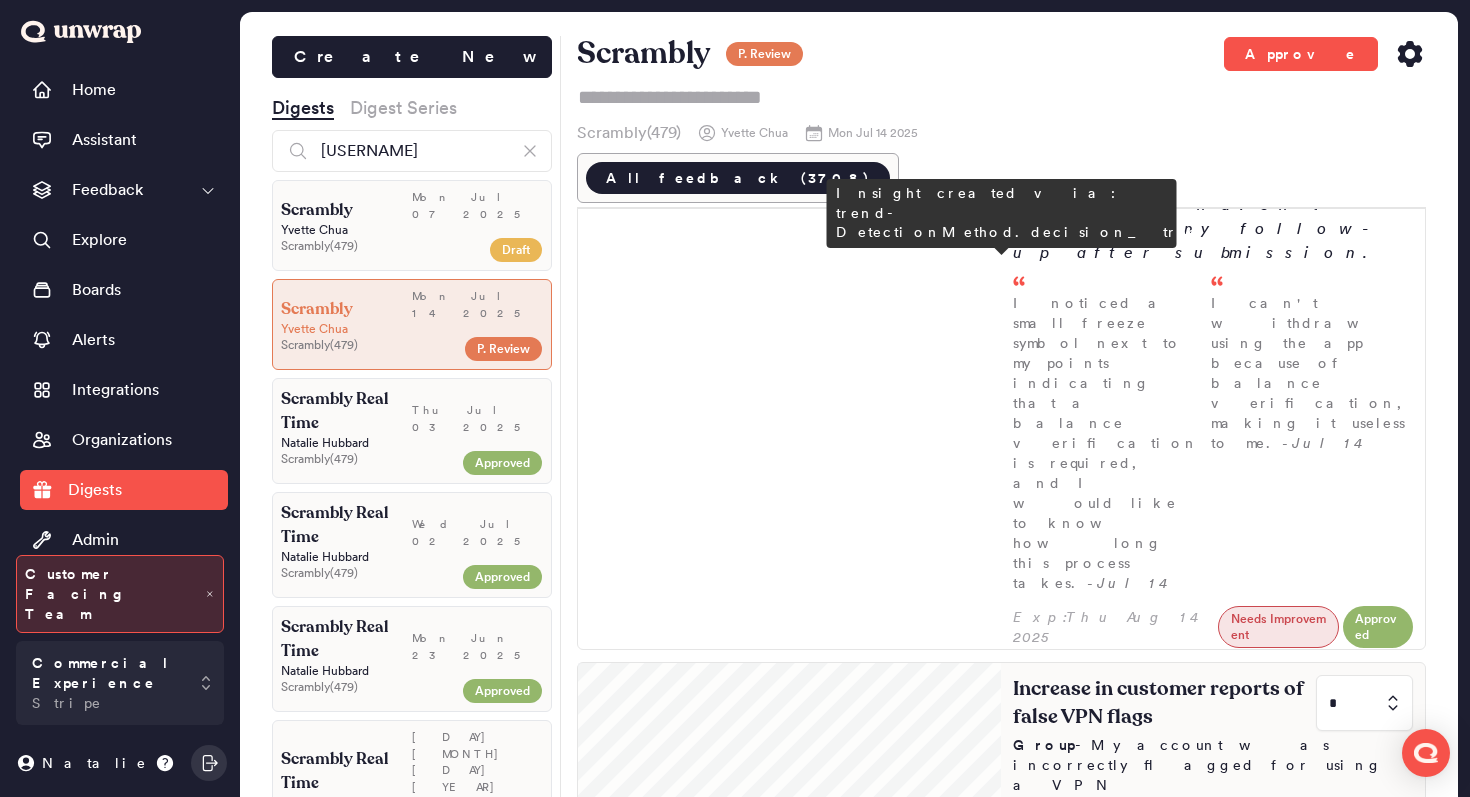 click on "Increase in customer reports of false VPN flags * Group  -  My account was incorrectly flagged for using a VPN Customers are reporting a rise in false VPN usage flags, with feedback increasing from 4 entries (0.2% of feedback) in the first week of June to 10 entries (0.4% of feedback) in the first week of July. Many say they were flagged while using standard home Wi-Fi or private browsing modes, leading to unexpected account suspensions. Users are calling for clearer guidelines on what constitutes VPN usag... I'm brand new to this app and I'm not using a VPN, so I'm confused as to why it says I am.  -  Jul 14 I find it ridiculous that my account was suspended due to VPN when I was just setting up my accounts after my phone broke.  -  Jul 06 I got suspended for using a VPN when I tried to make a new account using Google sign up, even though I don't have a VPN on my phone.  -  Jul 04" at bounding box center (1213, 1193) 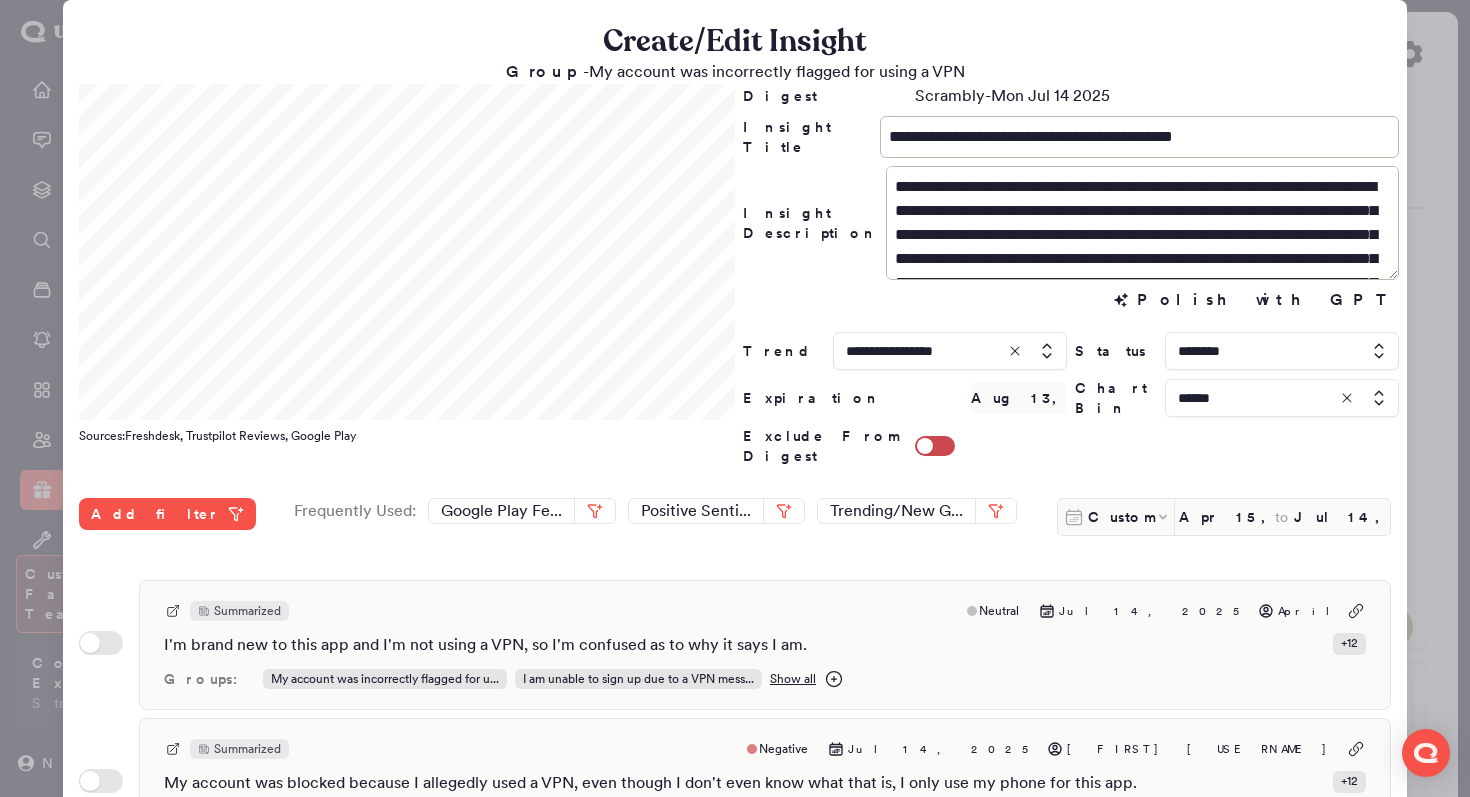 scroll, scrollTop: 72, scrollLeft: 0, axis: vertical 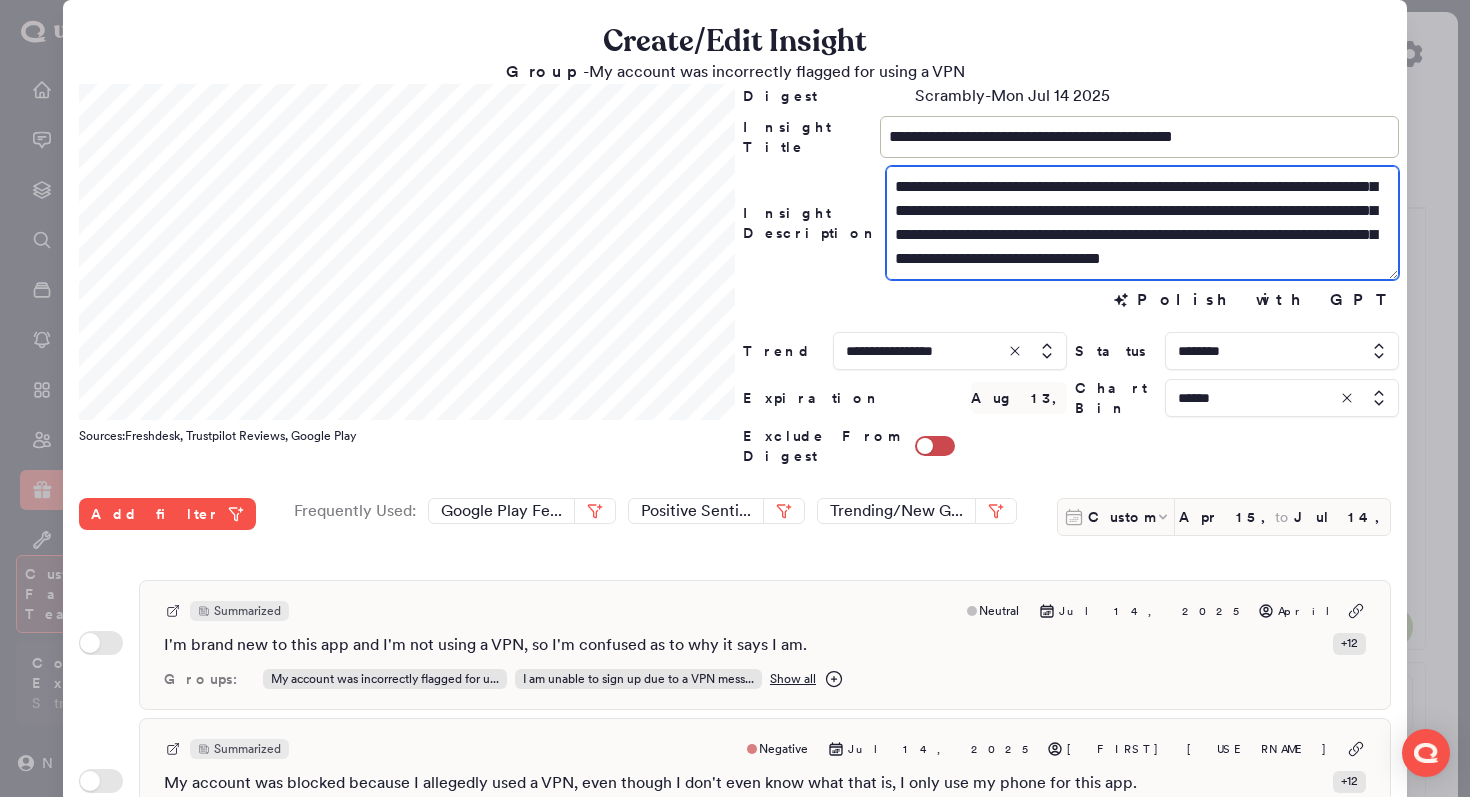 click on "**********" at bounding box center (1142, 223) 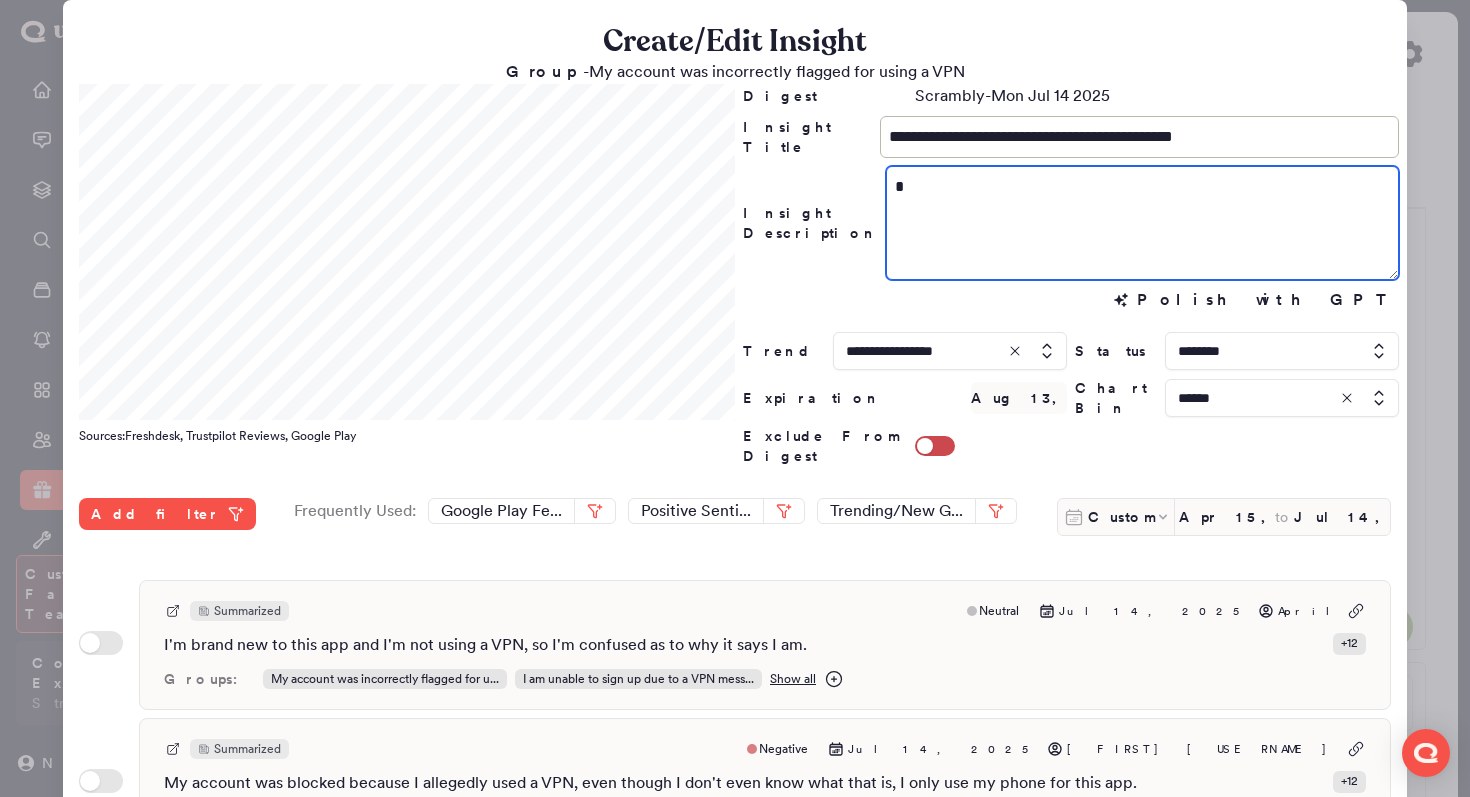 scroll, scrollTop: 0, scrollLeft: 0, axis: both 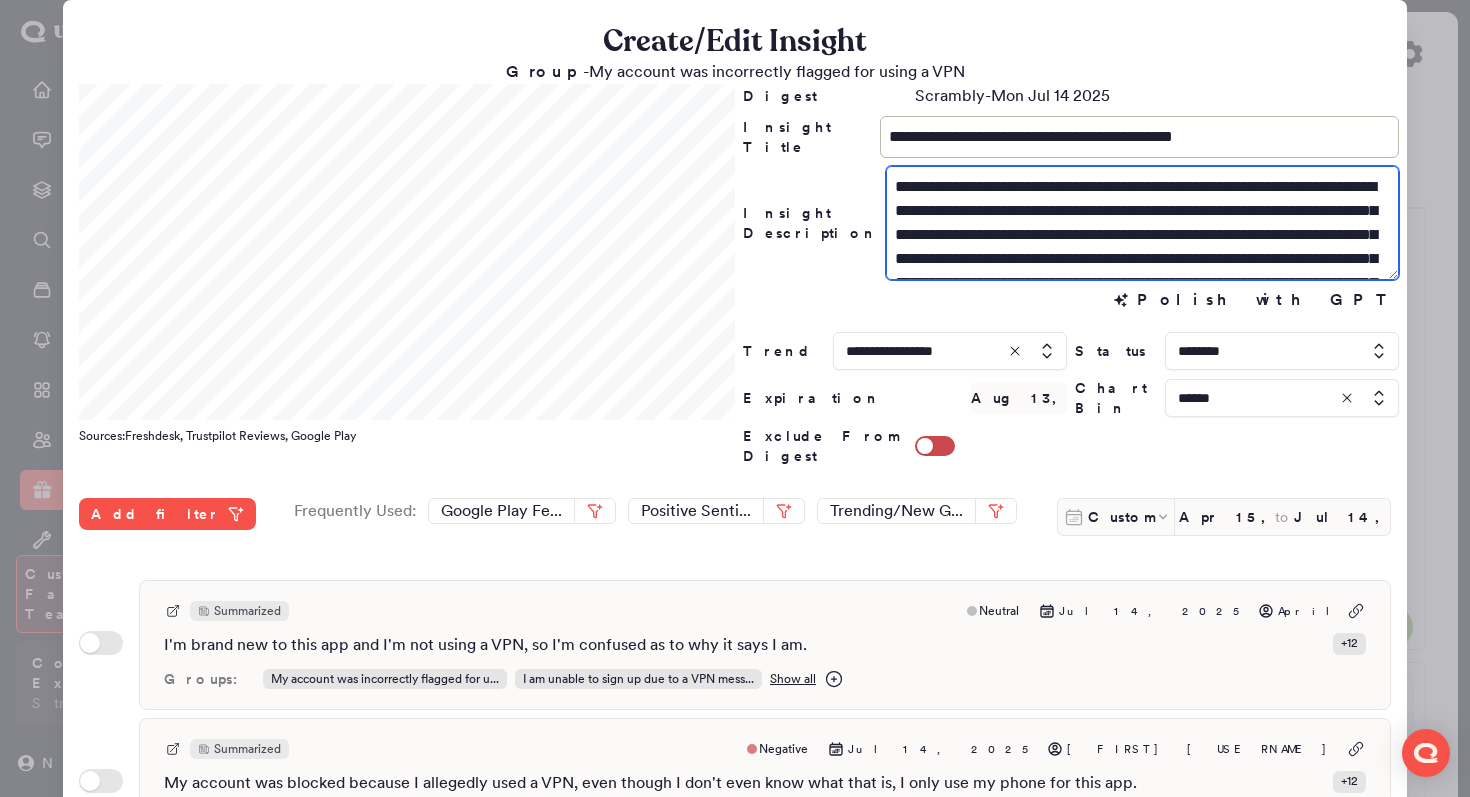 click on "**********" at bounding box center [1142, 223] 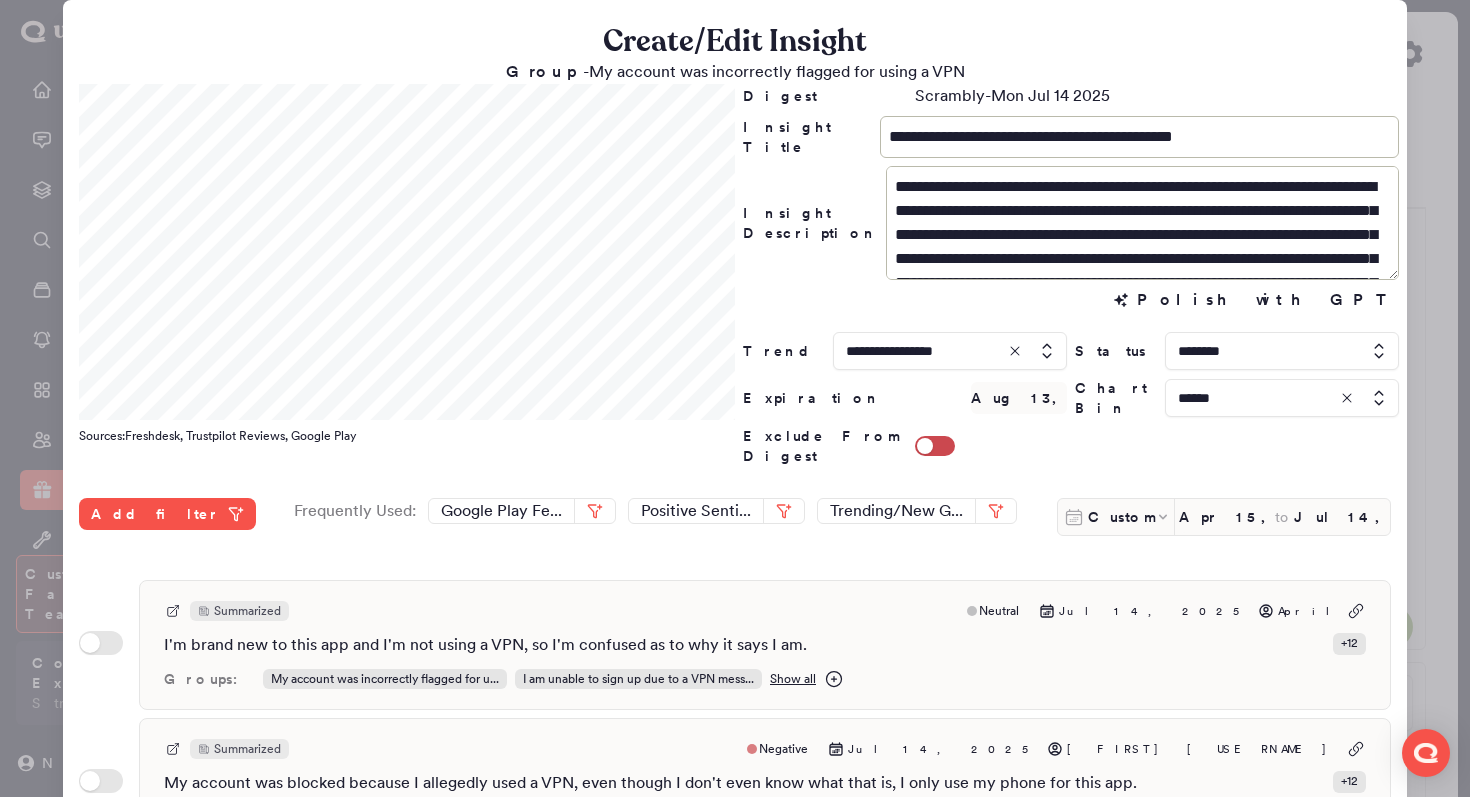 click at bounding box center (735, 398) 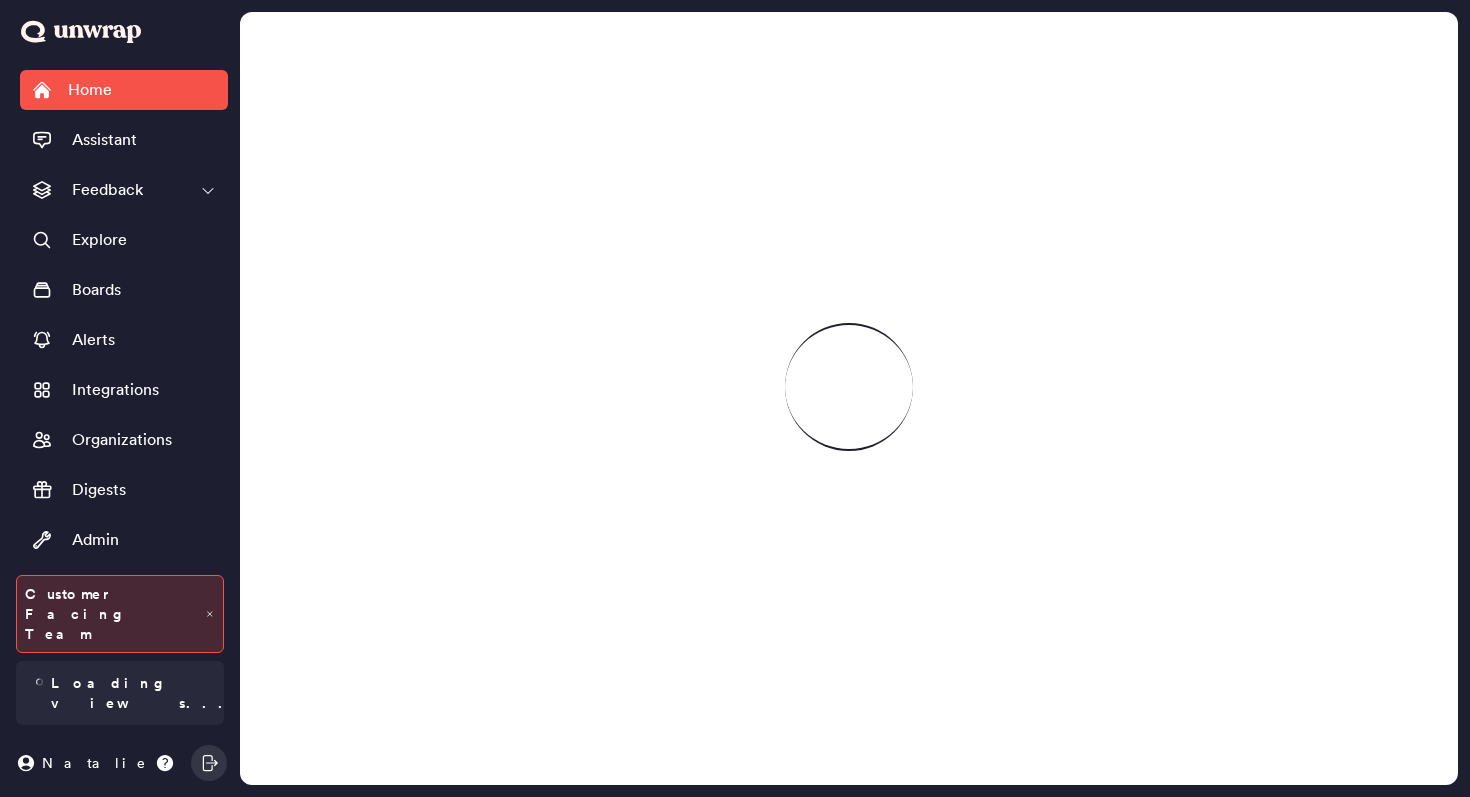 scroll, scrollTop: 0, scrollLeft: 0, axis: both 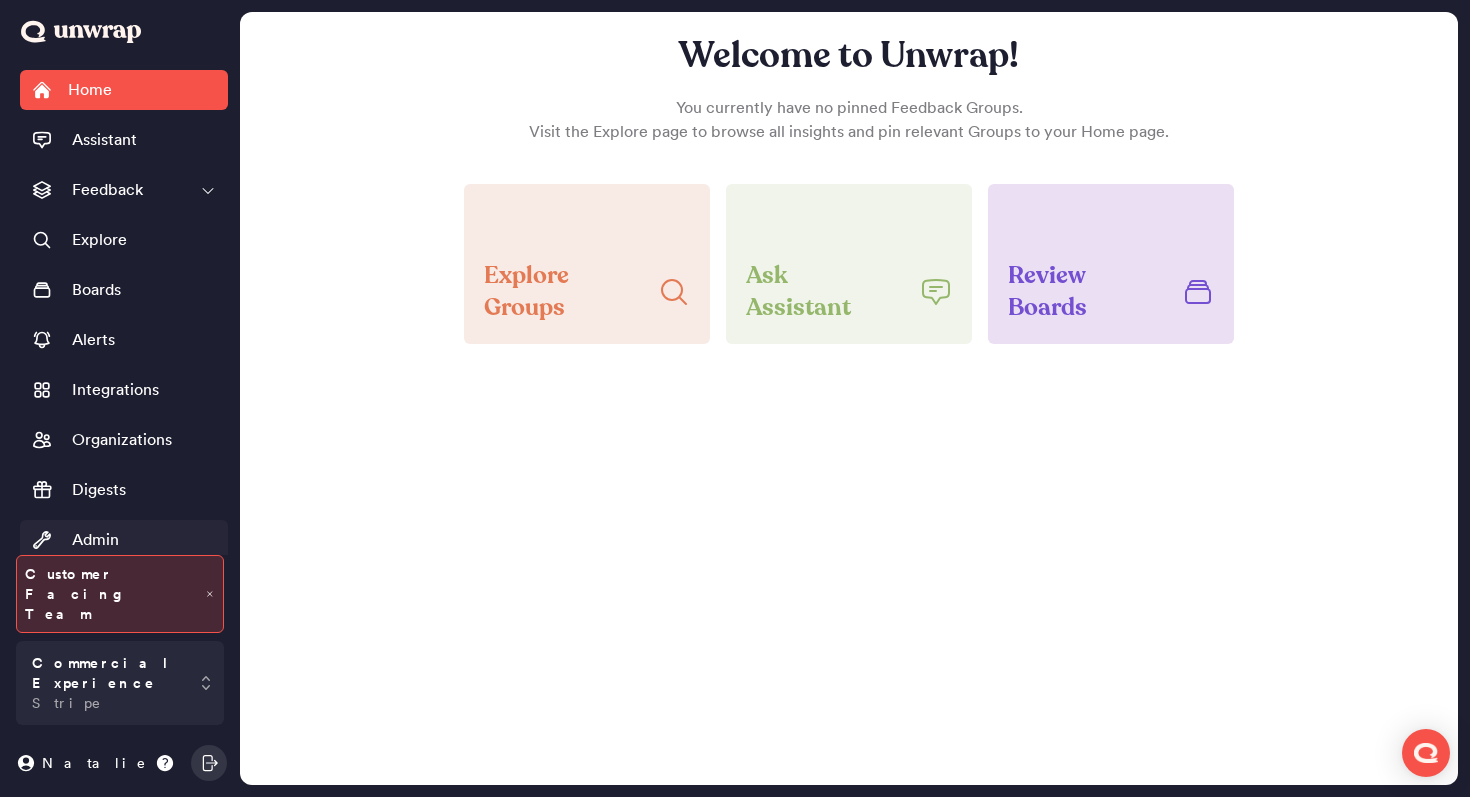 click on "Admin" at bounding box center [95, 540] 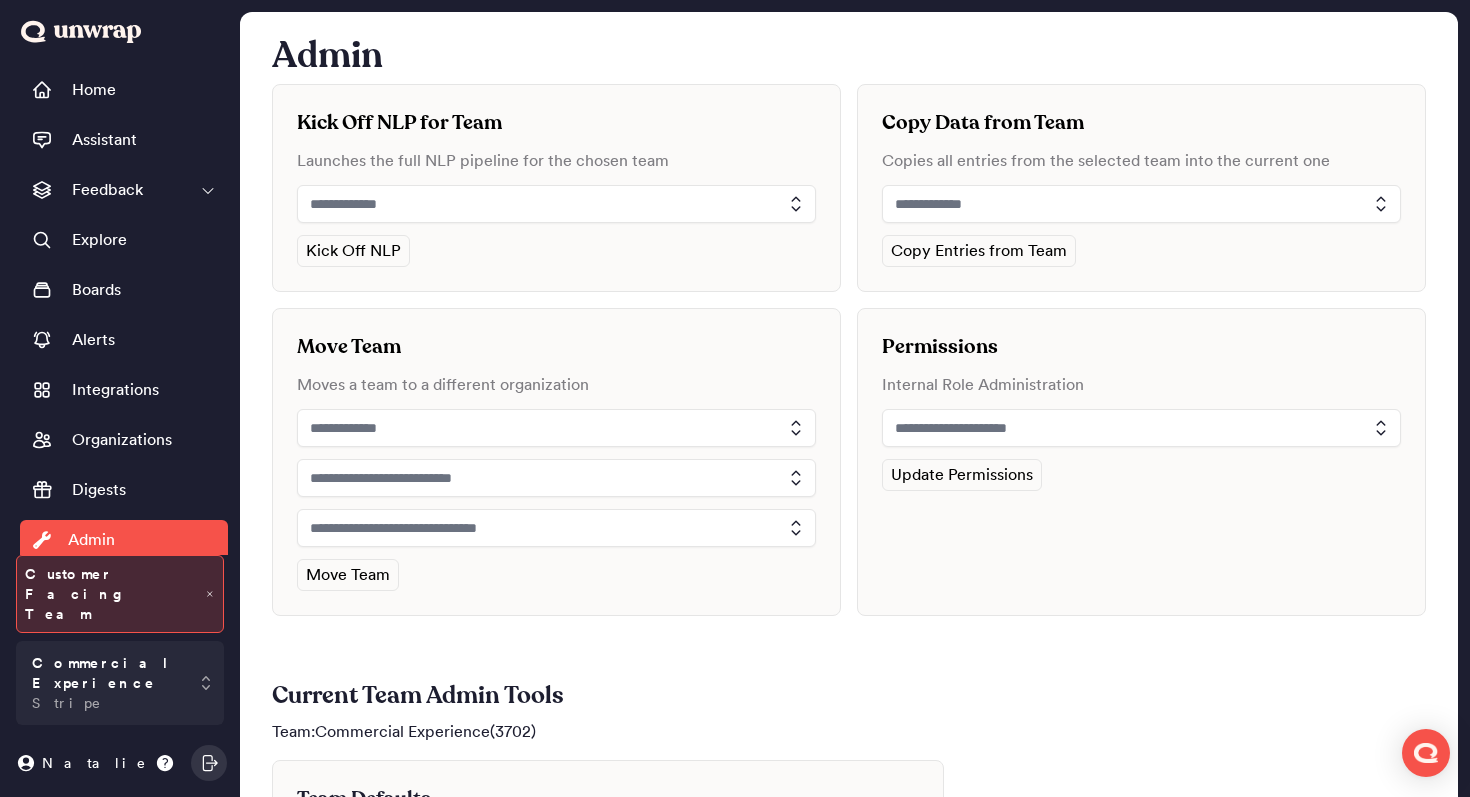 click at bounding box center (1141, 428) 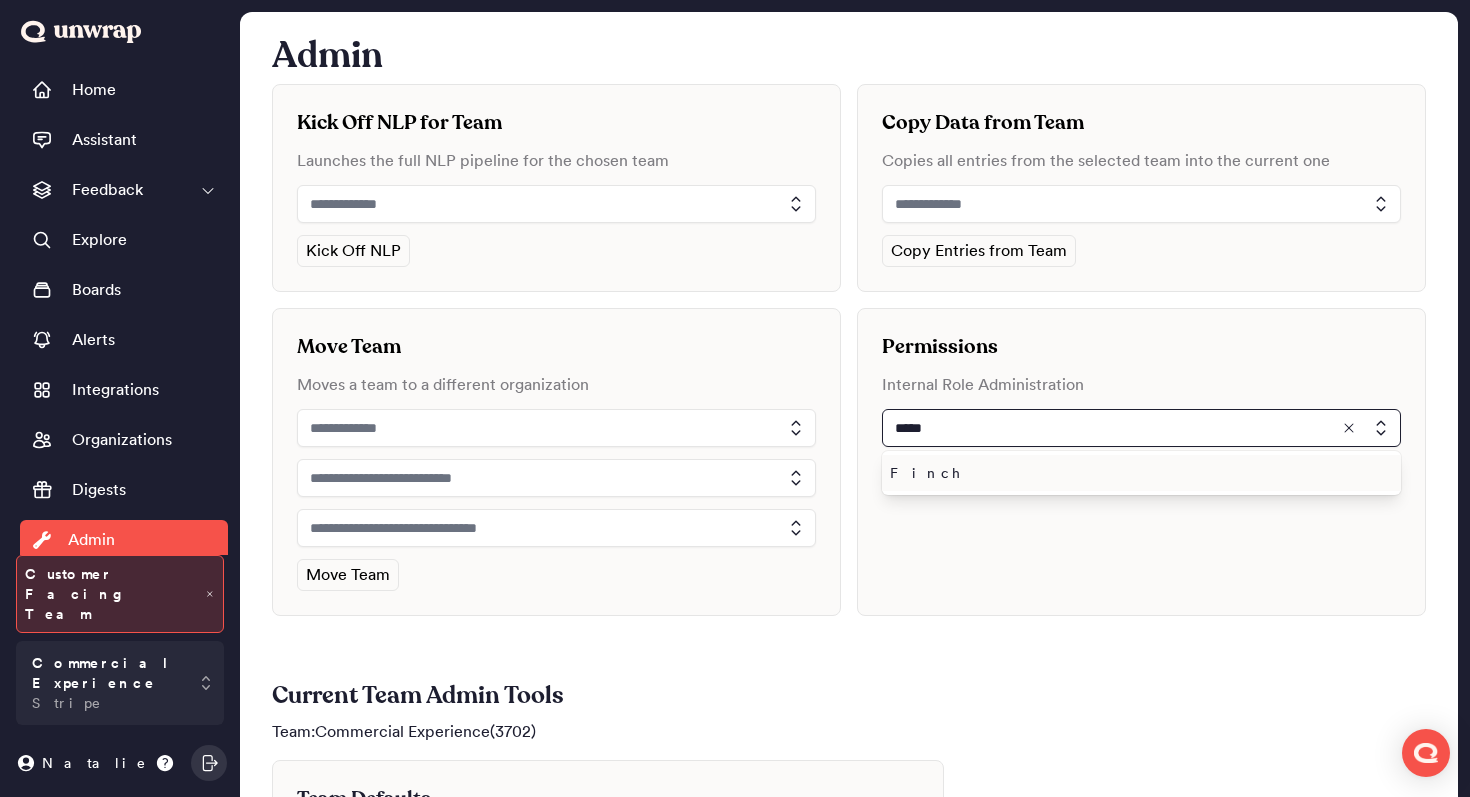 type on "*****" 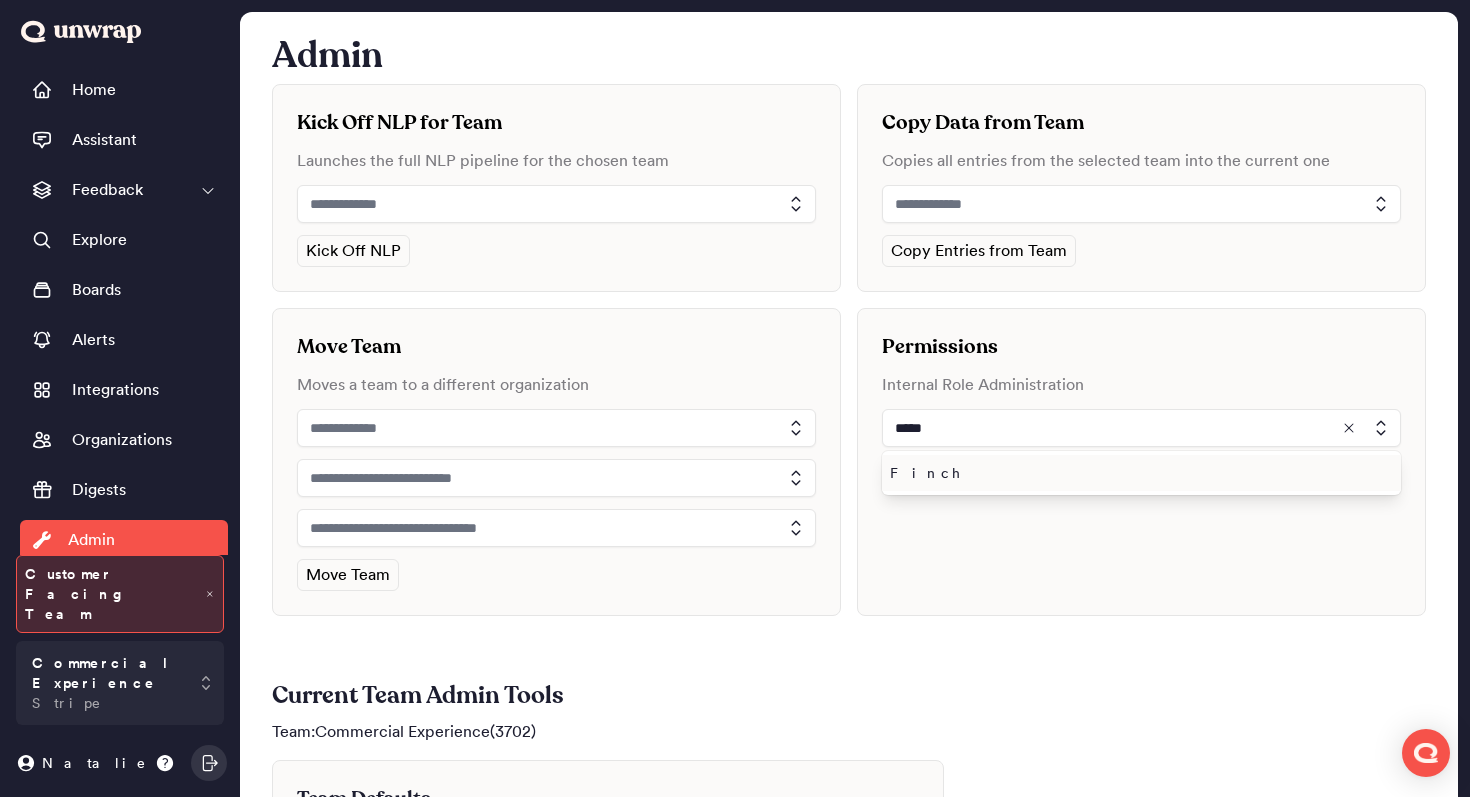 click on "Finch" at bounding box center [1137, 473] 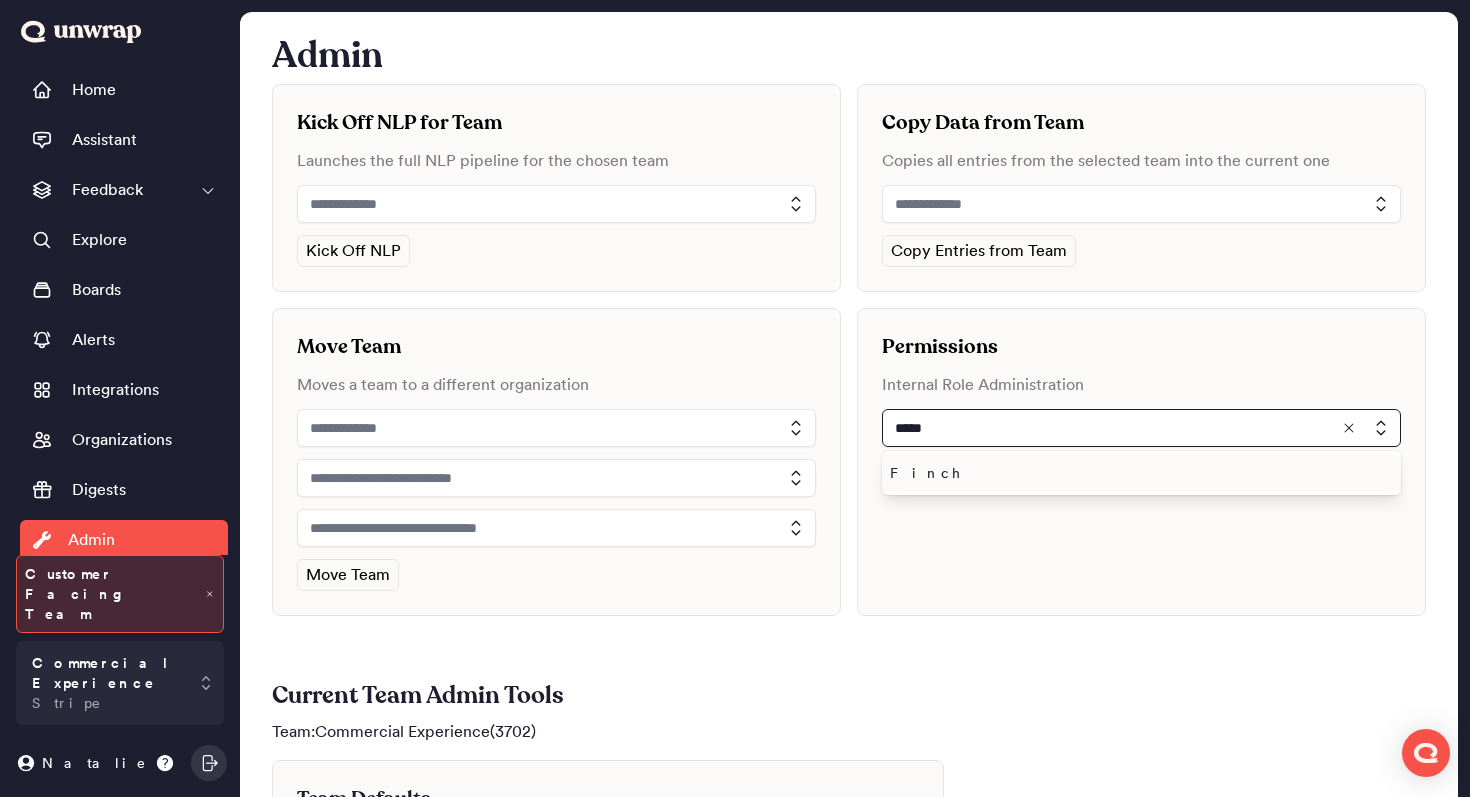 type on "*****" 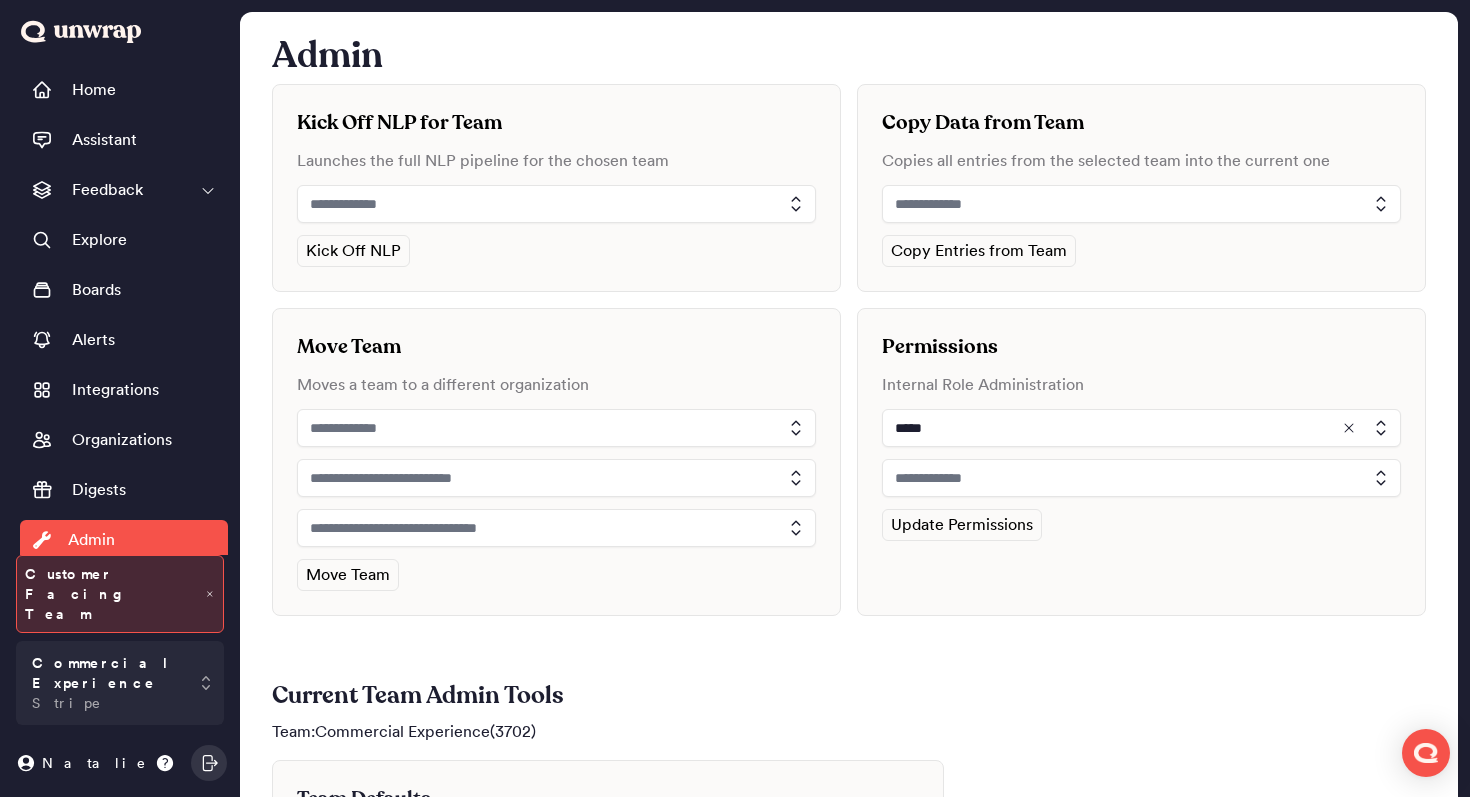click at bounding box center (1141, 478) 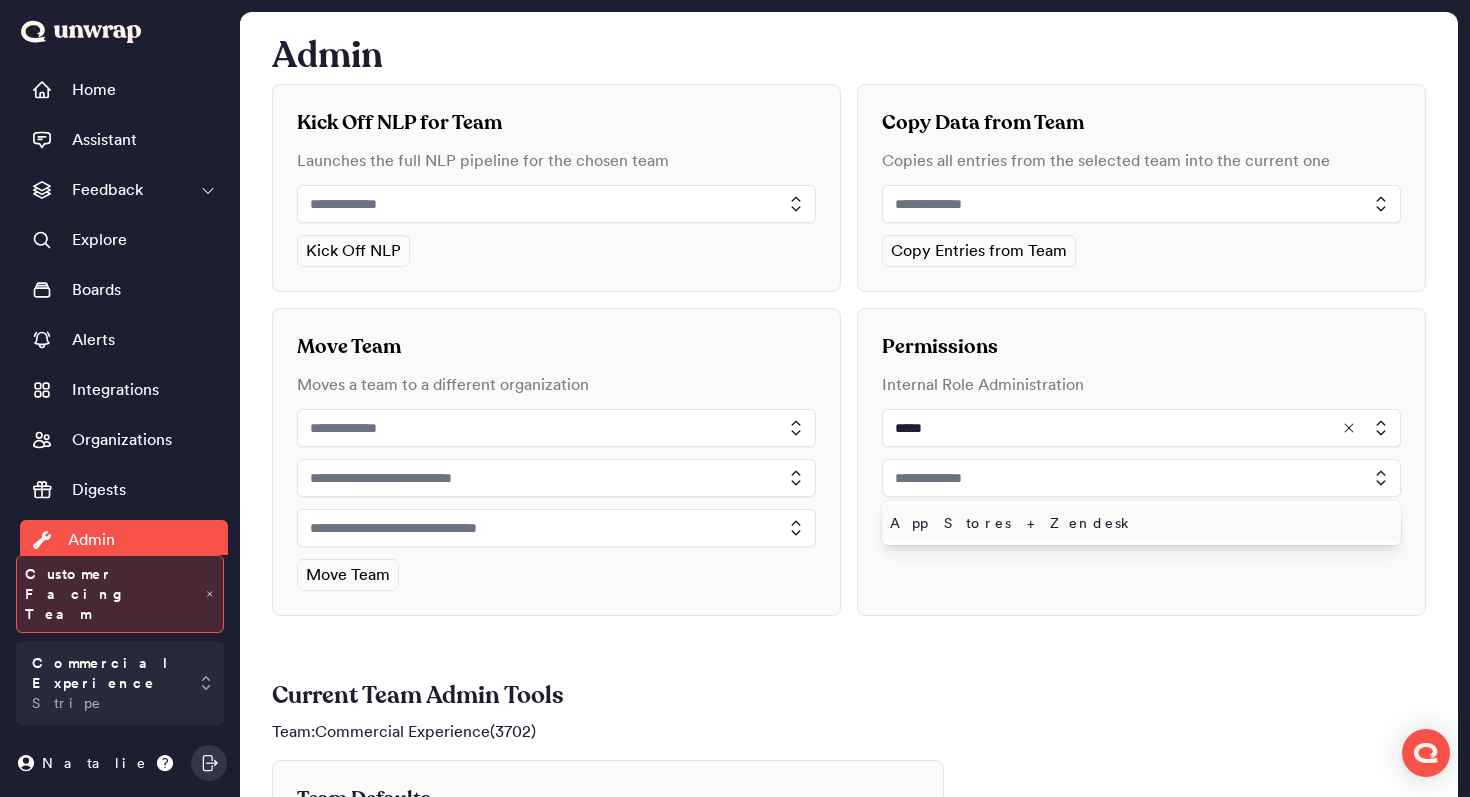 click on "App Stores + Zendesk" at bounding box center (1137, 523) 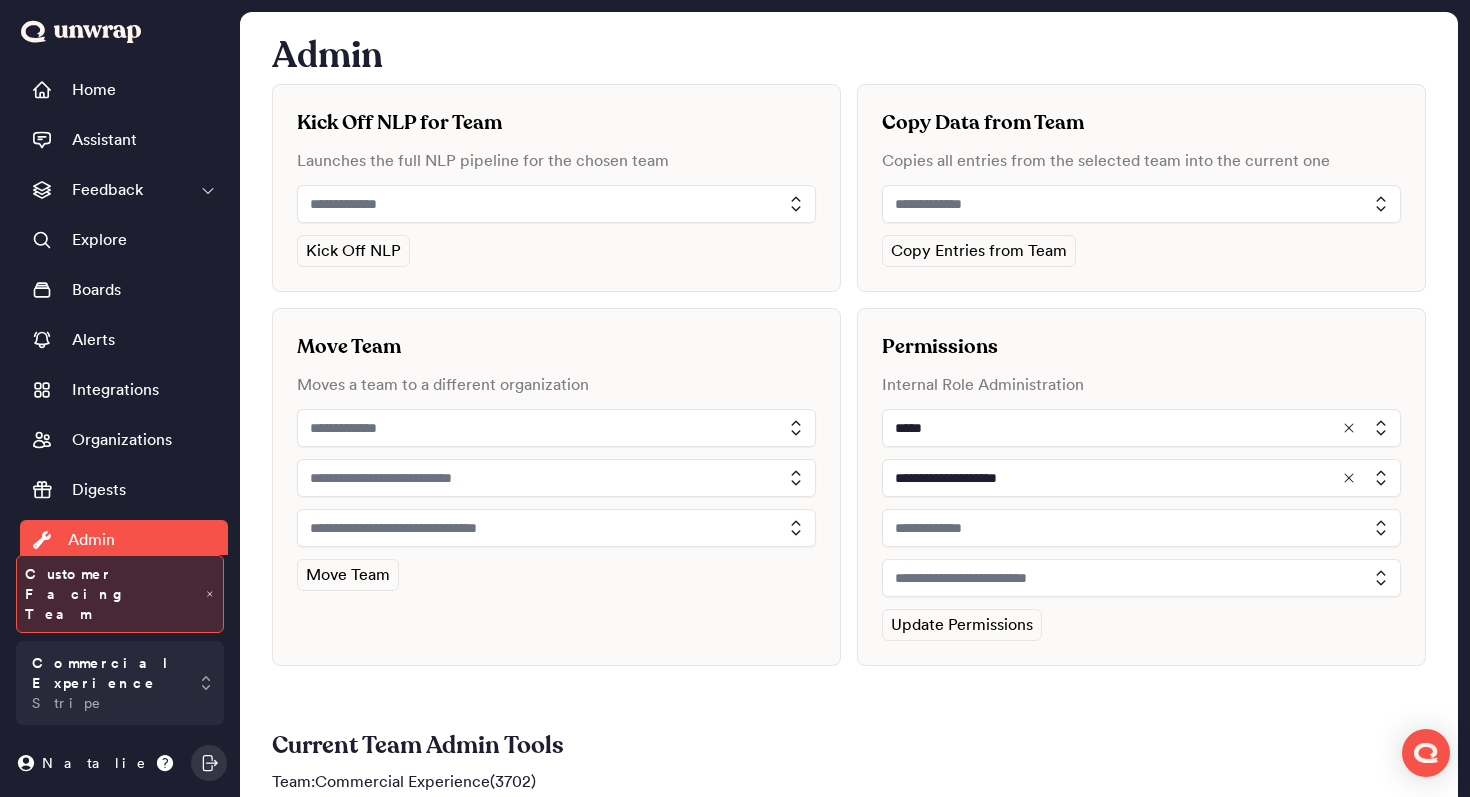 click at bounding box center [1141, 528] 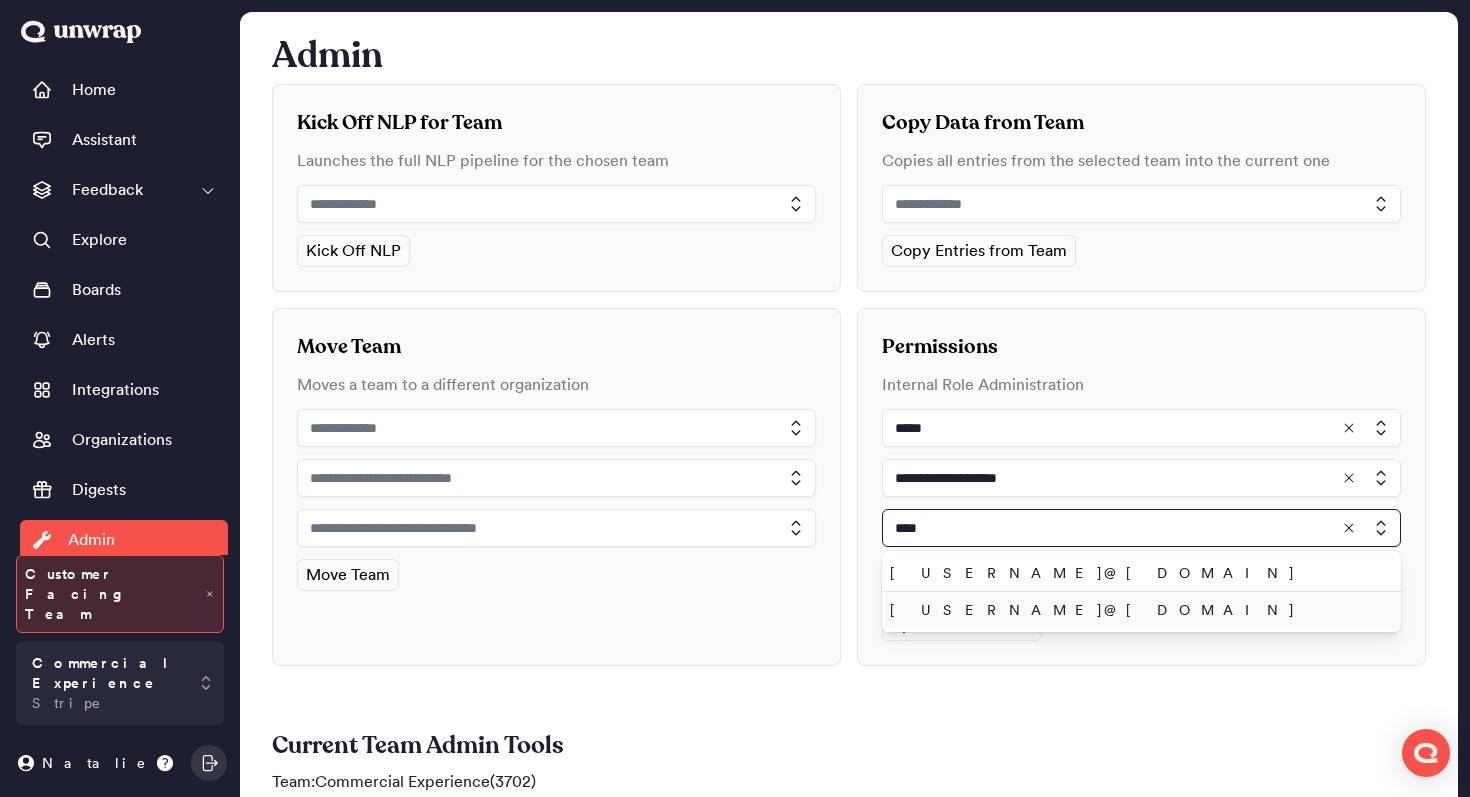 type on "****" 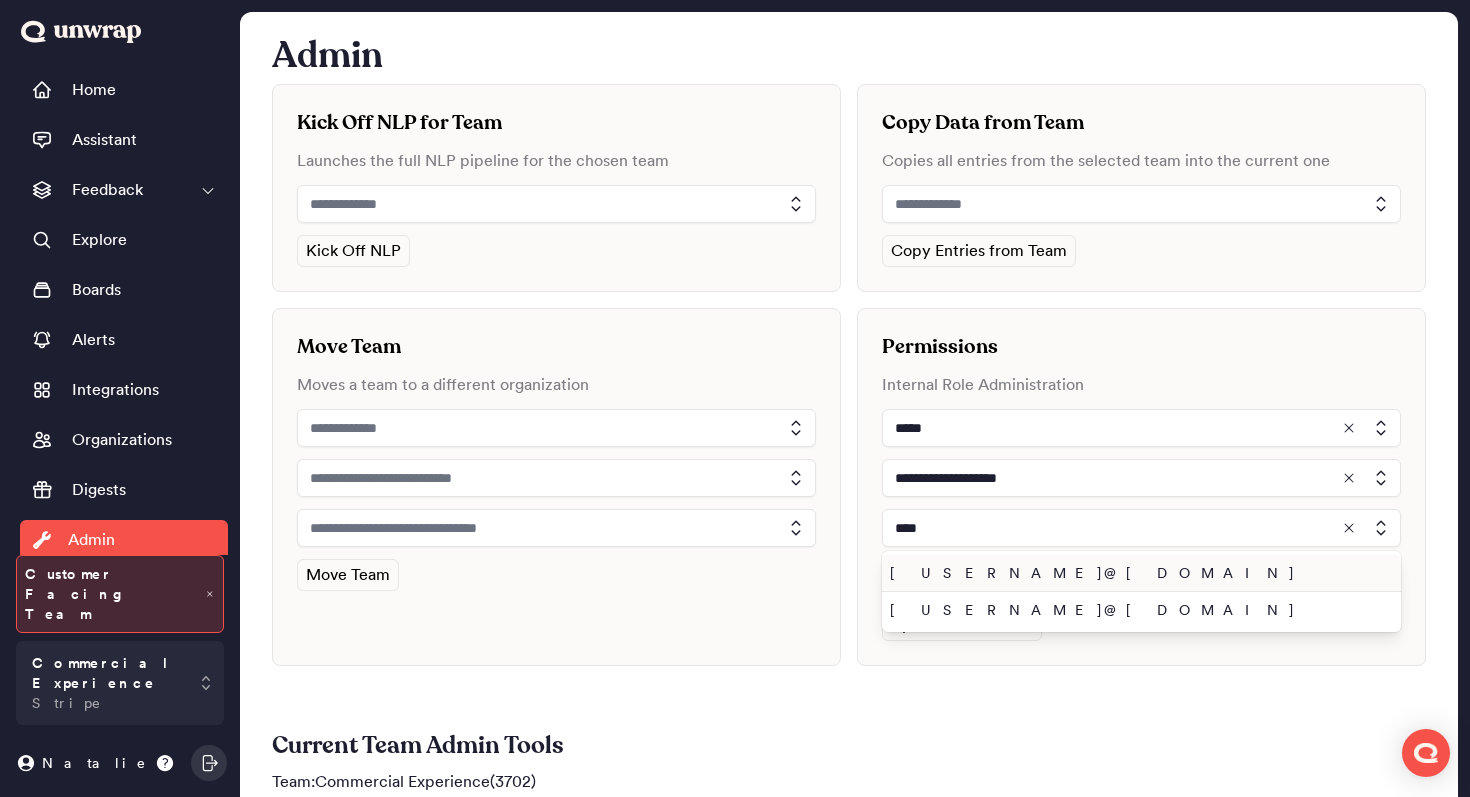 click on "john.panos@unwrap.ai" at bounding box center (1137, 573) 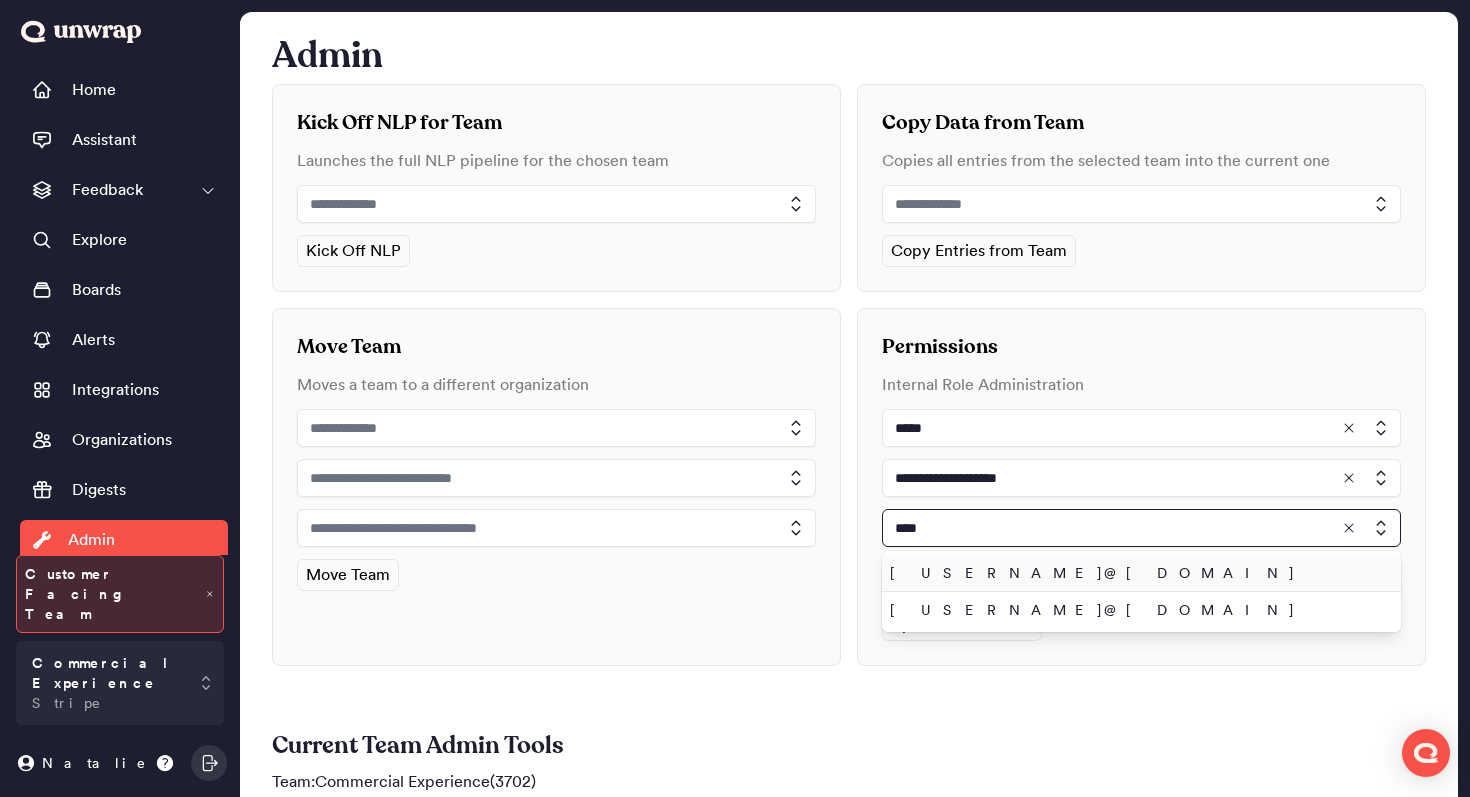 type on "**********" 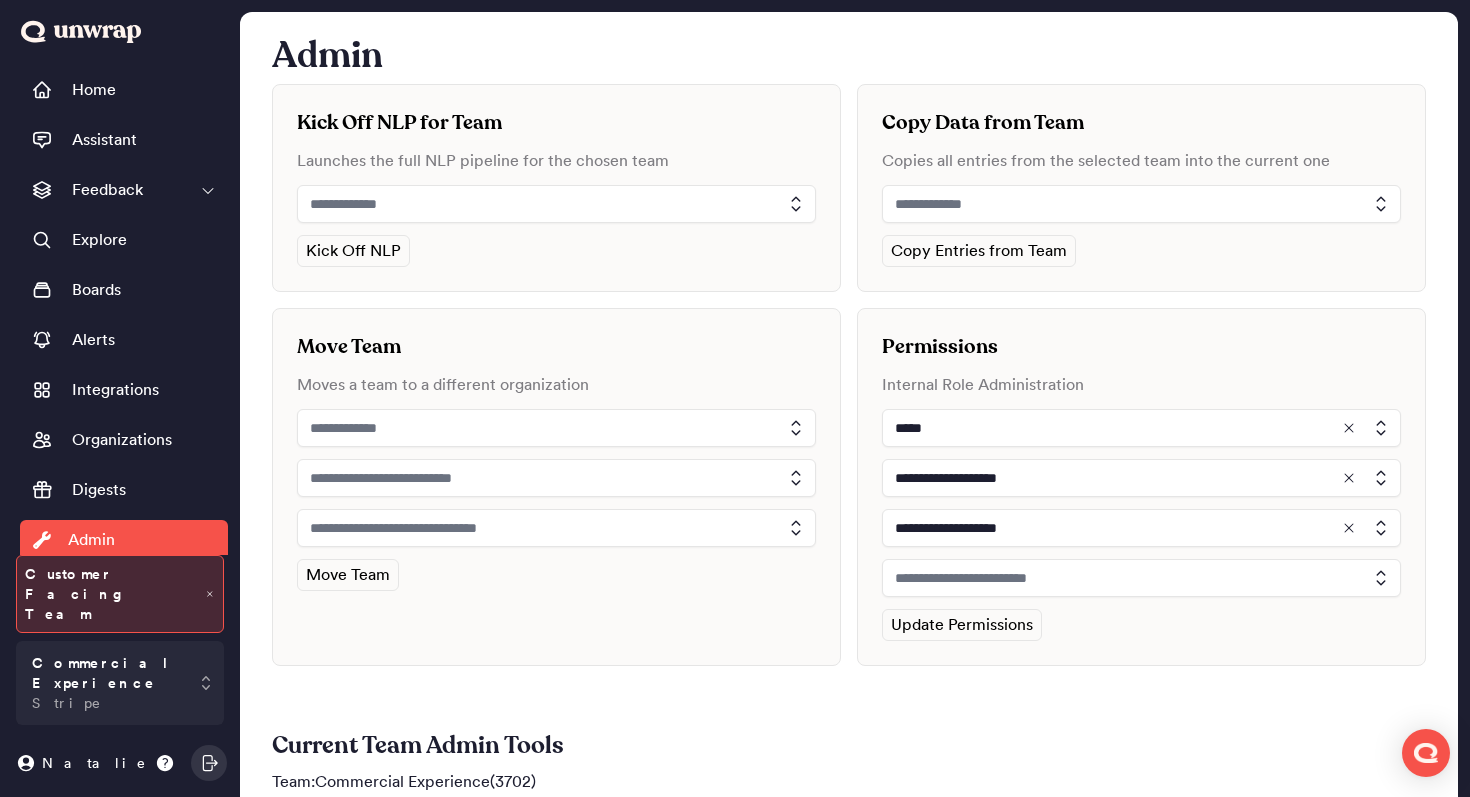 click at bounding box center (1141, 578) 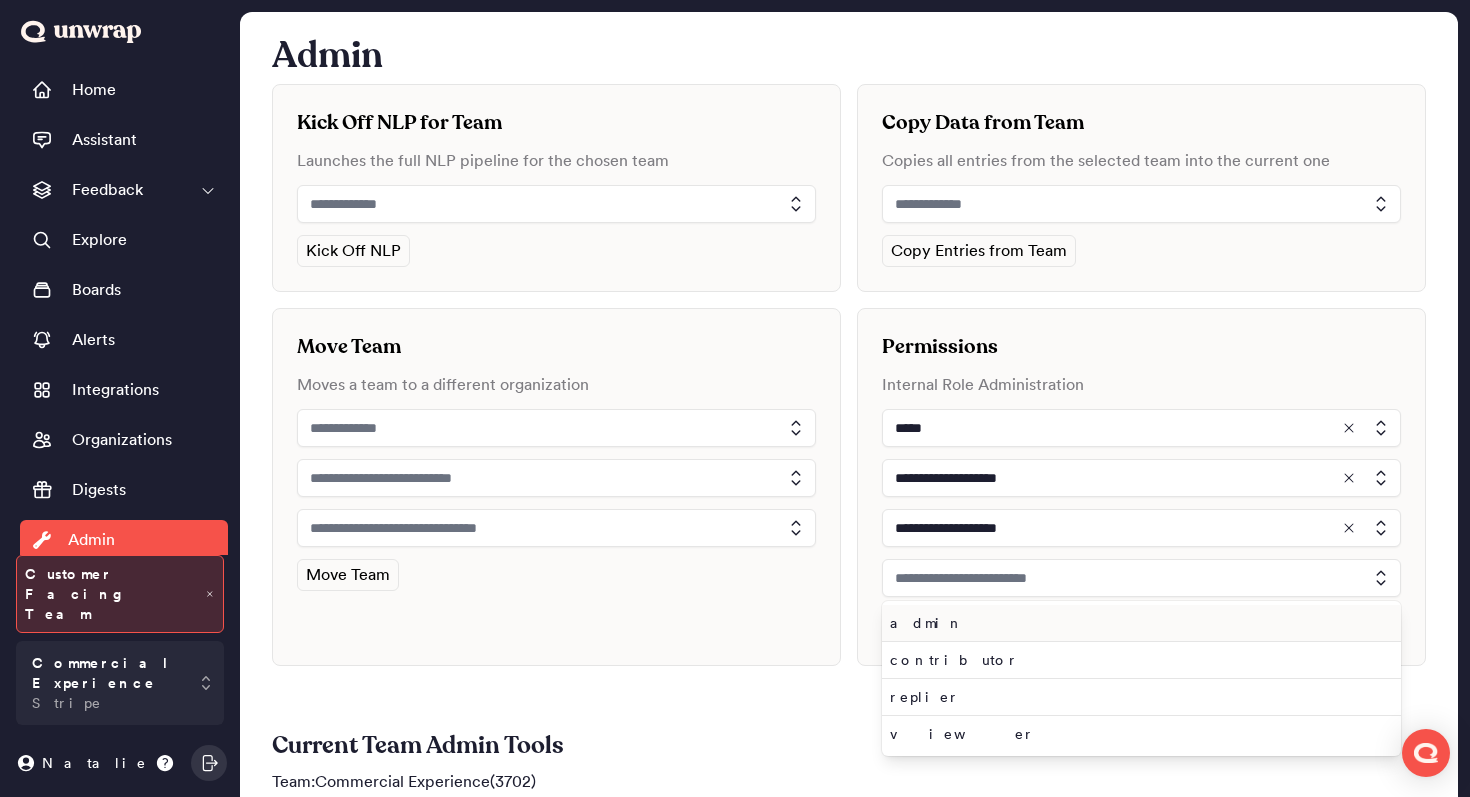 click on "admin" at bounding box center [1137, 623] 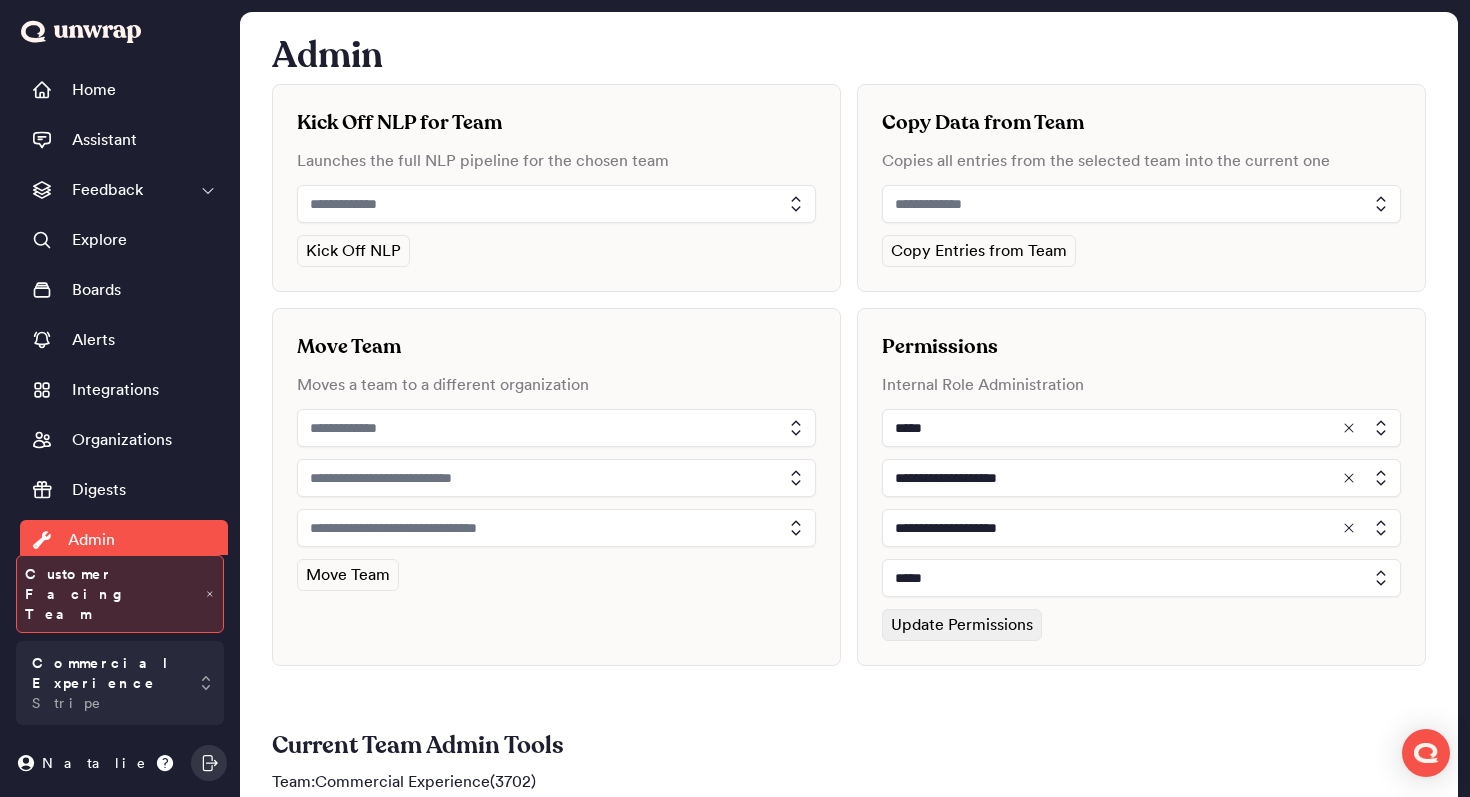 click on "Update Permissions" at bounding box center [962, 625] 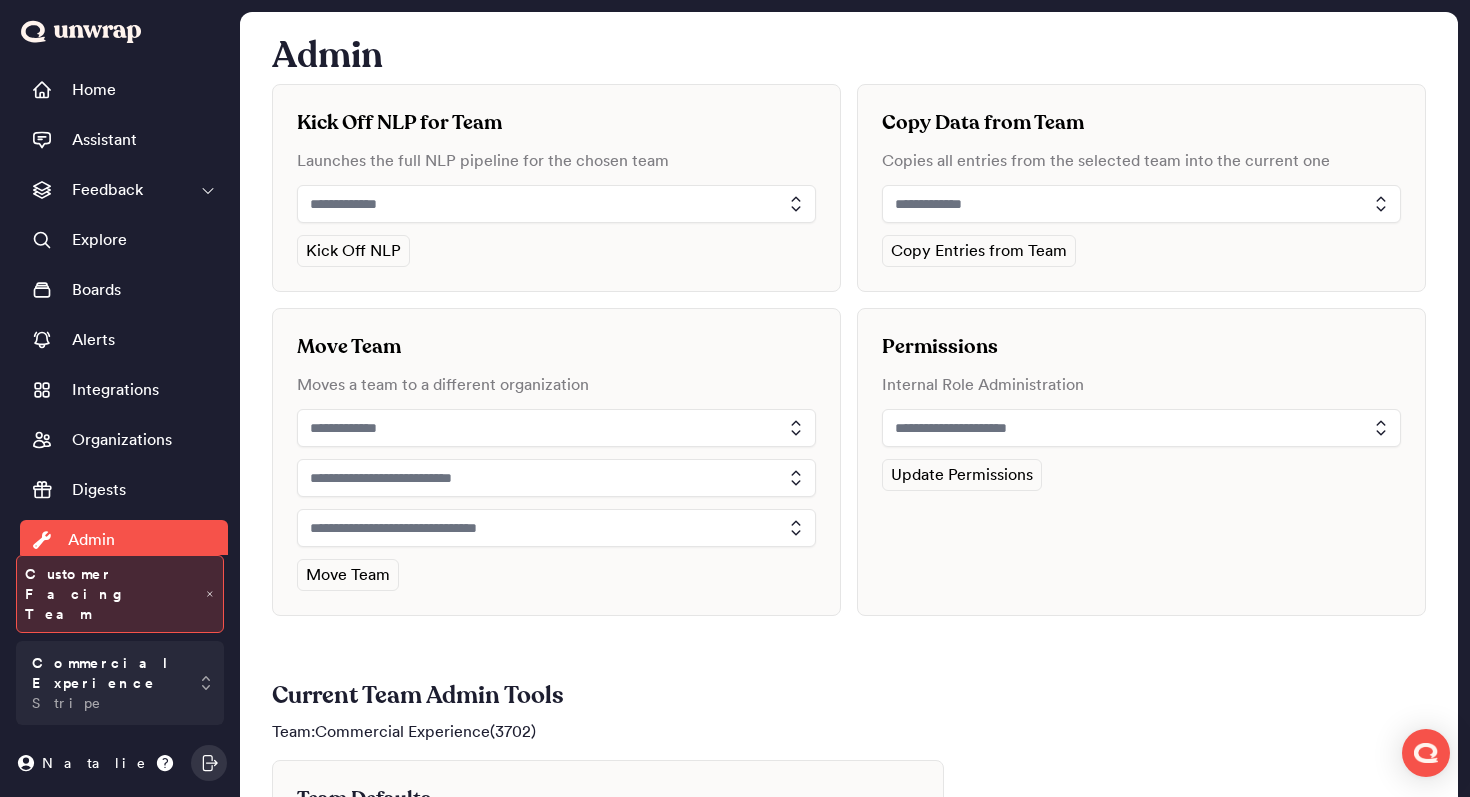 click at bounding box center [1141, 428] 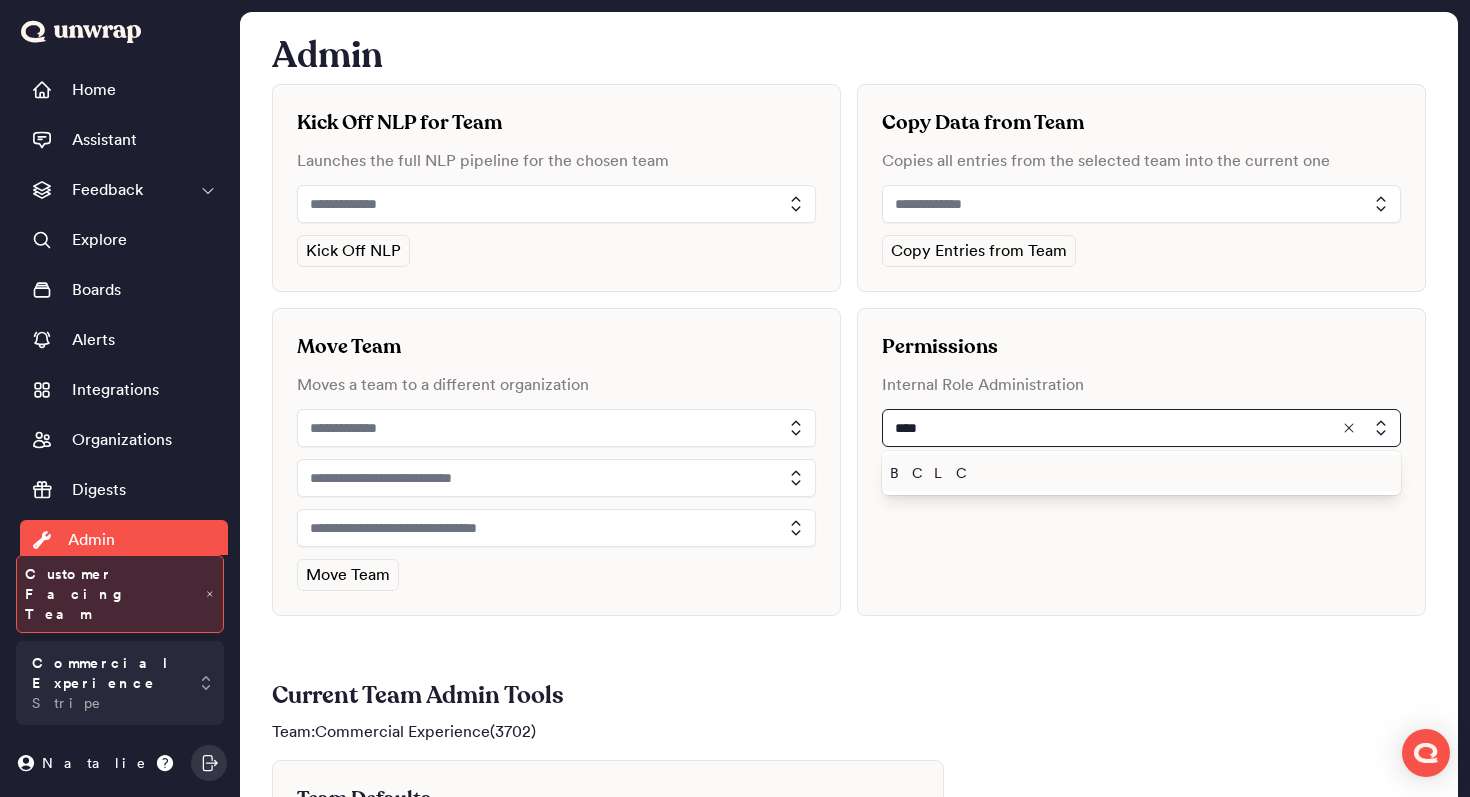 type on "****" 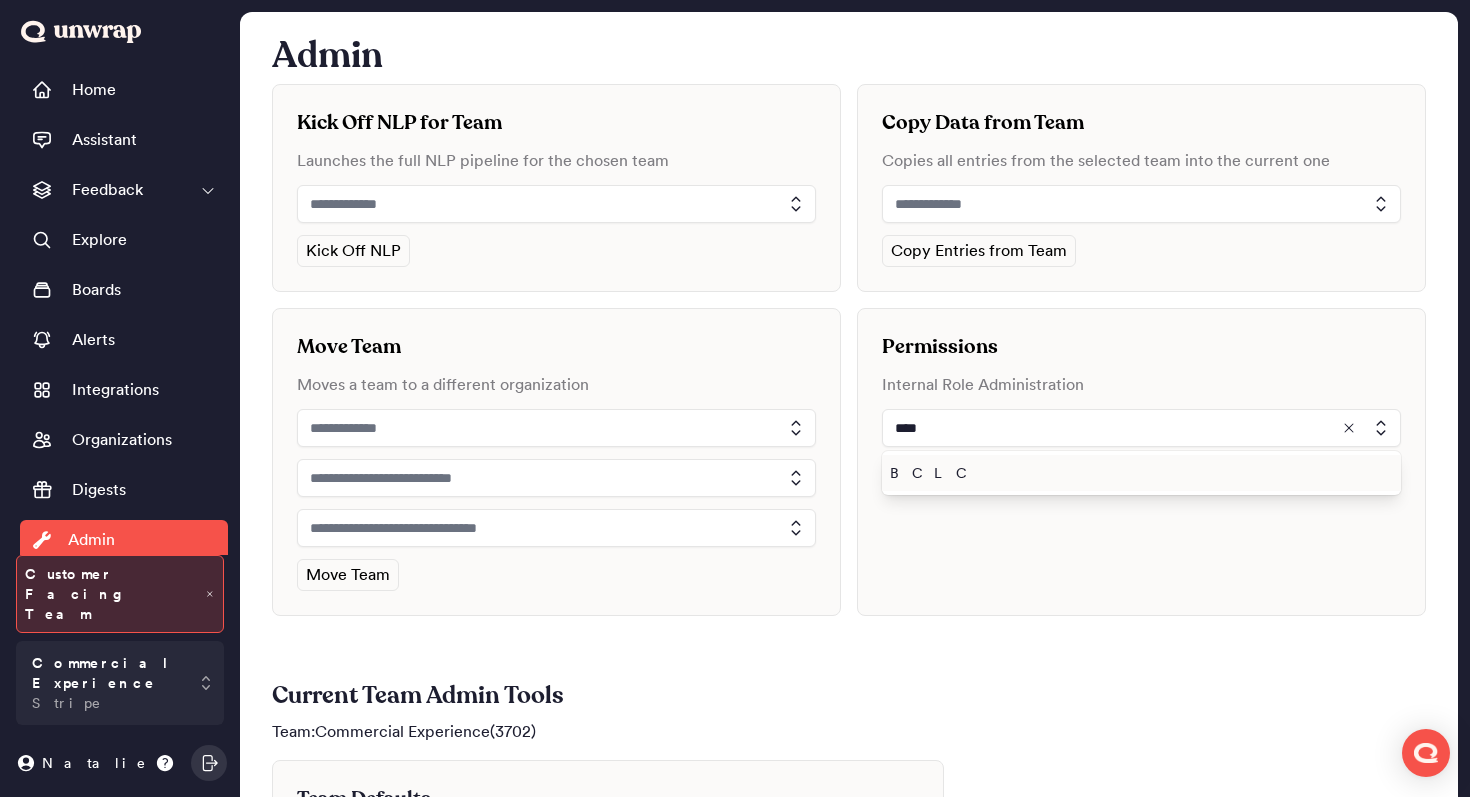 click on "BCLC" at bounding box center (1137, 473) 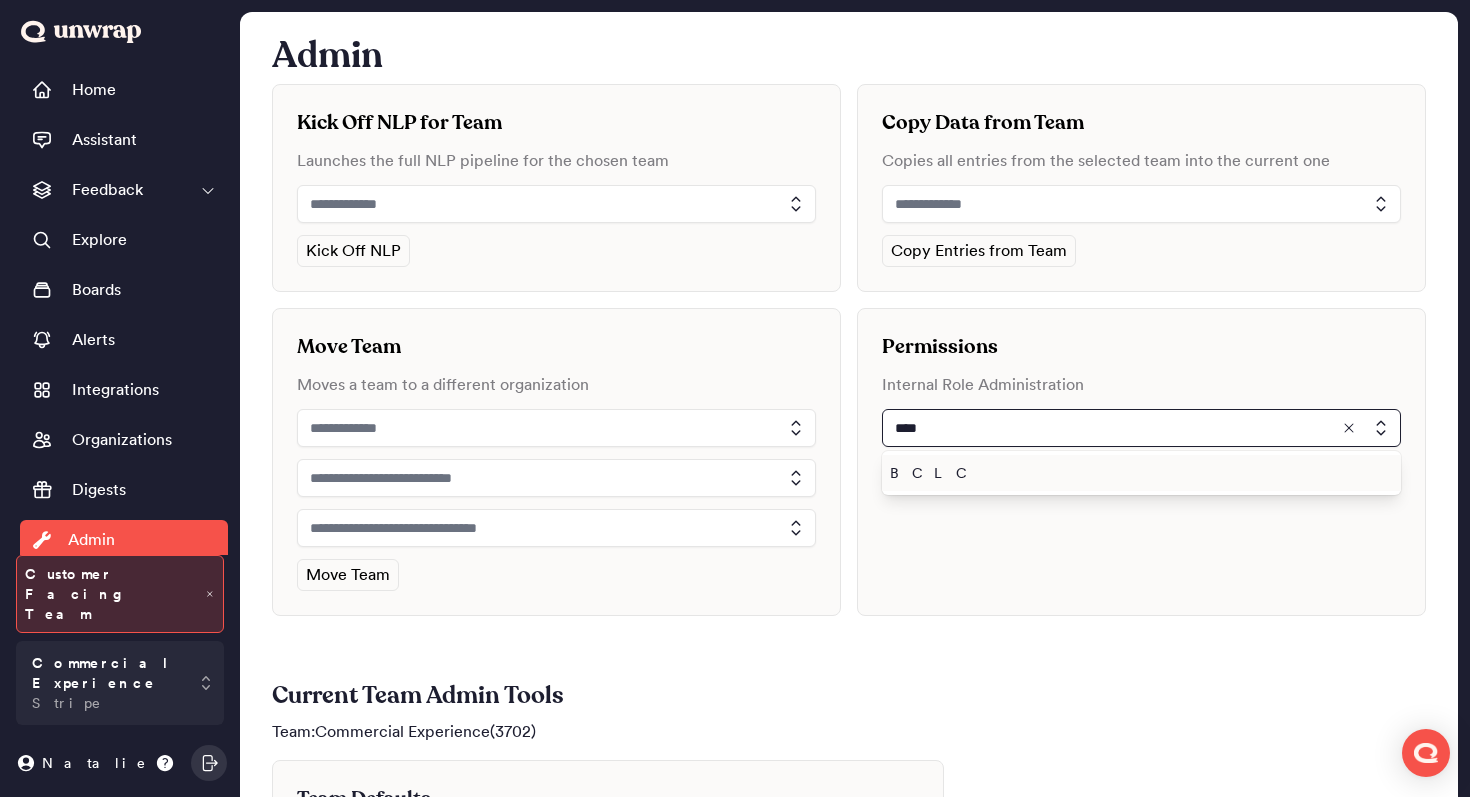 type on "****" 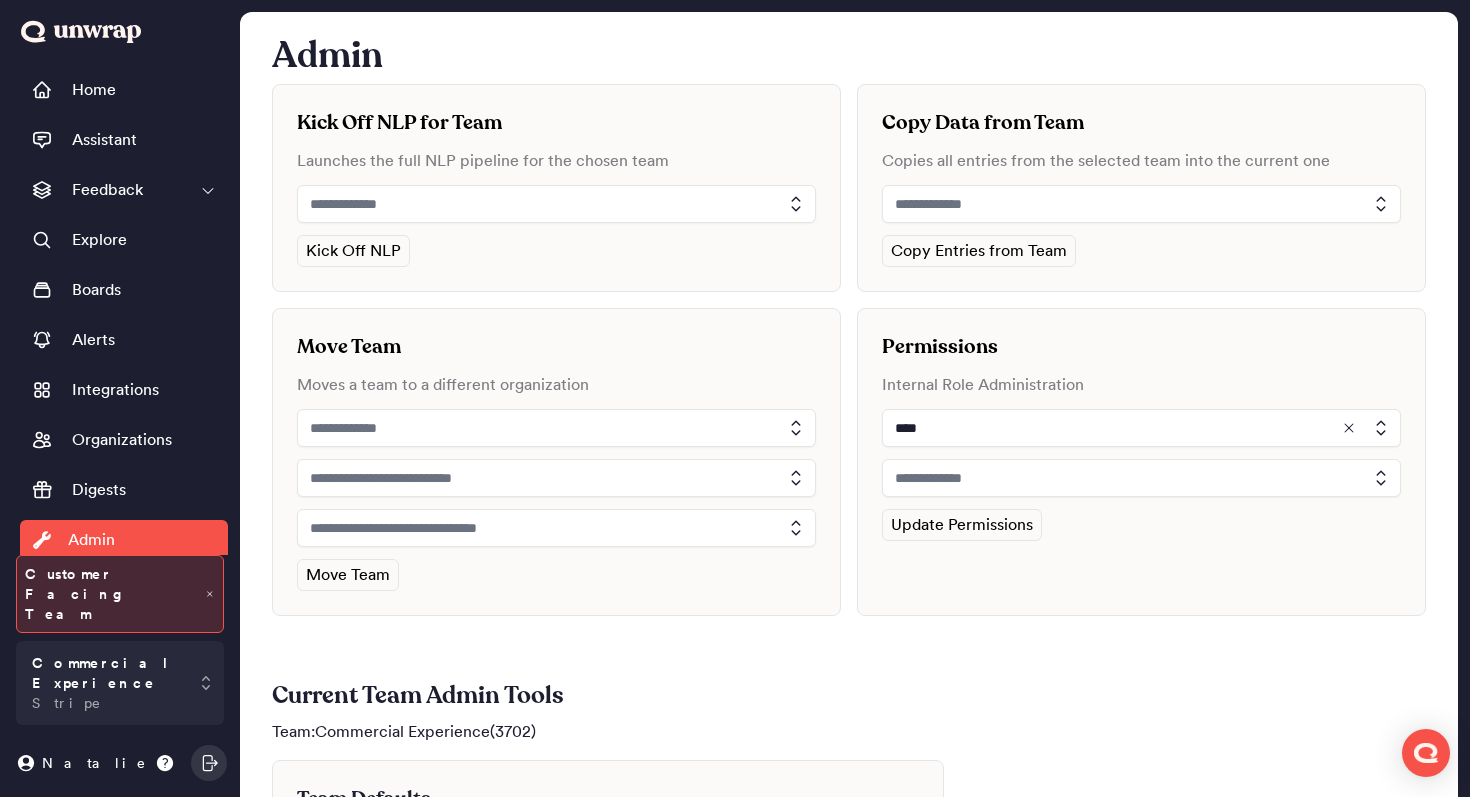 click at bounding box center (1141, 478) 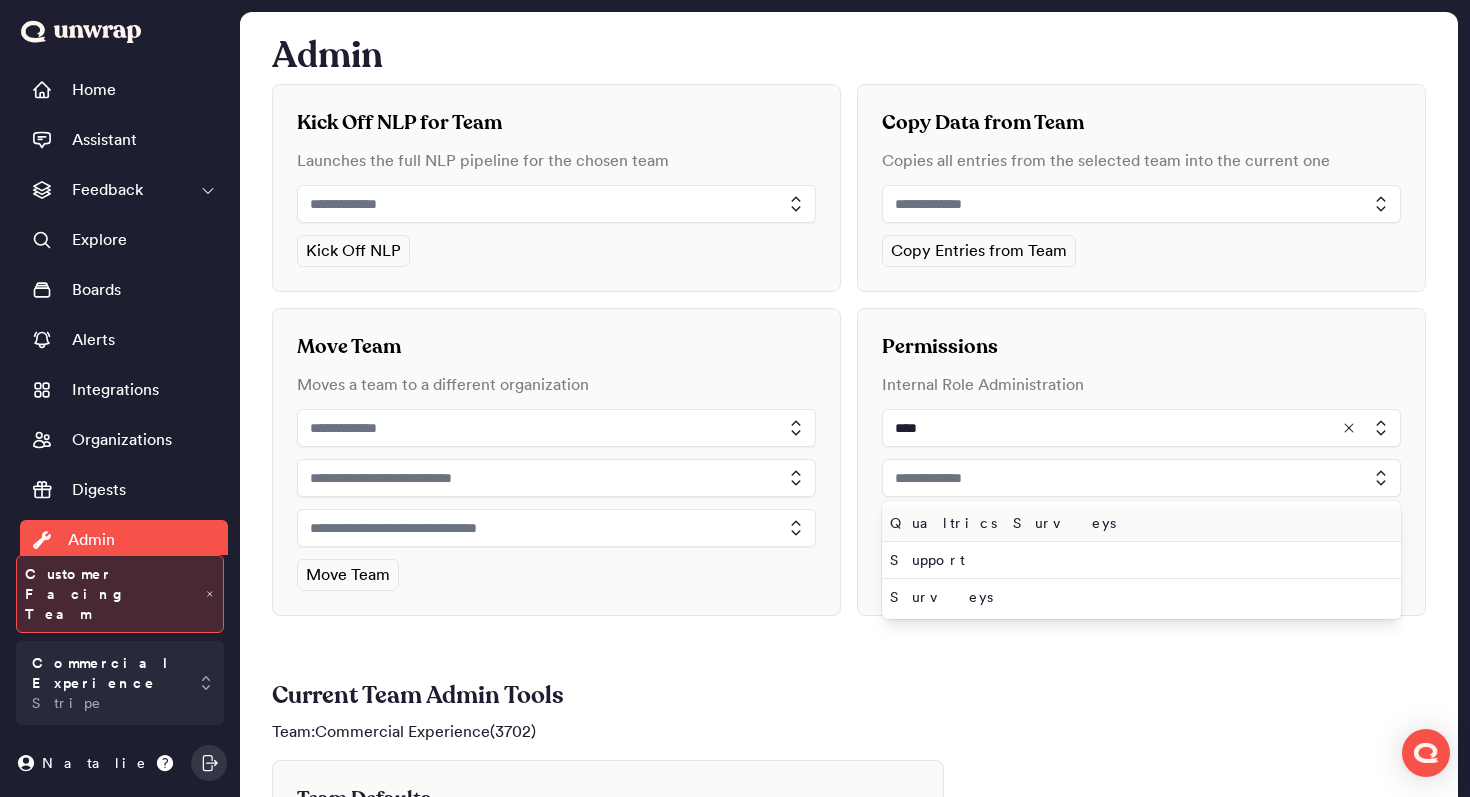 click at bounding box center (1141, 478) 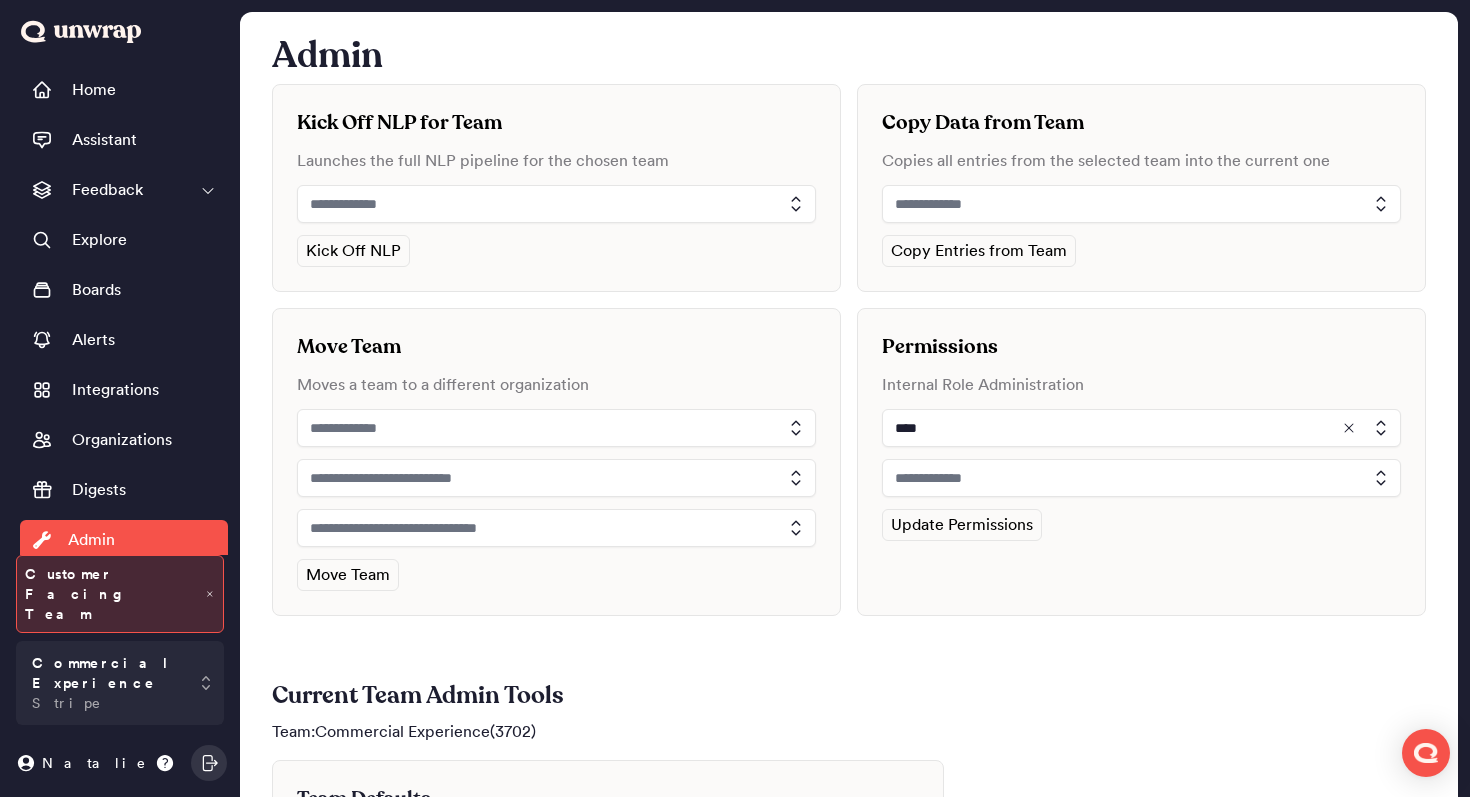 drag, startPoint x: 952, startPoint y: 482, endPoint x: 952, endPoint y: 495, distance: 13 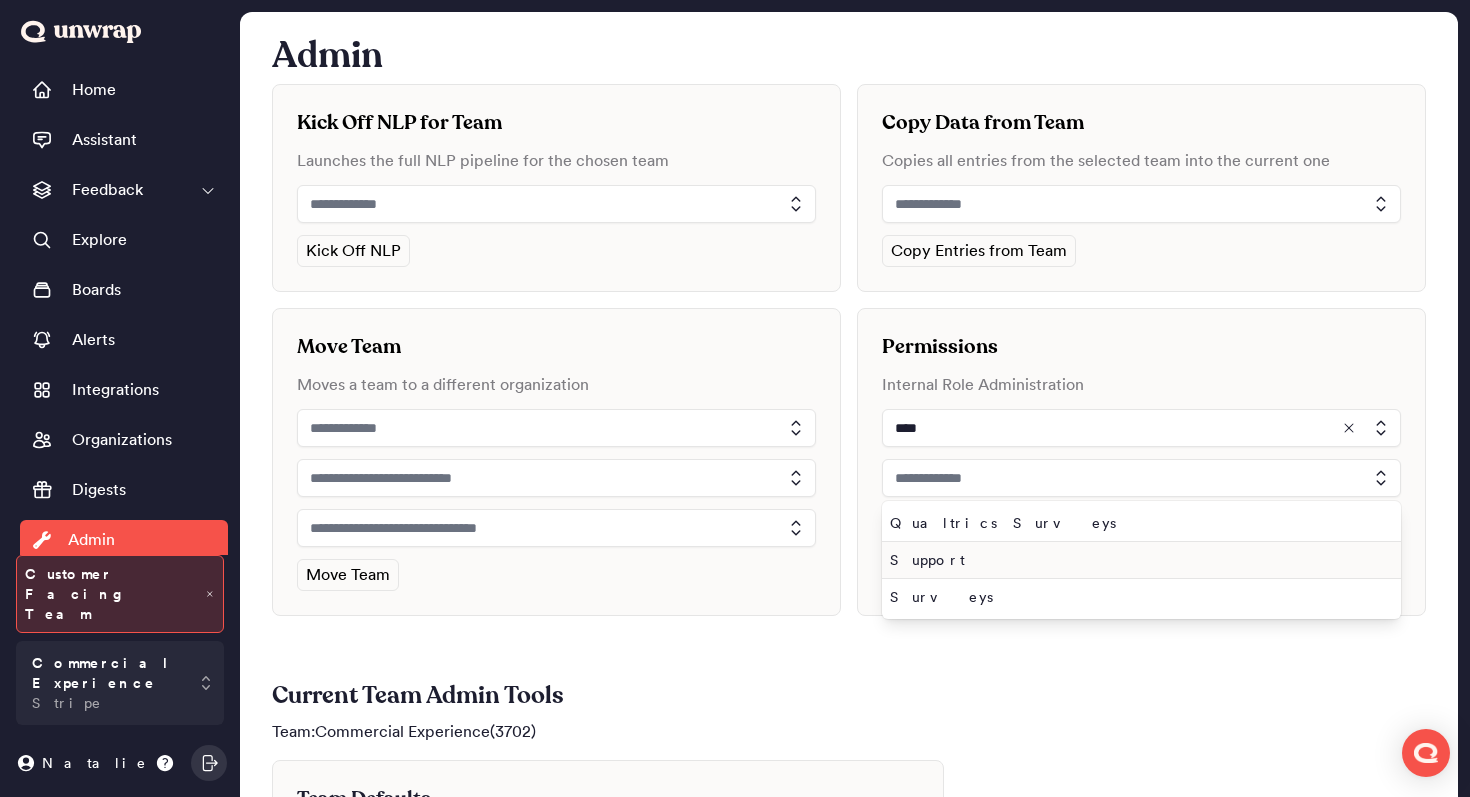 click on "Support" at bounding box center (1137, 560) 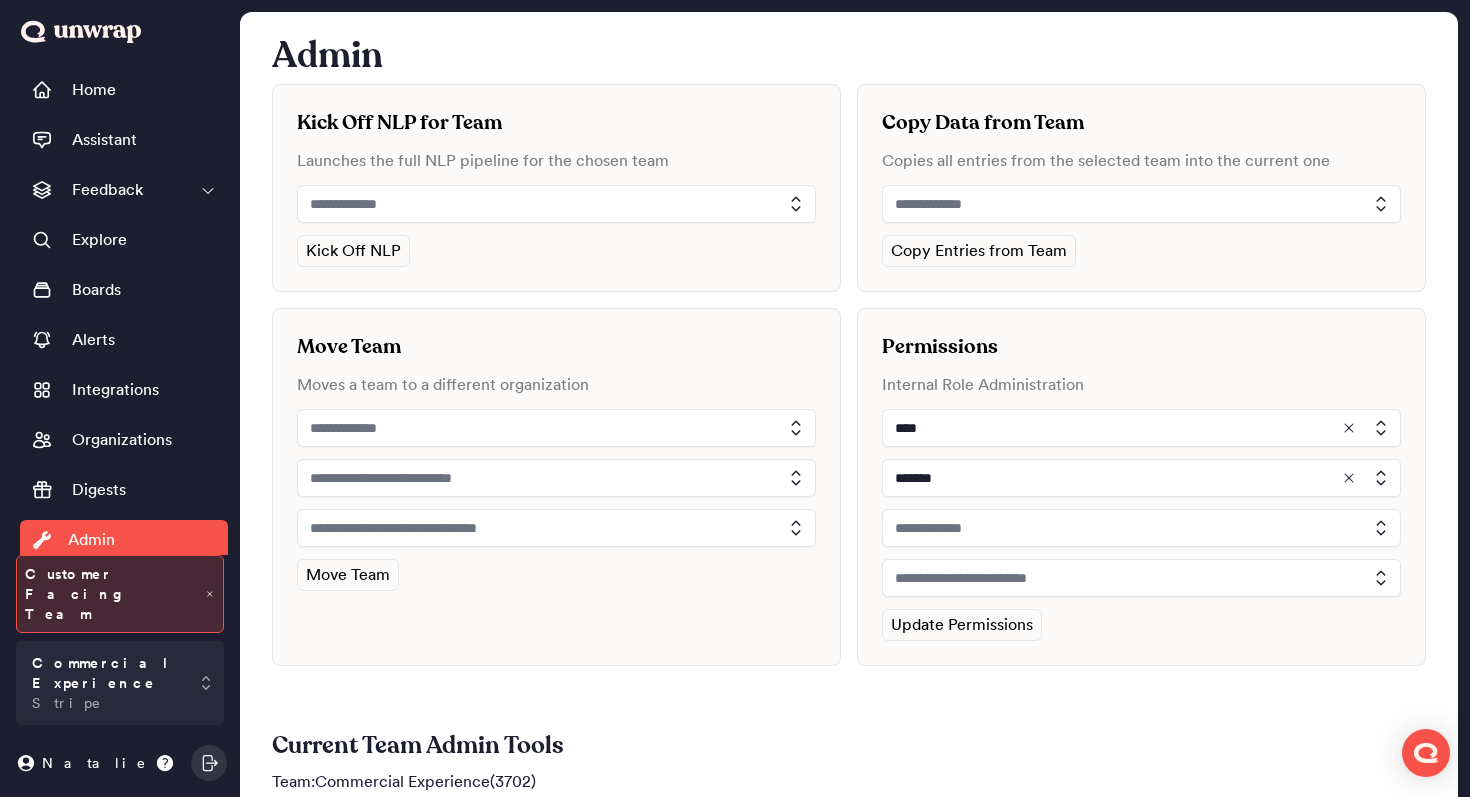 click at bounding box center [1141, 528] 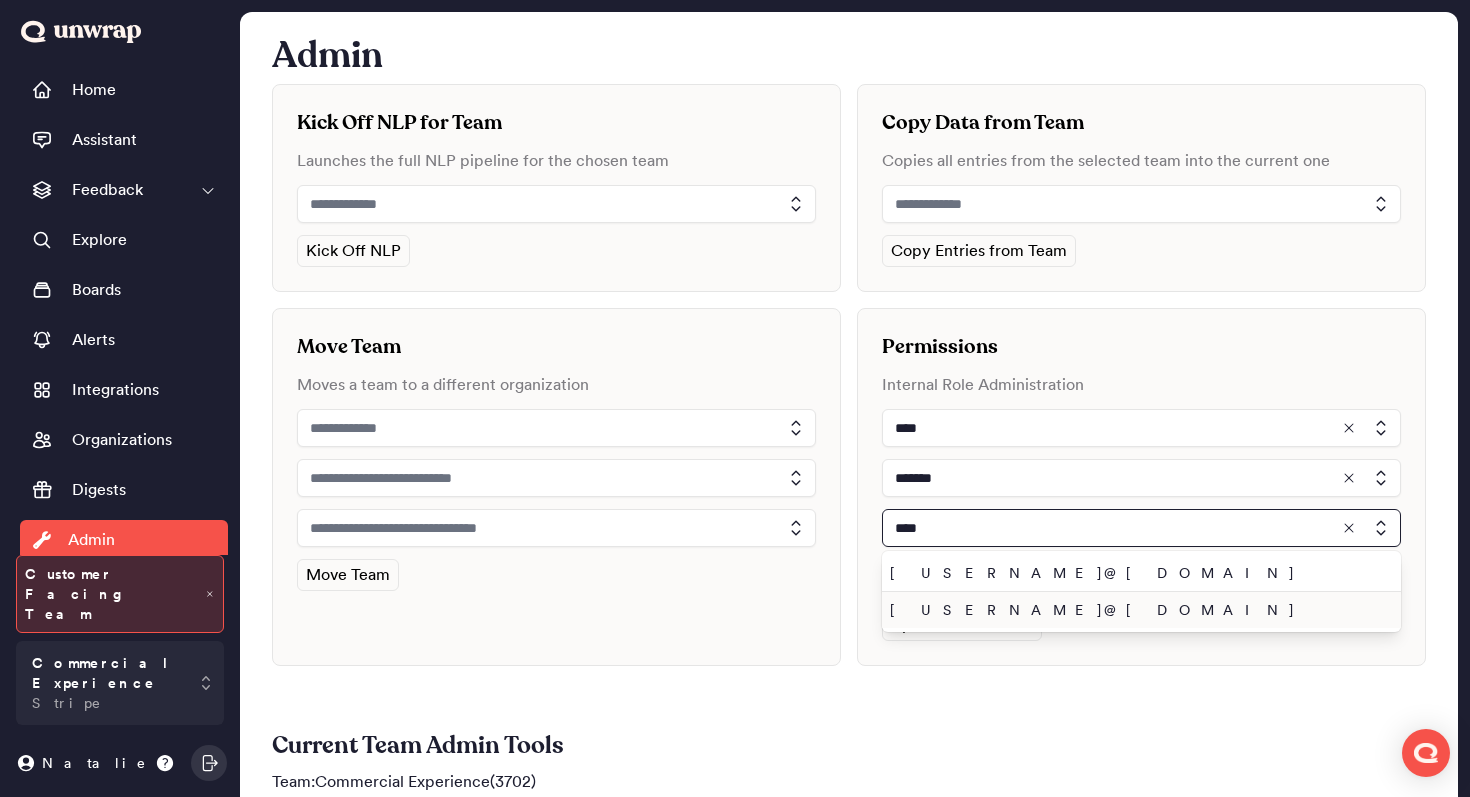 type on "****" 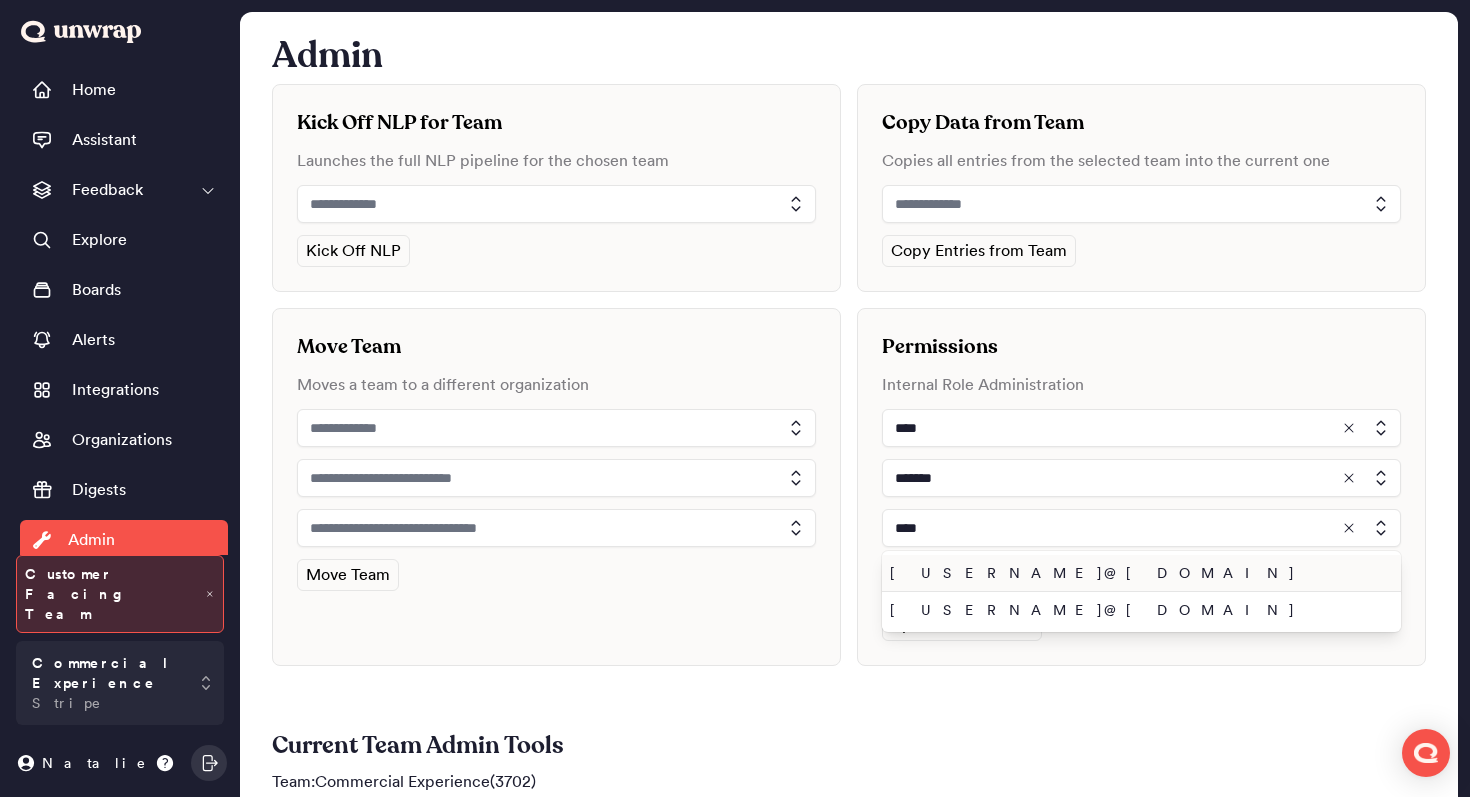 click on "john.panos@unwrap.ai" at bounding box center (1137, 573) 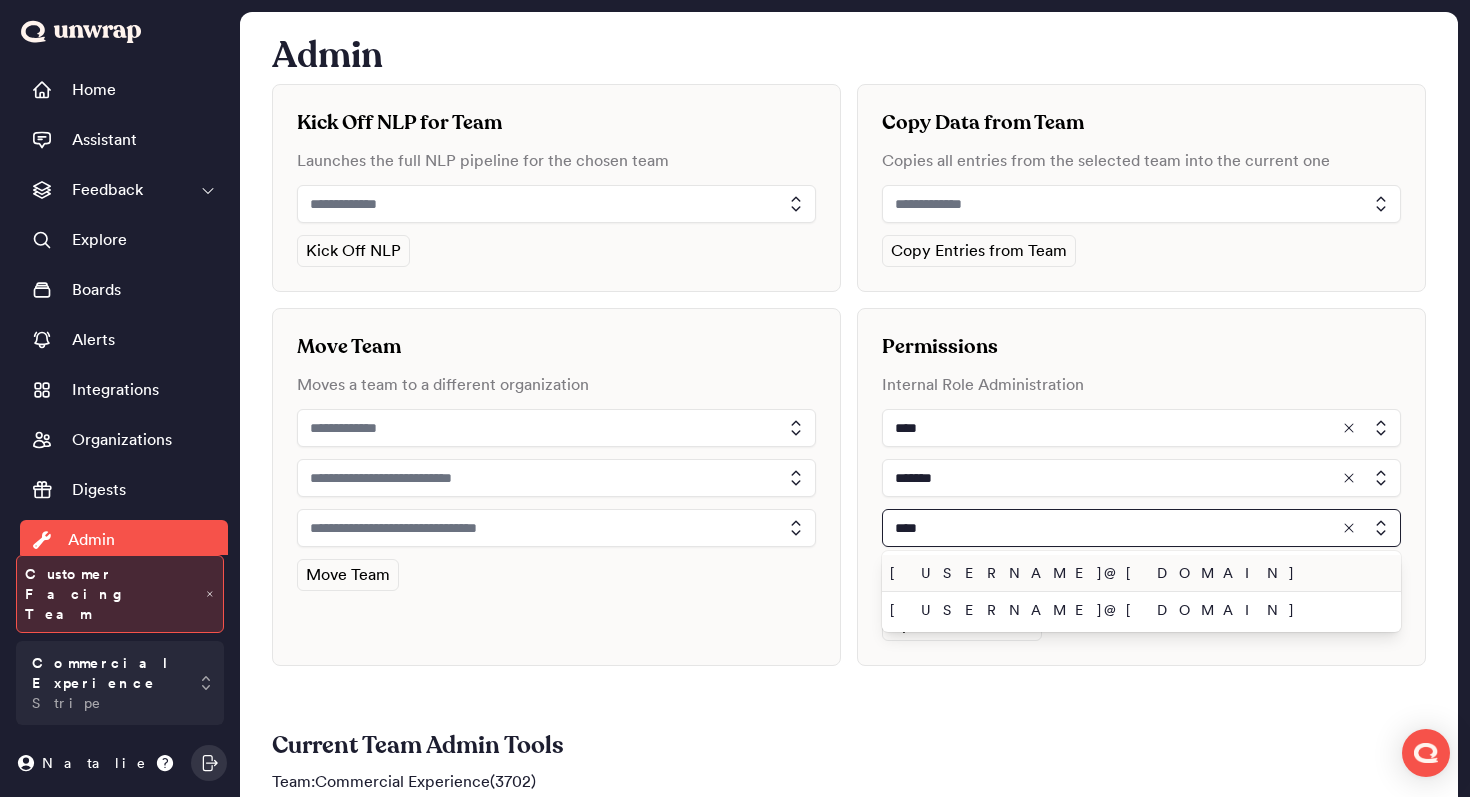 type on "**********" 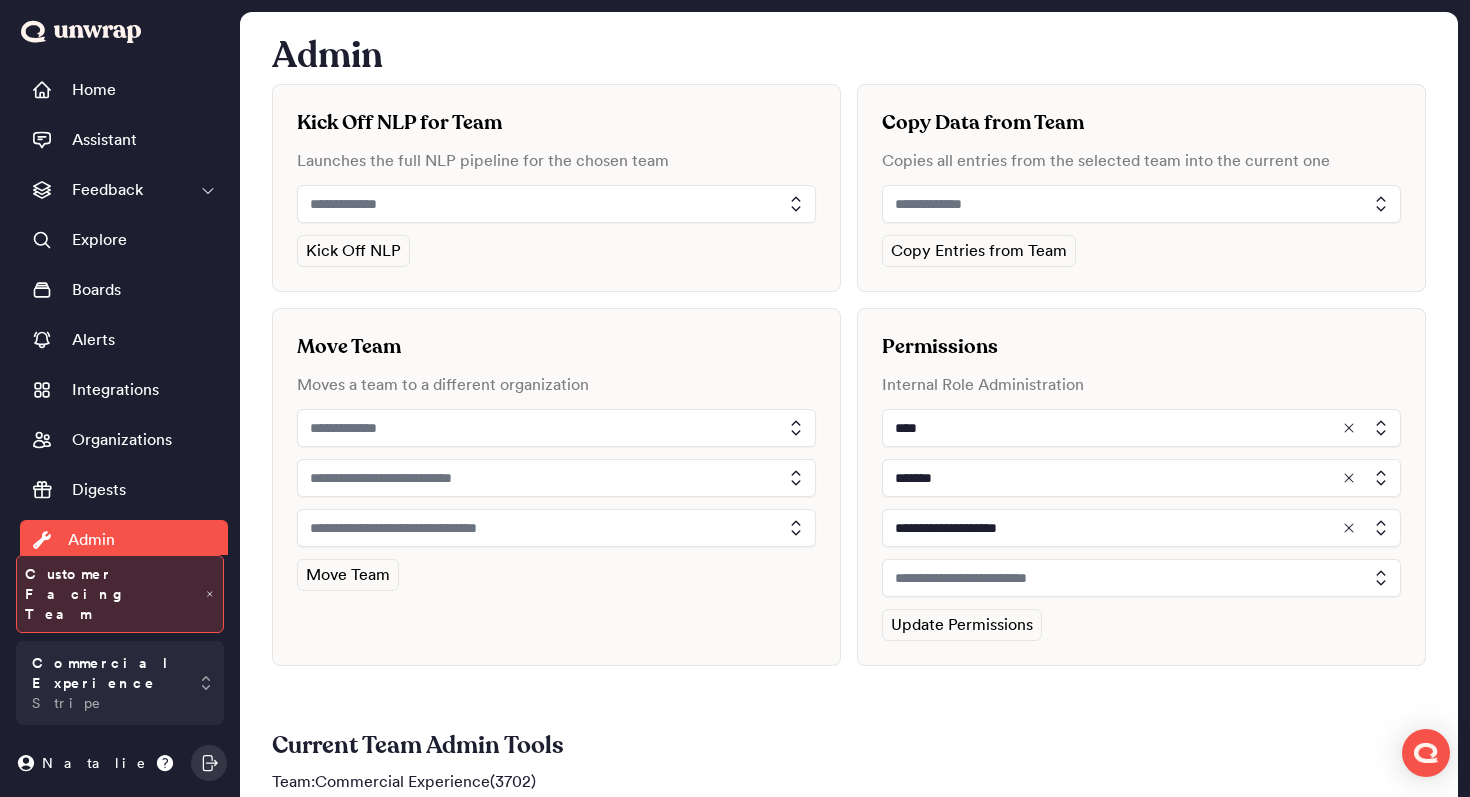 click at bounding box center [1141, 578] 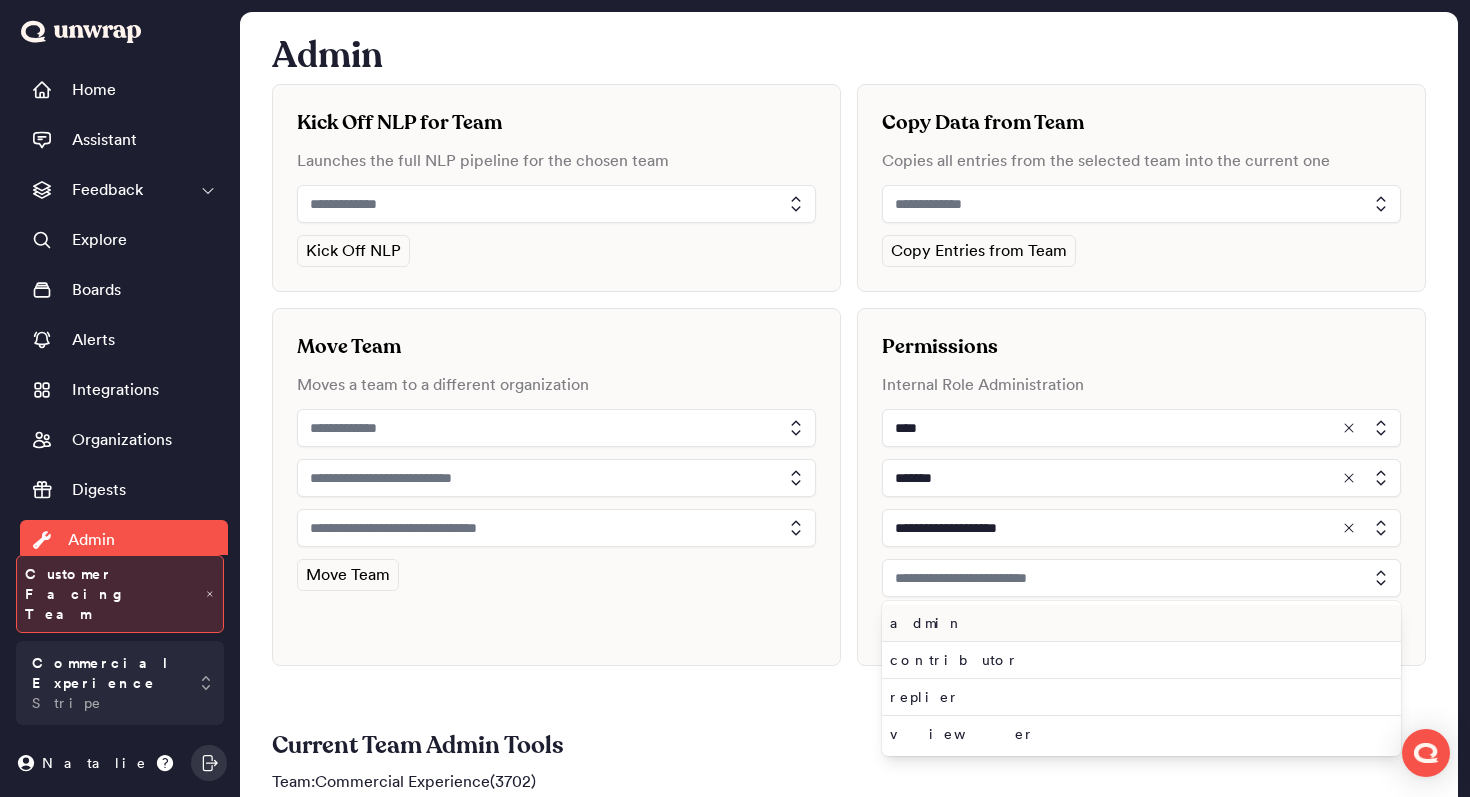 click on "admin" at bounding box center [1141, 623] 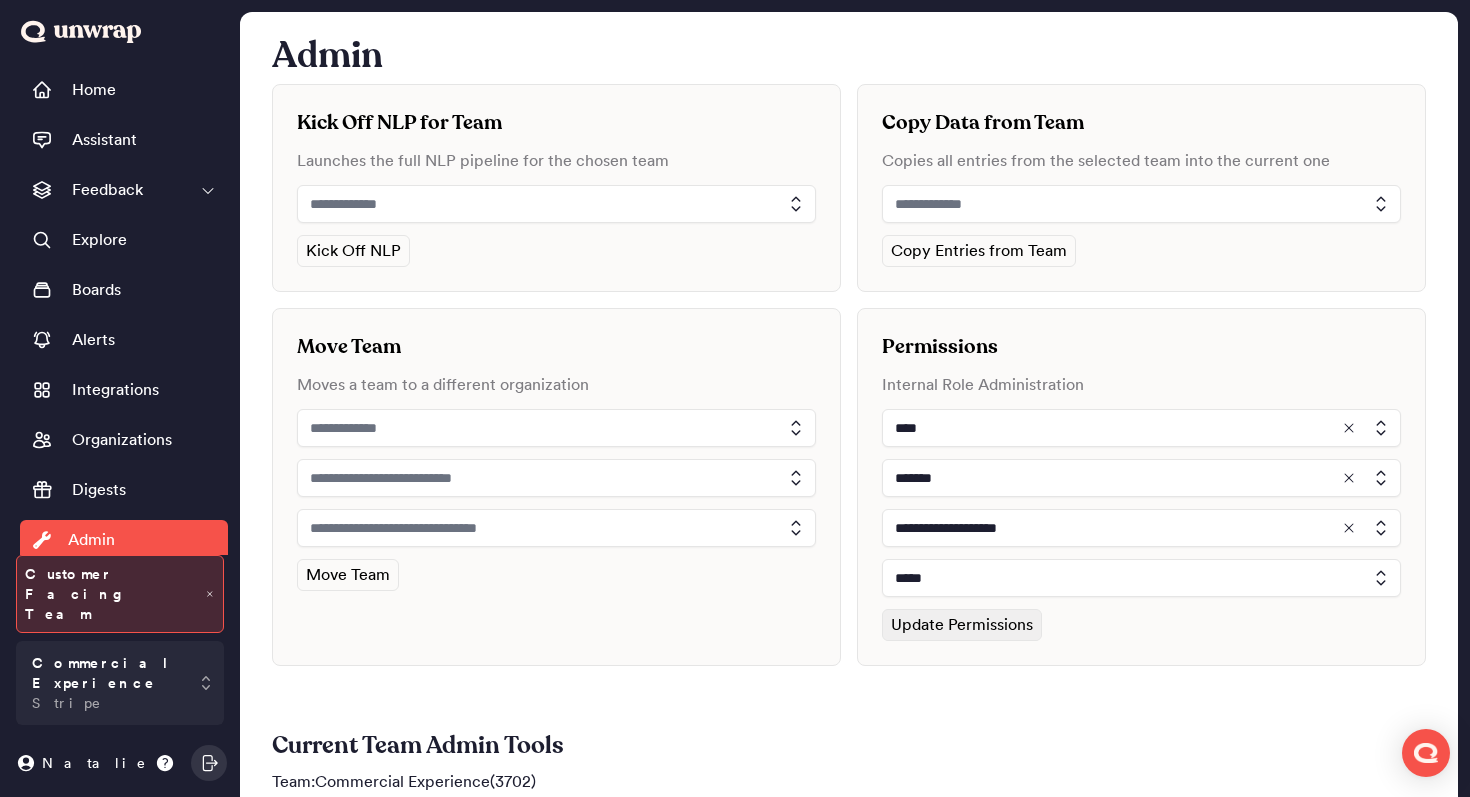 click on "Update Permissions" at bounding box center (962, 625) 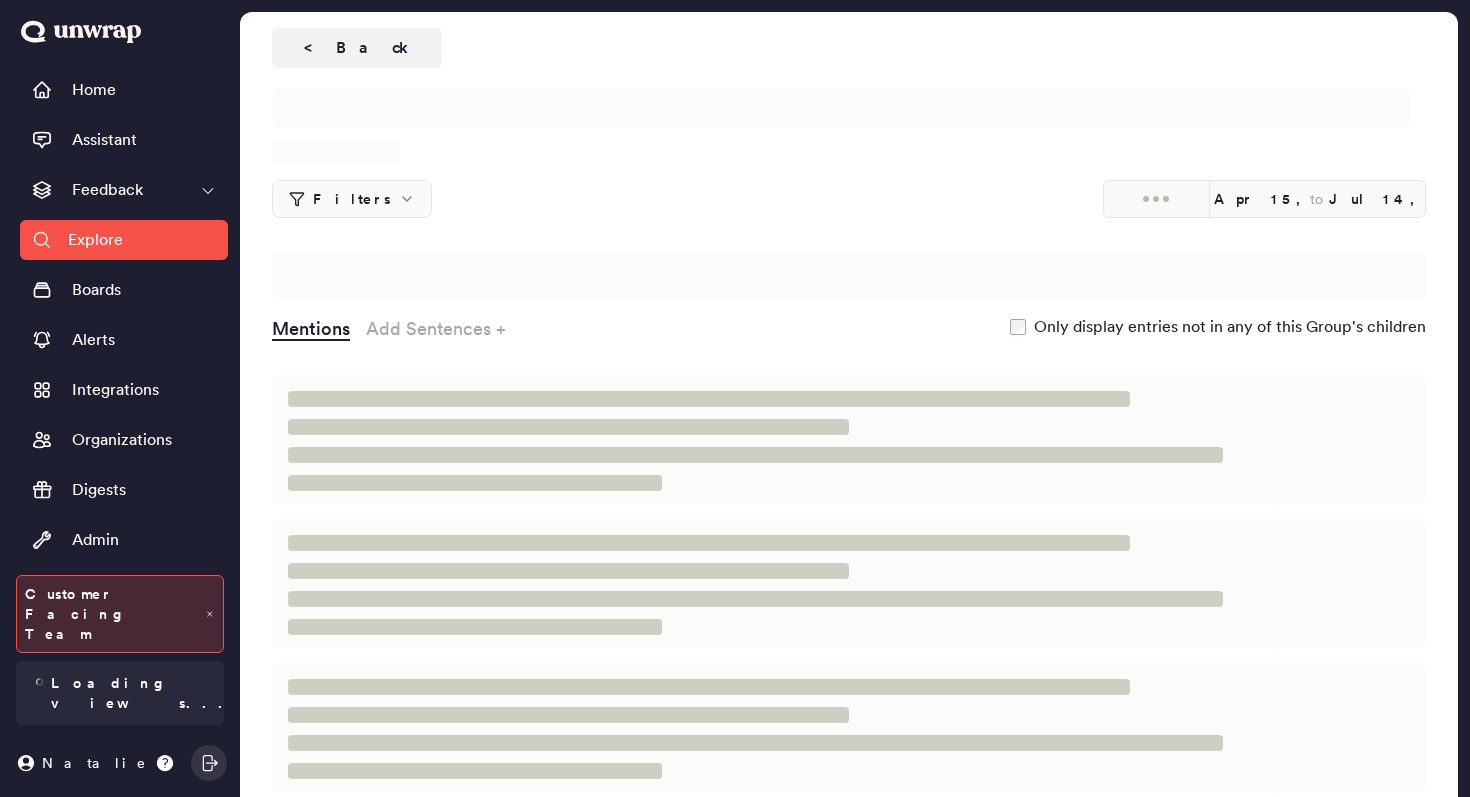 scroll, scrollTop: 0, scrollLeft: 0, axis: both 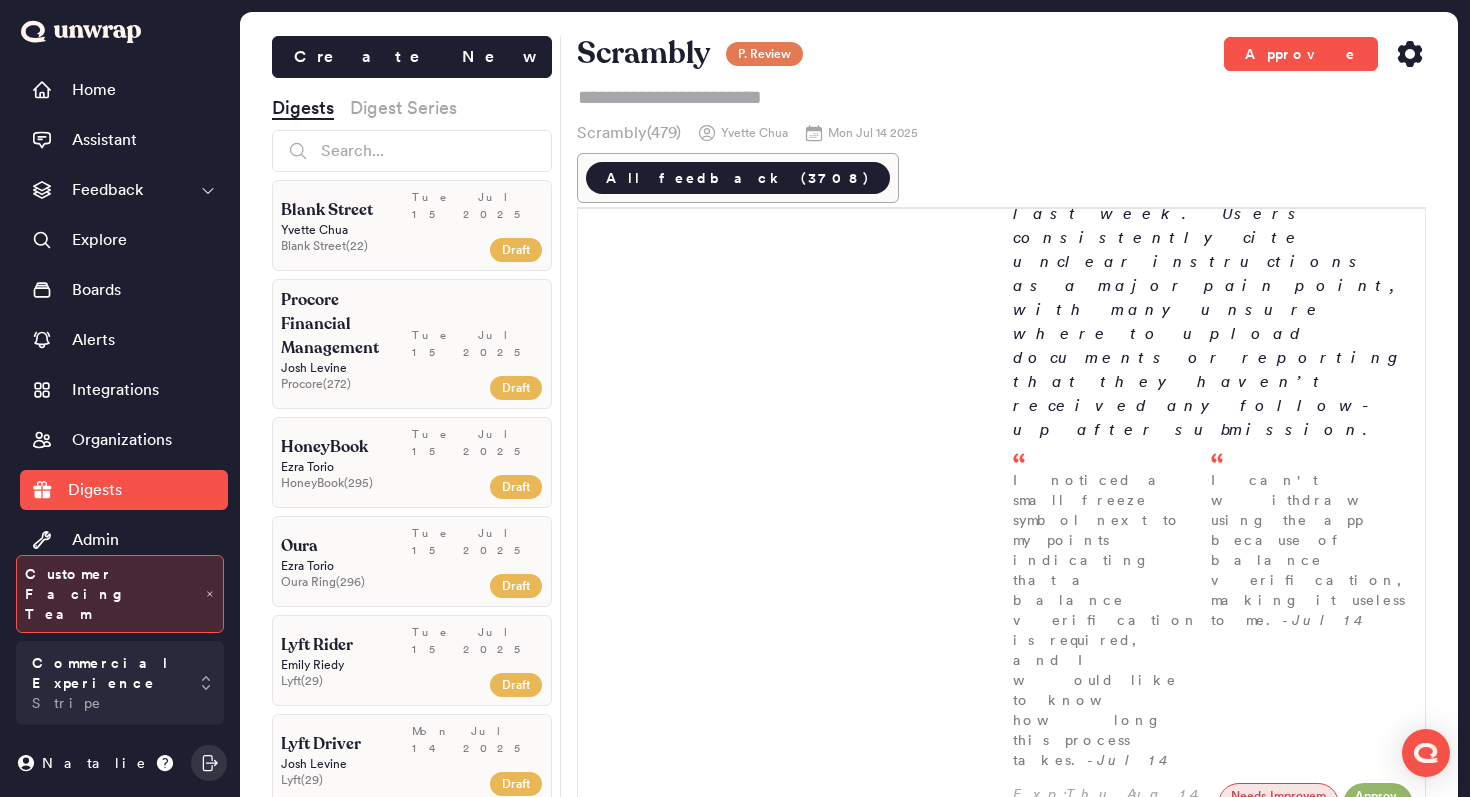 click on "Increase in customer reports of false VPN flags * Group  -  My account was incorrectly flagged for using a VPN Customers are reporting a rise in false VPN usage flags, with feedback increasing from 4 entries (0.2% of feedback) in the first week of June to 10 entries (0.4% of feedback) in the first week of July. Many say they were flagged while using standard home Wi-Fi or private browsing modes, leading to unexpected account suspensions. Users are calling for clearer guidelines on what constitutes VPN usag... I'm brand new to this app and I'm not using a VPN, so I'm confused as to why it says I am.  -  Jul 14 I find it ridiculous that my account was suspended due to VPN when I was just setting up my accounts after my phone broke.  -  Jul 06 I got suspended for using a VPN when I tried to make a new account using Google sign up, even though I don't have a VPN on my phone.  -  Jul 04" at bounding box center (1213, 1370) 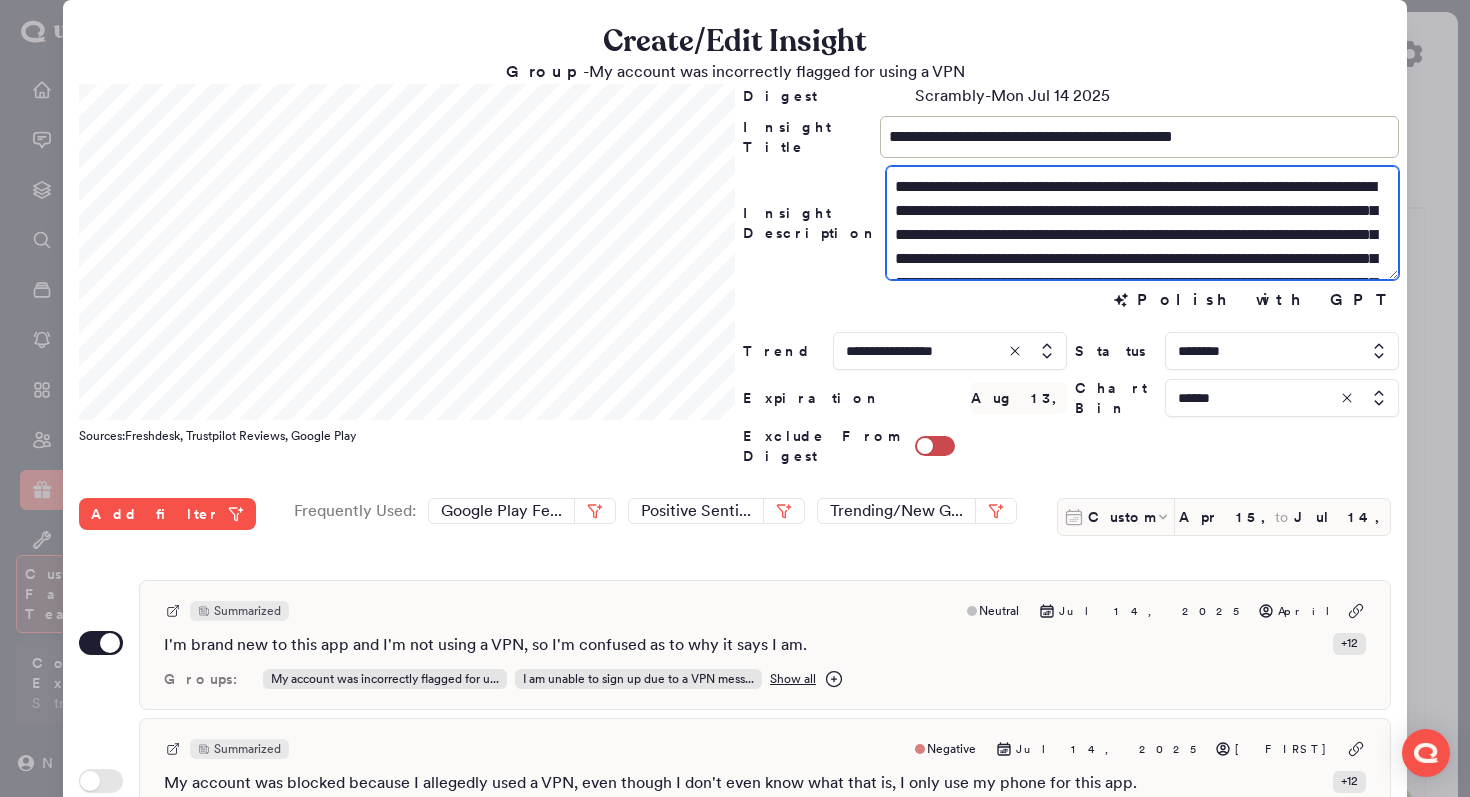 click on "**********" at bounding box center [1142, 223] 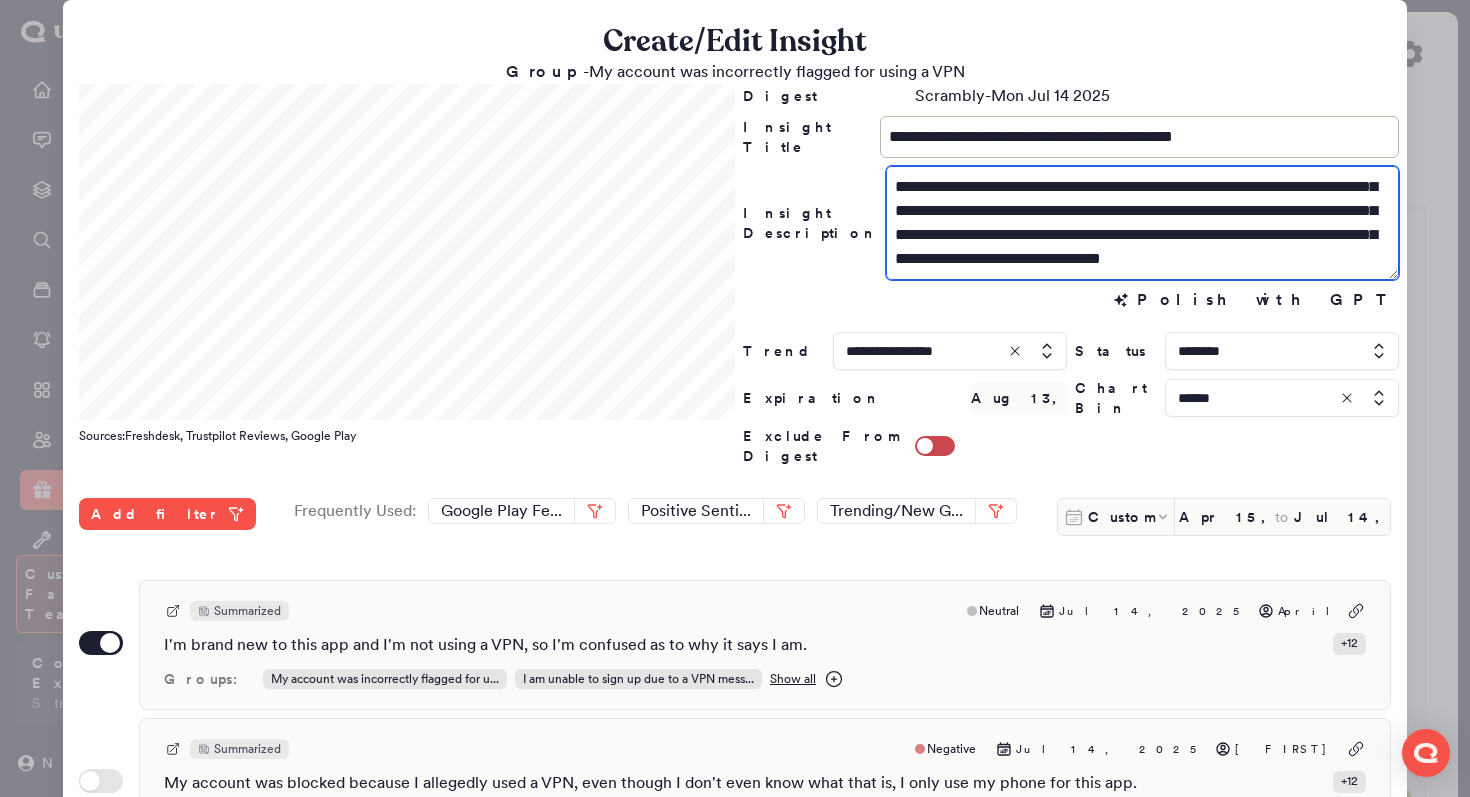 scroll, scrollTop: 72, scrollLeft: 0, axis: vertical 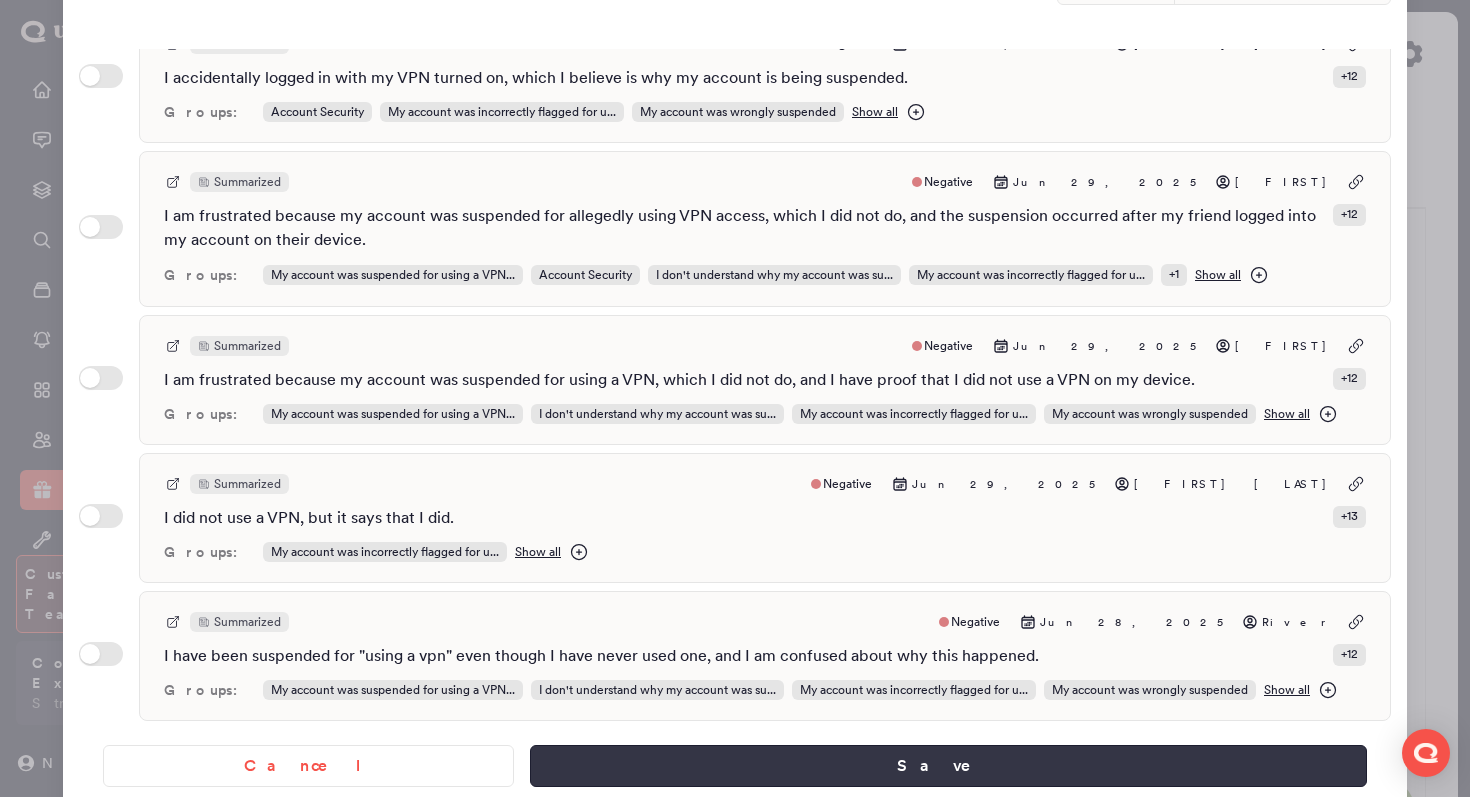 type on "**********" 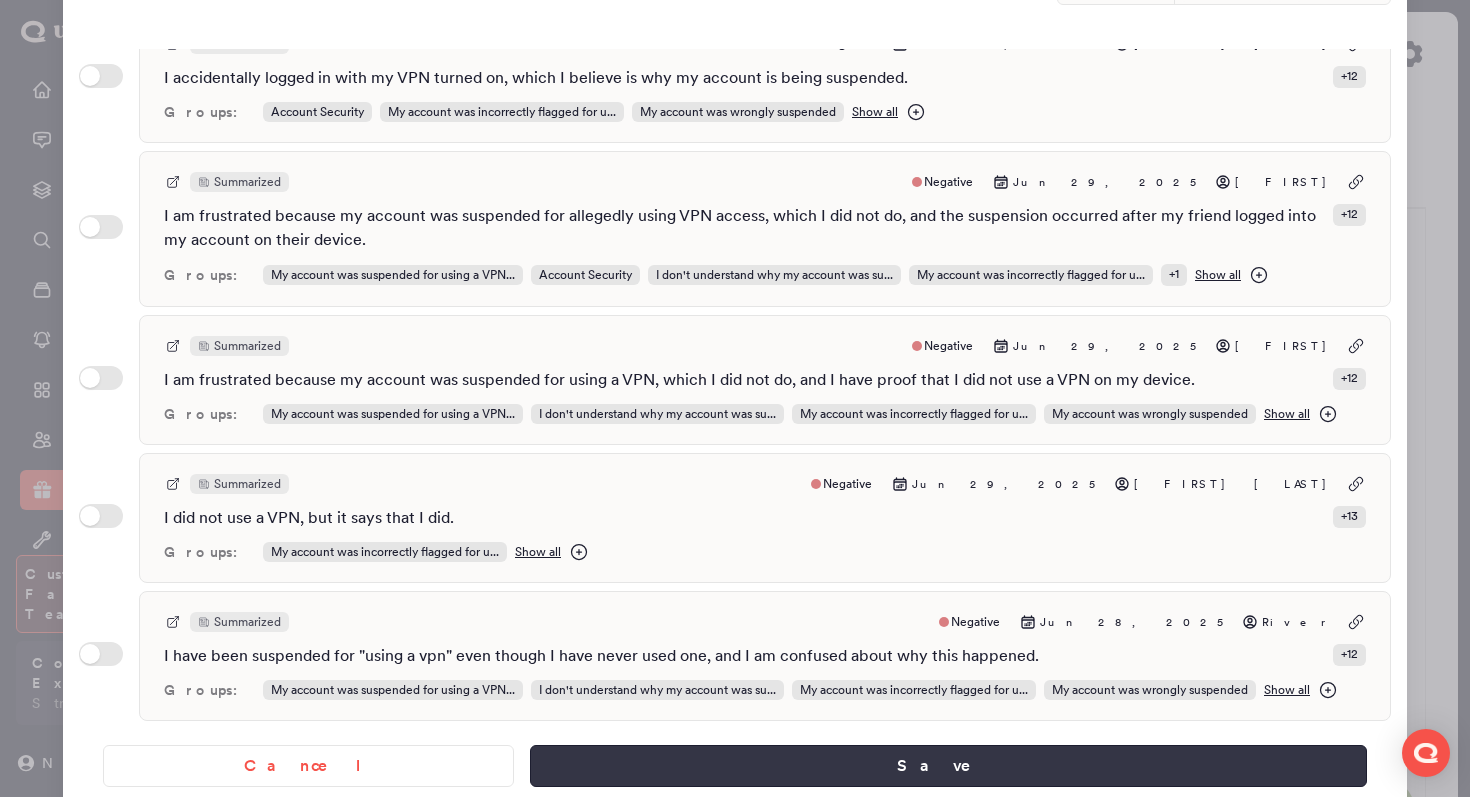 drag, startPoint x: 835, startPoint y: 749, endPoint x: 834, endPoint y: 727, distance: 22.022715 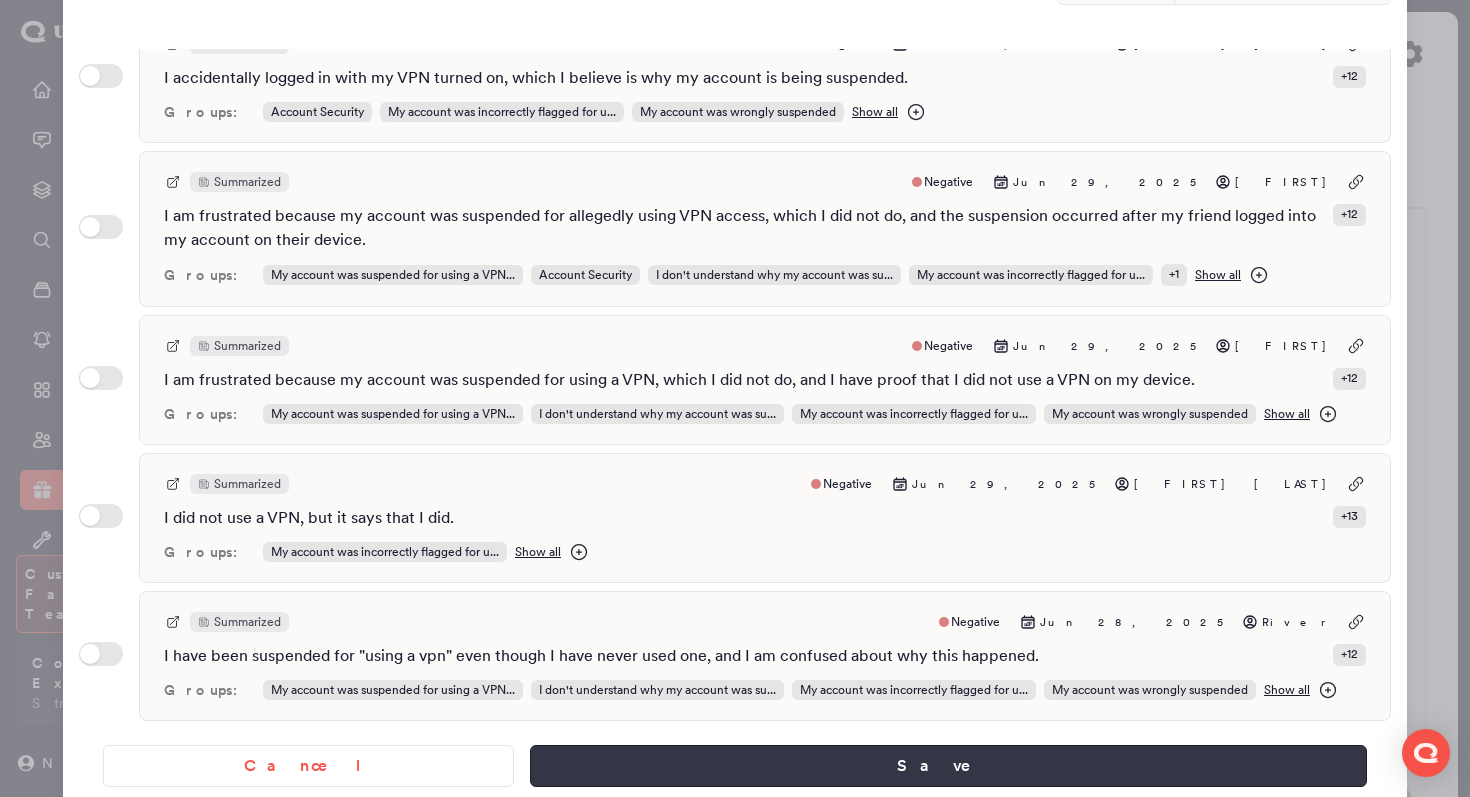 click on "Save" at bounding box center [948, 766] 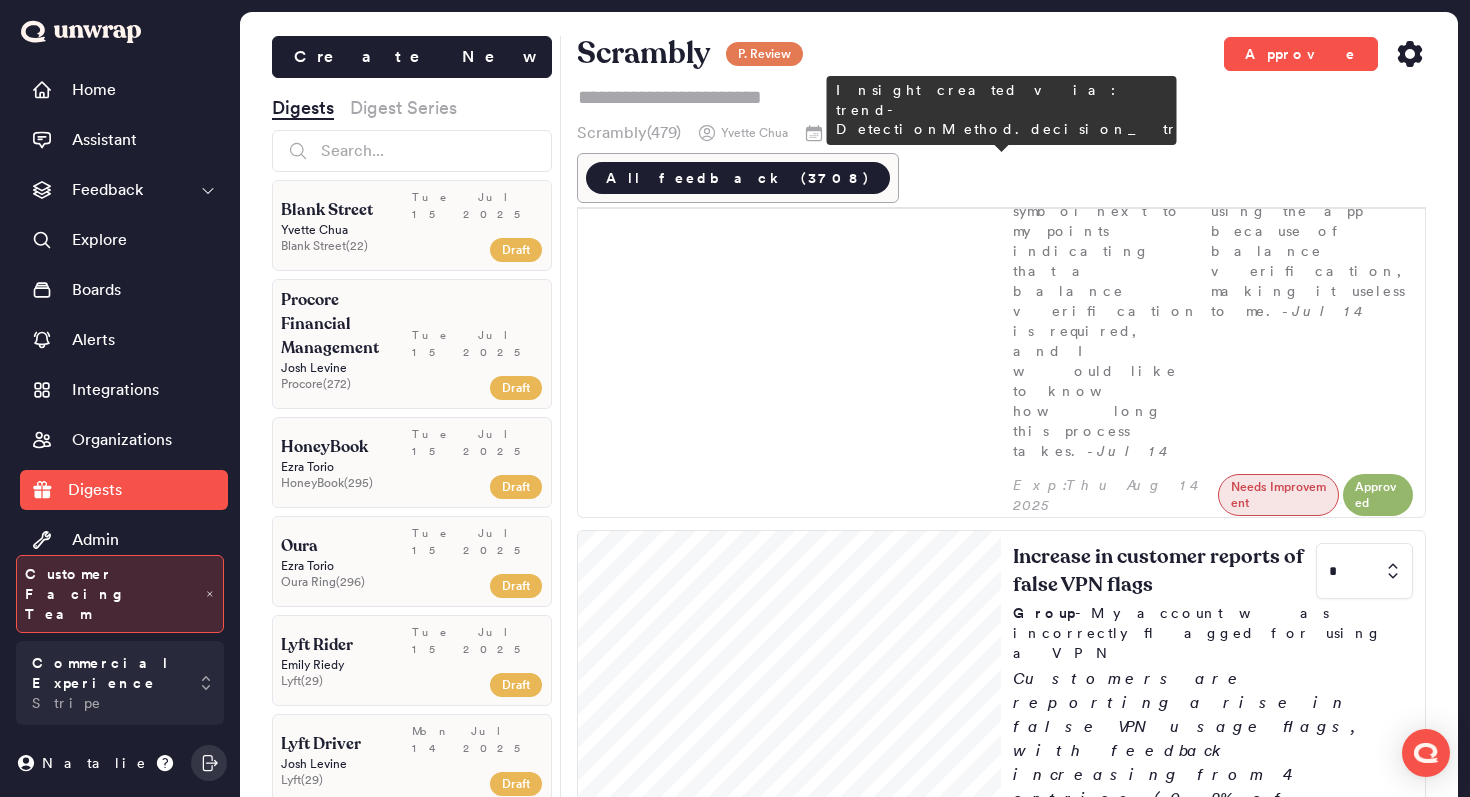 scroll, scrollTop: 708, scrollLeft: 0, axis: vertical 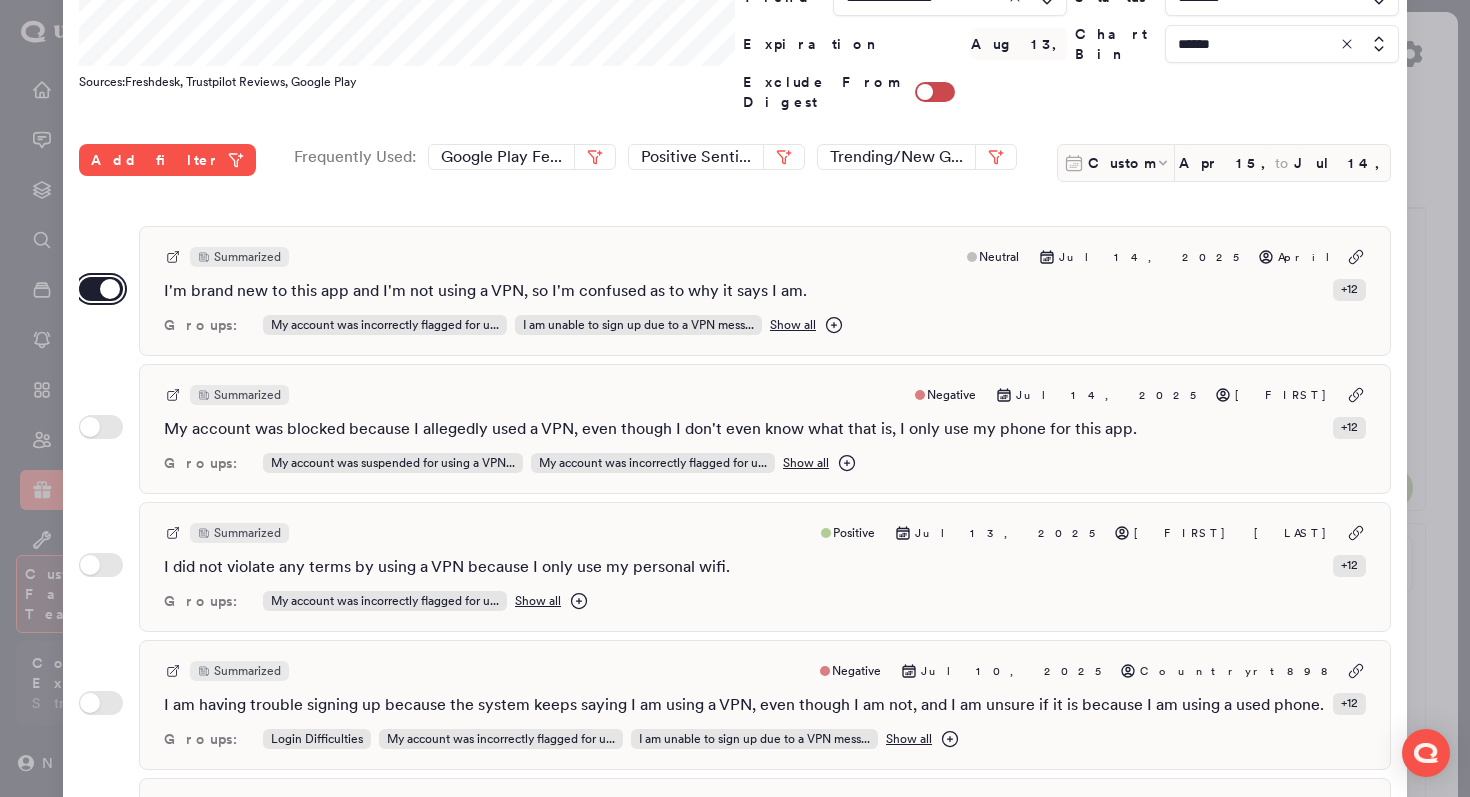 click on "Use setting" at bounding box center (101, 289) 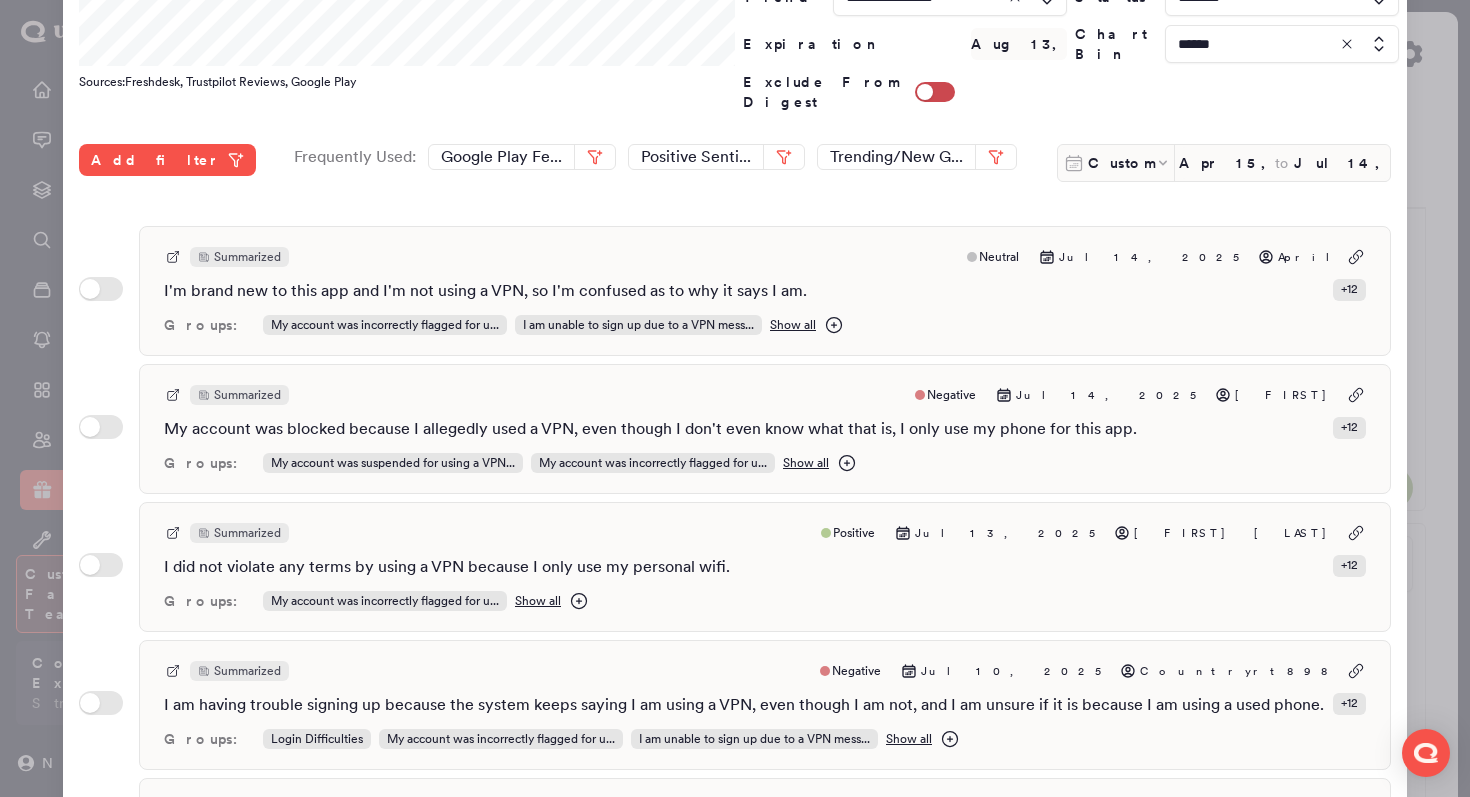 click on "Use setting" at bounding box center [101, 429] 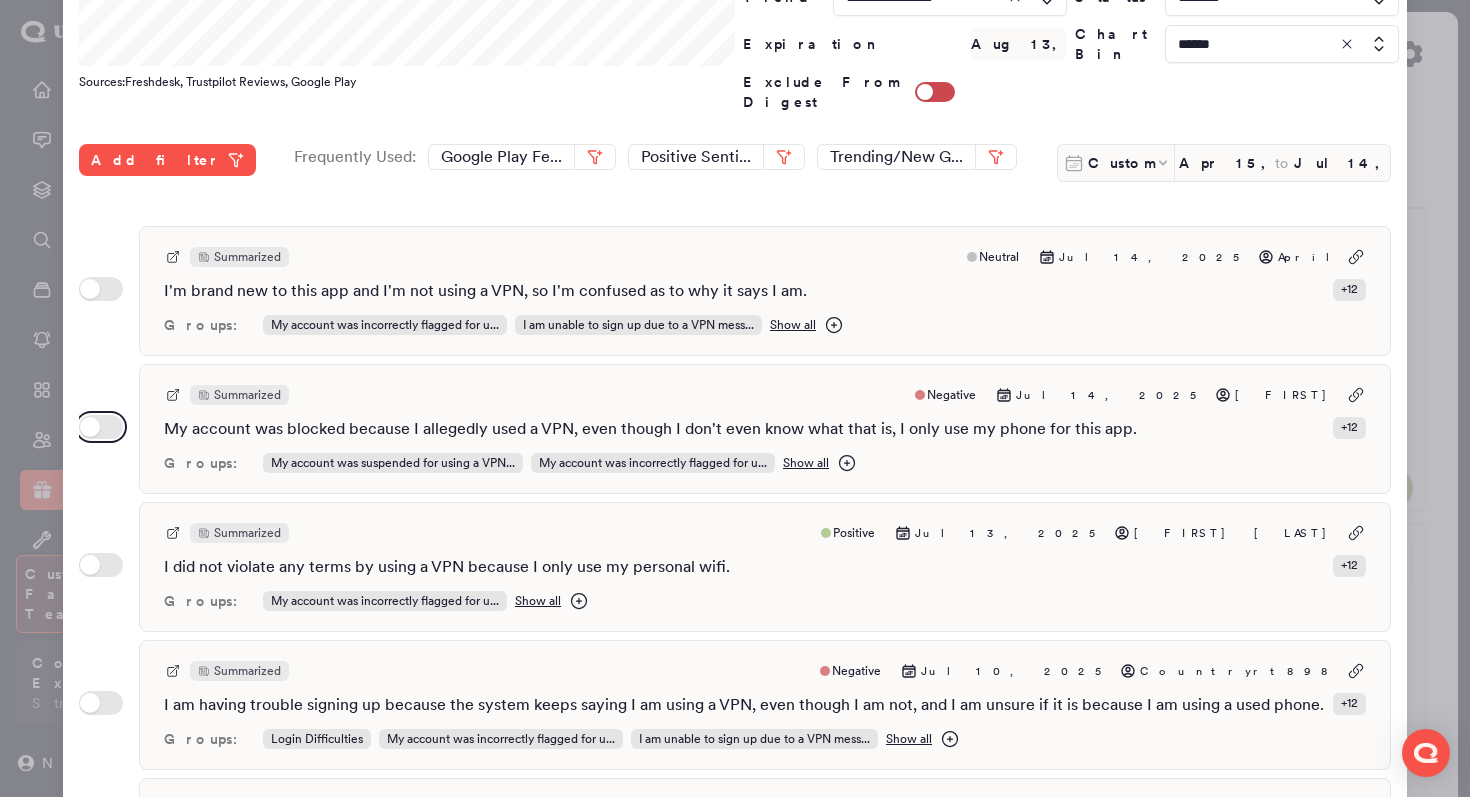 click on "Use setting" at bounding box center (101, 427) 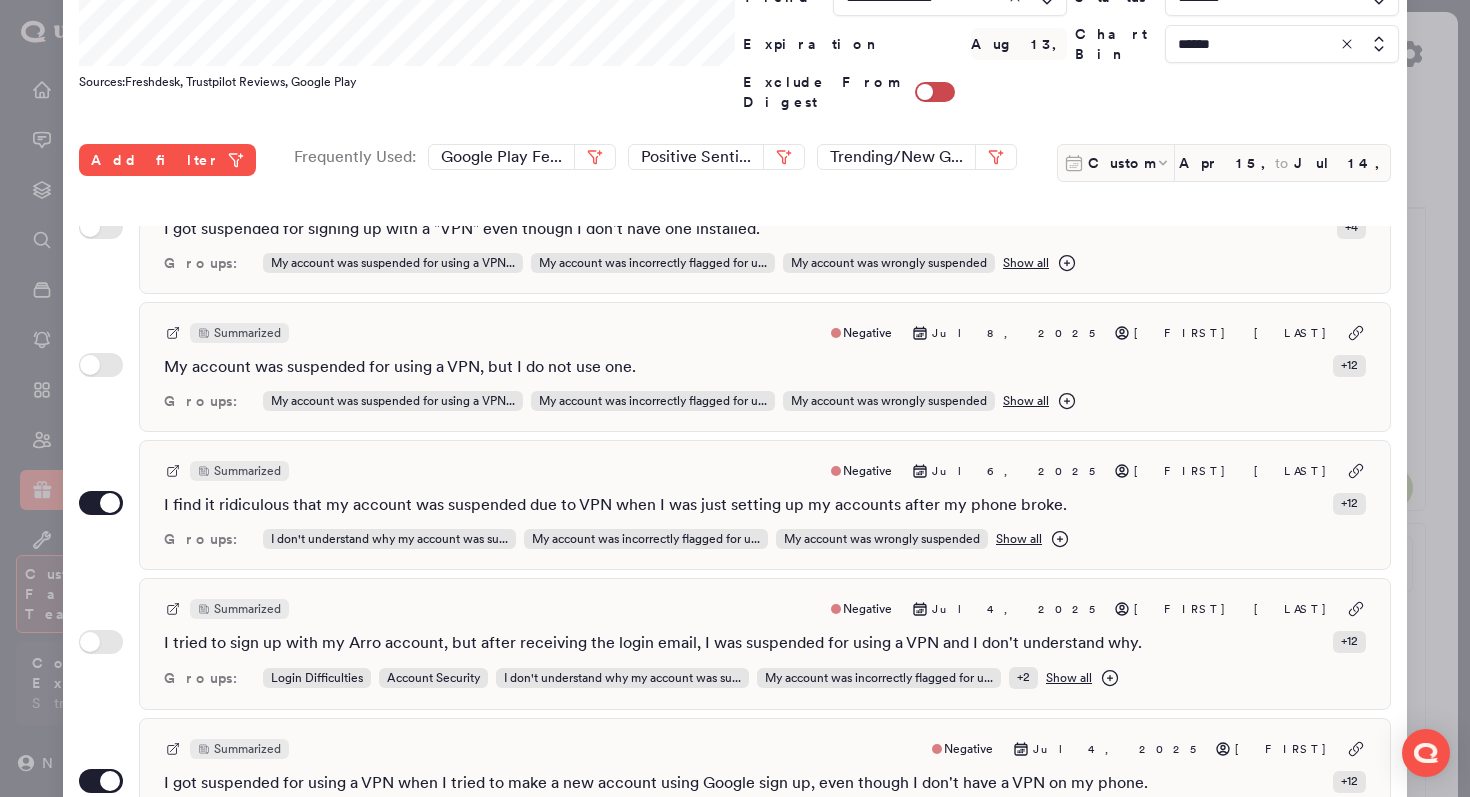 scroll, scrollTop: 1169, scrollLeft: 0, axis: vertical 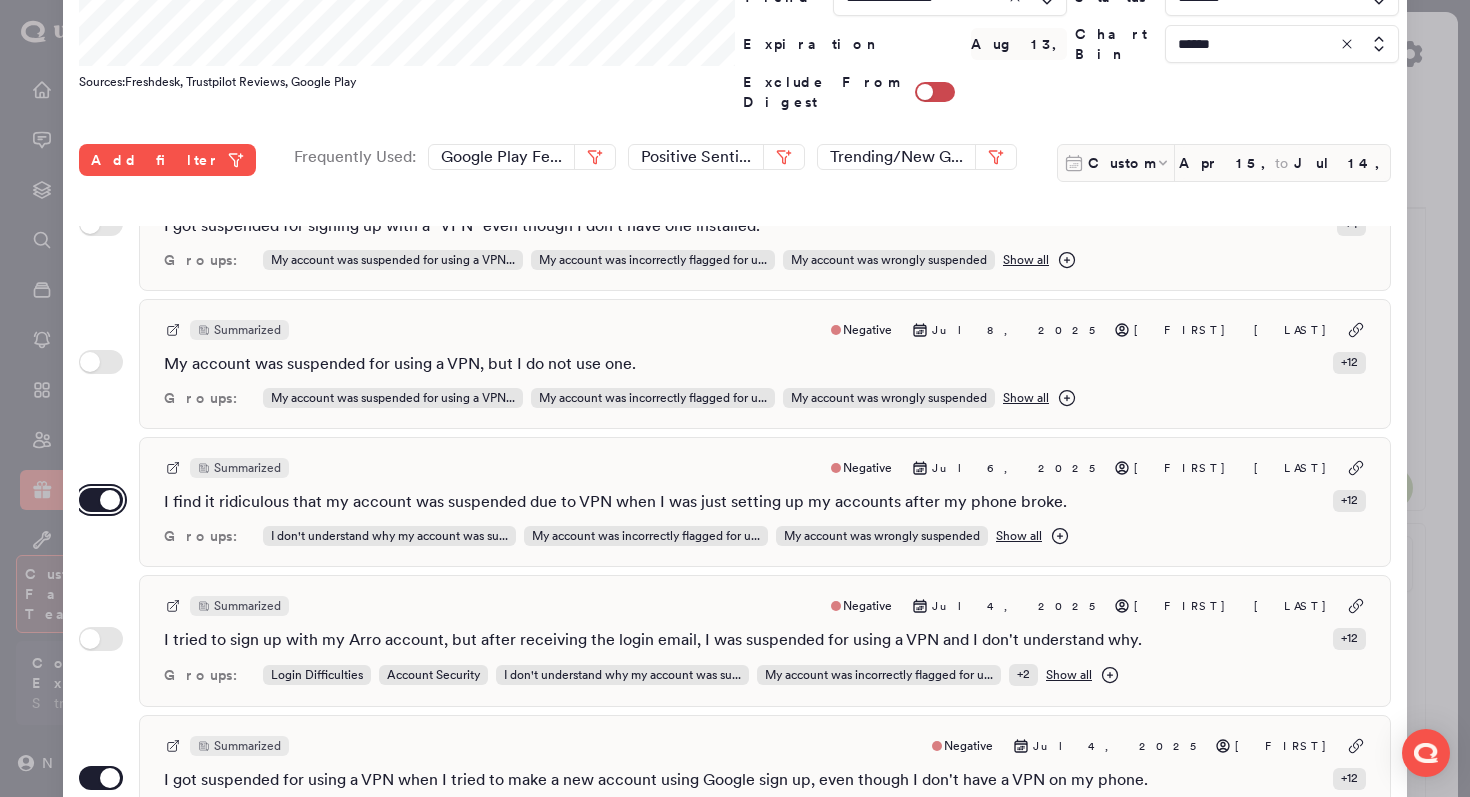 click on "Use setting" at bounding box center [101, 500] 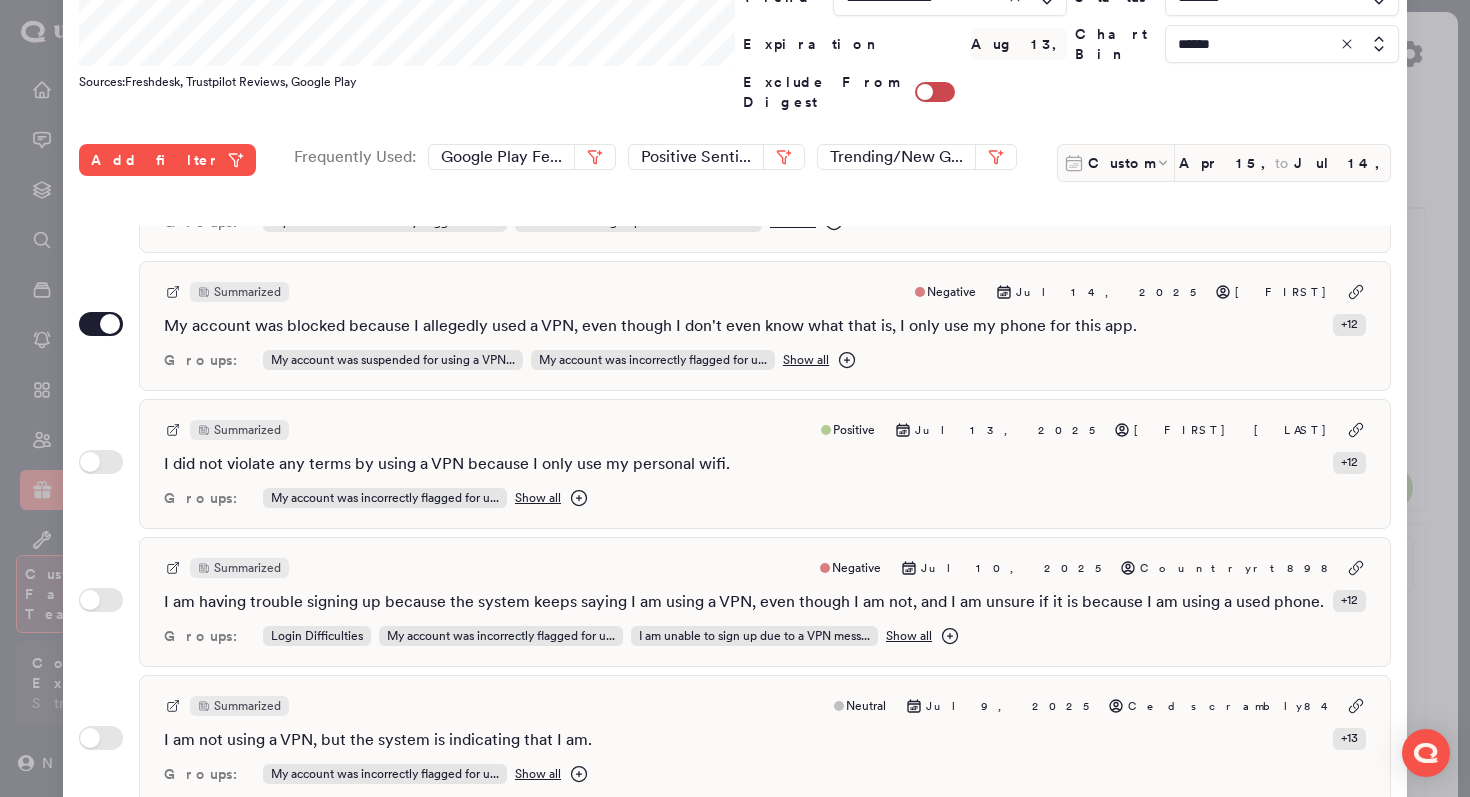 scroll, scrollTop: 102, scrollLeft: 0, axis: vertical 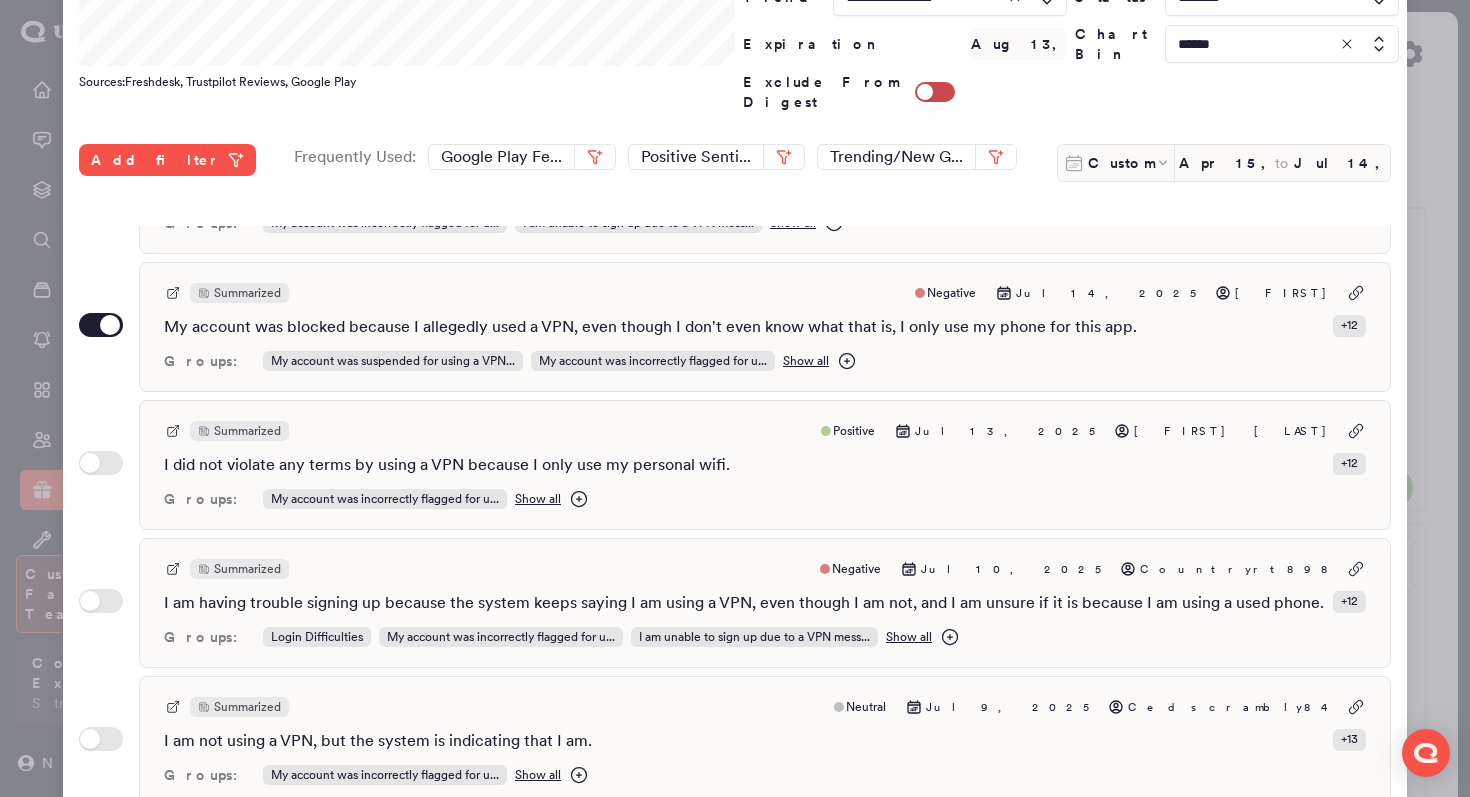click on "Use setting Summarized Positive Jul 13, 2025 lawrence westerfield I did not violate any terms by using a VPN because I only use my personal wifi.    + 12 Groups: My account was incorrectly flagged for u... Show all" at bounding box center (735, 465) 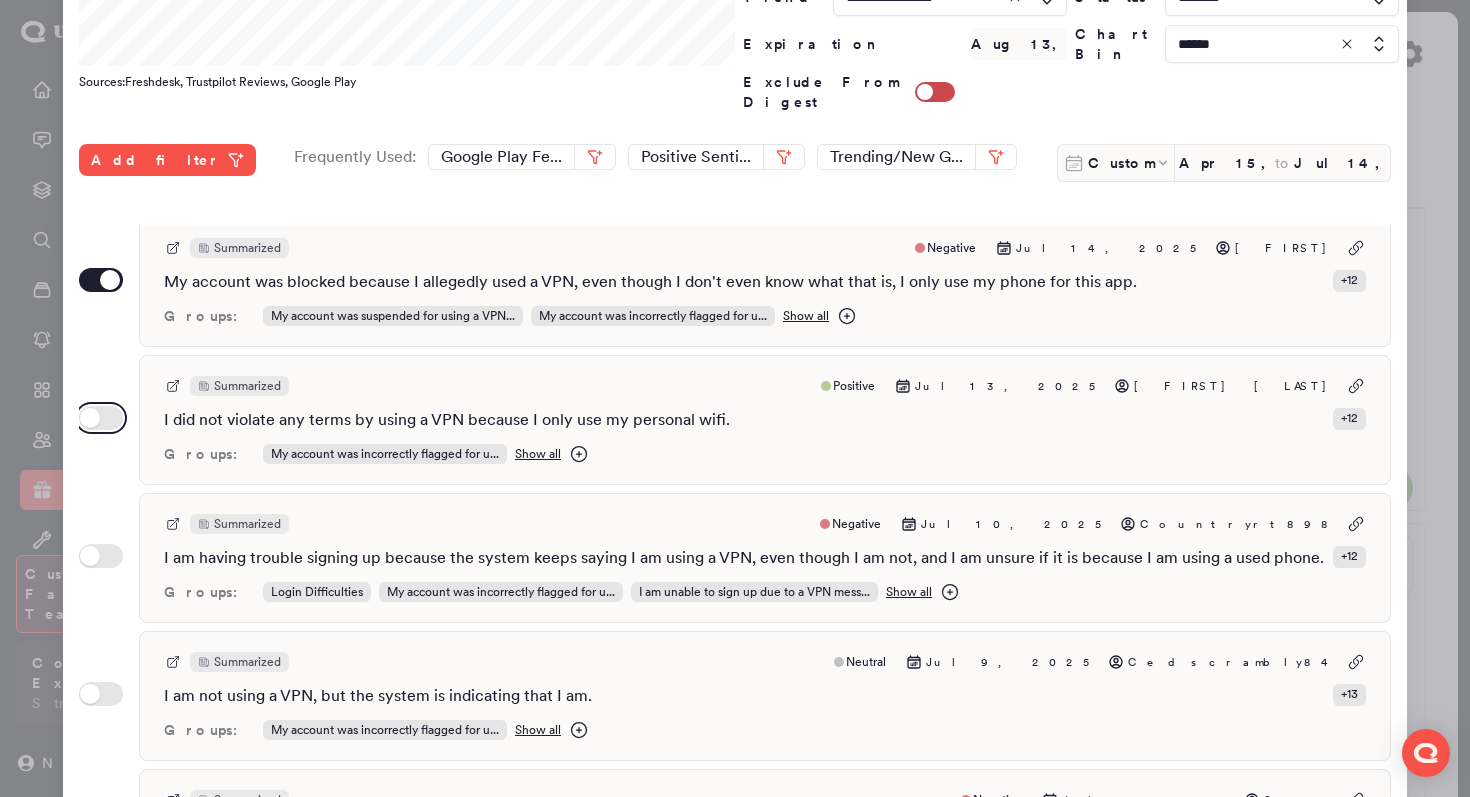 click on "Use setting" at bounding box center [101, 418] 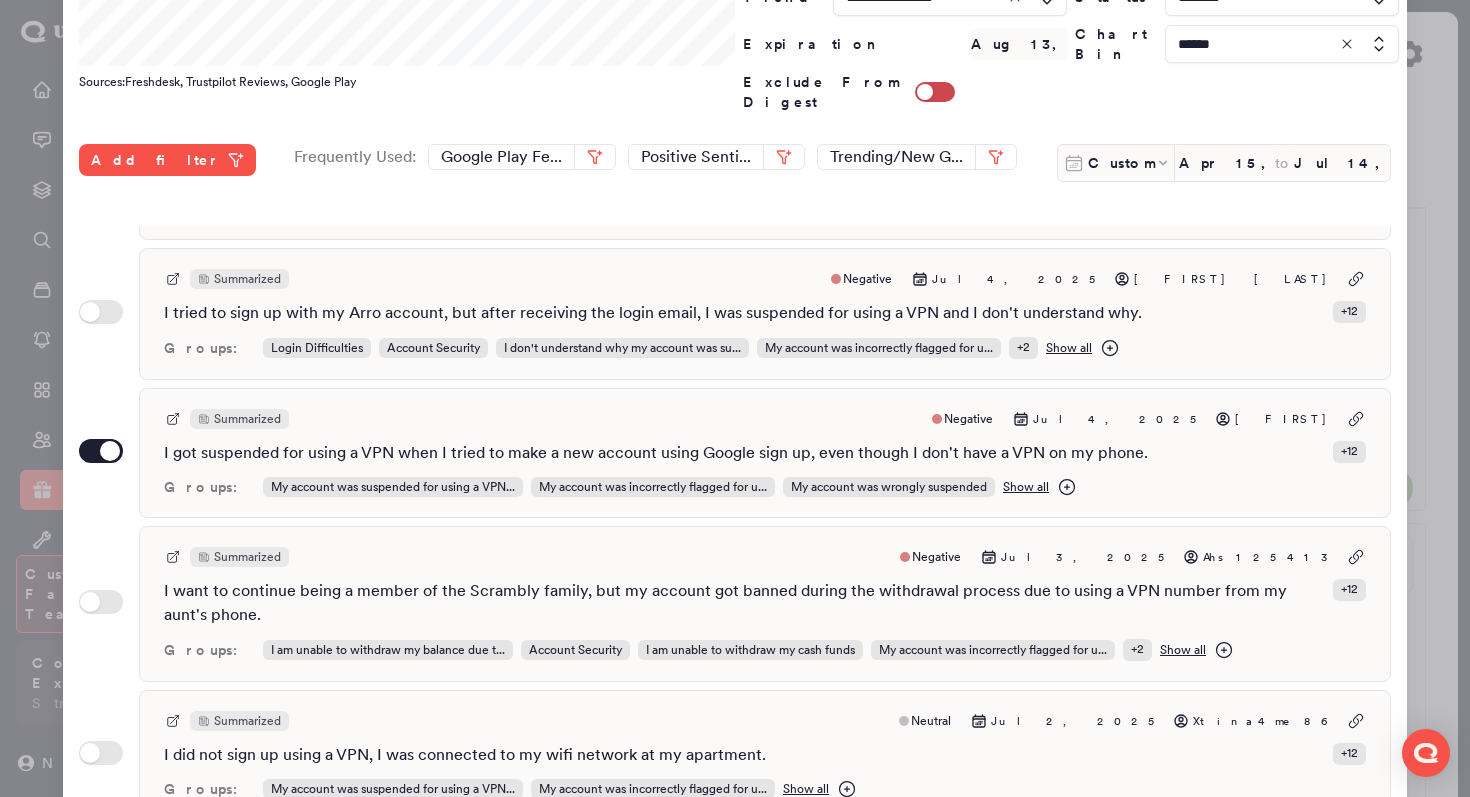 scroll, scrollTop: 1527, scrollLeft: 0, axis: vertical 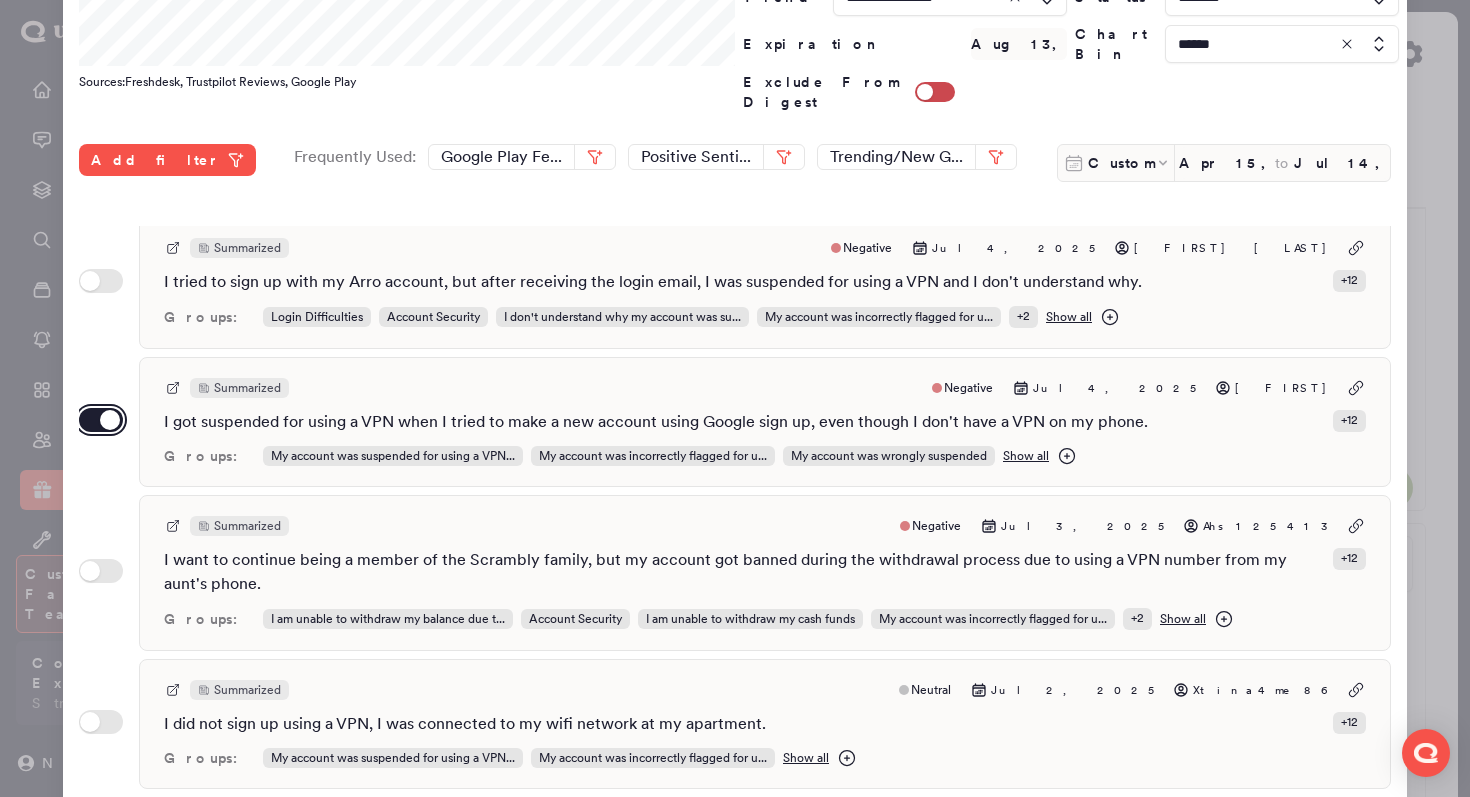 click on "Use setting" at bounding box center [101, 420] 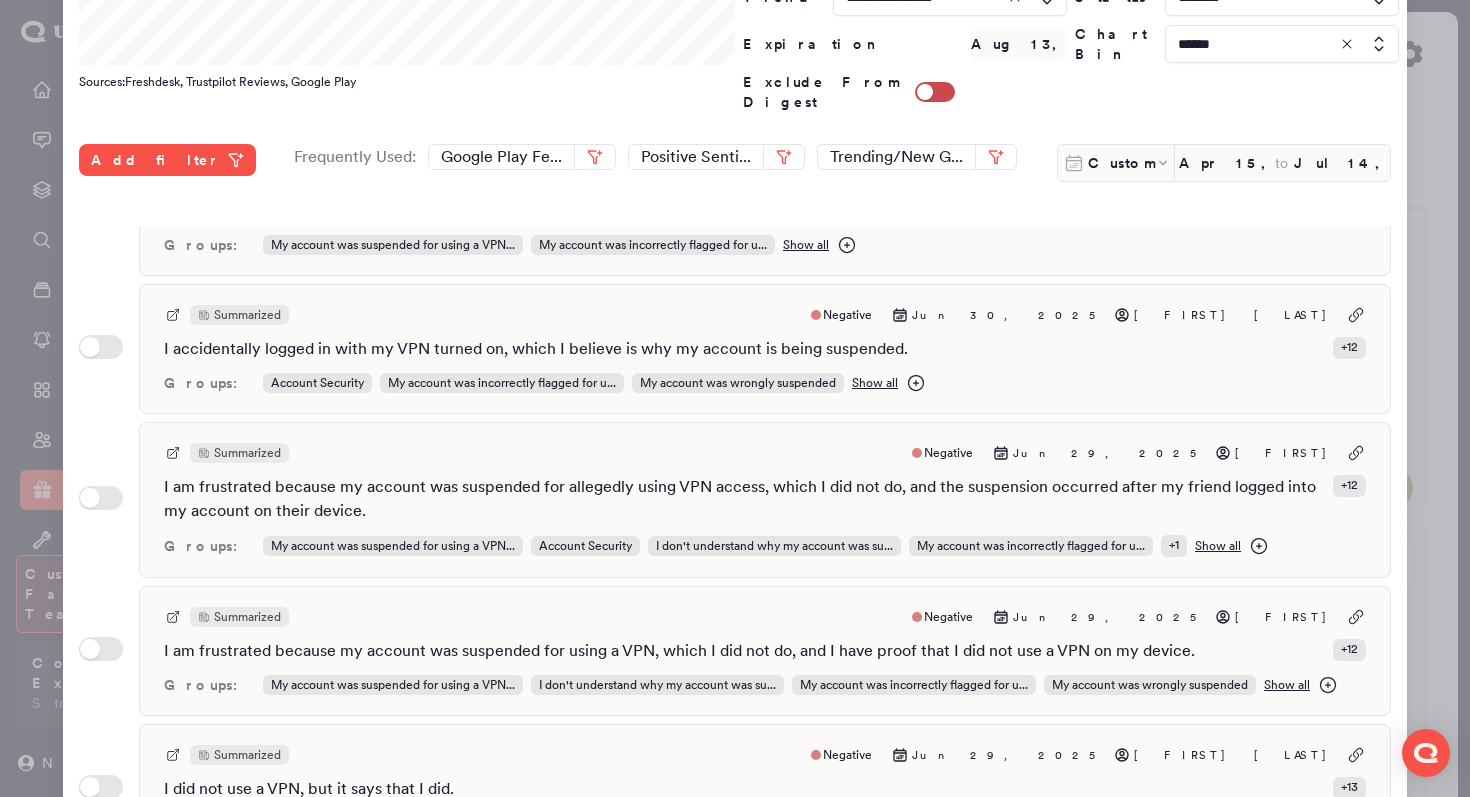 scroll, scrollTop: 2134, scrollLeft: 0, axis: vertical 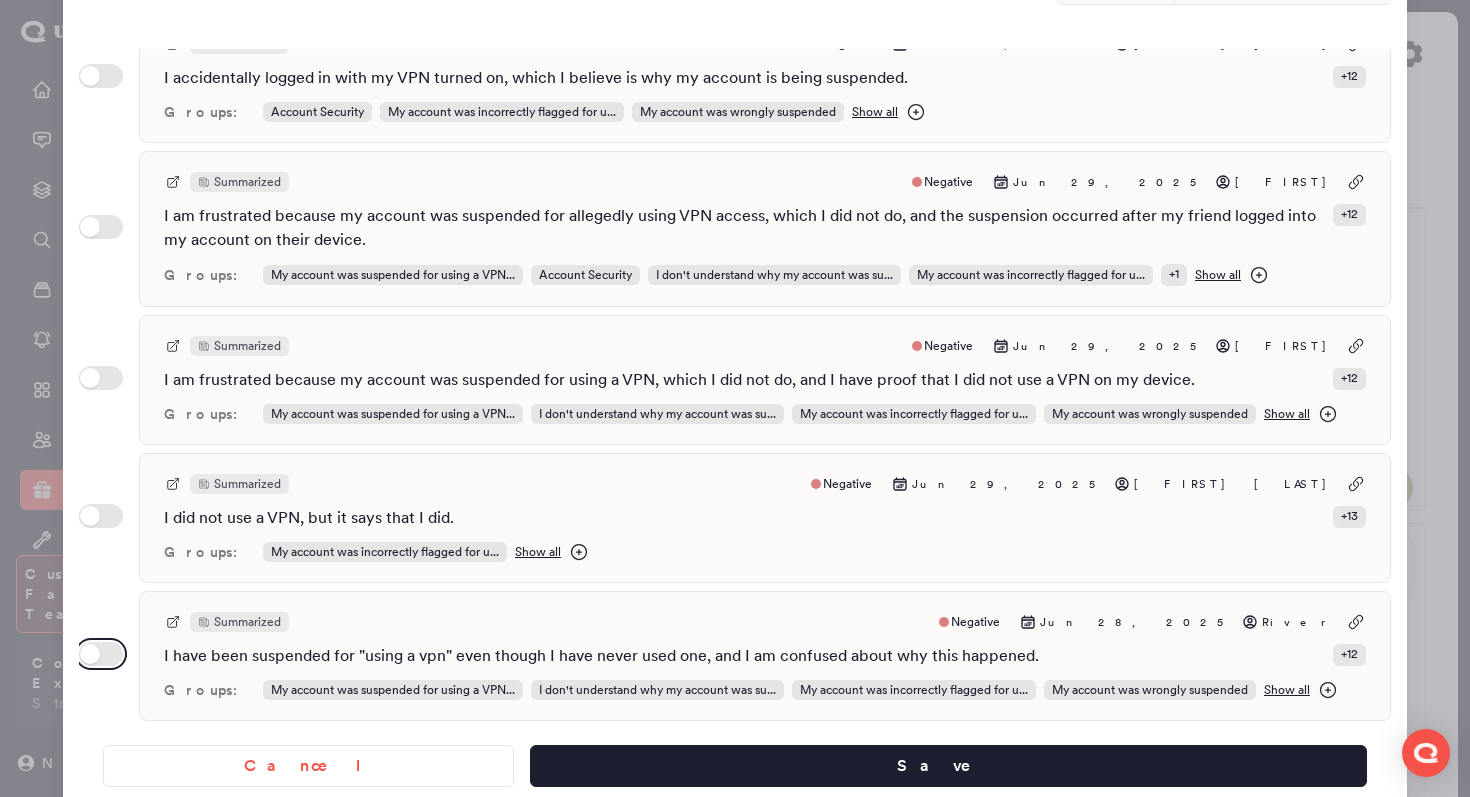 click on "Use setting" at bounding box center [101, 654] 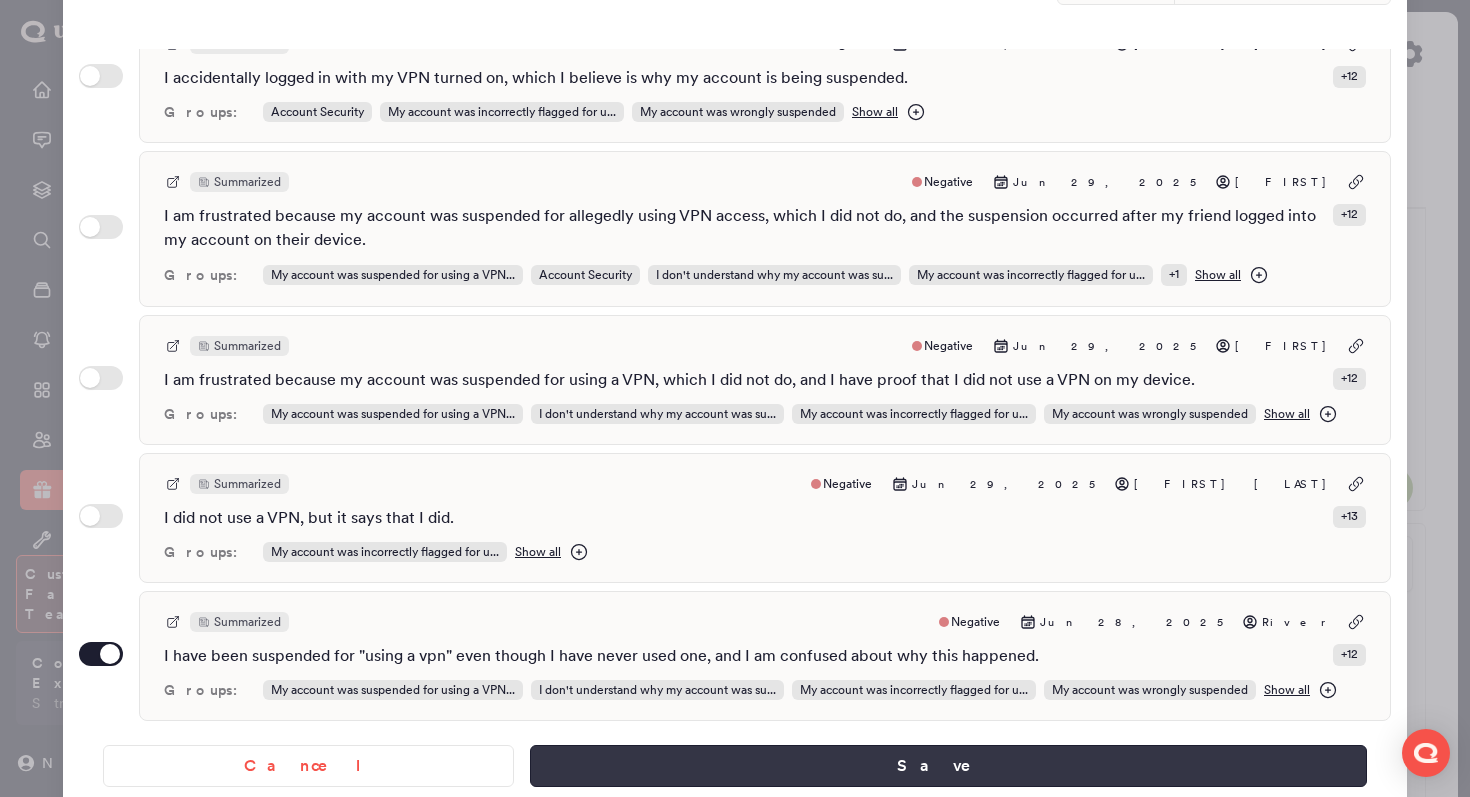 click on "Save" at bounding box center [948, 766] 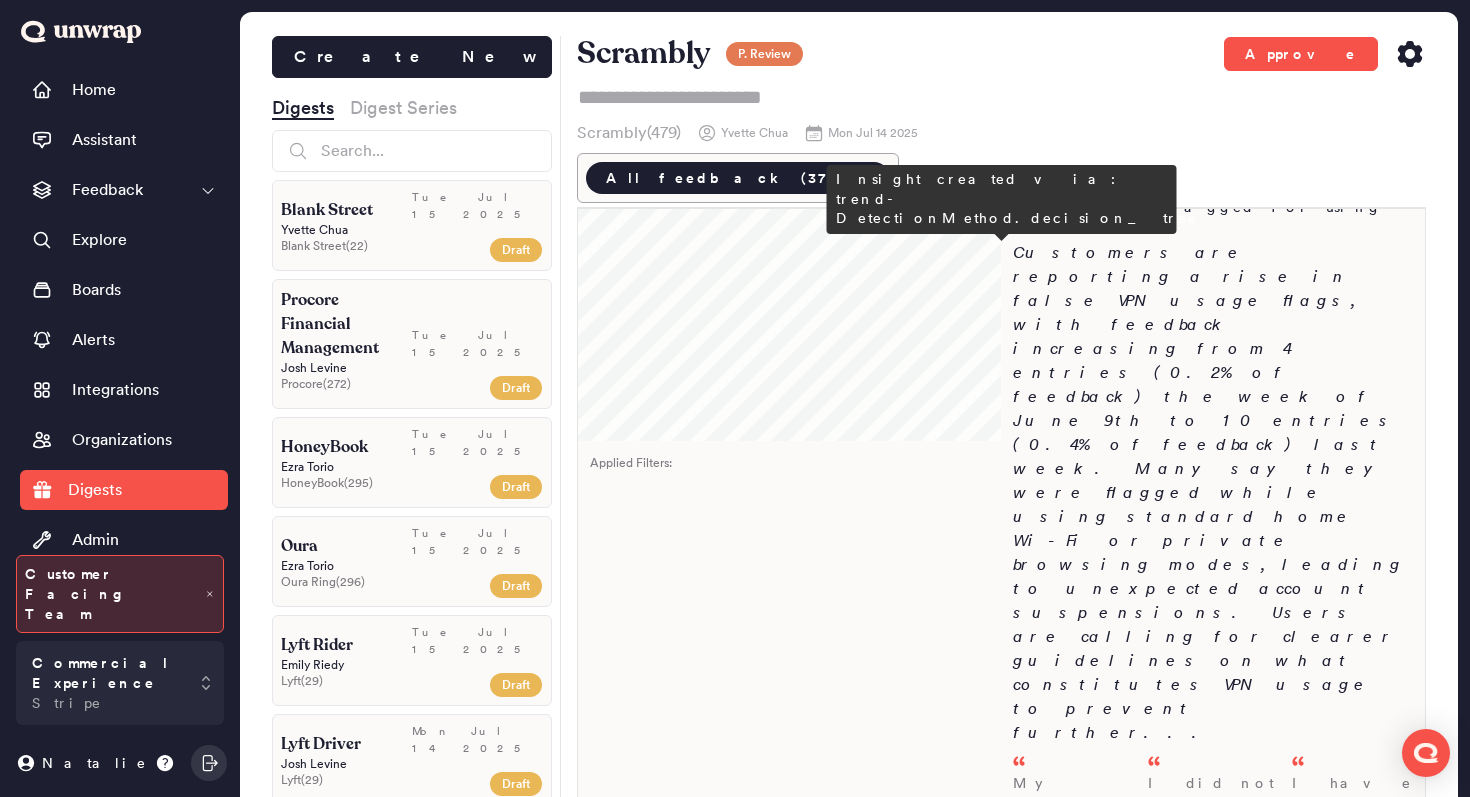 scroll, scrollTop: 1131, scrollLeft: 0, axis: vertical 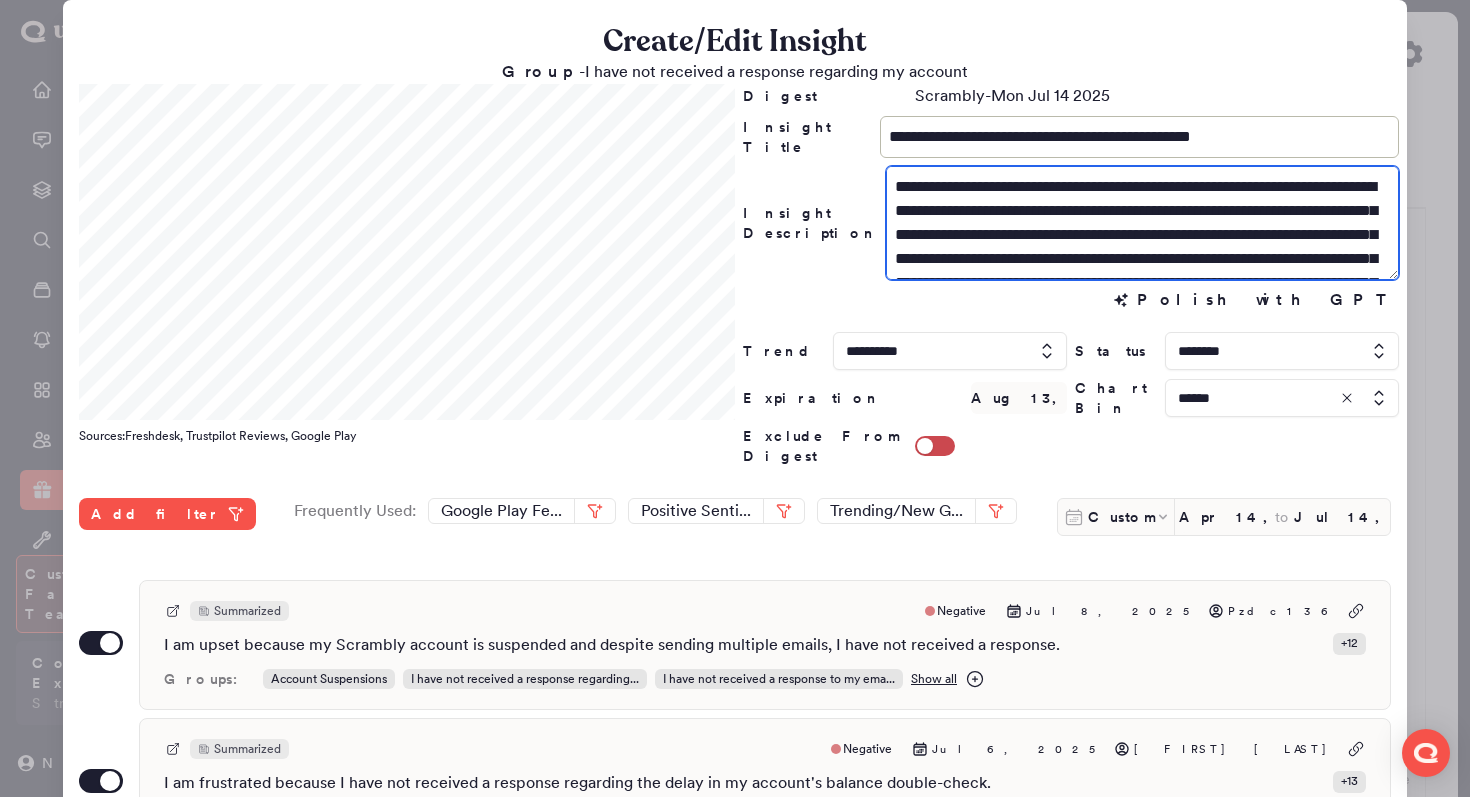 drag, startPoint x: 1307, startPoint y: 207, endPoint x: 1252, endPoint y: 207, distance: 55 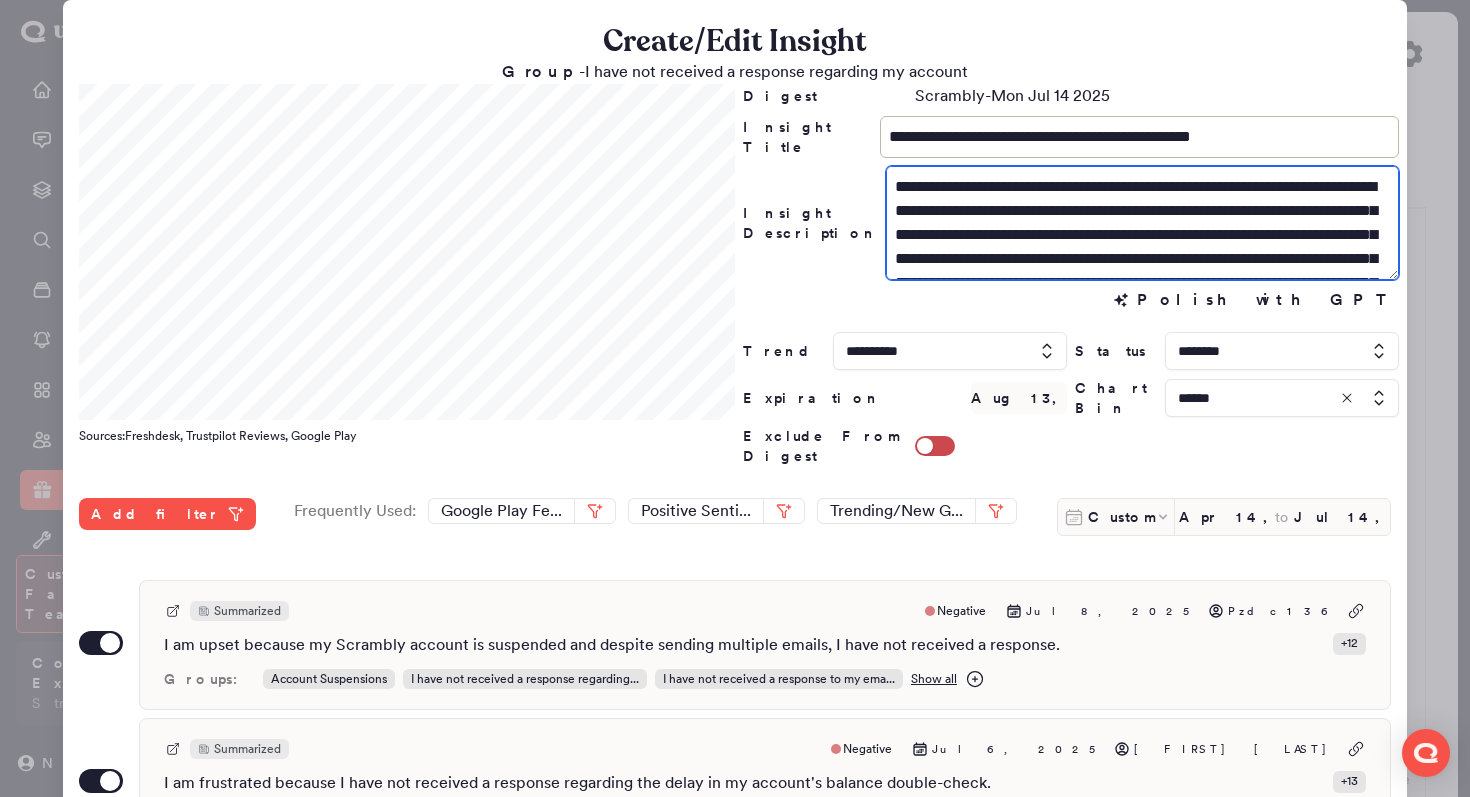 click on "**********" at bounding box center (1142, 223) 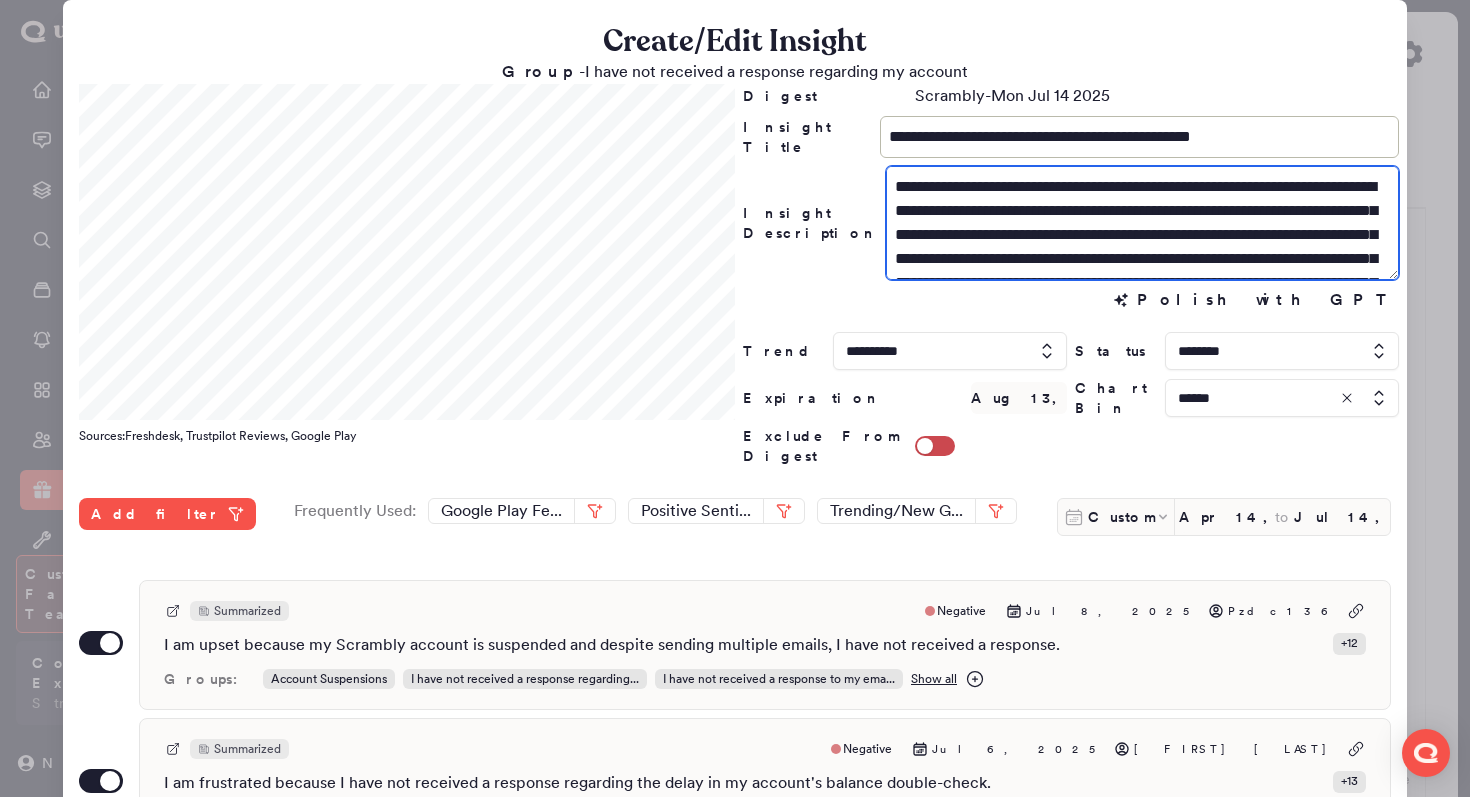 drag, startPoint x: 1314, startPoint y: 217, endPoint x: 1276, endPoint y: 217, distance: 38 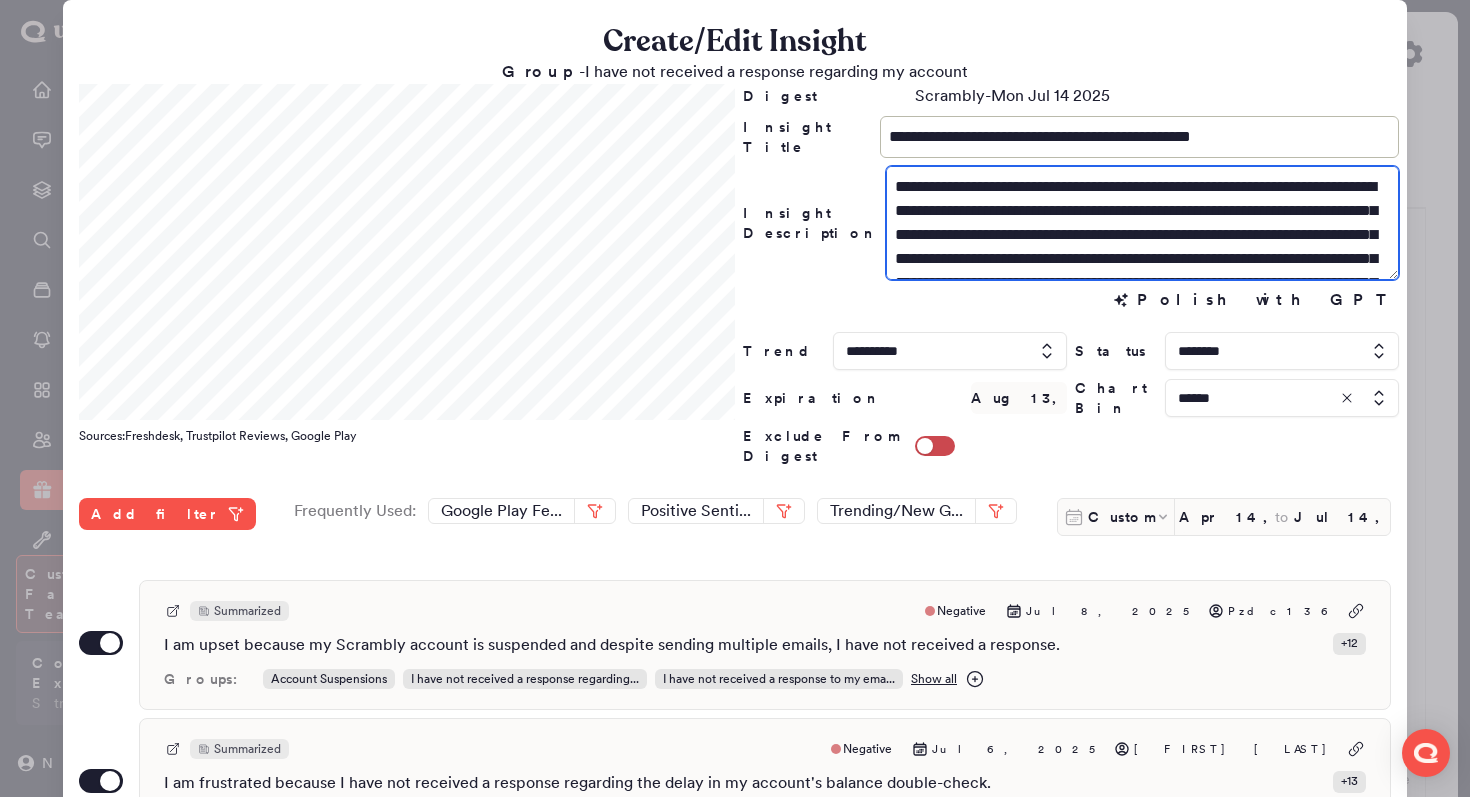 click on "**********" at bounding box center [1142, 223] 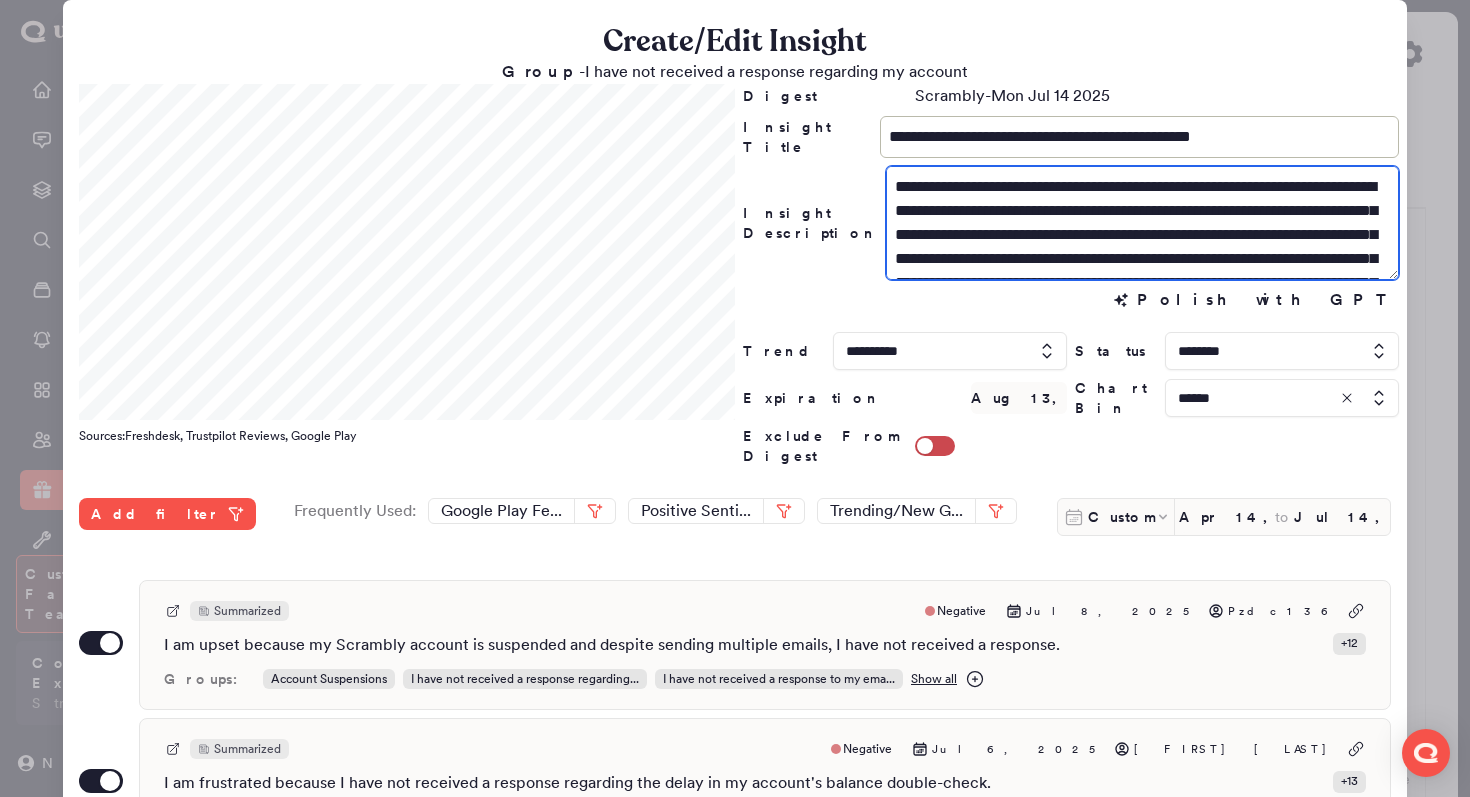 click on "**********" at bounding box center (1142, 223) 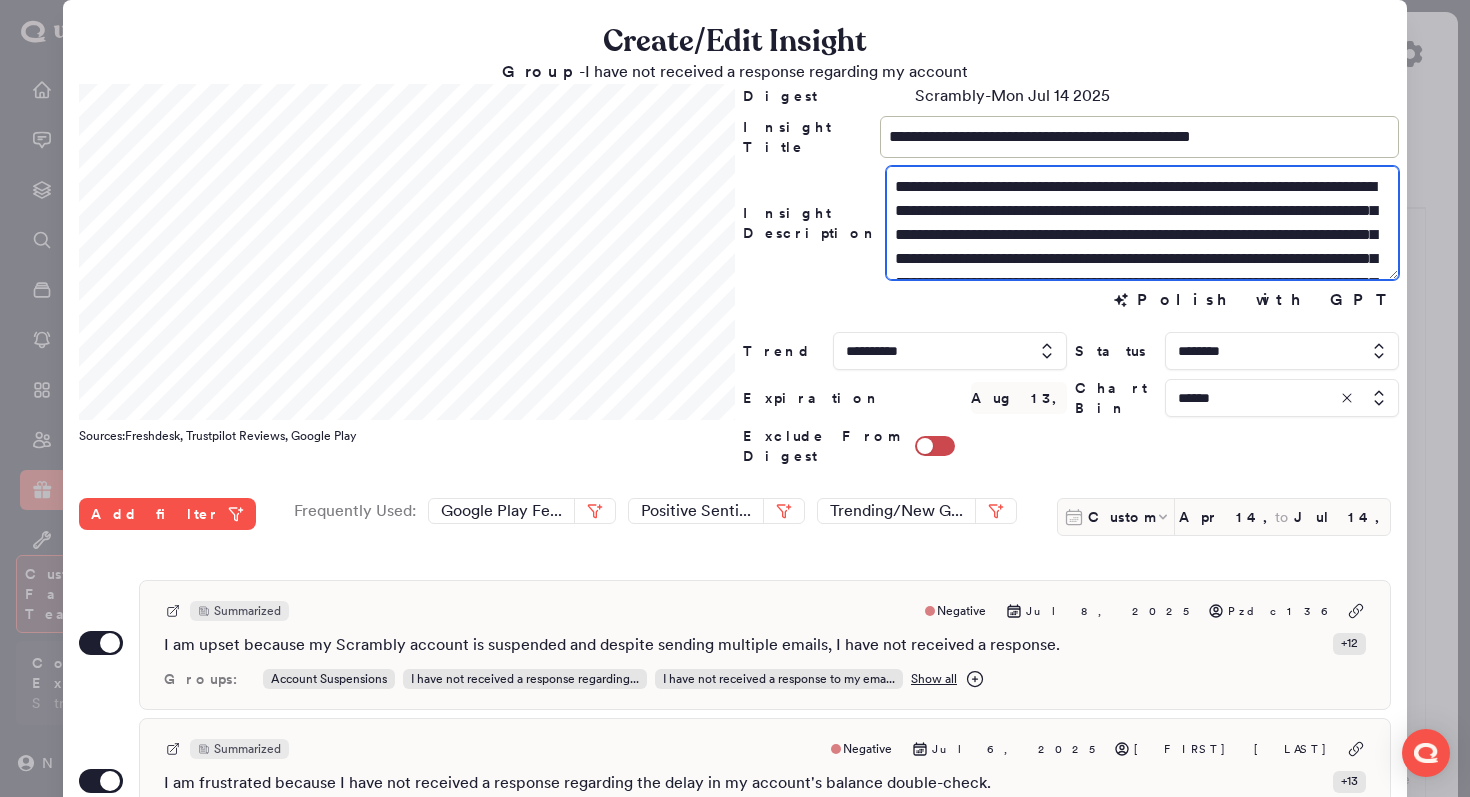 click on "**********" at bounding box center [1142, 223] 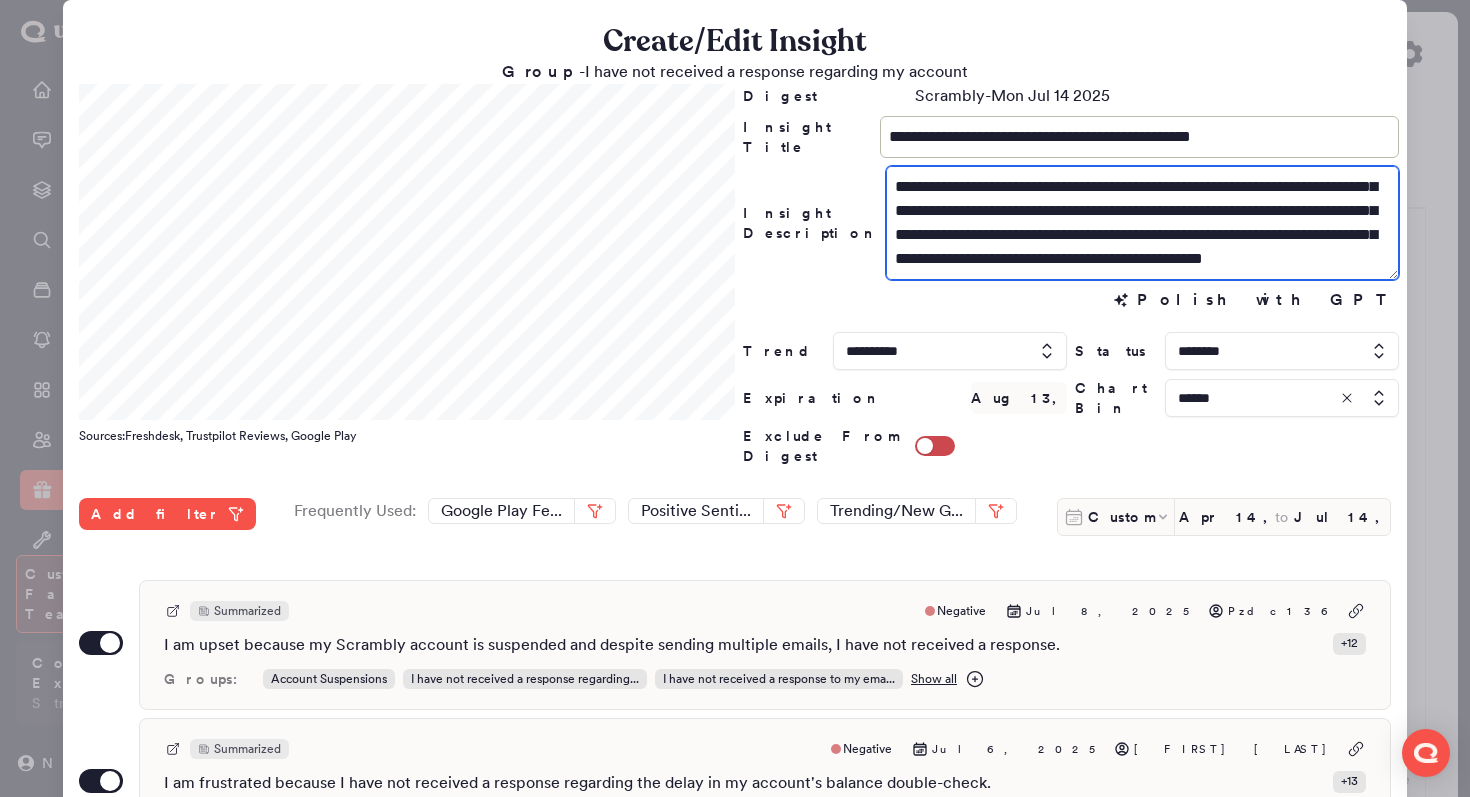 scroll, scrollTop: 72, scrollLeft: 0, axis: vertical 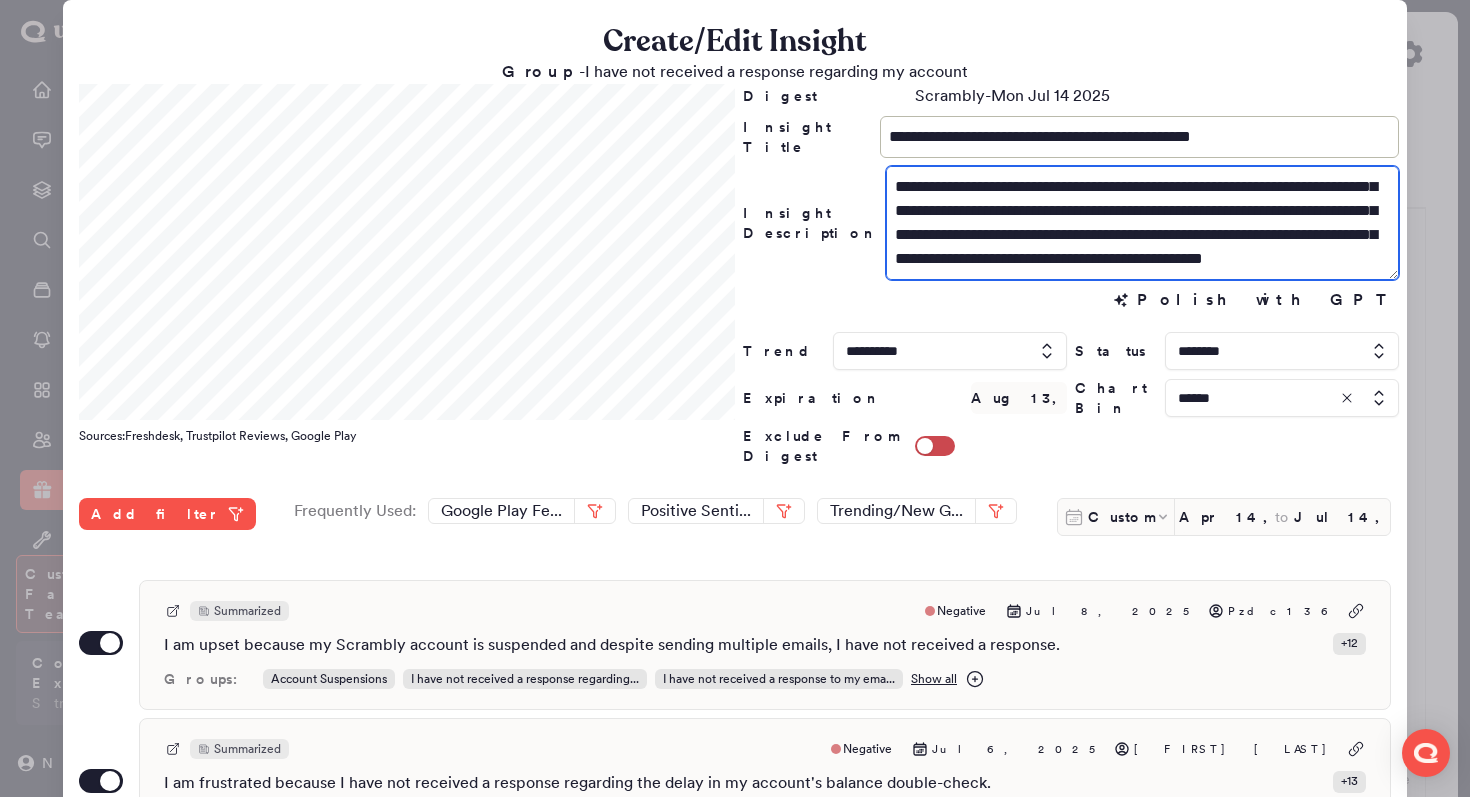 drag, startPoint x: 1333, startPoint y: 264, endPoint x: 1211, endPoint y: 214, distance: 131.8484 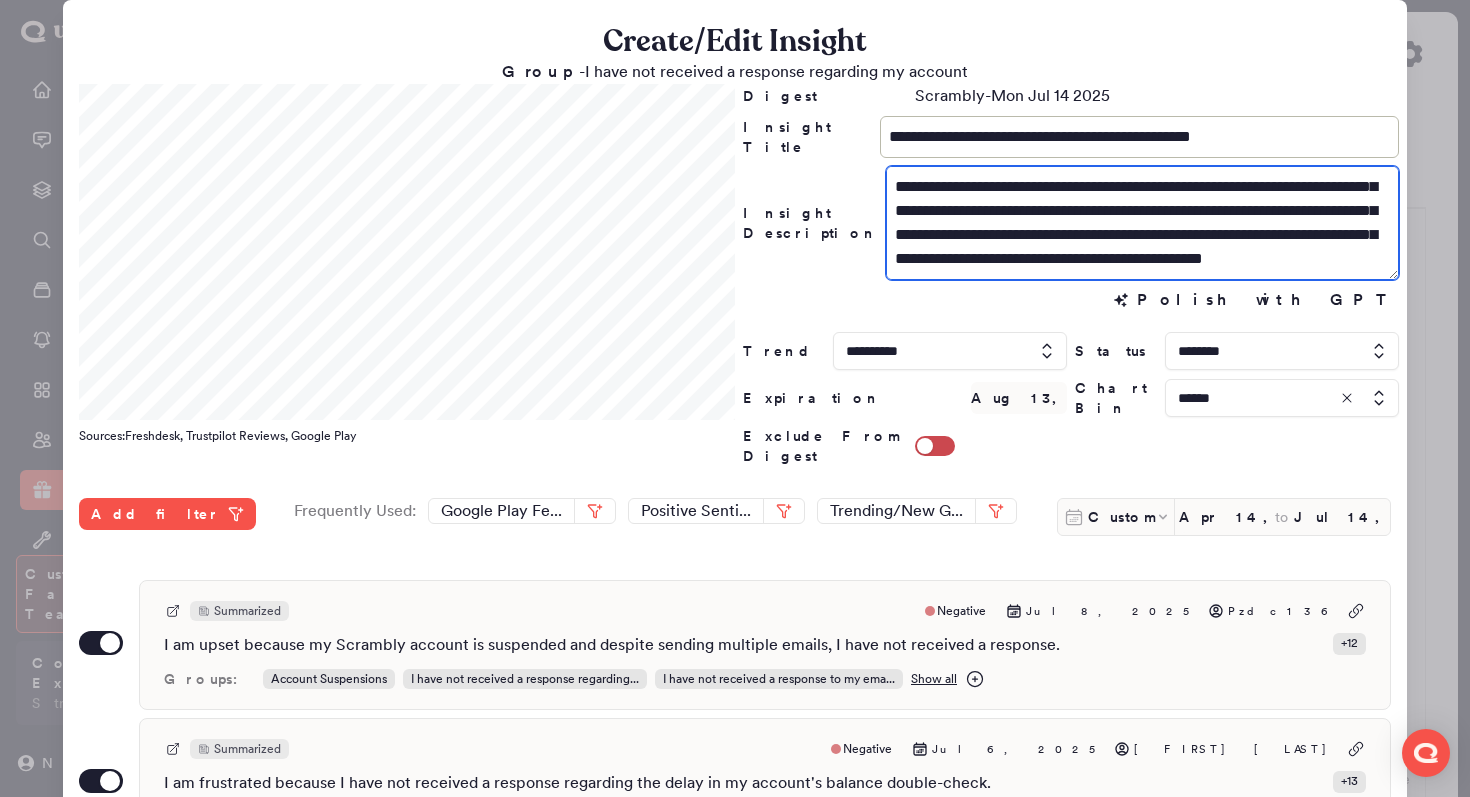 click on "**********" at bounding box center (1142, 223) 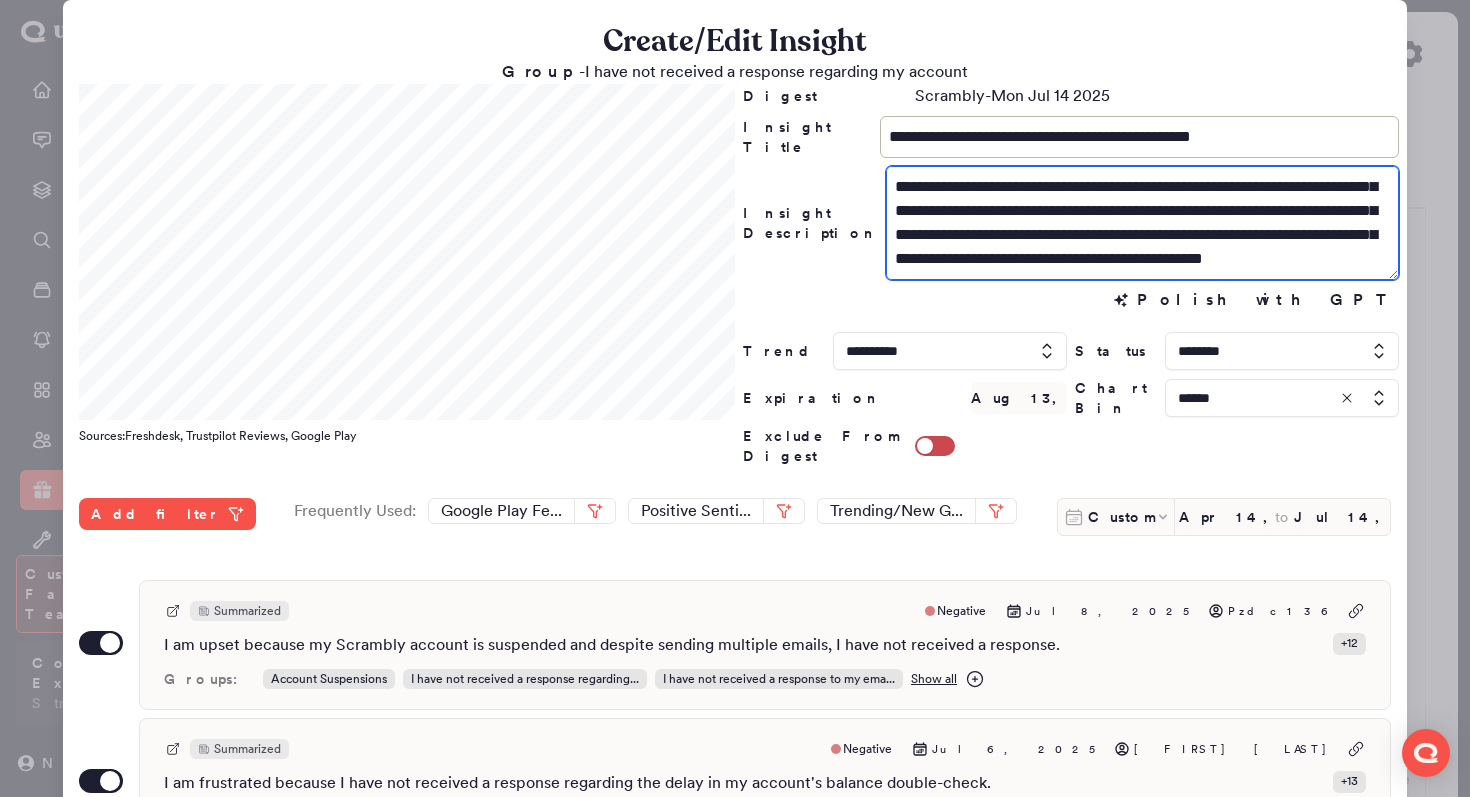 click on "**********" at bounding box center (1142, 223) 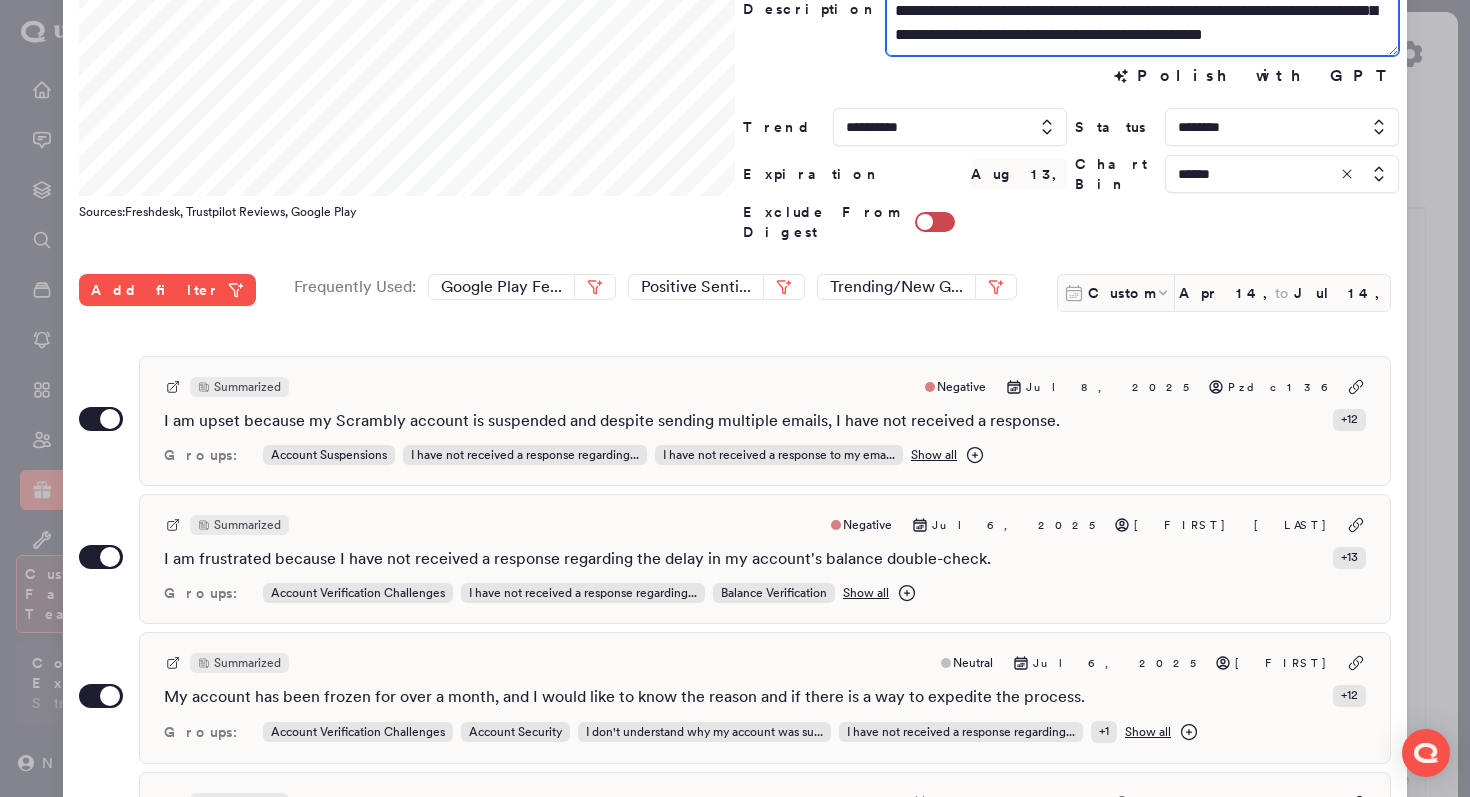 scroll, scrollTop: 531, scrollLeft: 0, axis: vertical 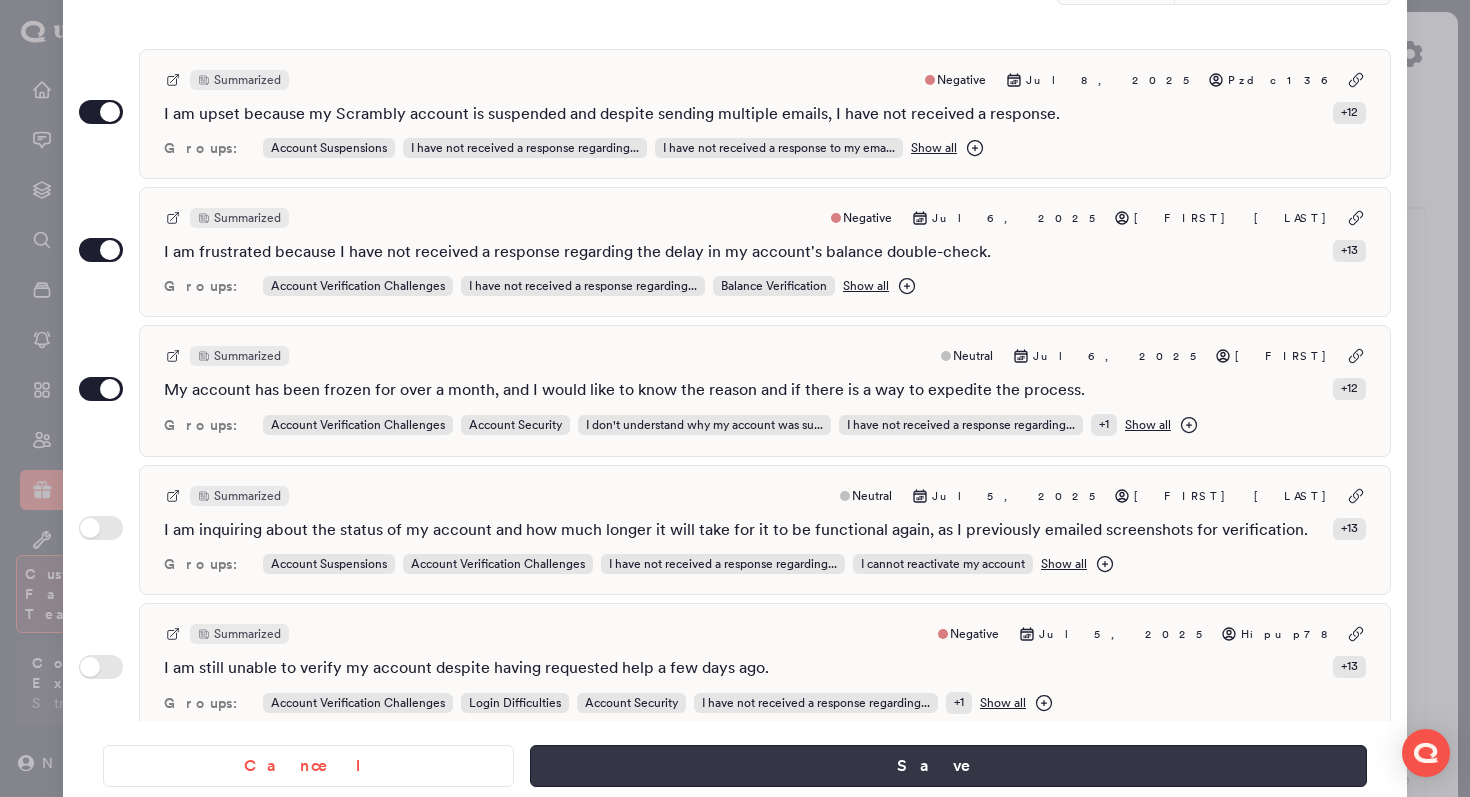 type on "**********" 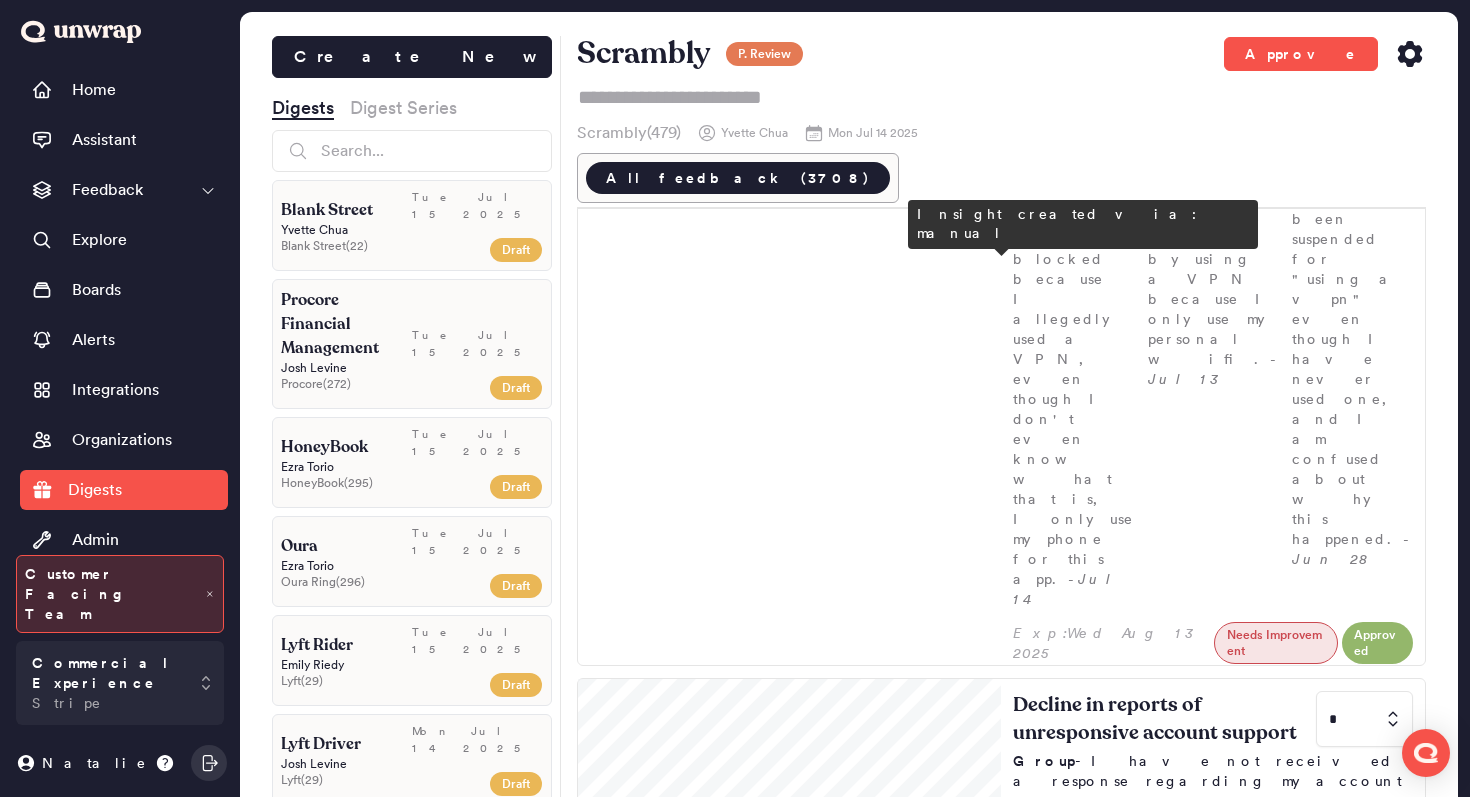 scroll, scrollTop: 1713, scrollLeft: 0, axis: vertical 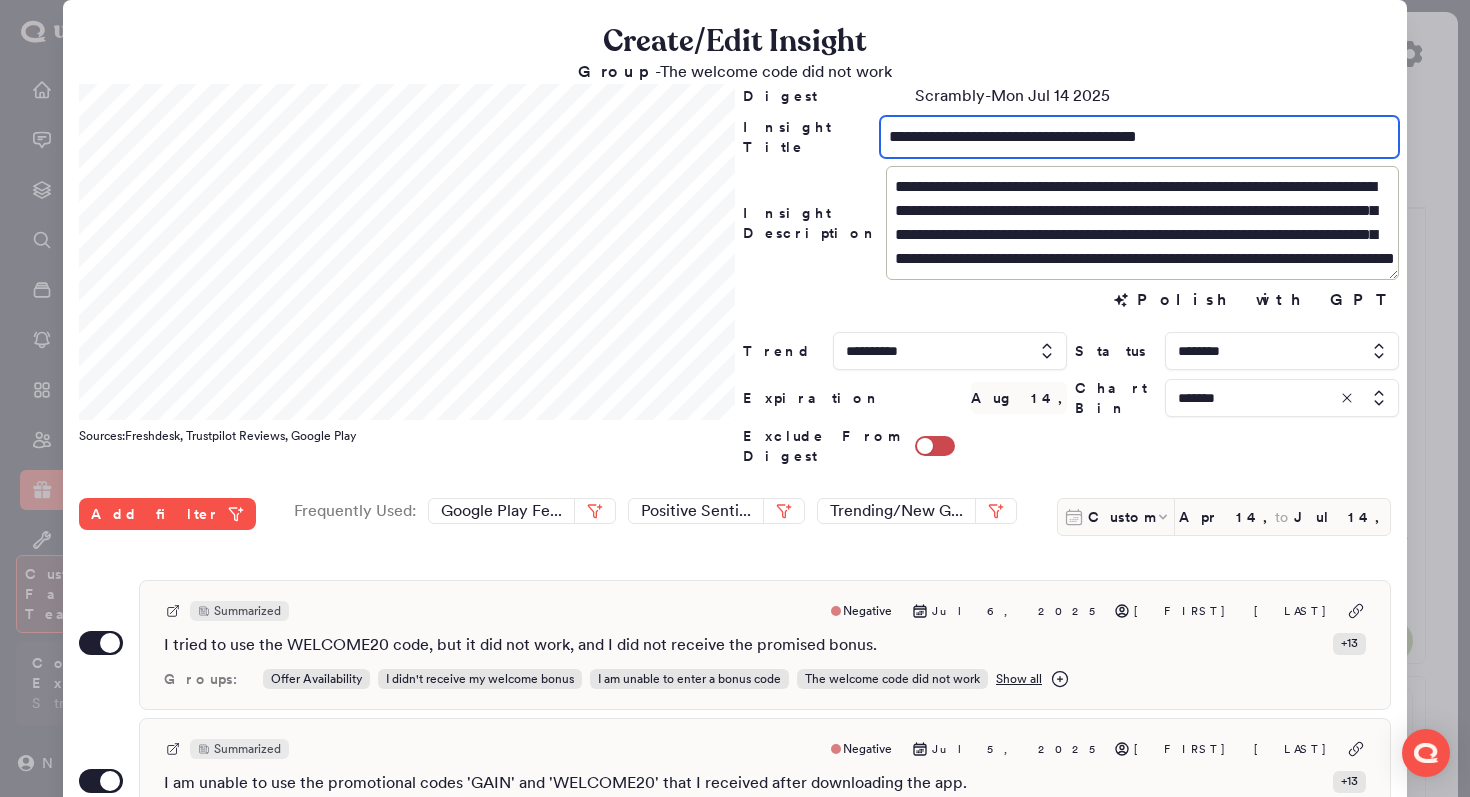 click on "**********" at bounding box center [1139, 137] 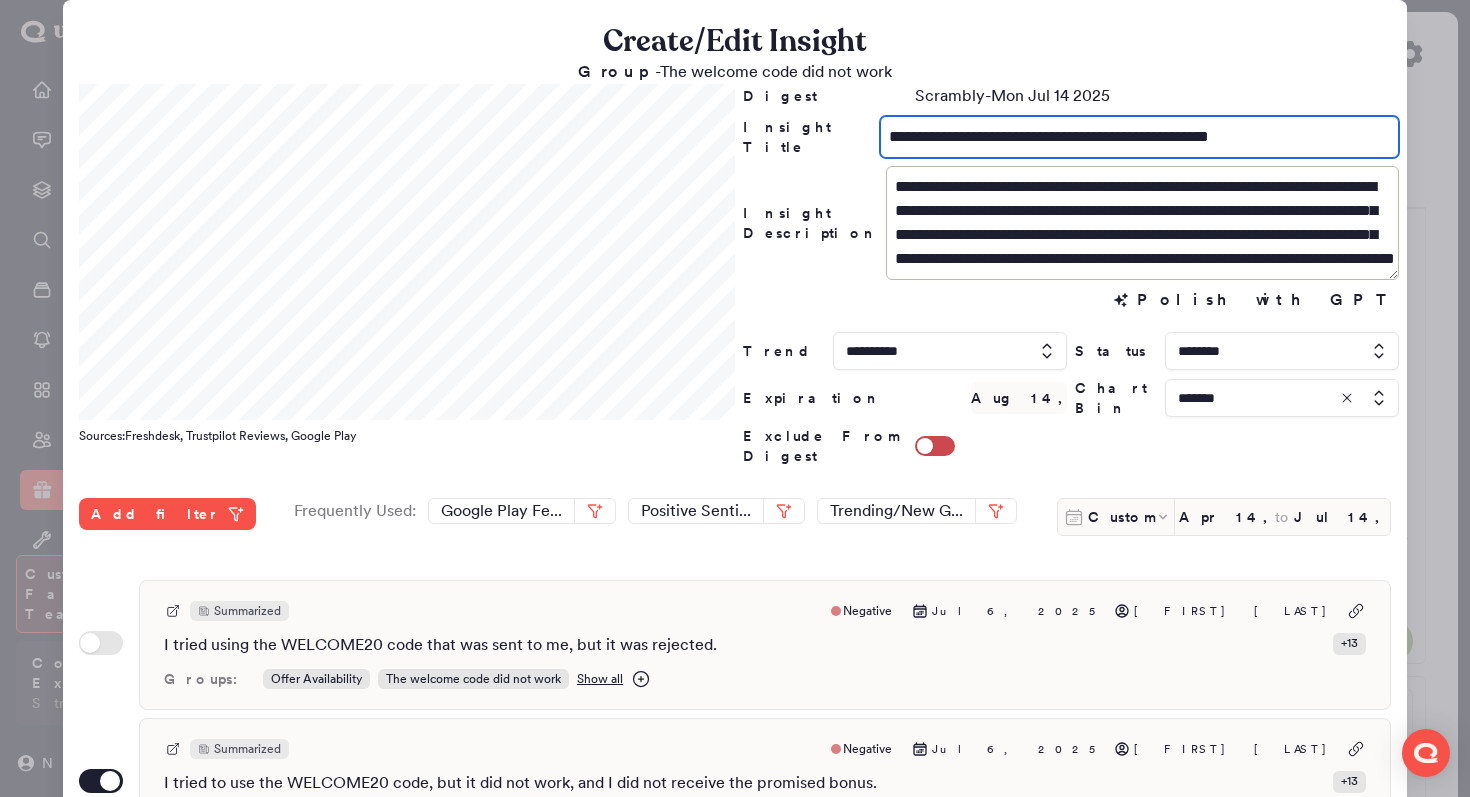 type on "**********" 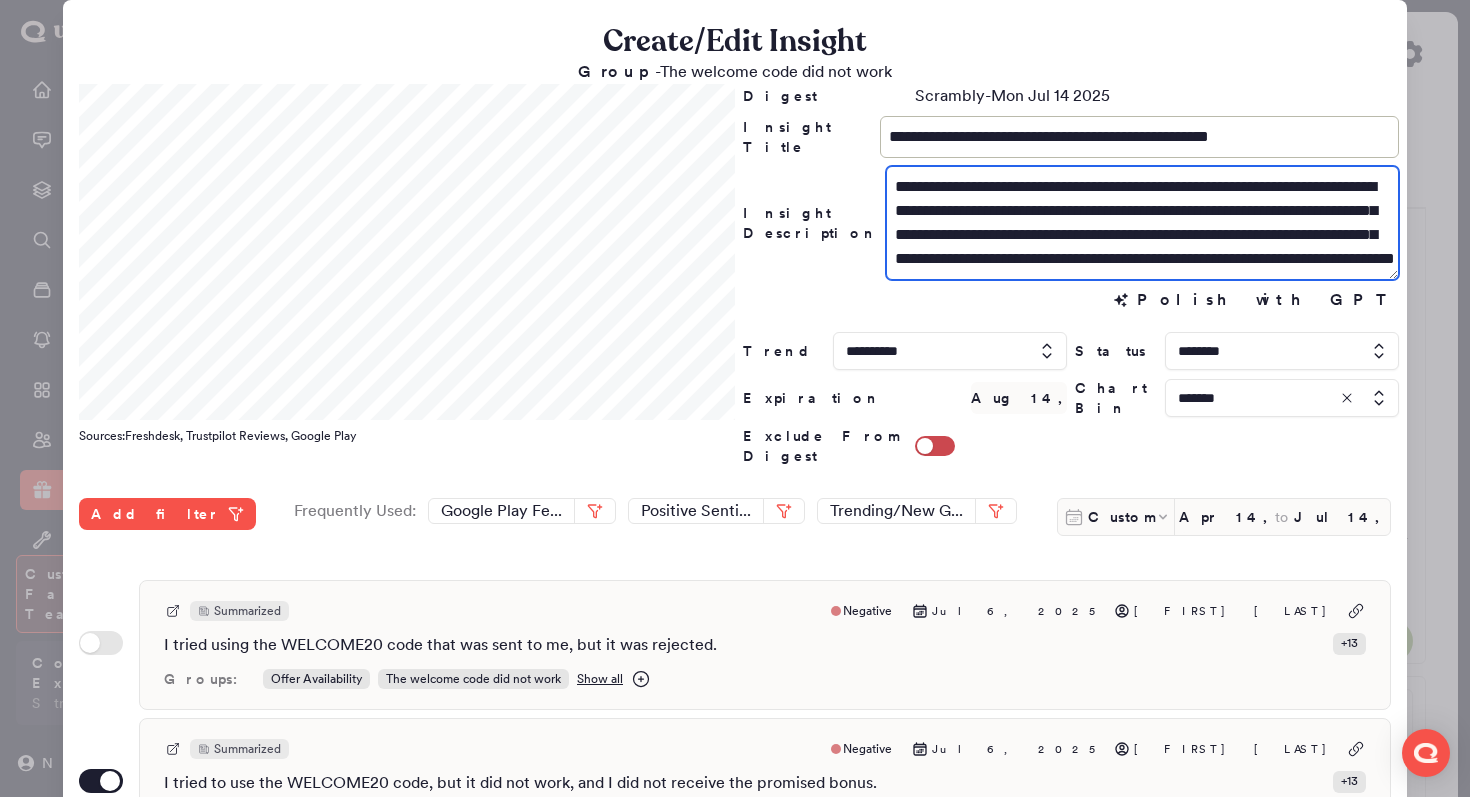 click on "**********" at bounding box center [1142, 223] 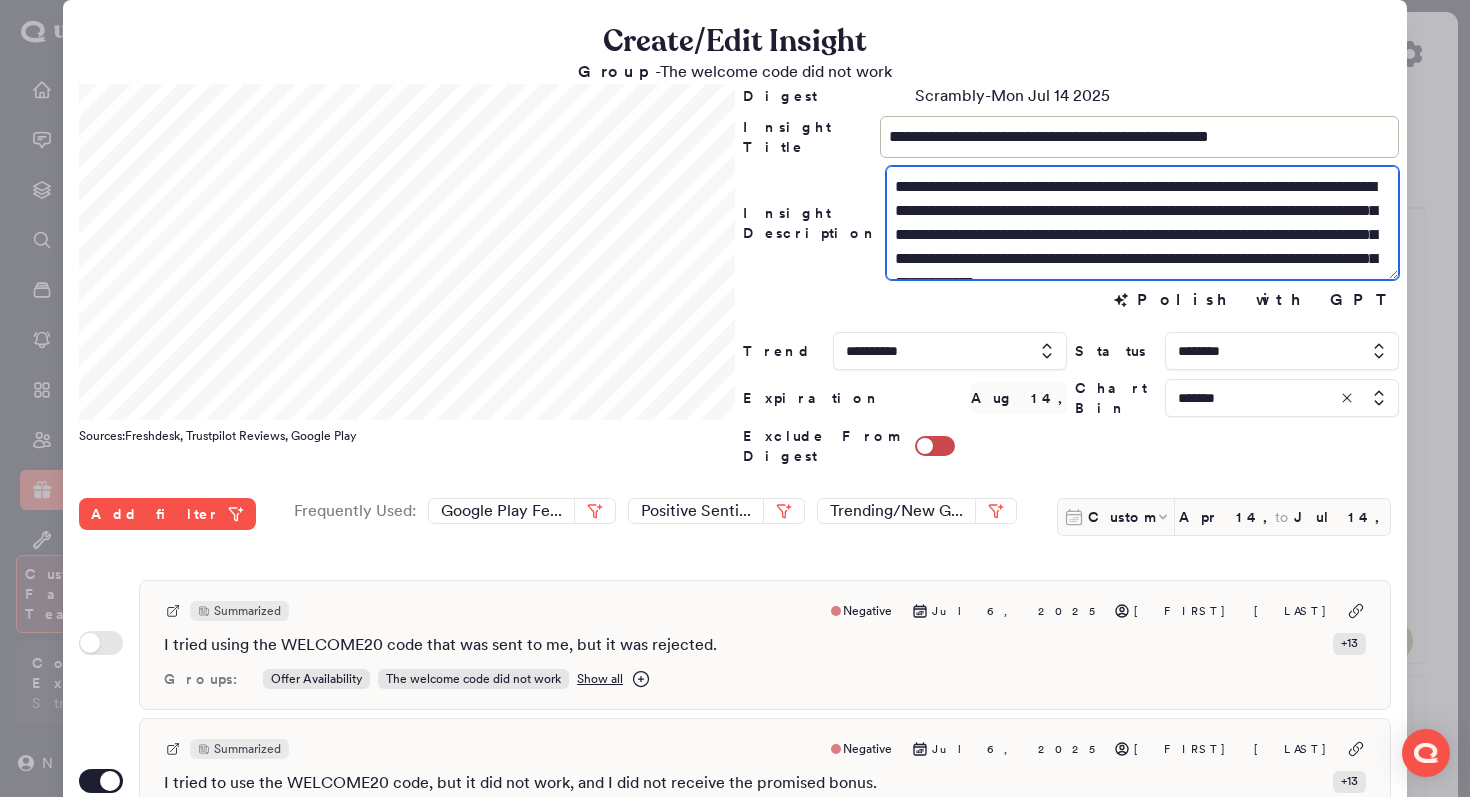 drag, startPoint x: 1270, startPoint y: 233, endPoint x: 1023, endPoint y: 230, distance: 247.01822 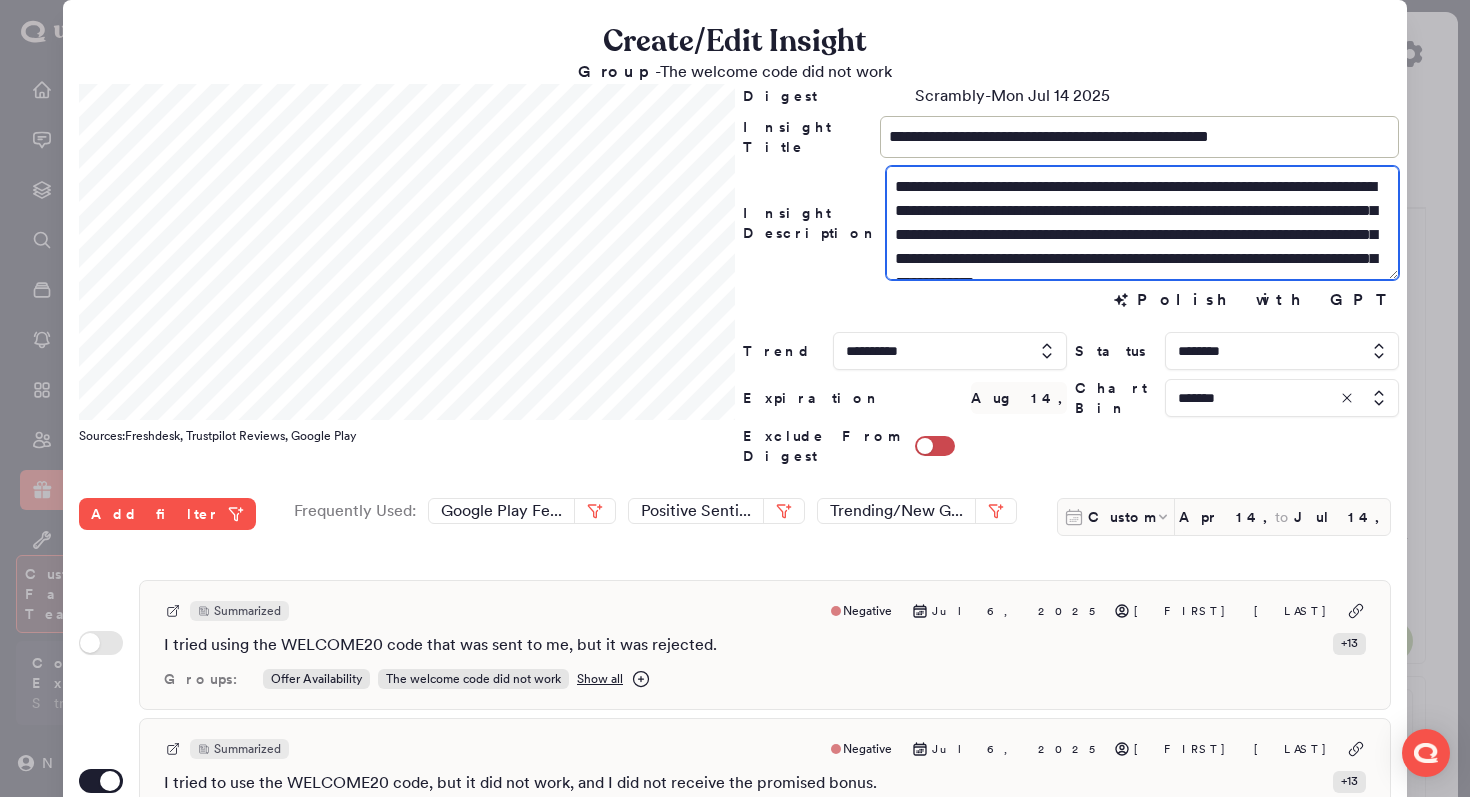 click on "**********" at bounding box center (1142, 223) 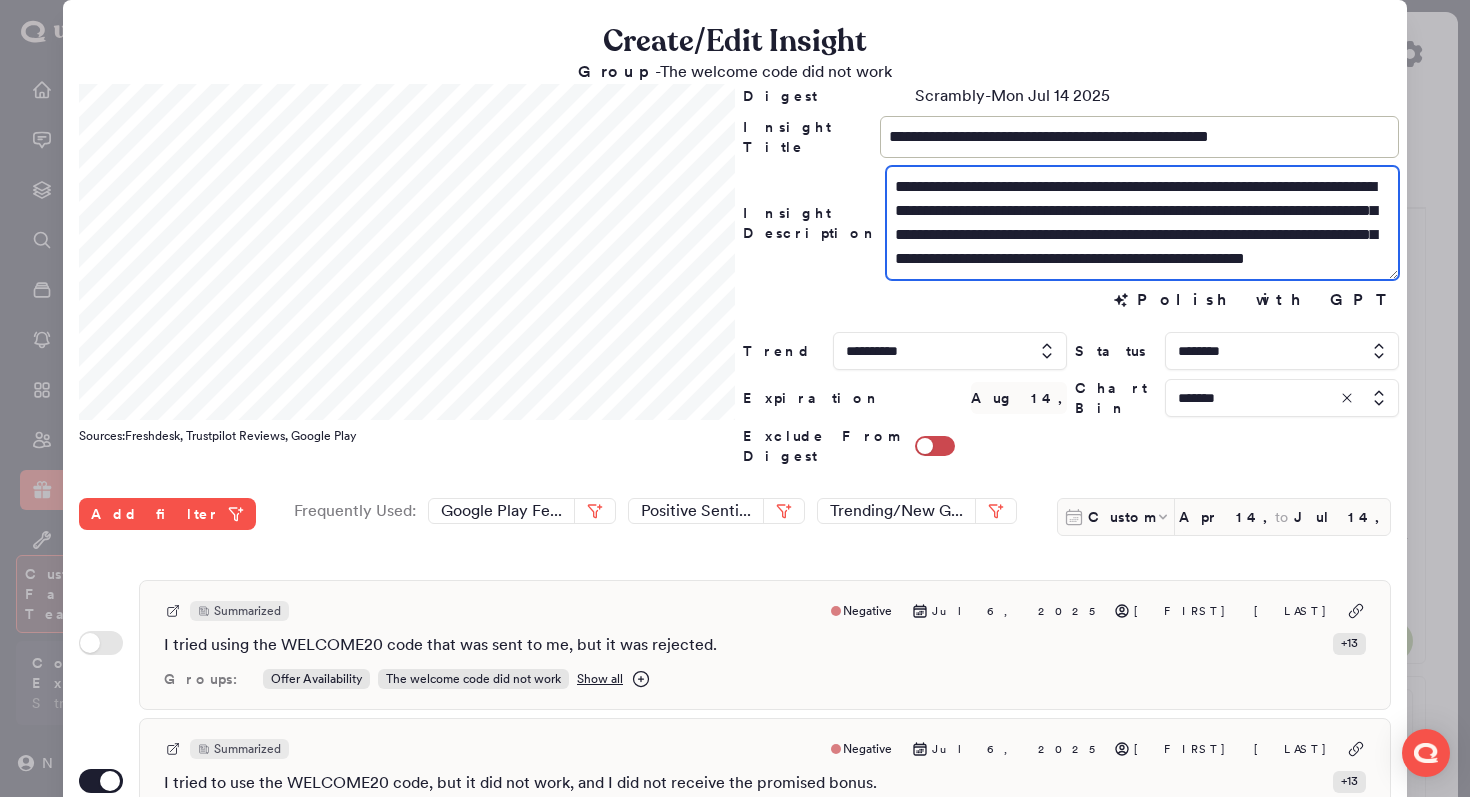 drag, startPoint x: 1189, startPoint y: 234, endPoint x: 1024, endPoint y: 234, distance: 165 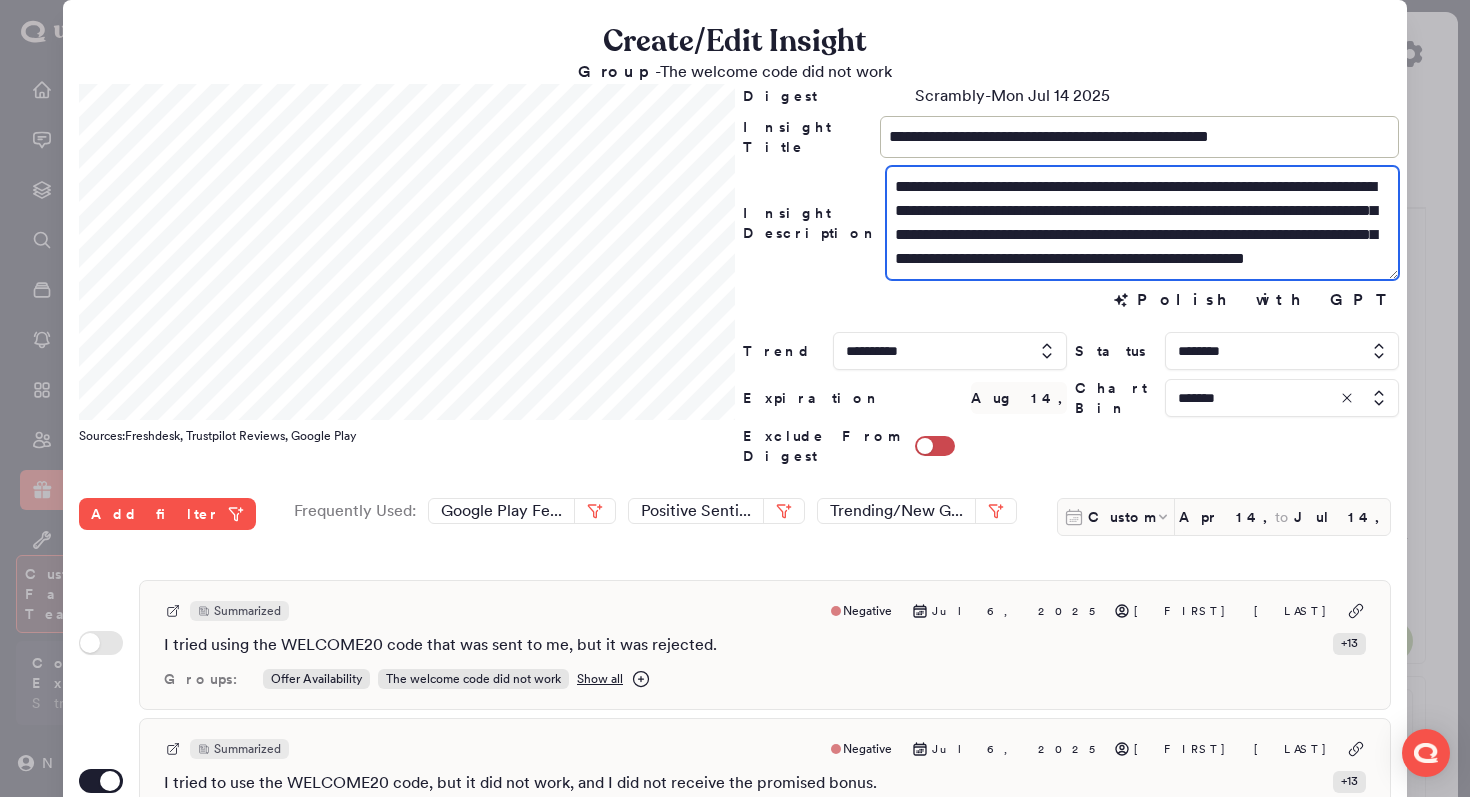 click on "**********" at bounding box center [1142, 223] 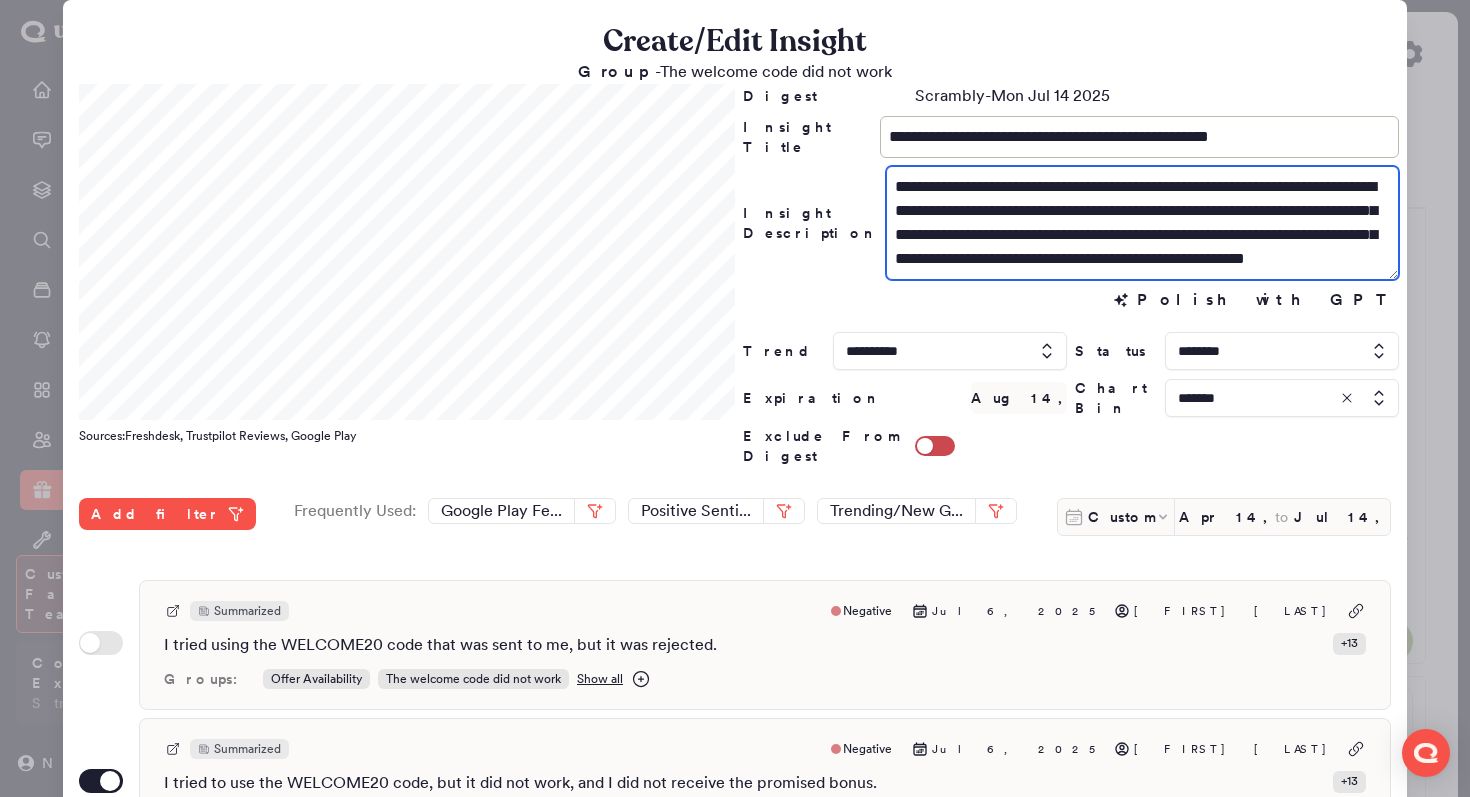 click on "**********" at bounding box center [1142, 223] 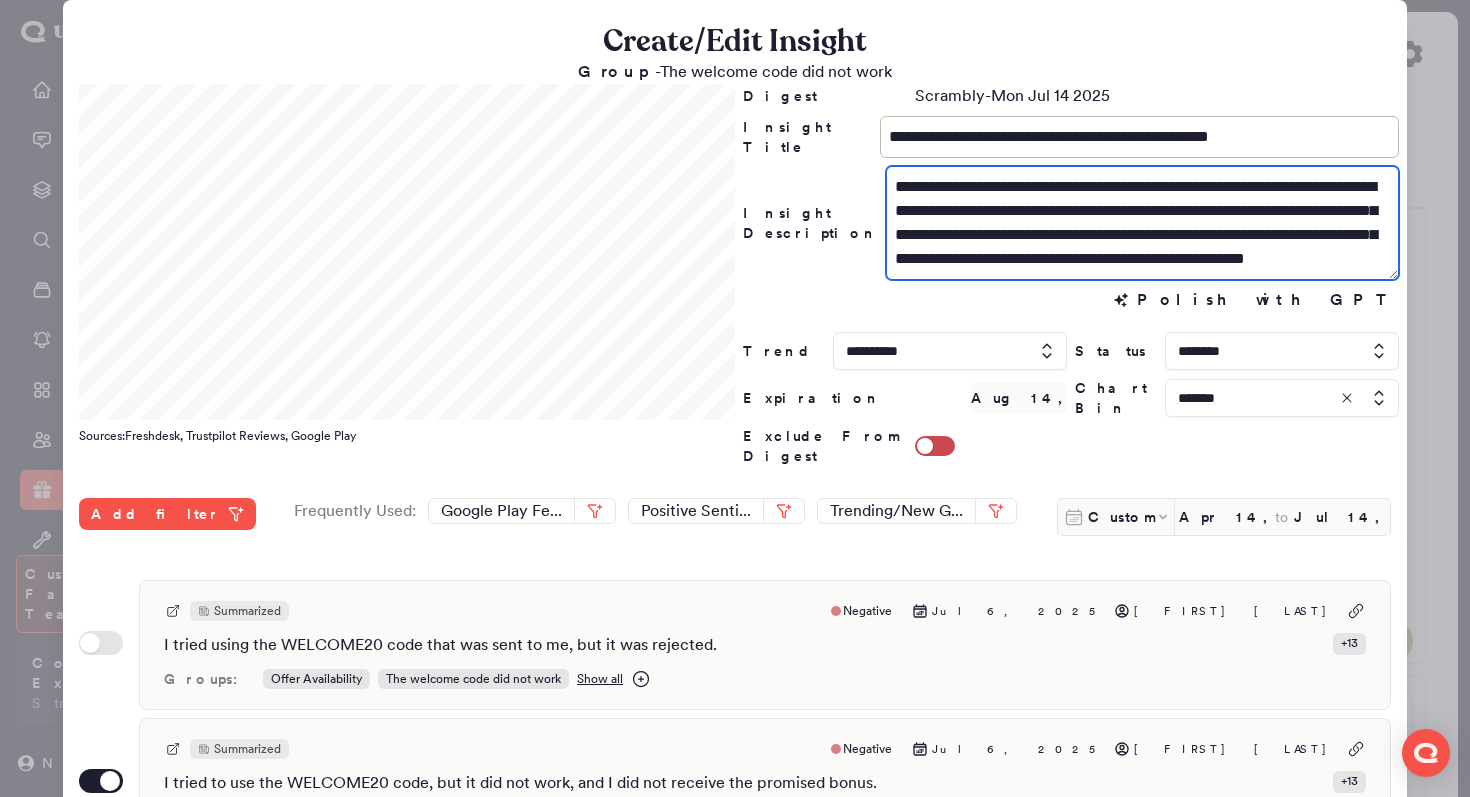 drag, startPoint x: 1188, startPoint y: 234, endPoint x: 1345, endPoint y: 218, distance: 157.81319 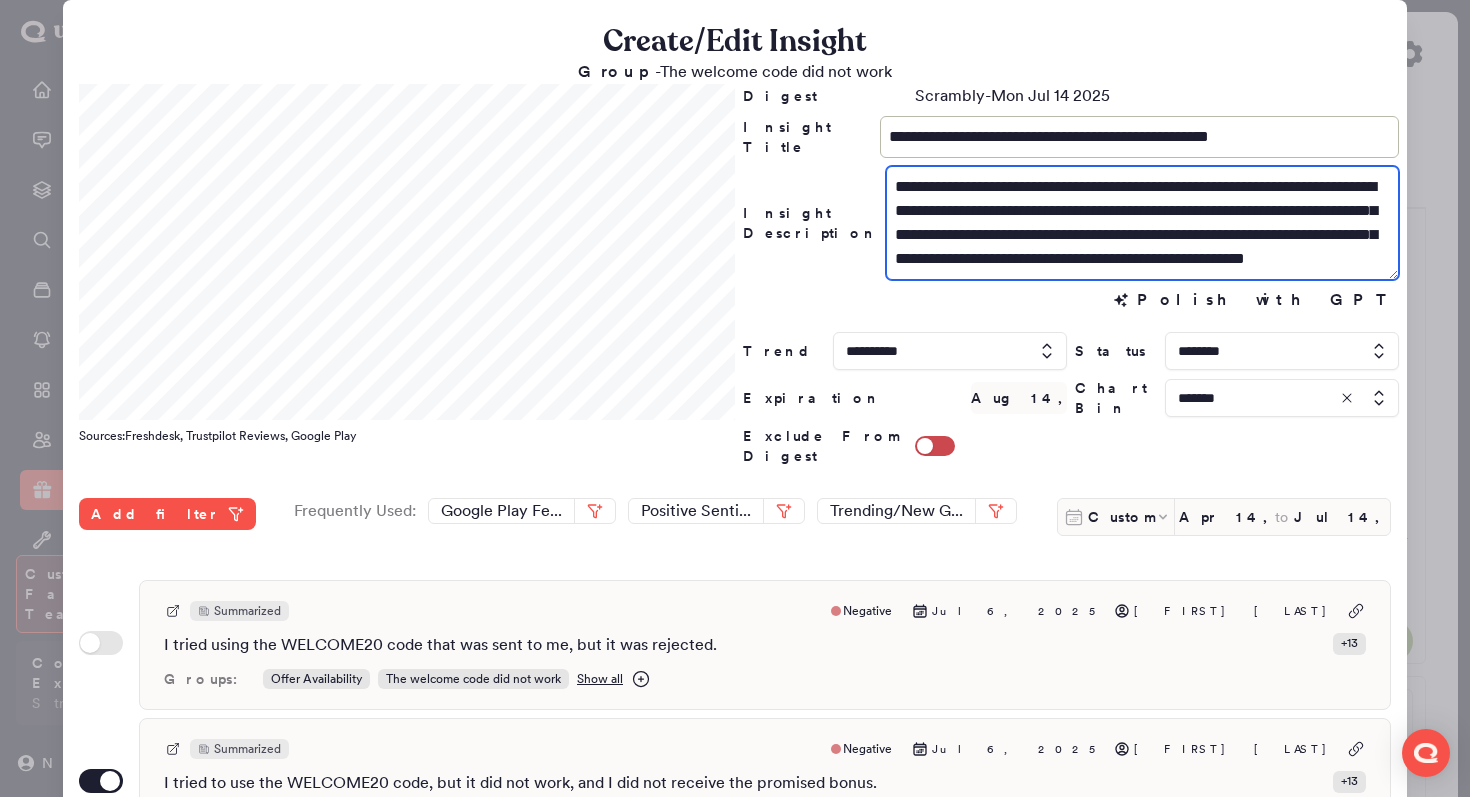 click on "**********" at bounding box center [1142, 223] 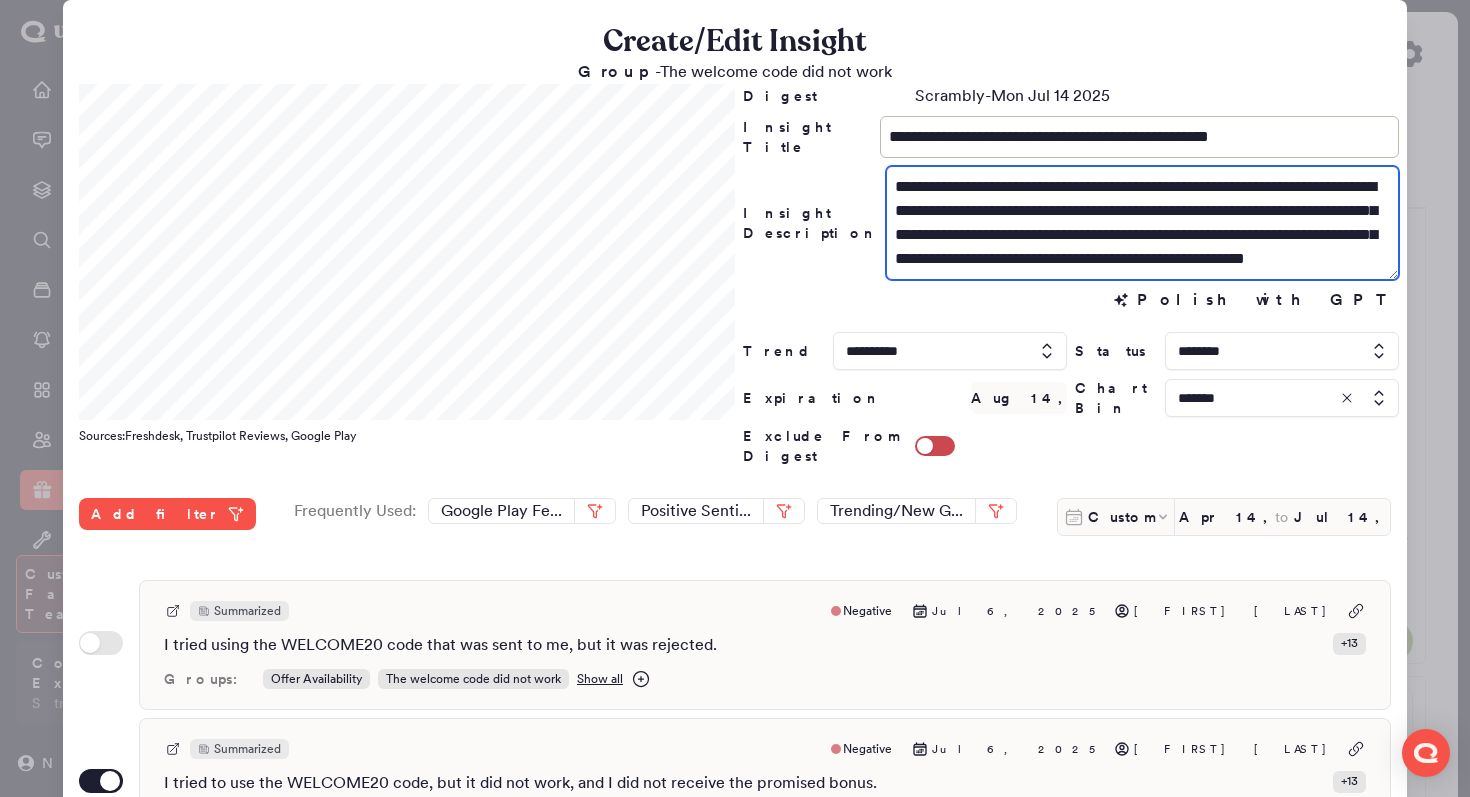 click on "**********" at bounding box center [1142, 223] 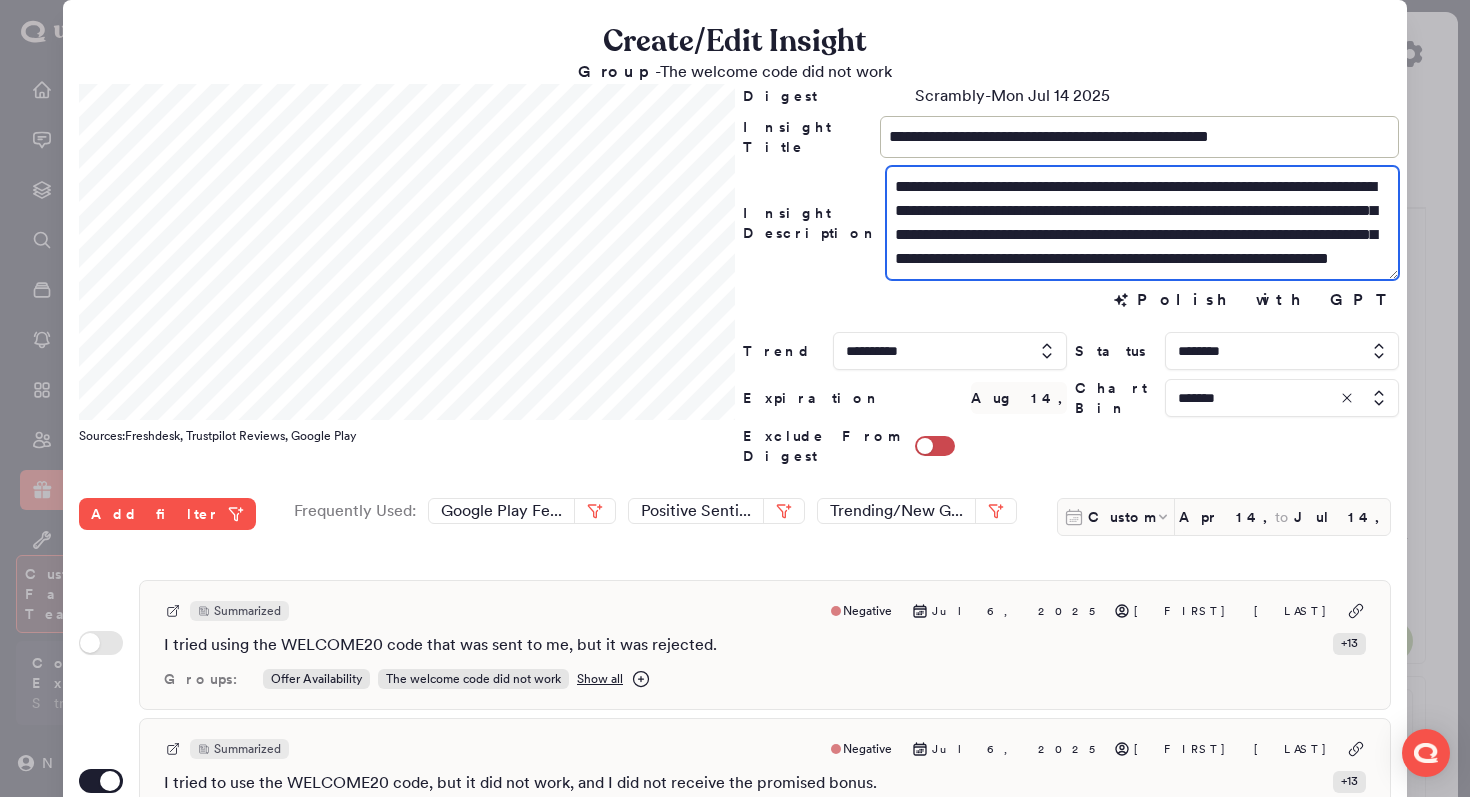 drag, startPoint x: 1297, startPoint y: 236, endPoint x: 1140, endPoint y: 235, distance: 157.00319 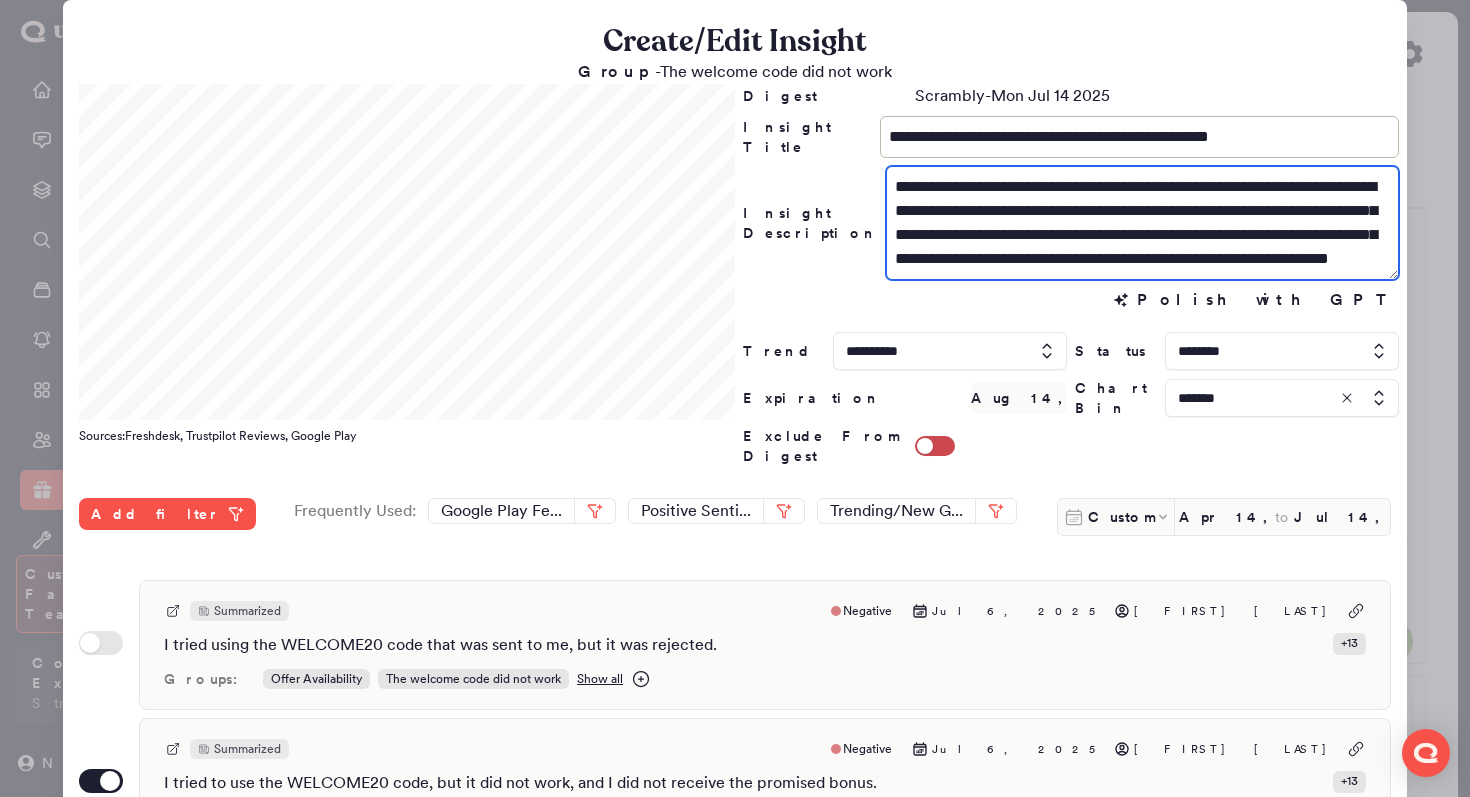 click on "**********" at bounding box center [1142, 223] 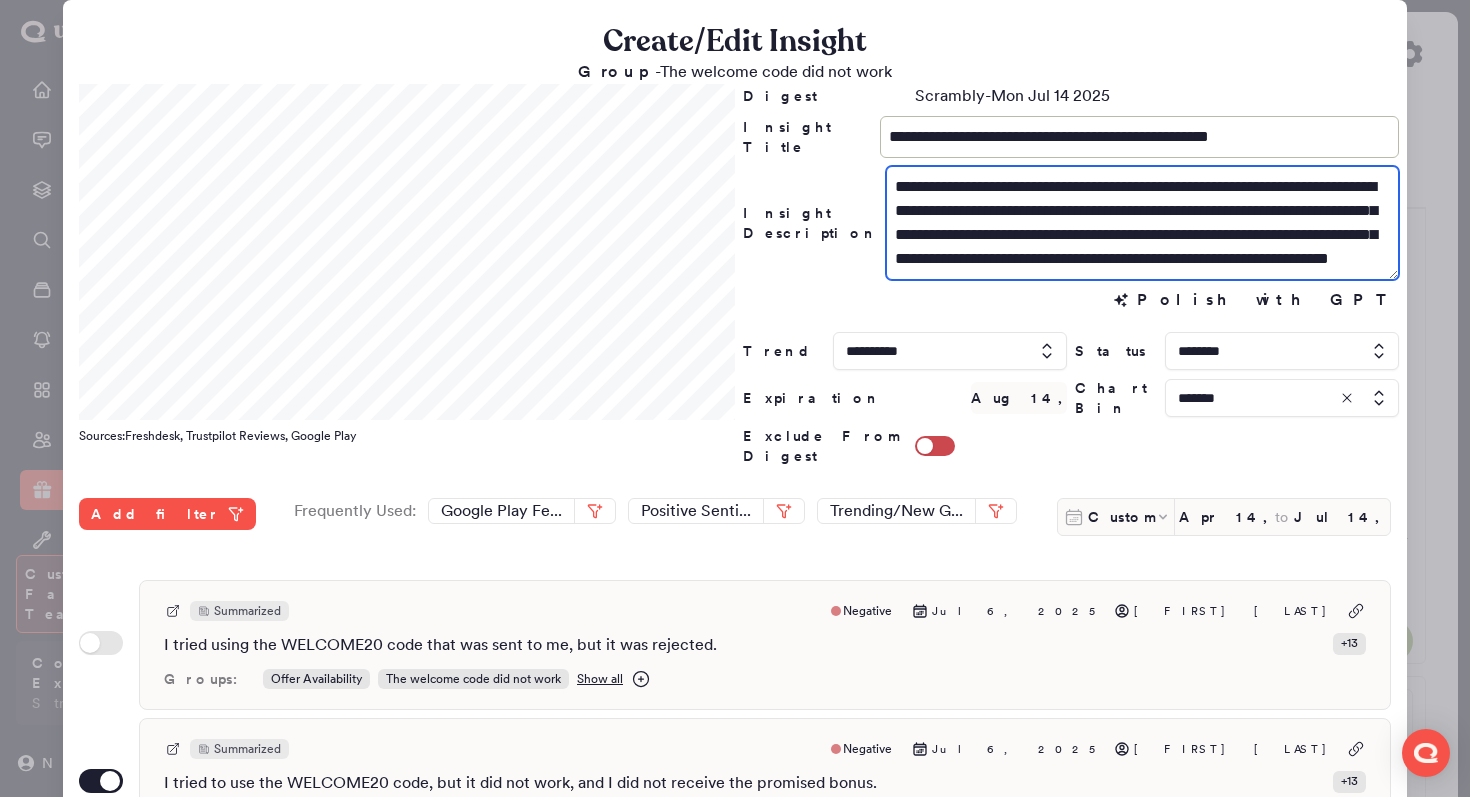 drag, startPoint x: 1346, startPoint y: 211, endPoint x: 1209, endPoint y: 213, distance: 137.0146 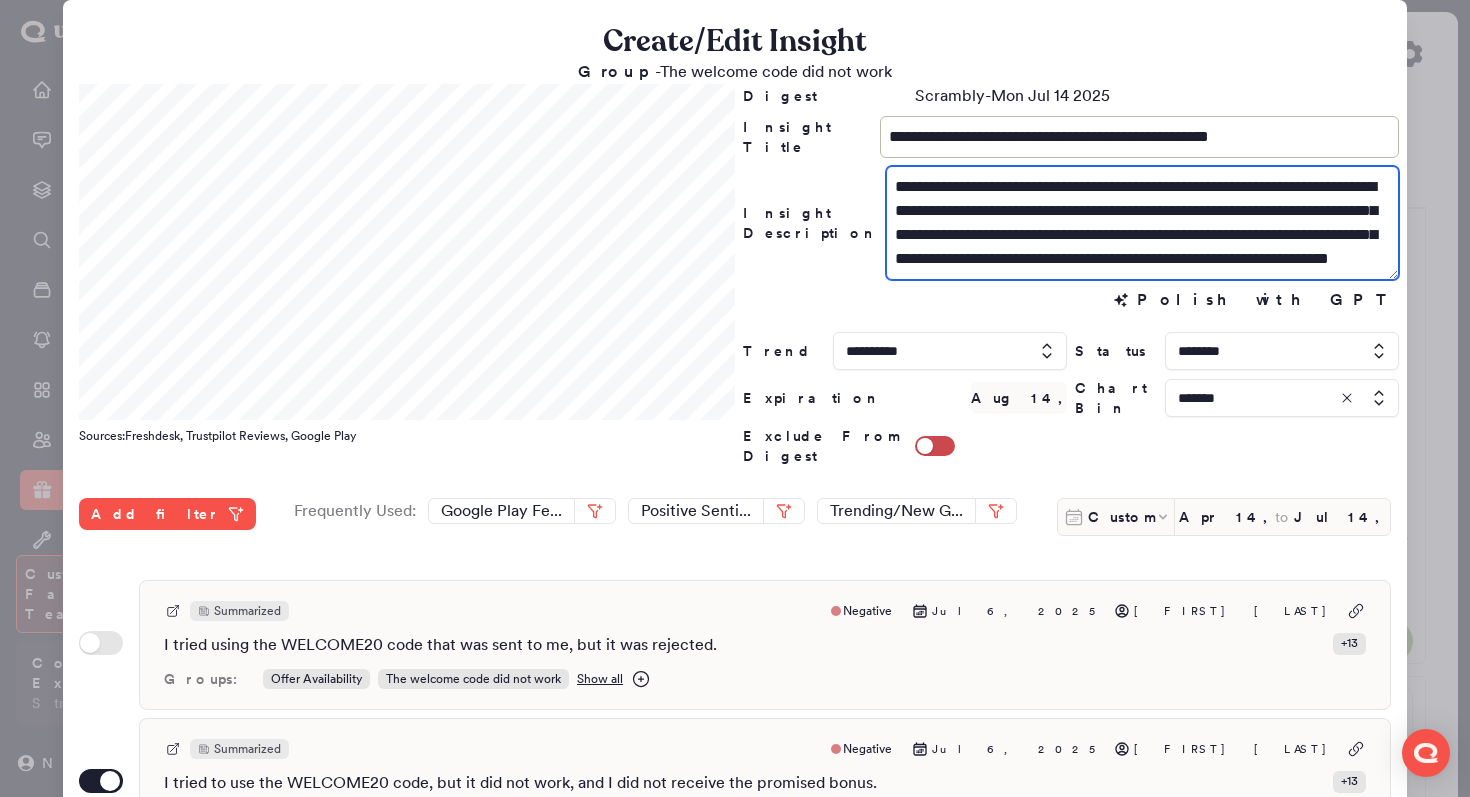 click on "**********" at bounding box center (1142, 223) 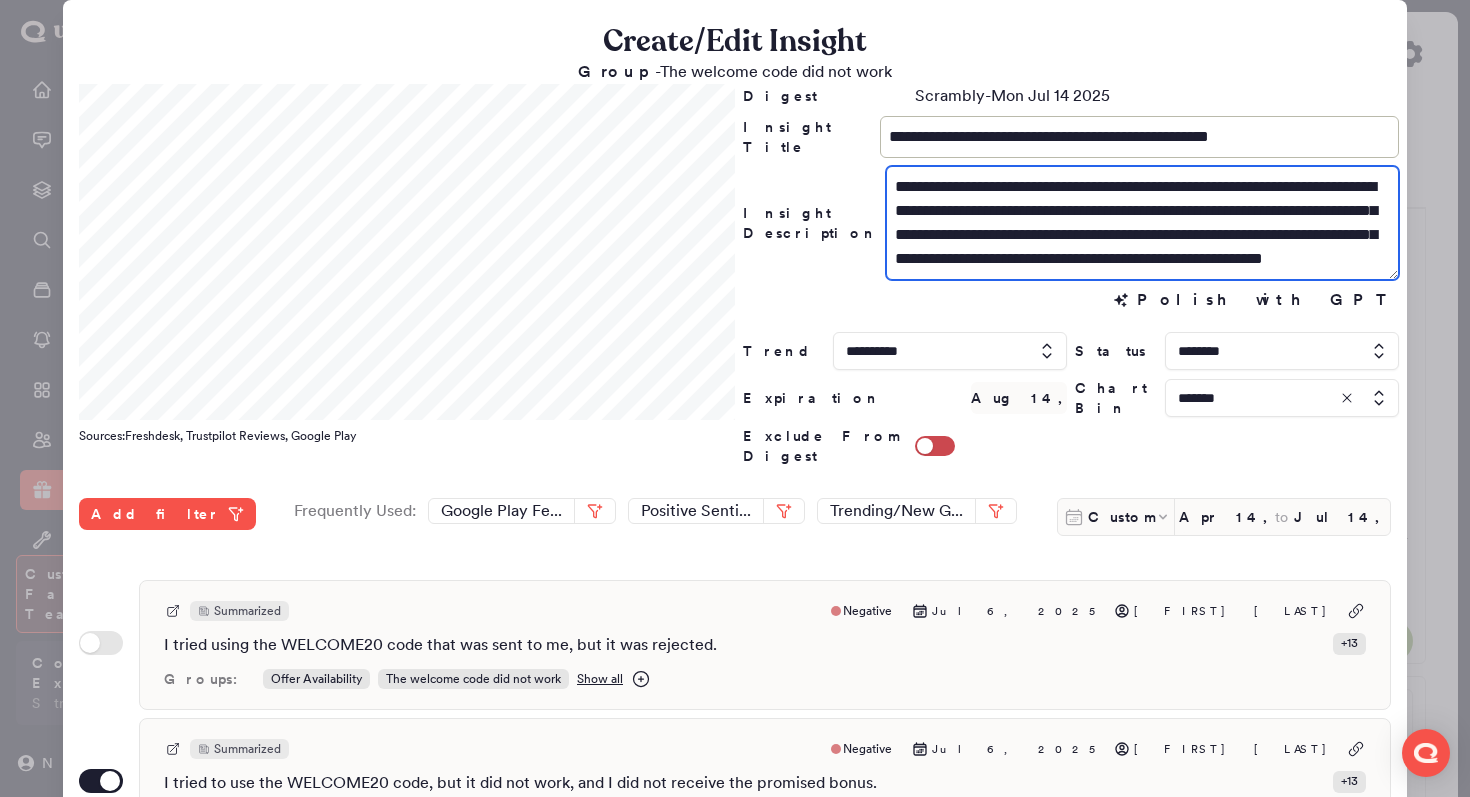 click on "**********" at bounding box center (1142, 223) 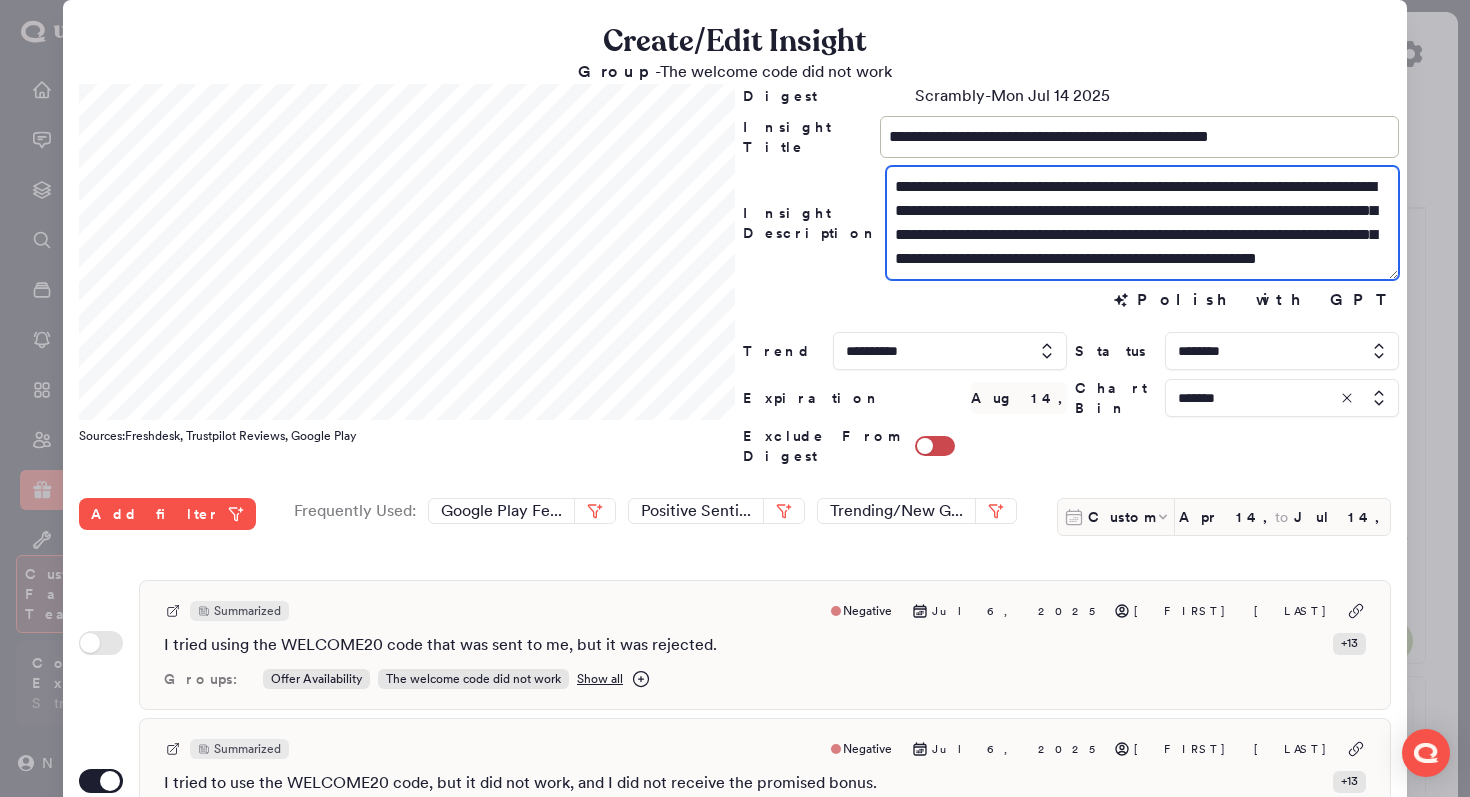 drag, startPoint x: 1132, startPoint y: 212, endPoint x: 1020, endPoint y: 214, distance: 112.01785 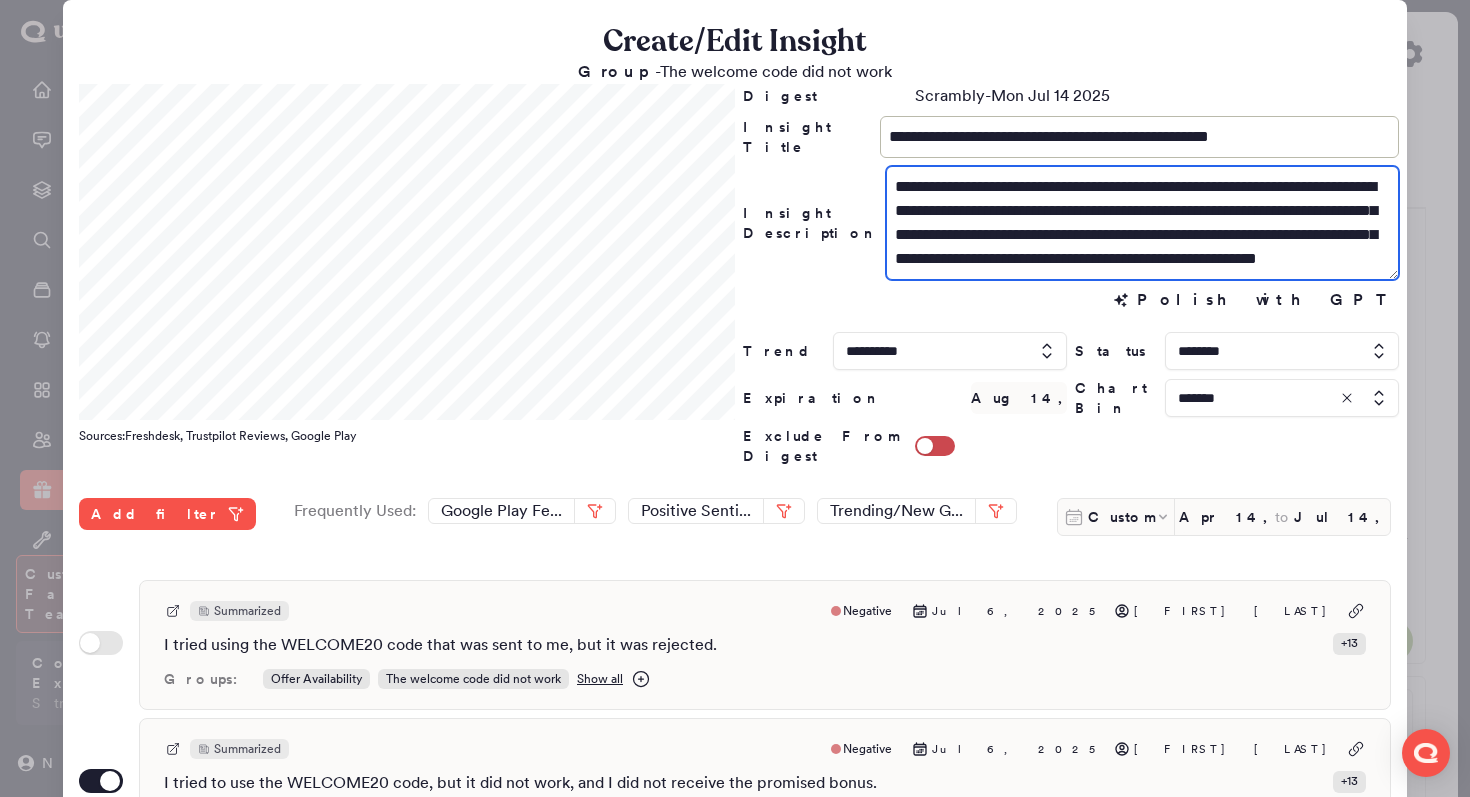 click on "**********" at bounding box center [1142, 223] 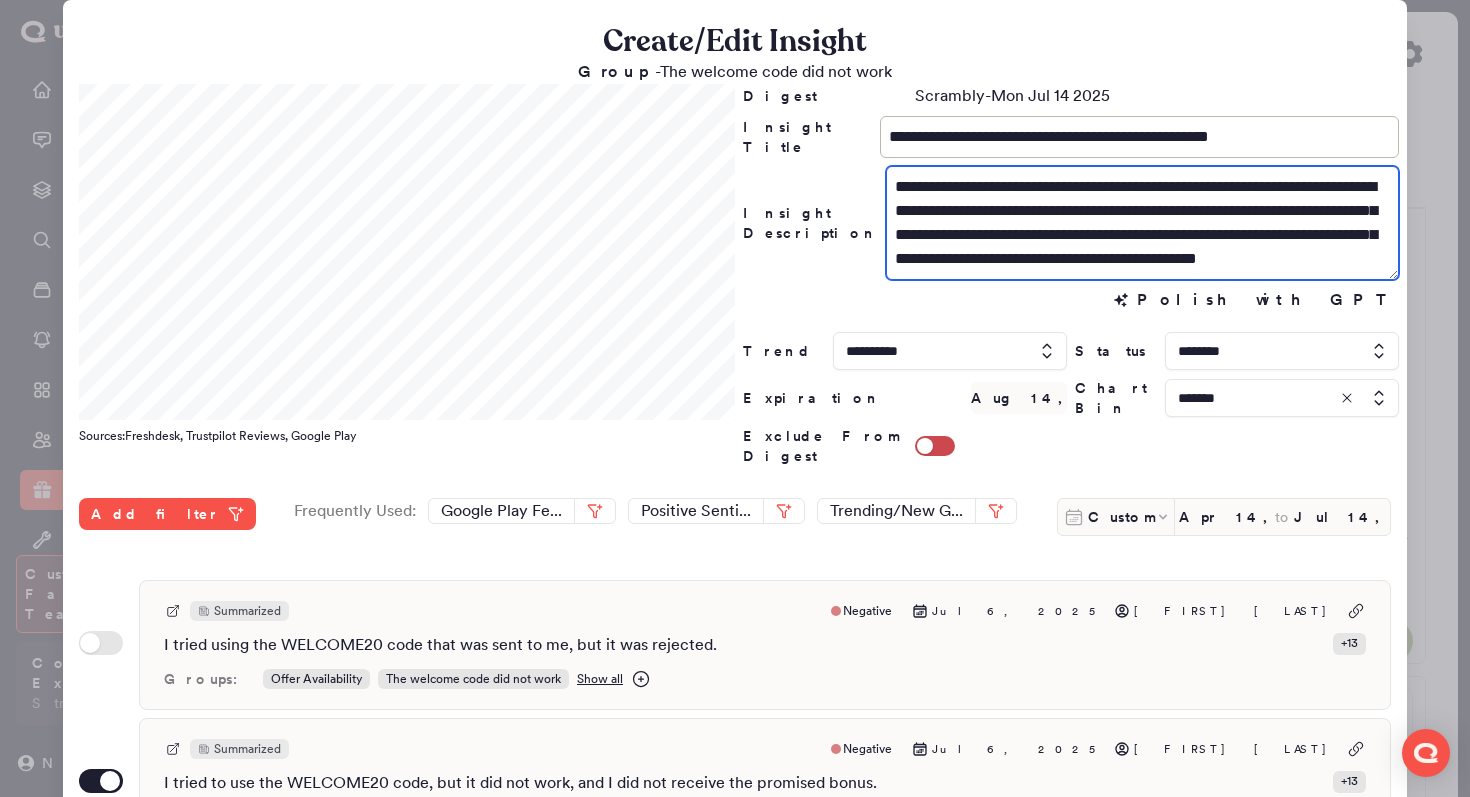 click on "**********" at bounding box center [1142, 223] 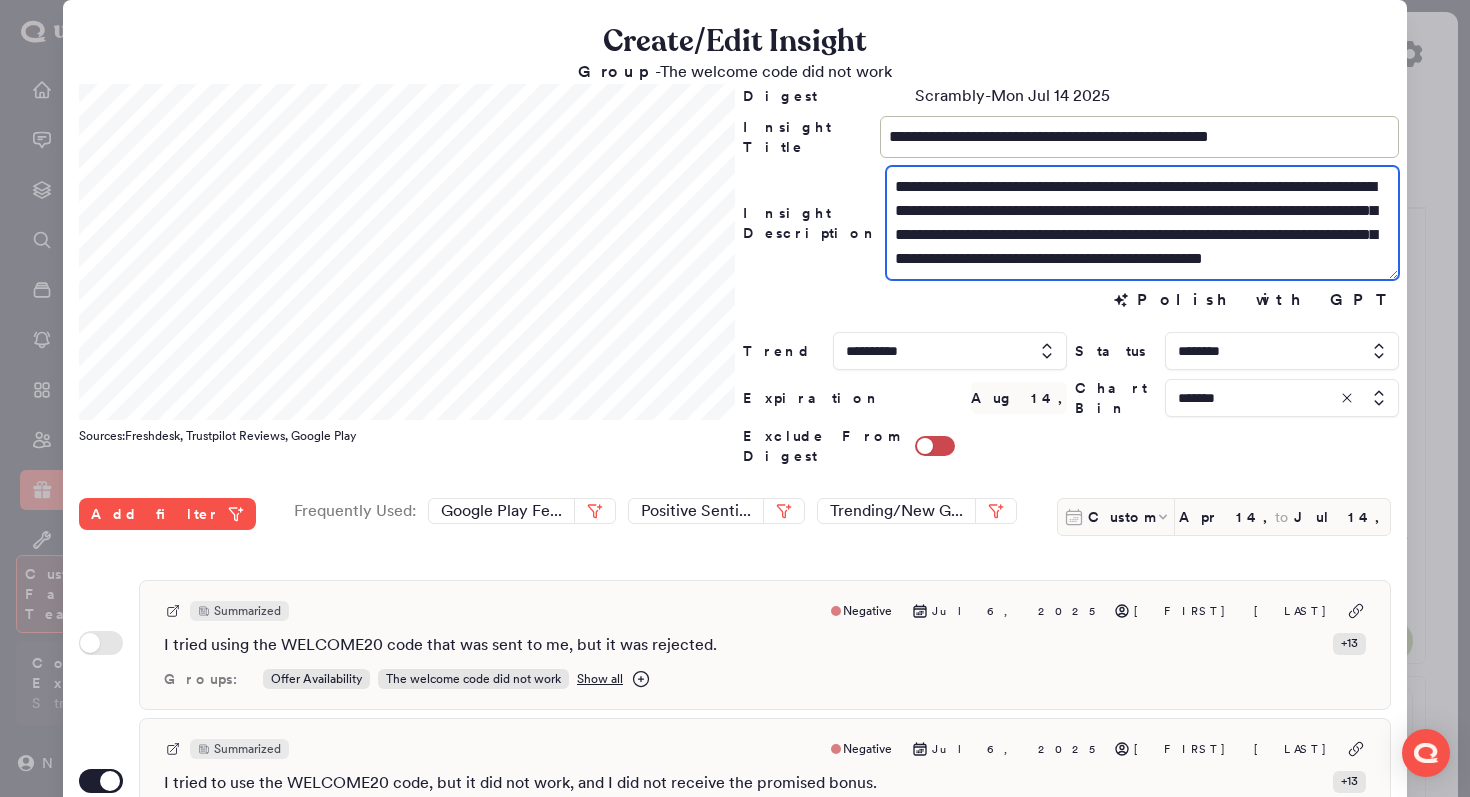 drag, startPoint x: 1283, startPoint y: 213, endPoint x: 1220, endPoint y: 214, distance: 63.007935 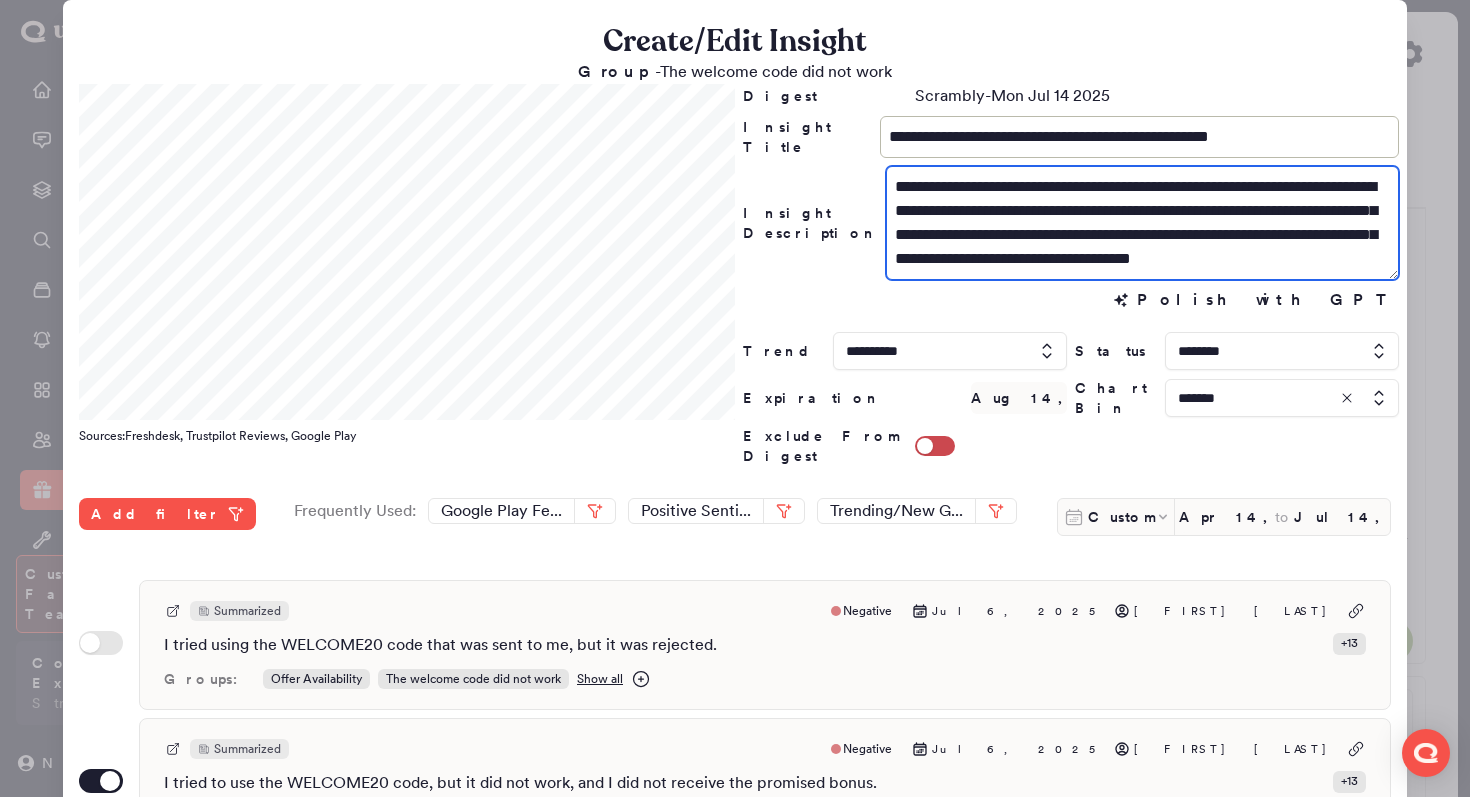 drag, startPoint x: 917, startPoint y: 235, endPoint x: 1330, endPoint y: 214, distance: 413.53354 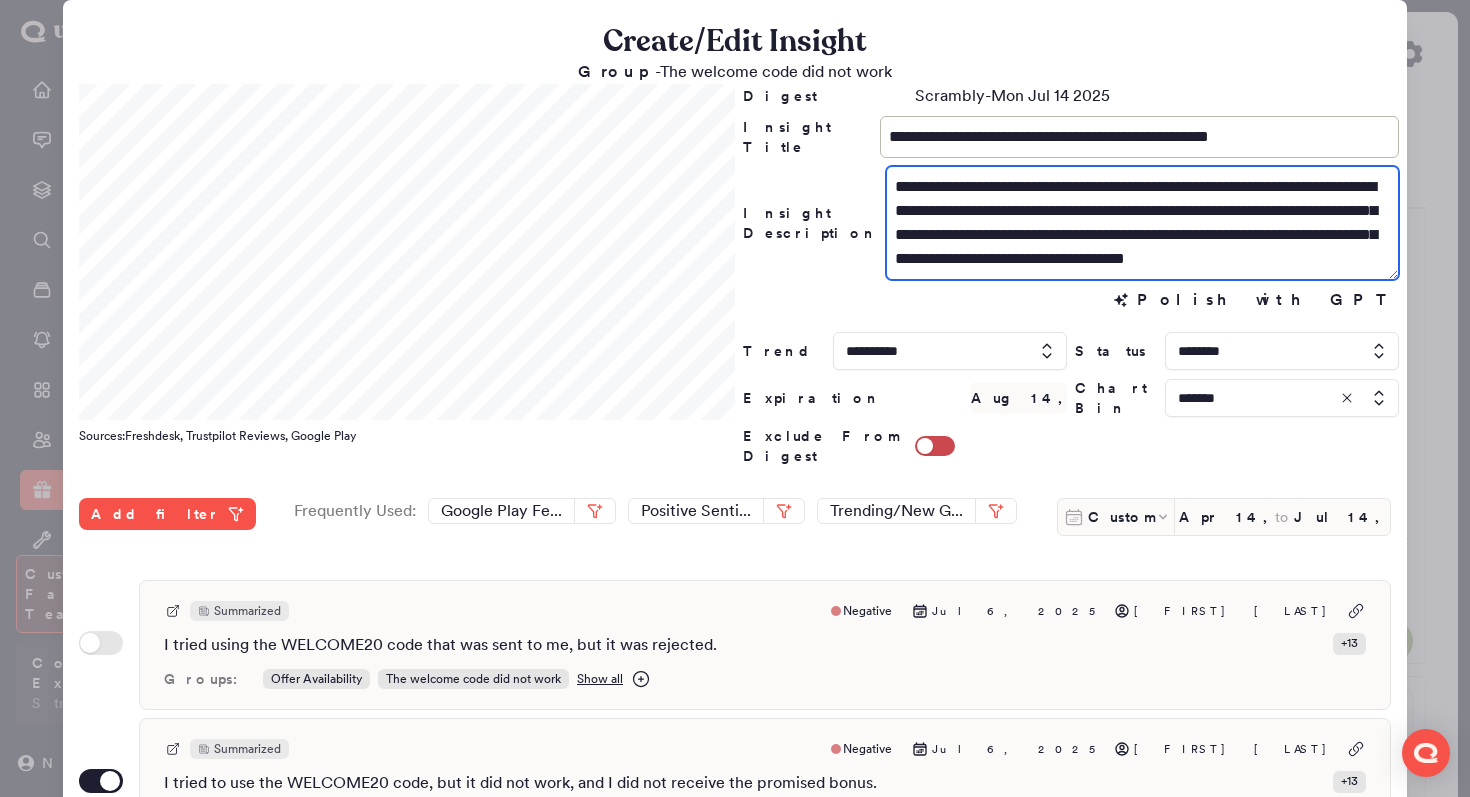 drag, startPoint x: 1051, startPoint y: 238, endPoint x: 976, endPoint y: 239, distance: 75.00667 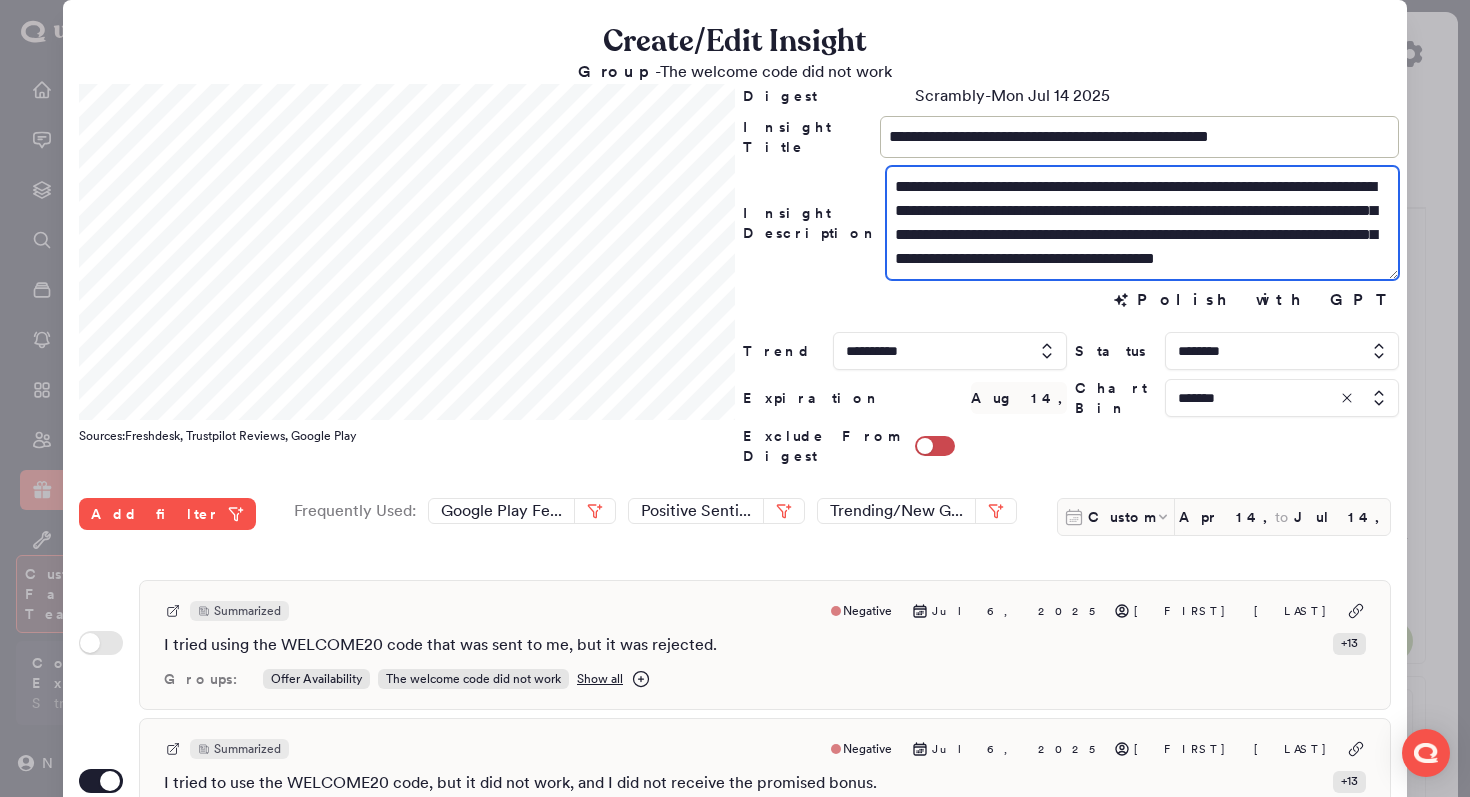 scroll, scrollTop: 24, scrollLeft: 0, axis: vertical 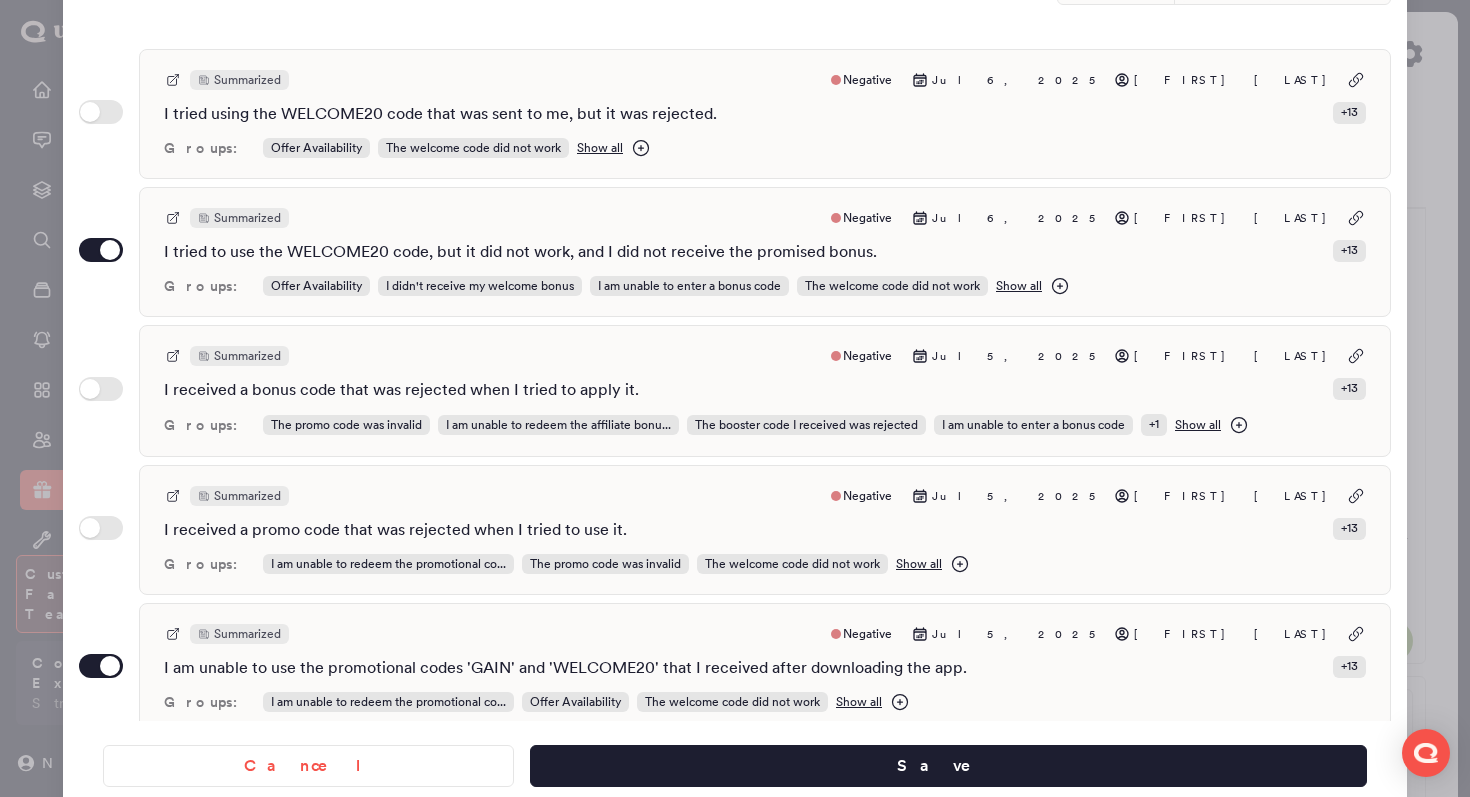 type on "**********" 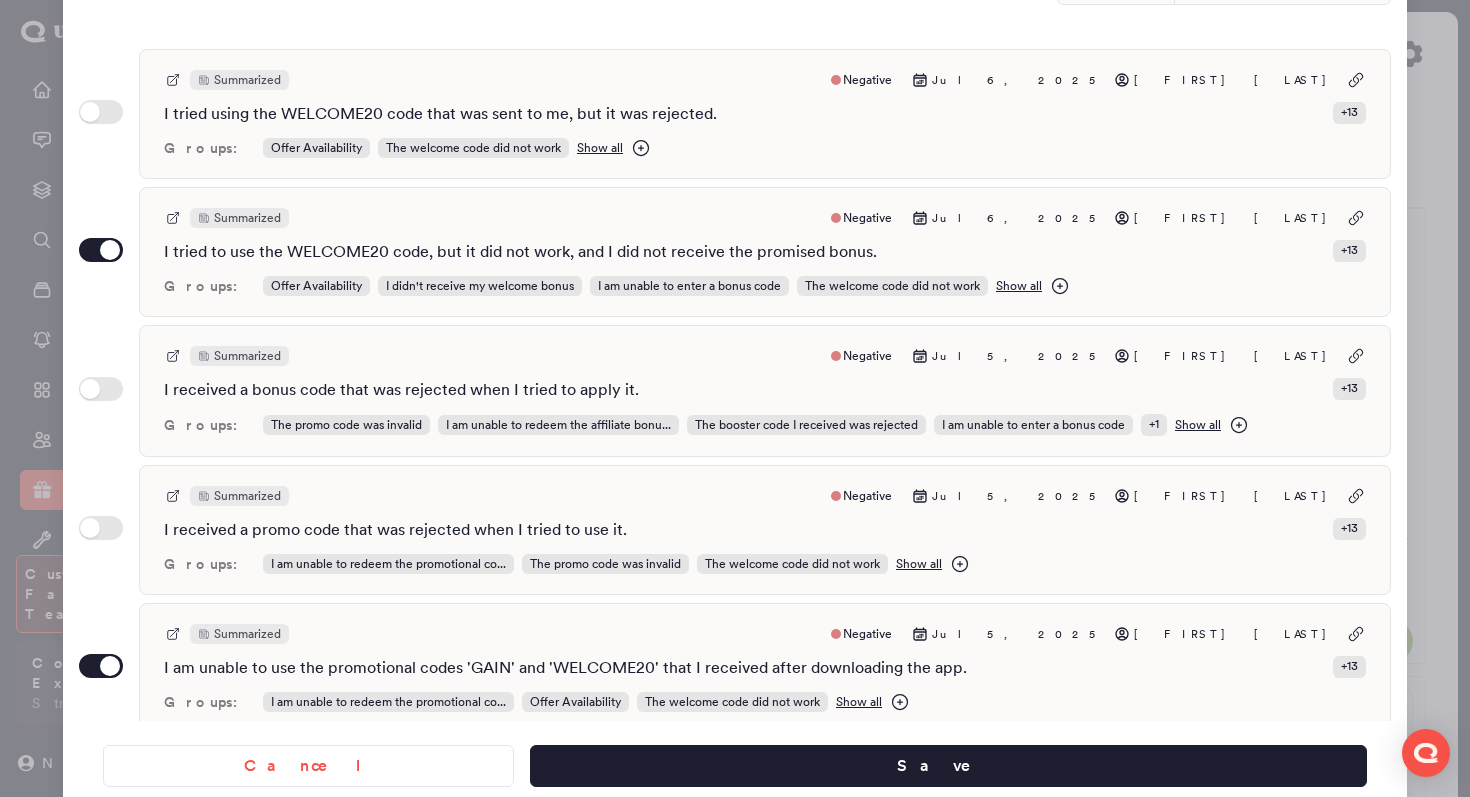 click on "**********" at bounding box center [735, 144] 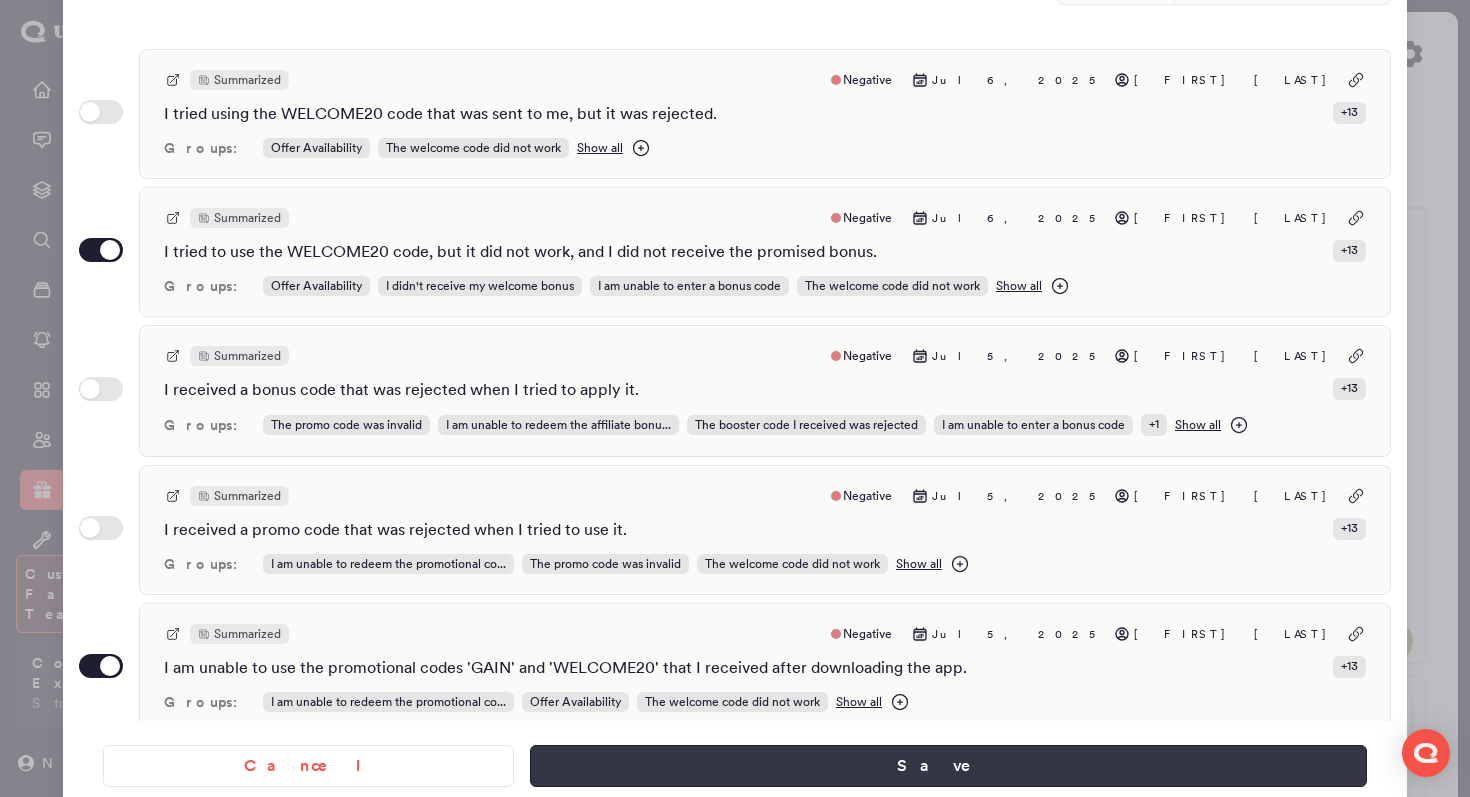 click on "Save" at bounding box center (948, 766) 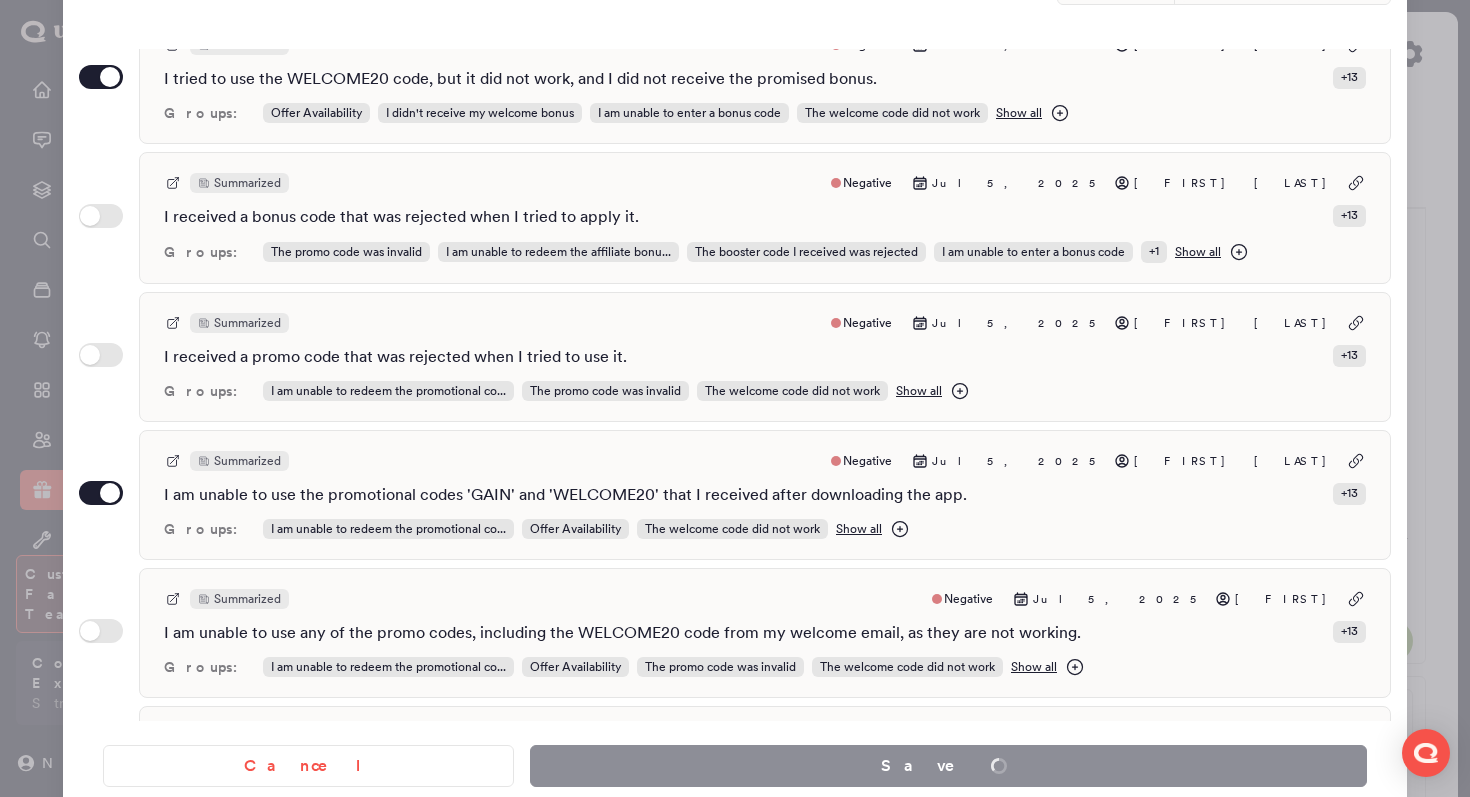 scroll, scrollTop: 0, scrollLeft: 0, axis: both 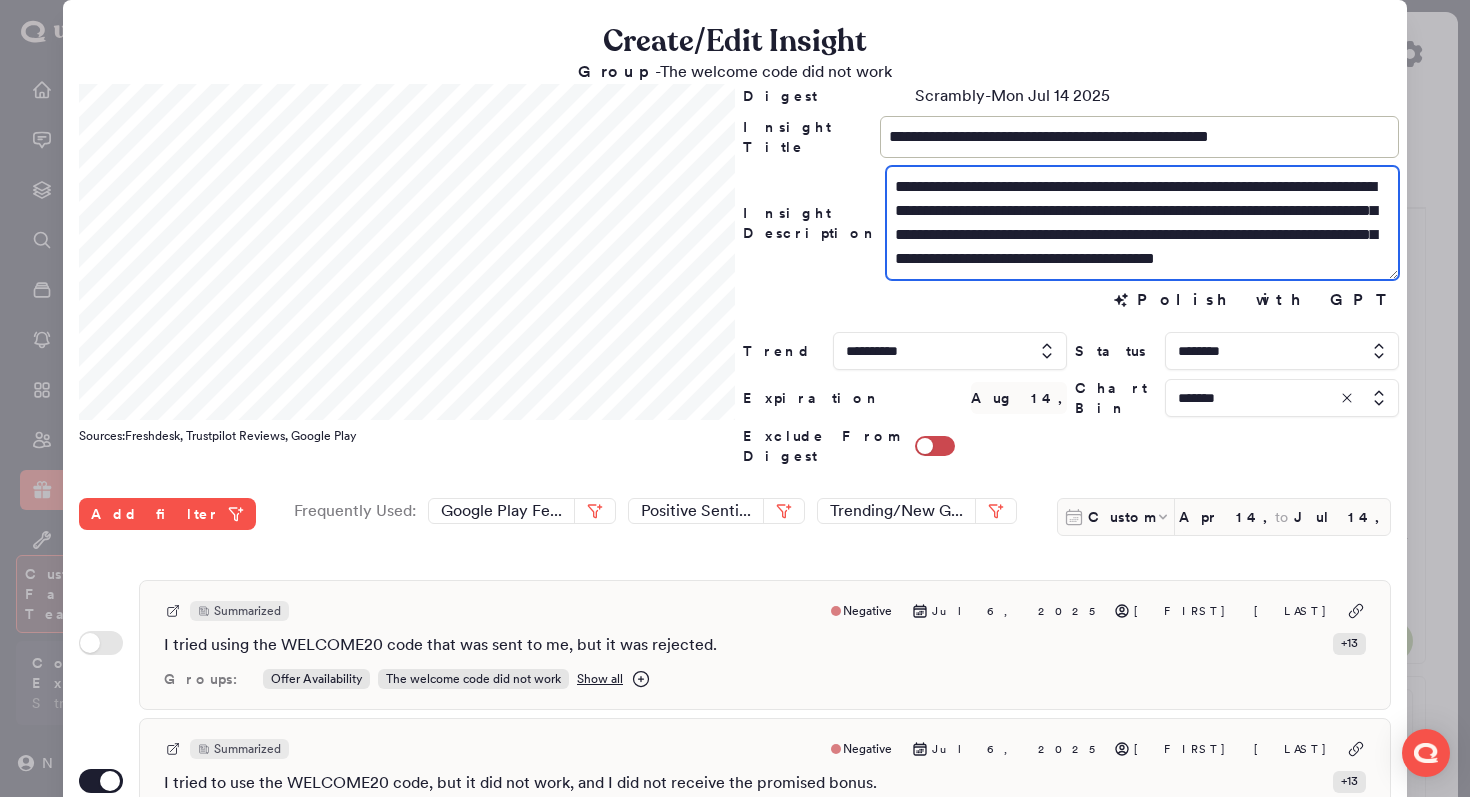 click on "**********" at bounding box center (1142, 223) 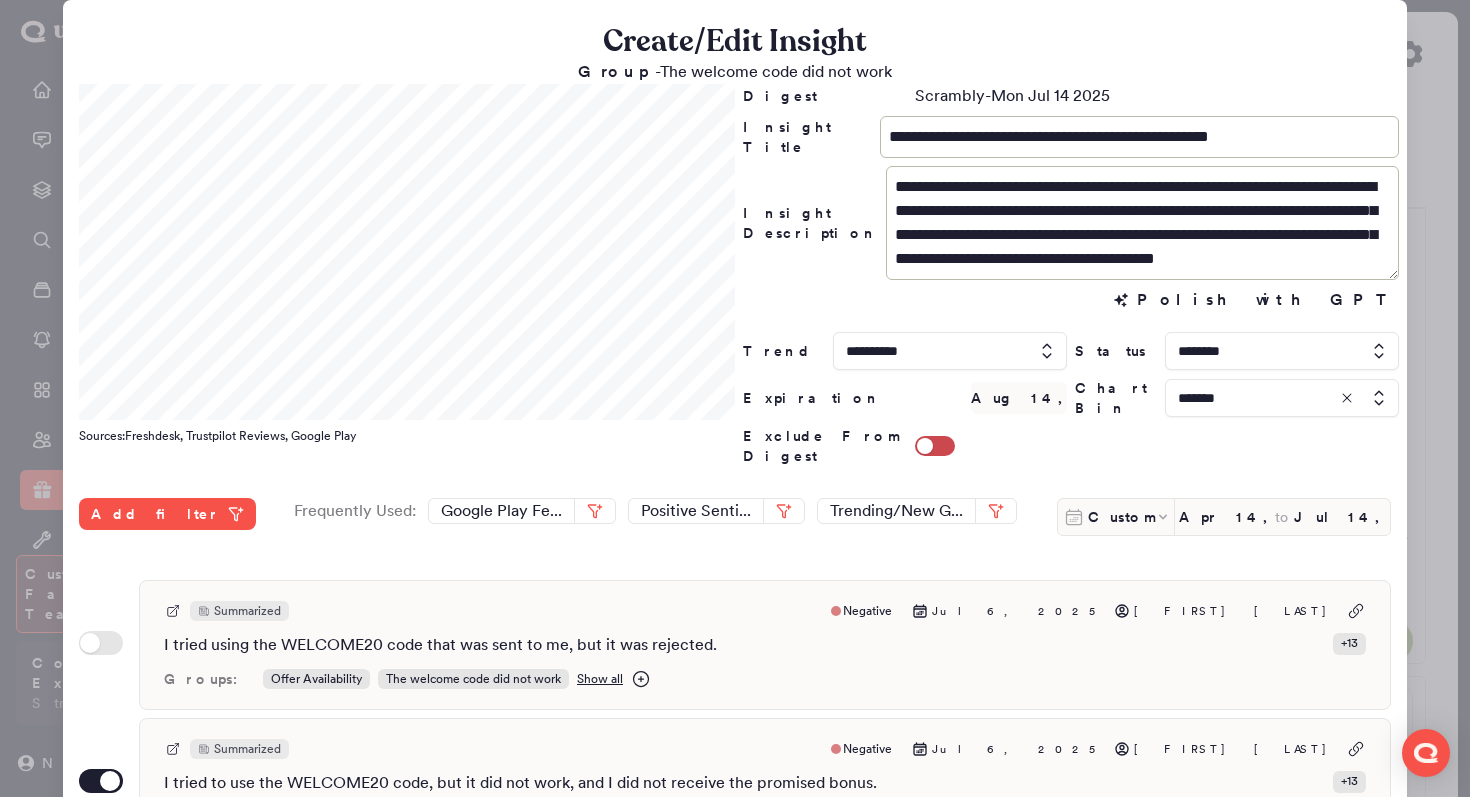 click at bounding box center [735, 398] 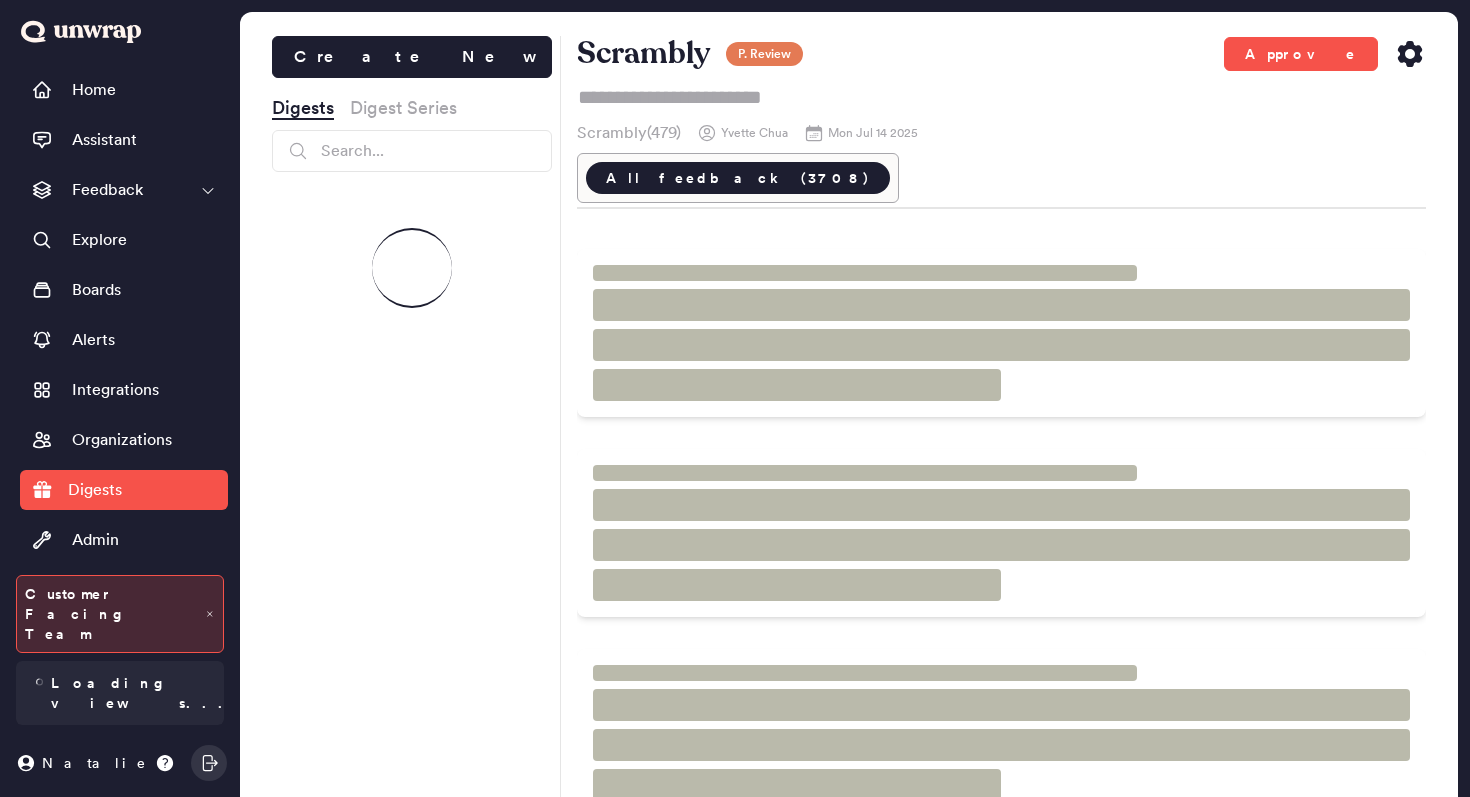 scroll, scrollTop: 0, scrollLeft: 0, axis: both 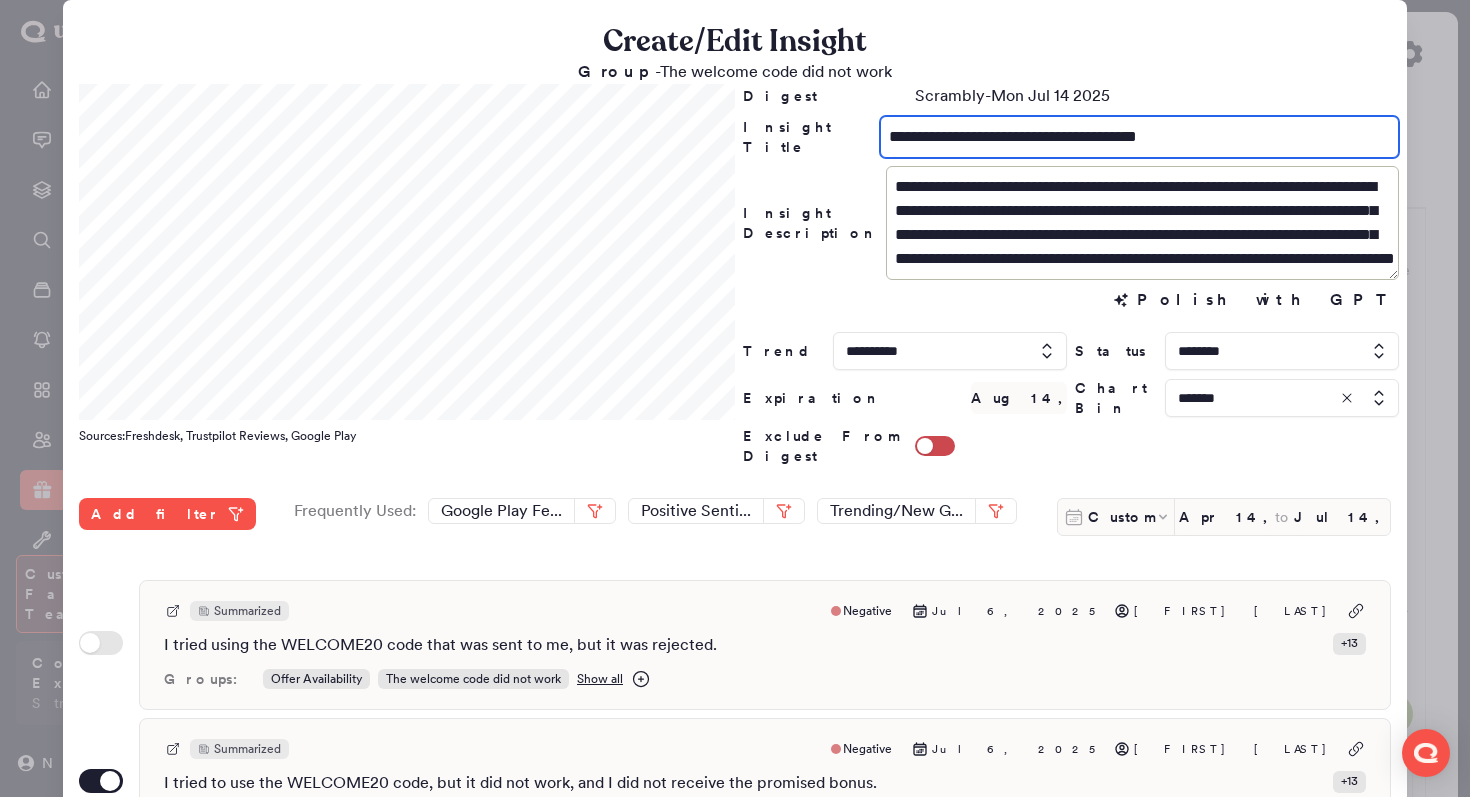 click on "**********" at bounding box center [1139, 137] 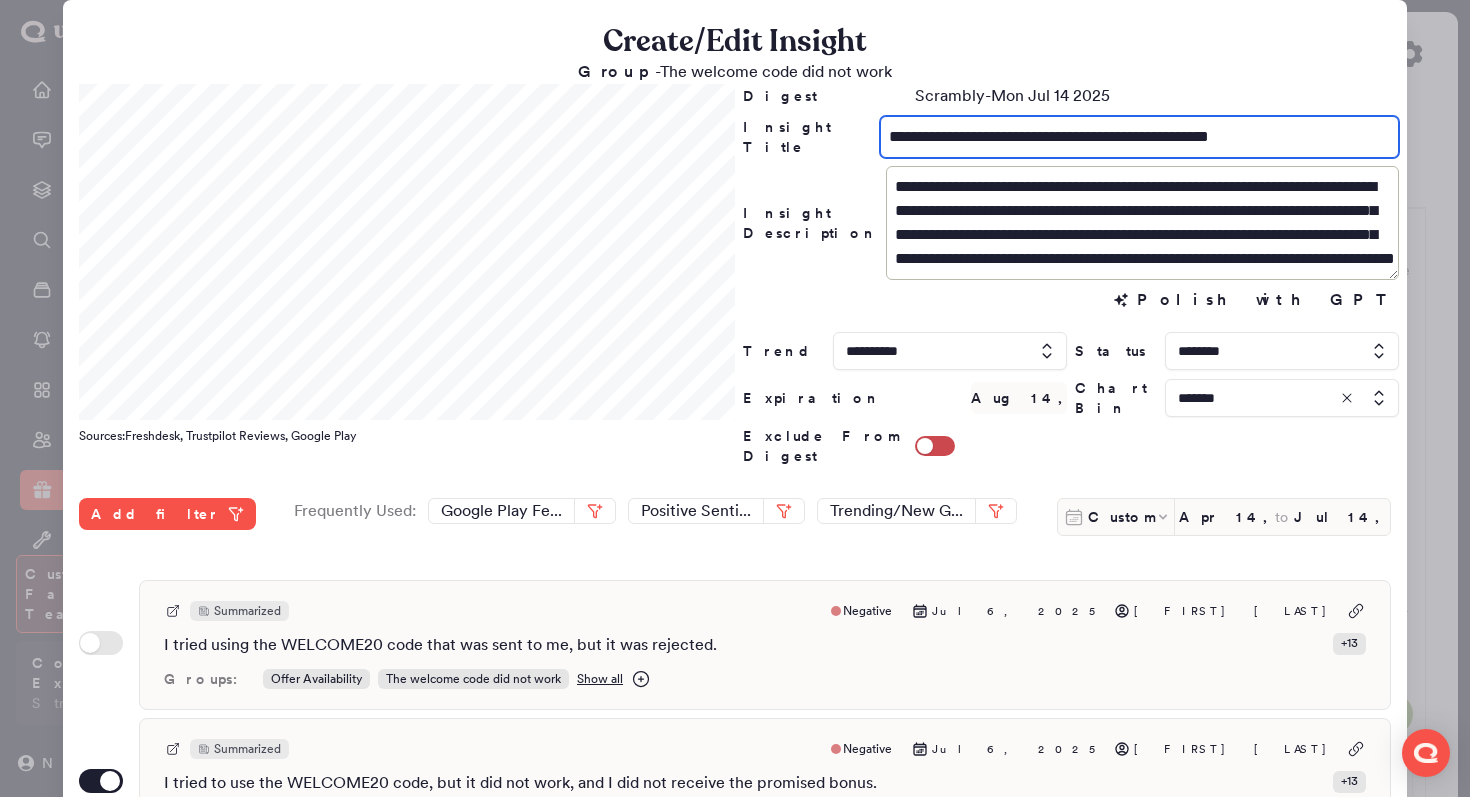 type on "**********" 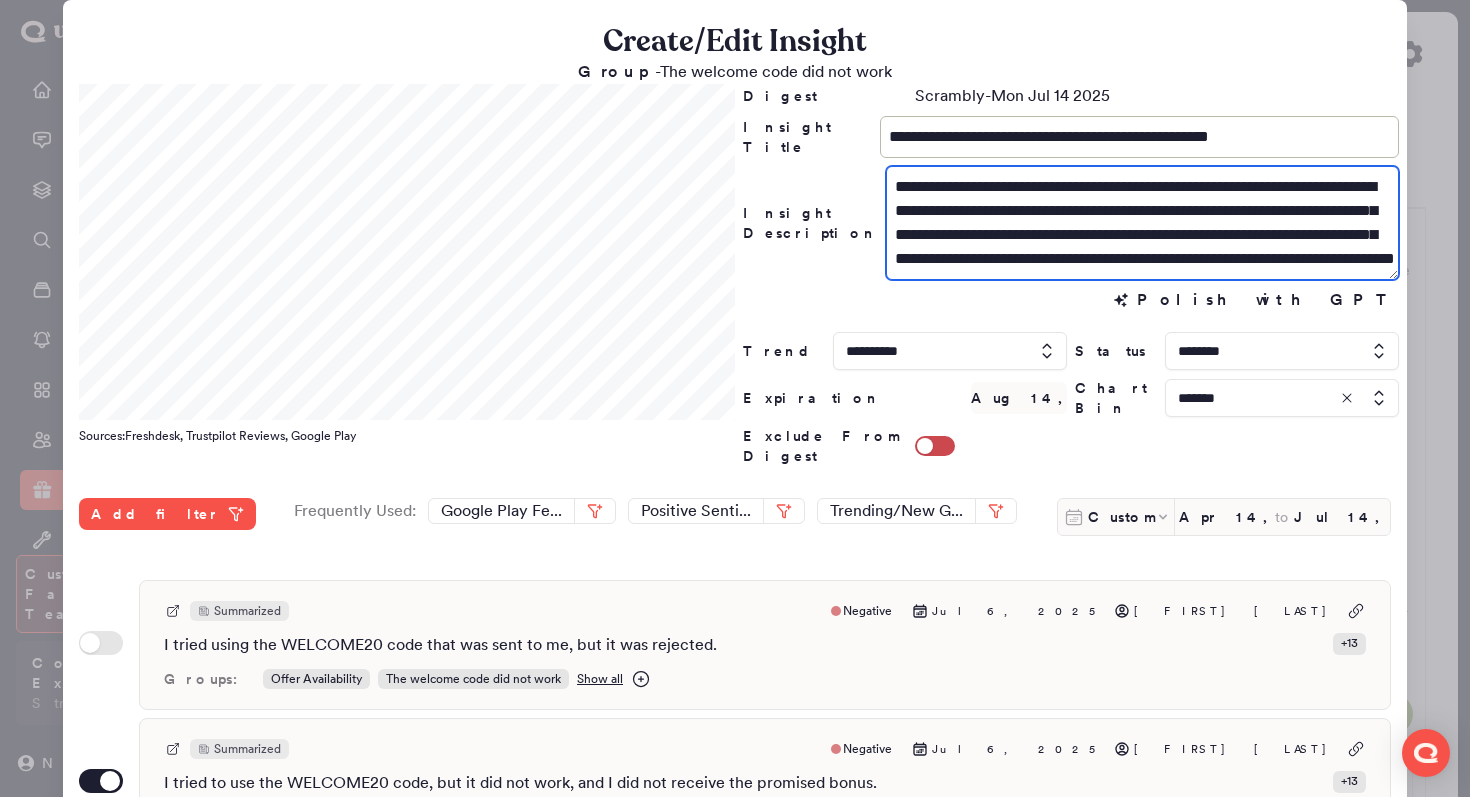 click on "**********" at bounding box center (1142, 223) 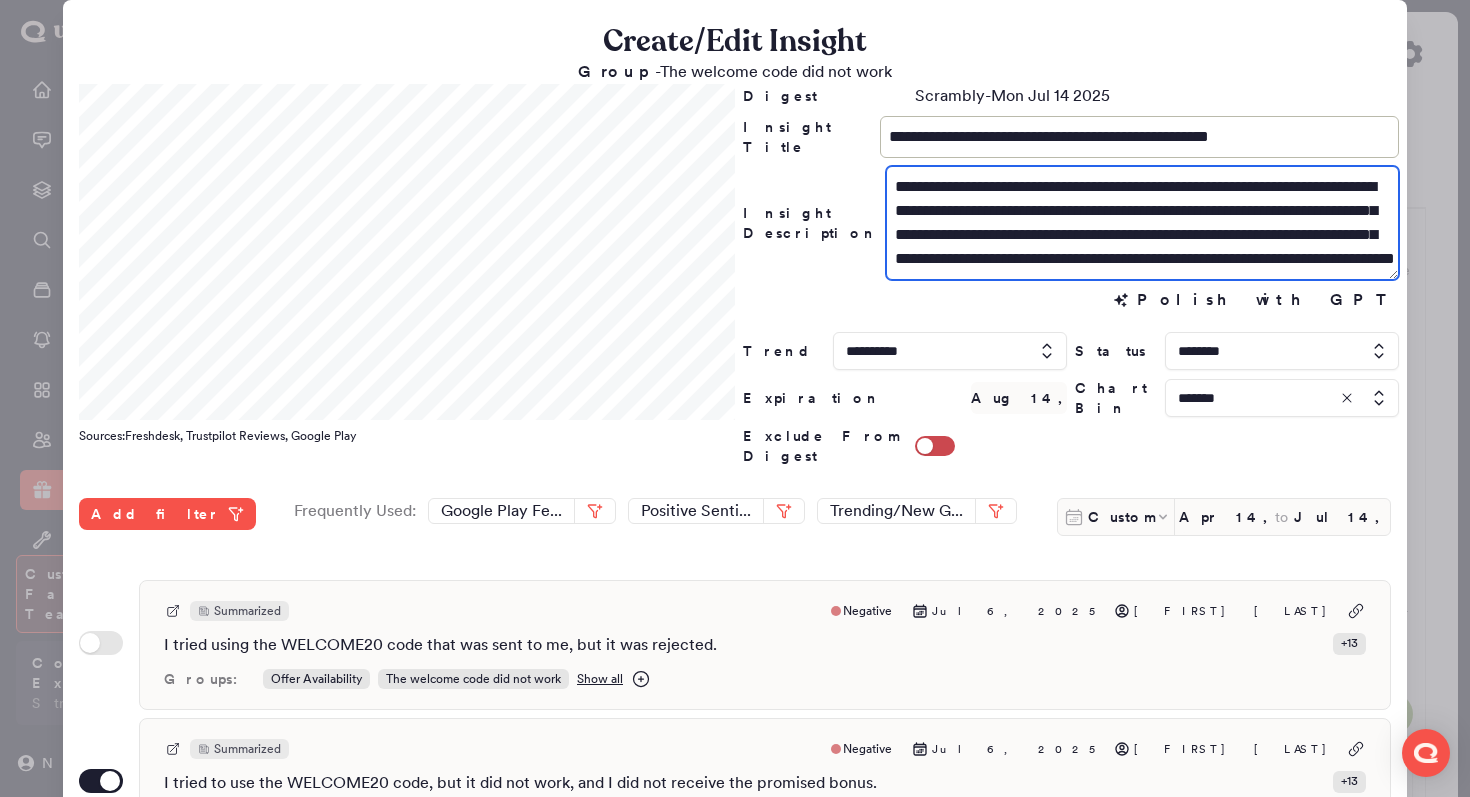 paste 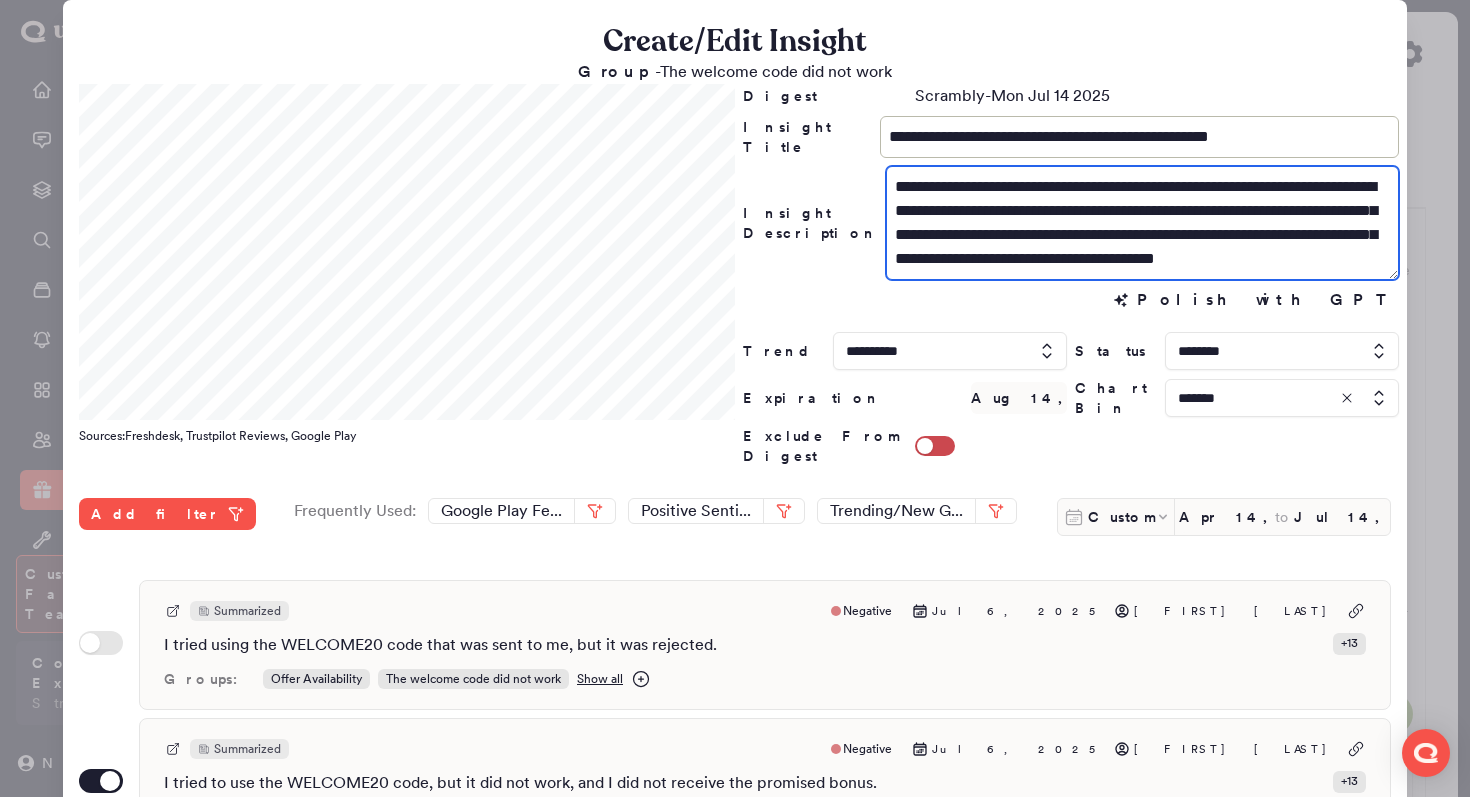 scroll, scrollTop: 24, scrollLeft: 0, axis: vertical 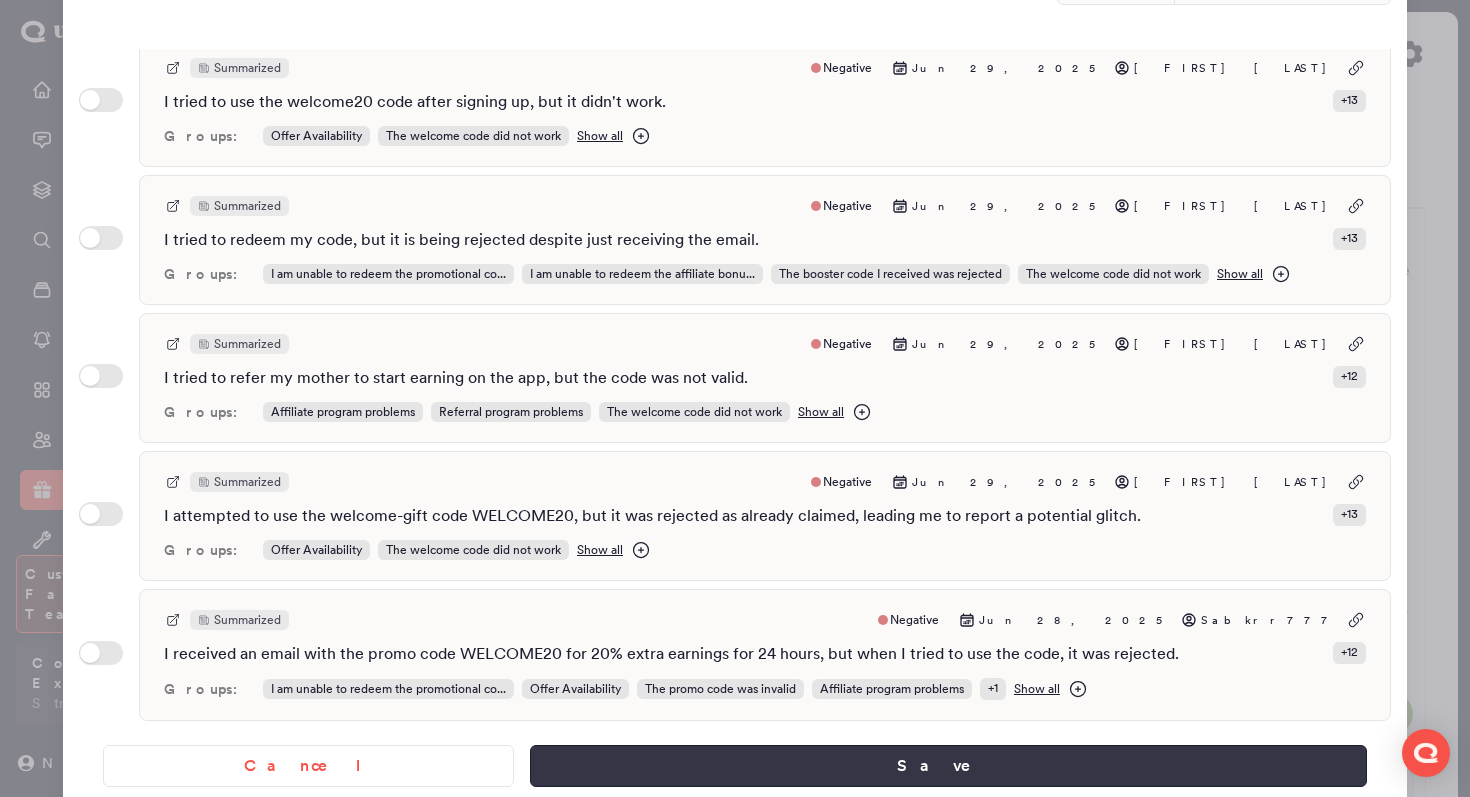 type on "**********" 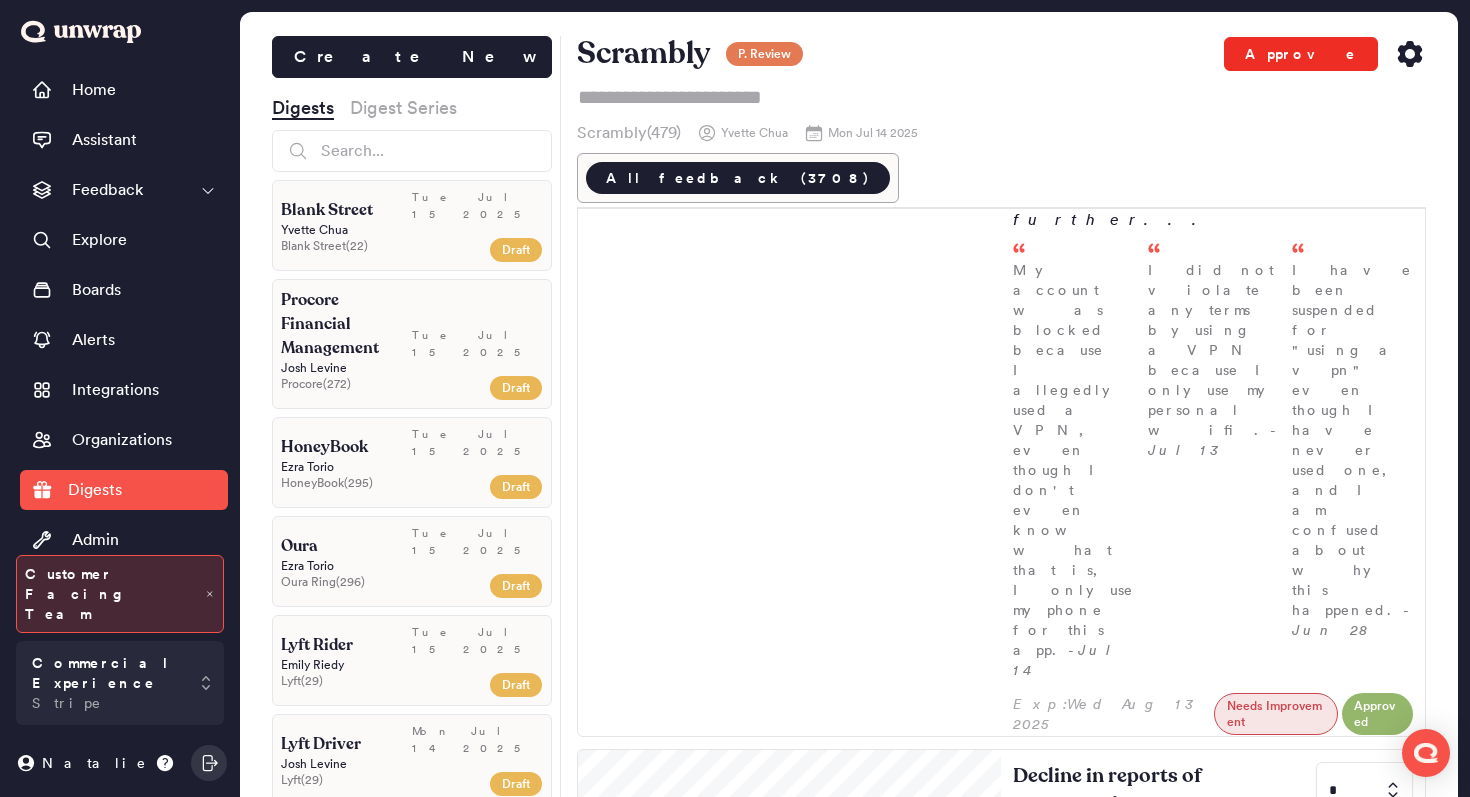 click on "Approve" at bounding box center [1301, 54] 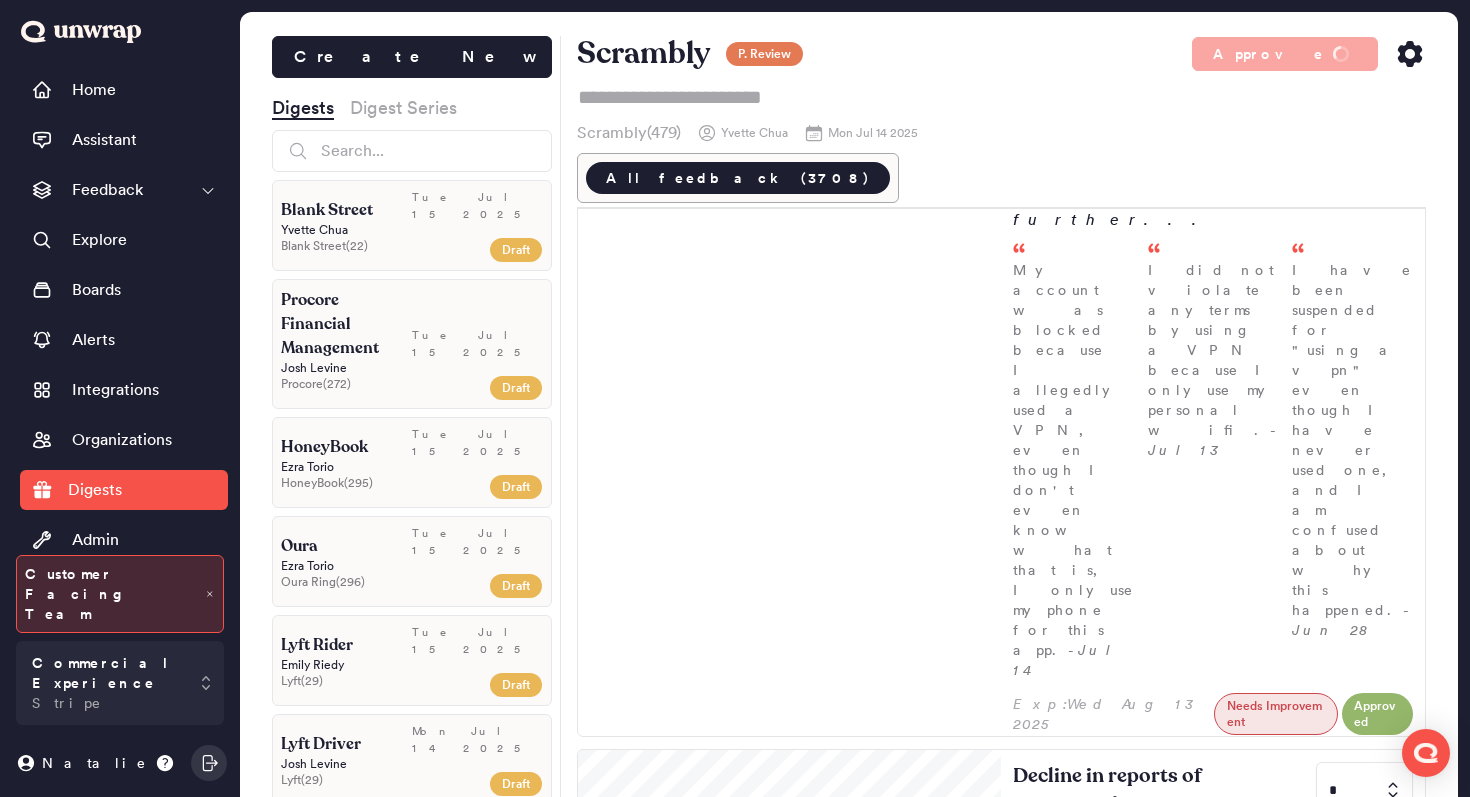 click on "Create New Digests Digest Series Blank Street Tue Jul 15 2025 Yvette   Chua Blank Street  ( 22 ) Draft Procore Financial Management Tue Jul 15 2025 Josh   Levine Procore  ( 272 ) Draft HoneyBook Tue Jul 15 2025 Ezra   Torio HoneyBook  ( 295 ) Draft Oura Tue Jul 15 2025 Ezra   Torio Oura Ring  ( 296 ) Draft Lyft Rider Tue Jul 15 2025 Emily   Riedy Lyft  ( 29 ) Draft Lyft Driver Mon Jul 14 2025 Josh   Levine Lyft  ( 29 ) Draft Remitly Thu Jul 10 2025 Maxwell   Sabel Remitly  ( 32 ) Draft Southwest Employee Experience Thu Jul 10 2025 Maxwell   Sabel Southwest (EE)  ( 486 ) Draft Lyft Rider Thu Jul 10 2025 Emily   Riedy Lyft  ( 29 ) Draft Capital on Tap Thu Jul 10 2025 Noah   Efron Capital on Tap  ( 460 ) Draft Procore Preconstruction Mon Jul 14 2025 Nick   Guthrie Procore  ( 272 ) P. Review Jobber Mon Jul 14 2025 Nick   Guthrie Jobber  ( 428 ) P. Review Smartlead Mon Jul 14 2025 John   Shelburne Smartlead  ( 353 ) P. Review Firstup Mon Jul 14 2025 John   Shelburne Firstup  ( 321 ) P. Review Mon Jul 14 2025 Evan" at bounding box center (849, 430) 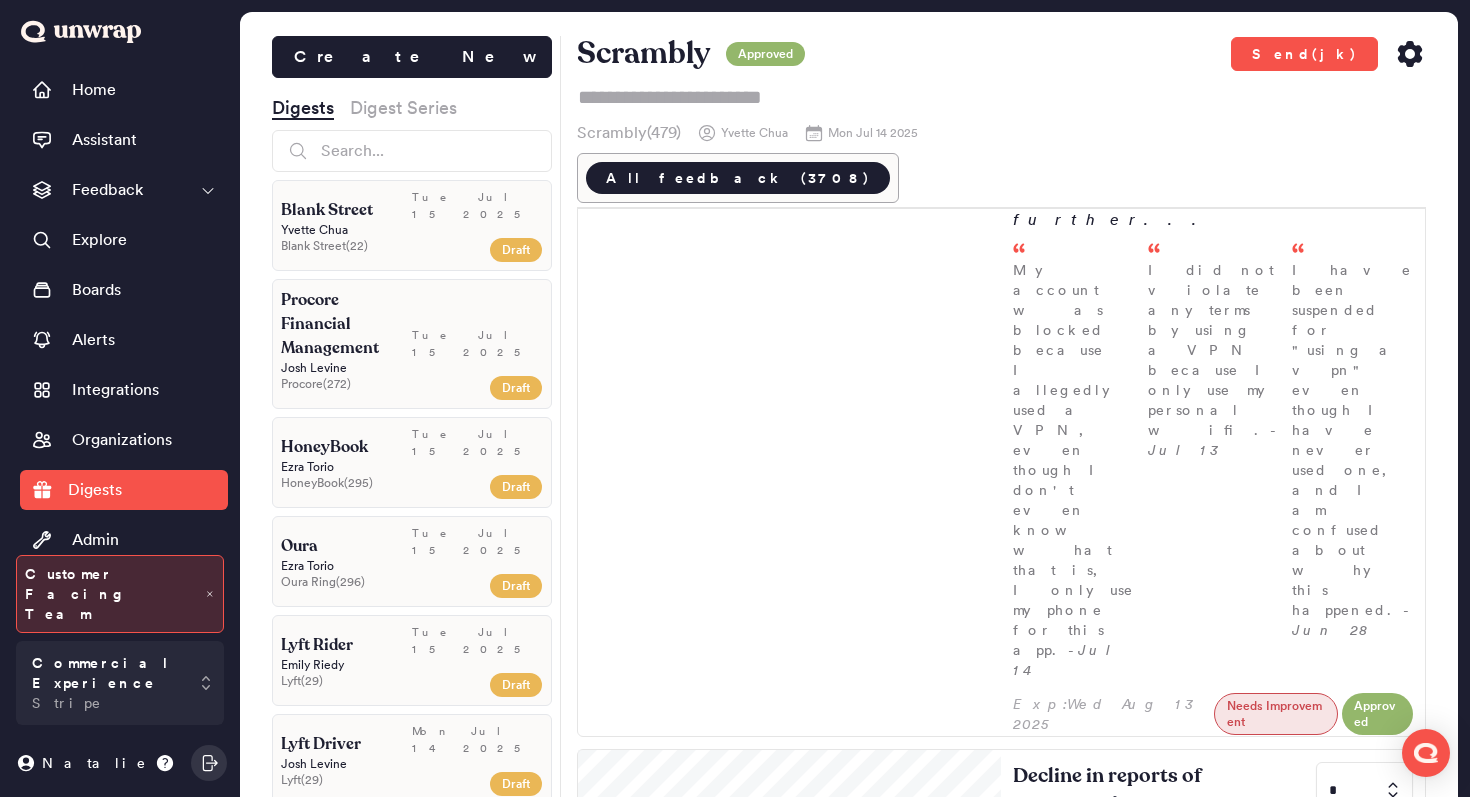 click 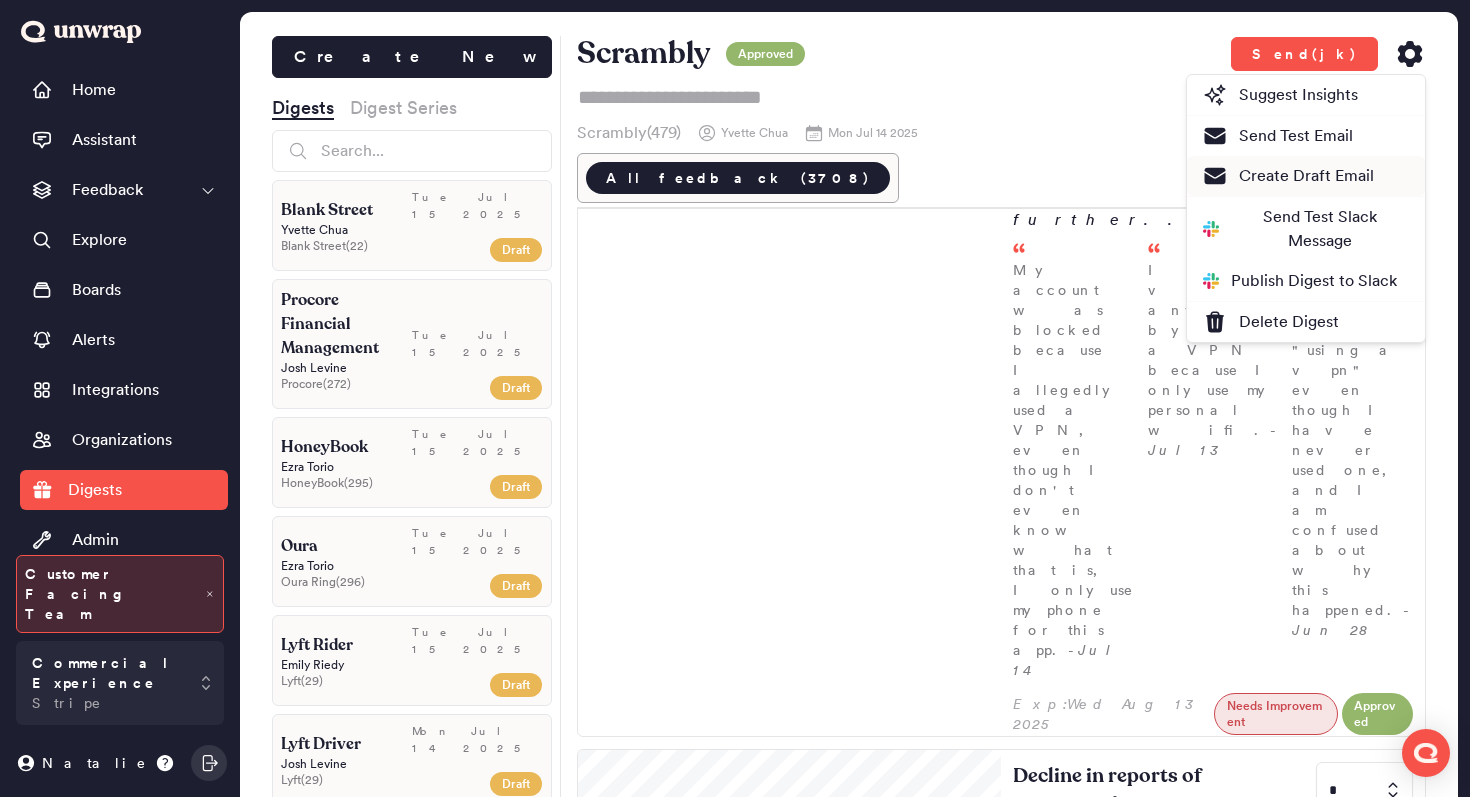 click on "Create Draft Email" at bounding box center (1288, 176) 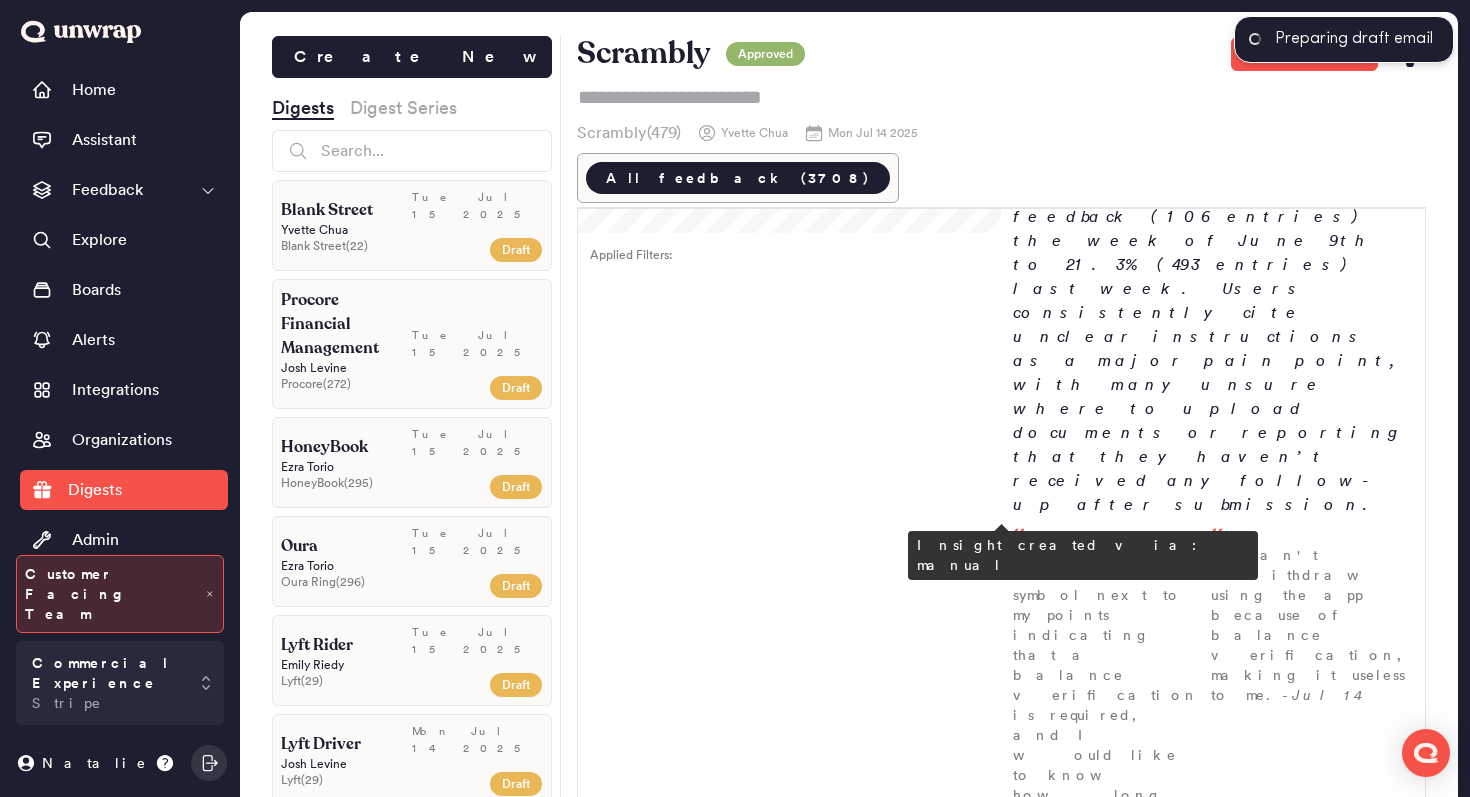 scroll, scrollTop: 0, scrollLeft: 0, axis: both 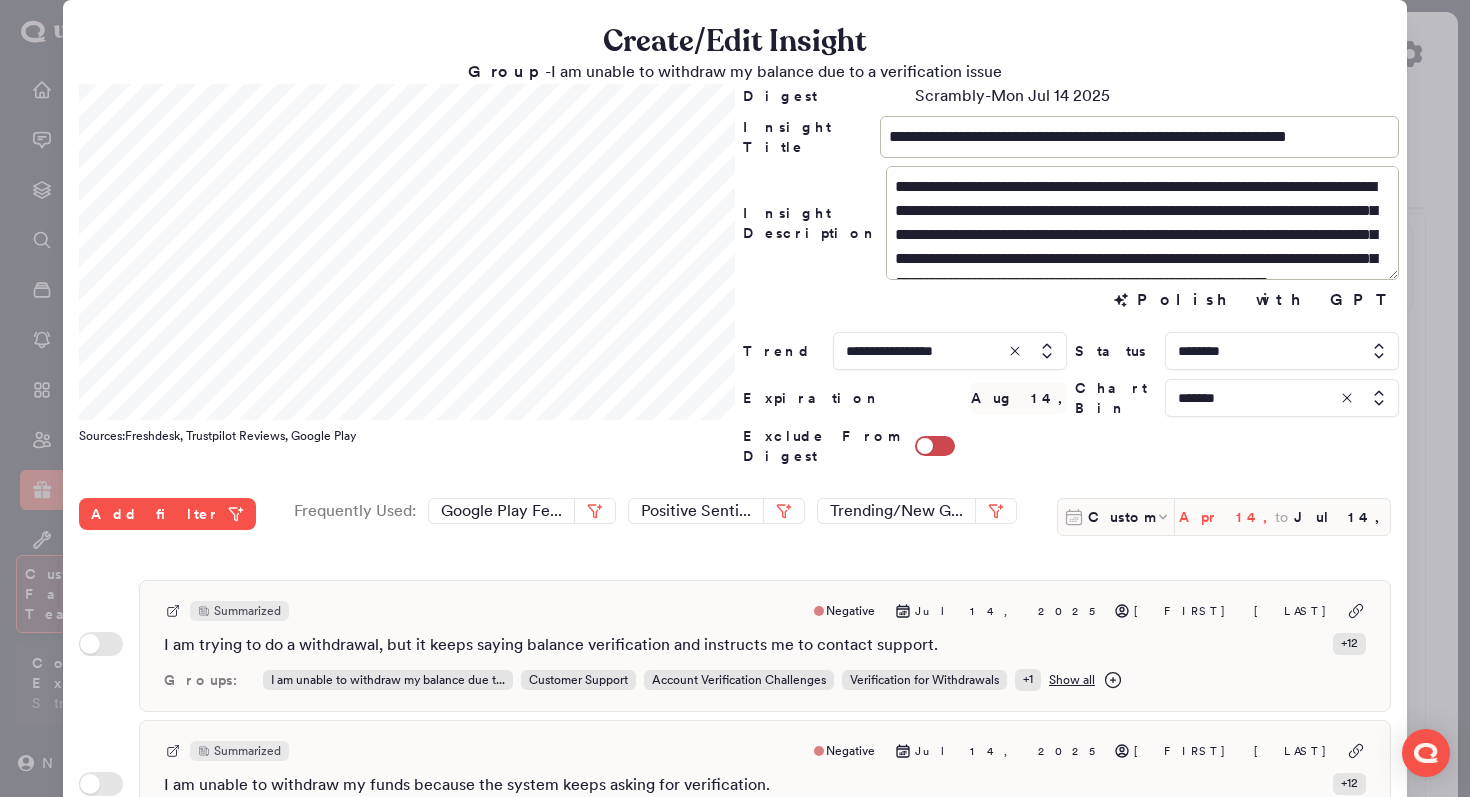 click on "Apr 14, 2025" at bounding box center (1227, 517) 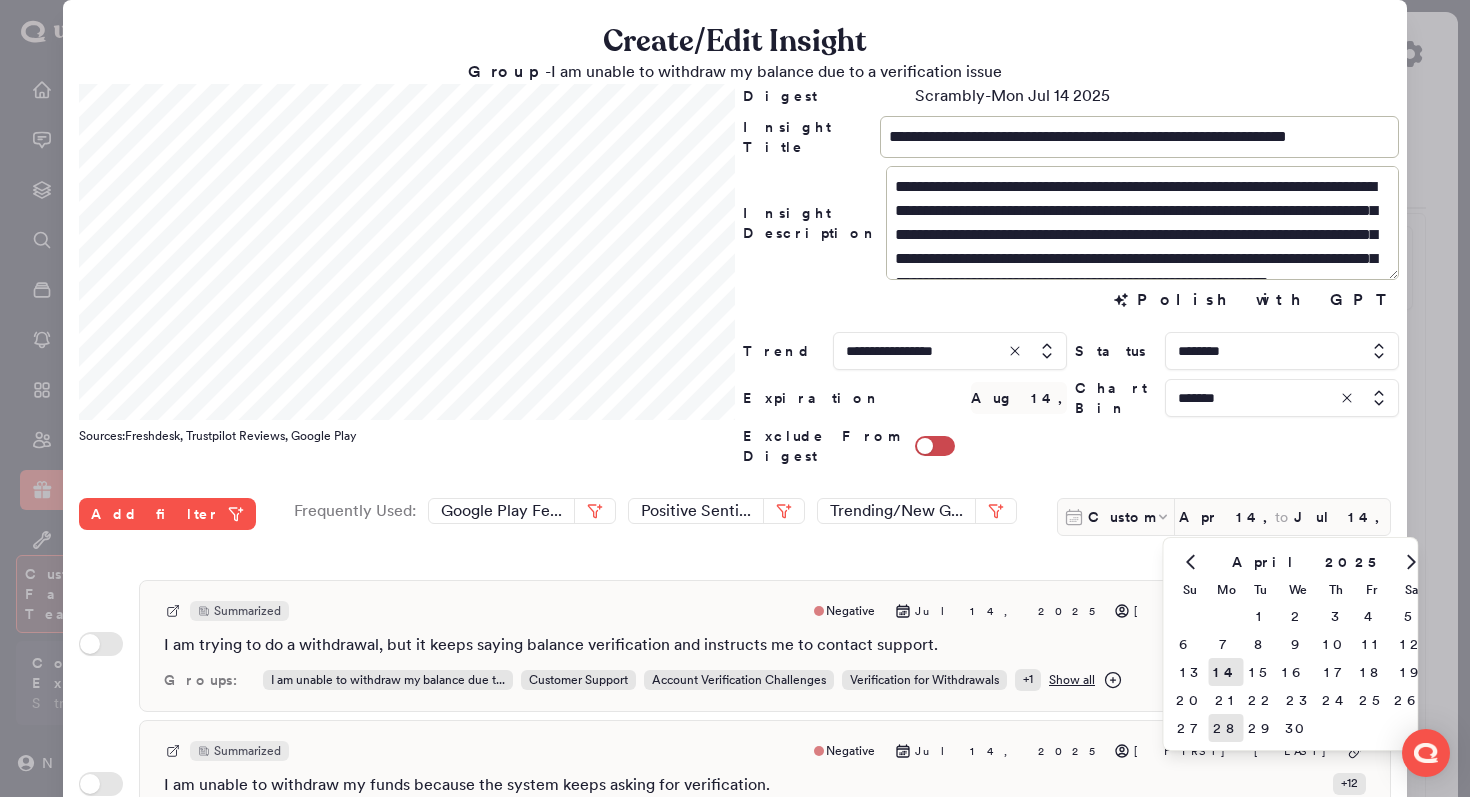 click on "28" at bounding box center (1226, 728) 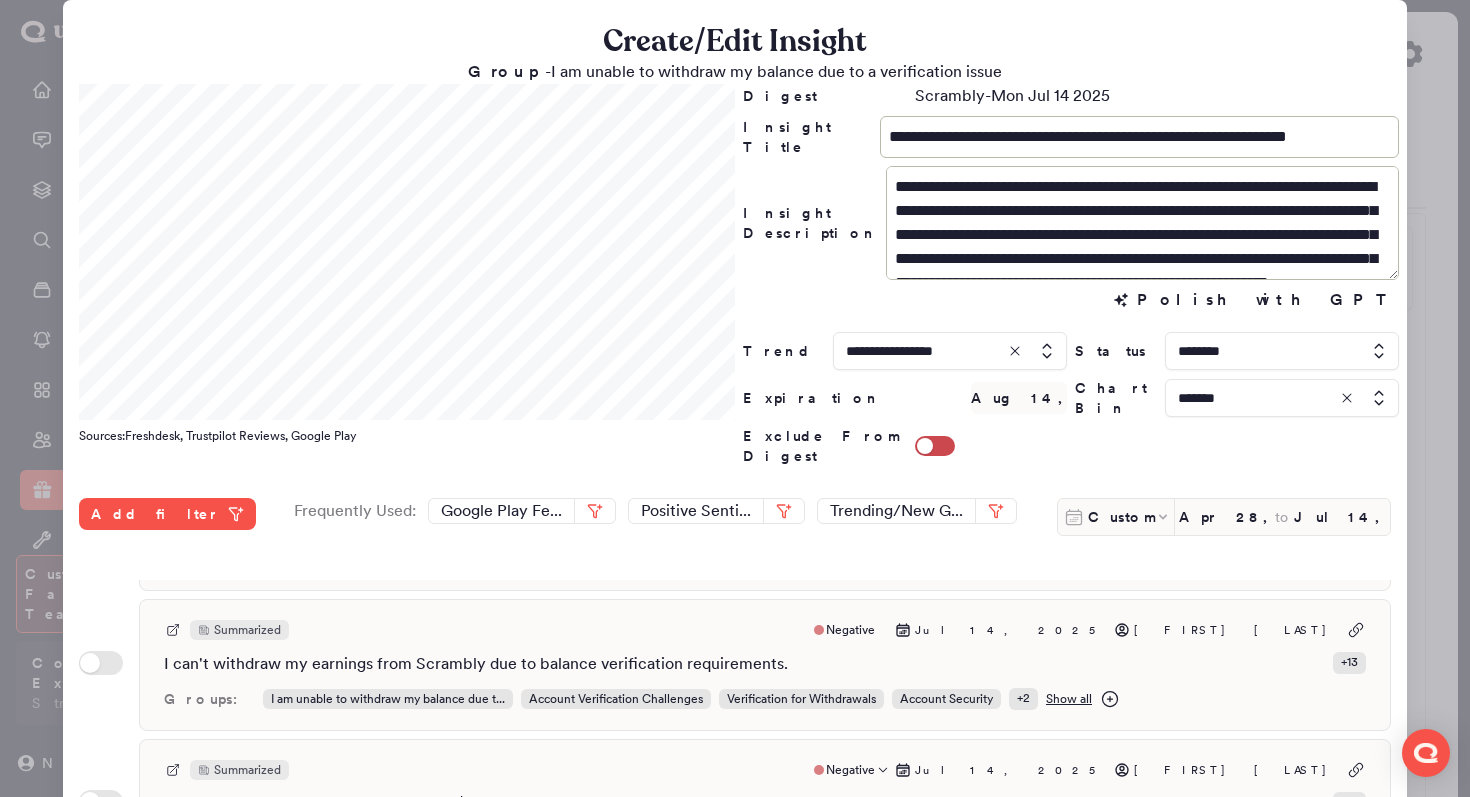 scroll, scrollTop: 2110, scrollLeft: 0, axis: vertical 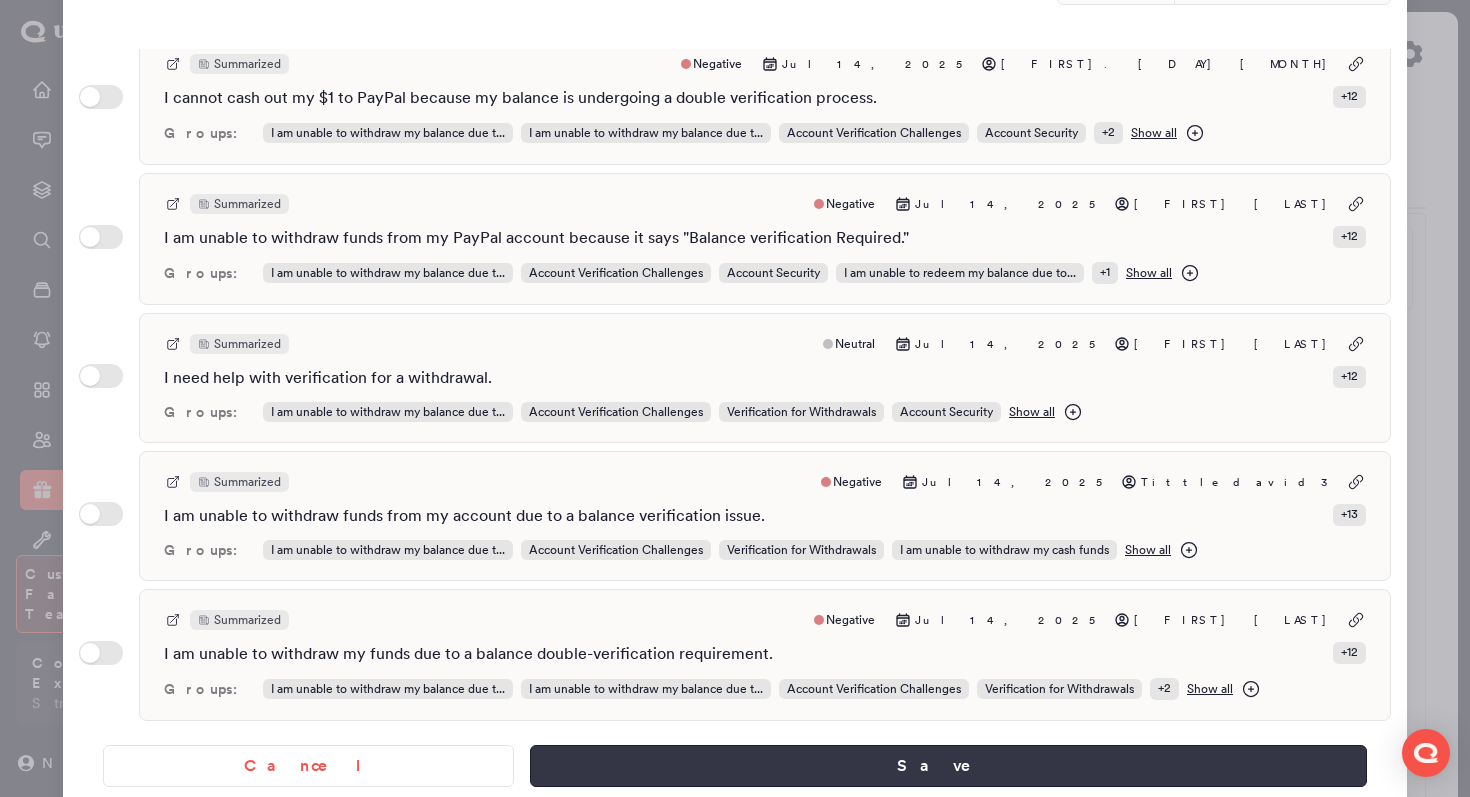 click on "Save" at bounding box center (948, 766) 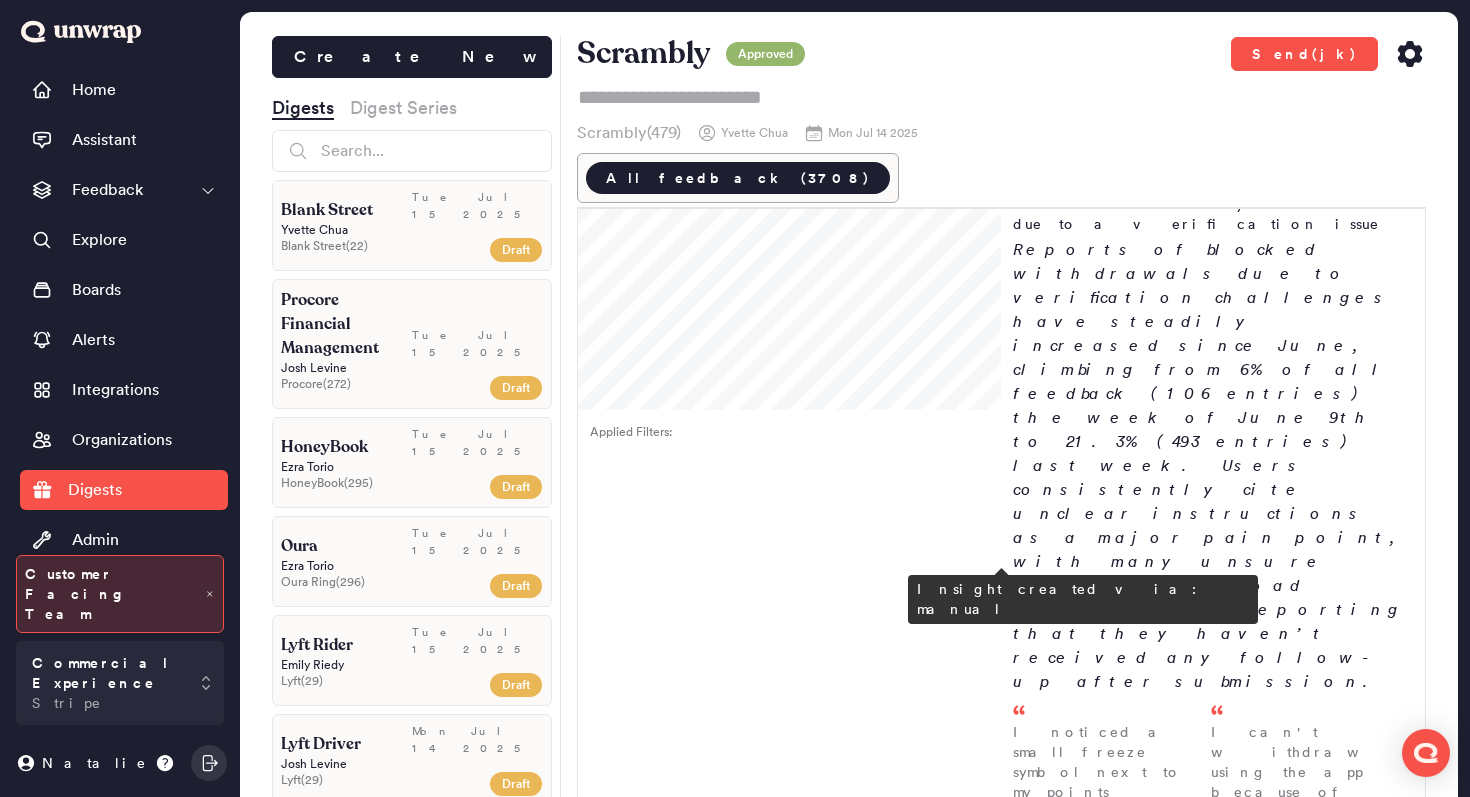 scroll, scrollTop: 280, scrollLeft: 0, axis: vertical 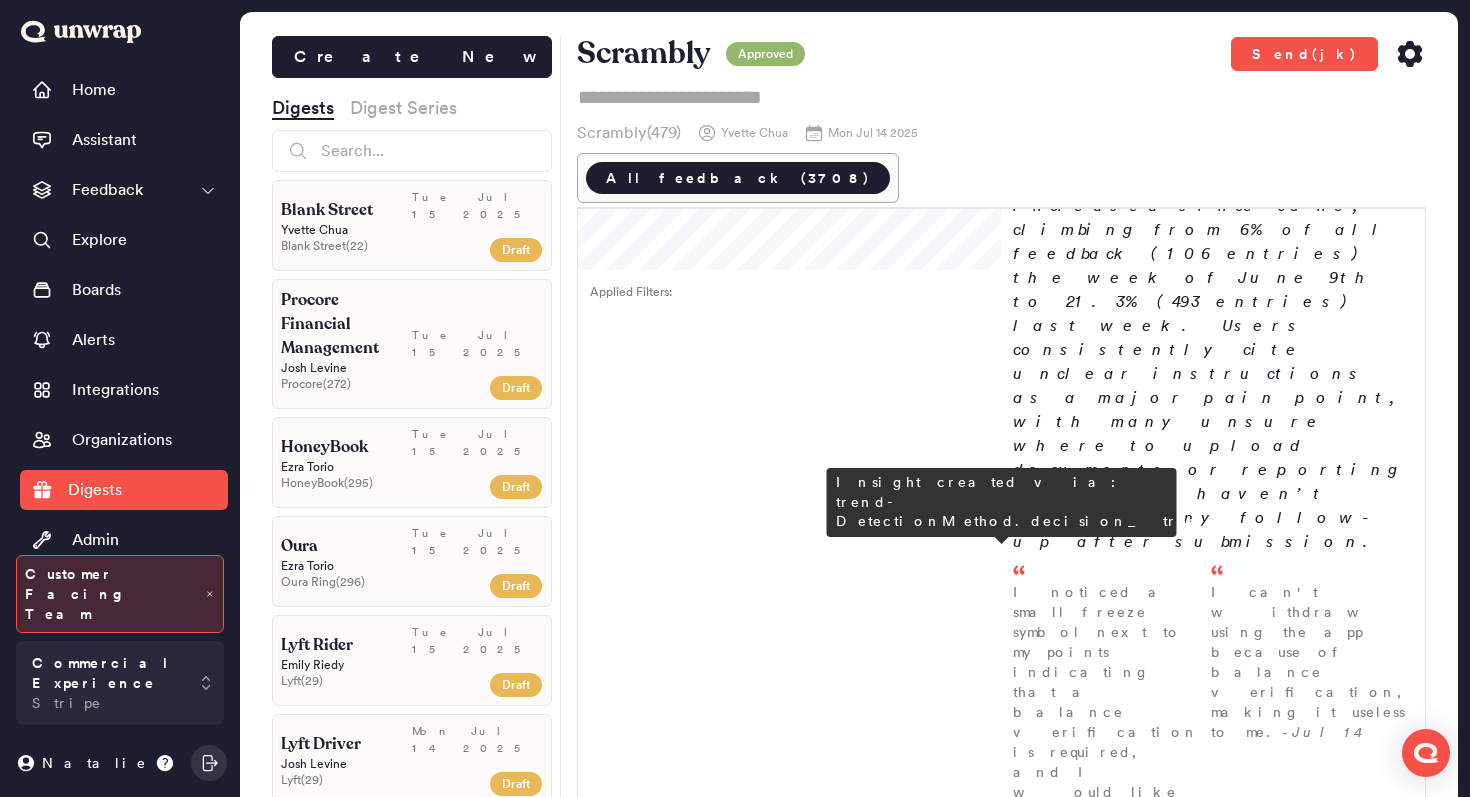 click on "Increase in customer reports of false VPN flags * Group  -  My account was incorrectly flagged for using a VPN Customers are reporting a rise in false VPN usage flags, with feedback increasing from 4 entries (0.2% of feedback) the week of June 9th to 10 entries (0.4% of feedback) last week. Many say they were flagged while using standard home Wi-Fi or private browsing modes, leading to unexpected account suspensions. Users are calling for clearer guidelines on what constitutes VPN usage to prevent further... My account was blocked because I allegedly used a VPN, even though I don't even know what that is, I only use my phone for this app.  -  Jul 14 I did not violate any terms by using a VPN because I only use my personal wifi.  -  Jul 13 I have been suspended for "using a vpn" even though I have never used one, and I am confused about why this happened.  -  Jun 28" at bounding box center (1213, 1502) 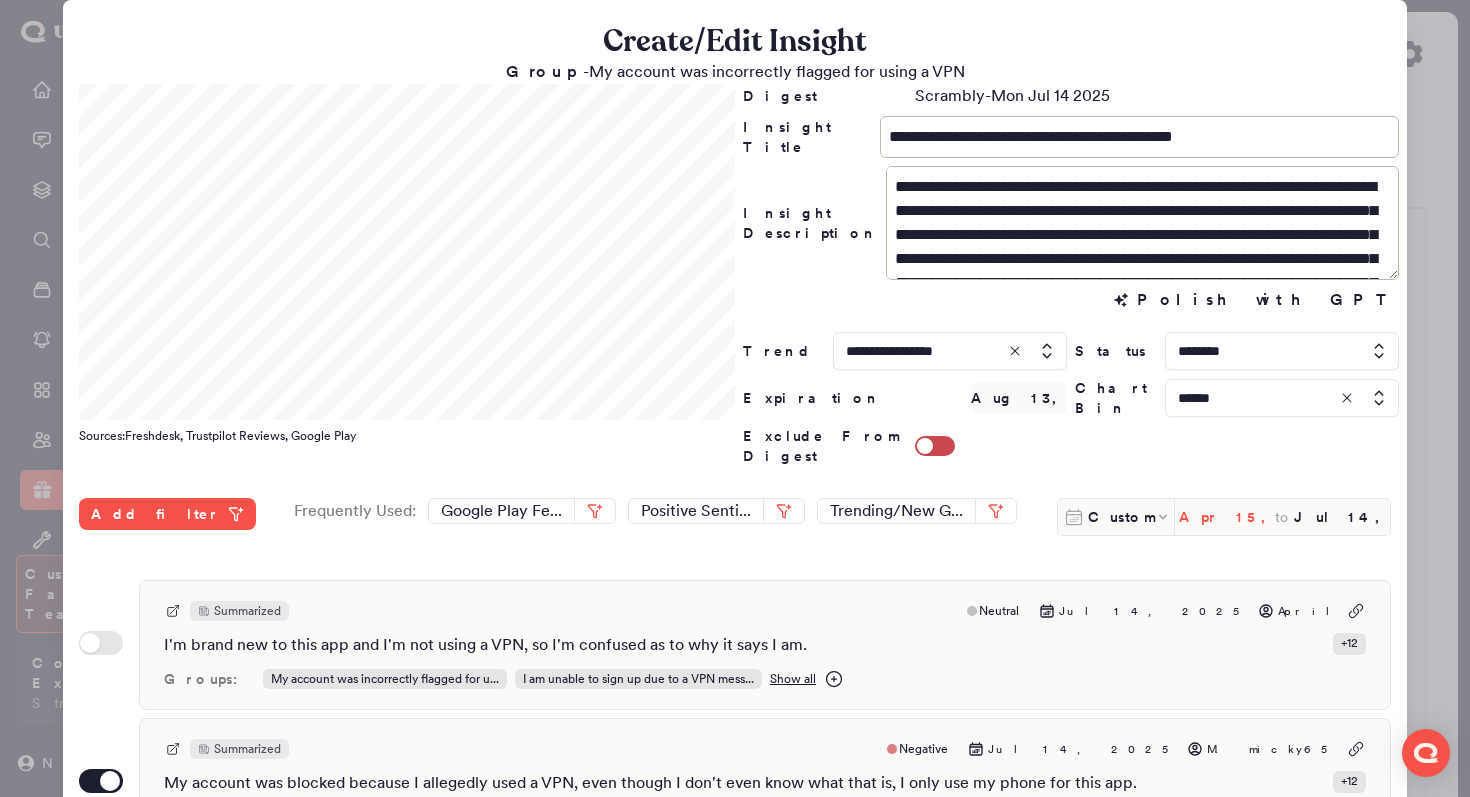 click on "Apr 15, 2025" at bounding box center [1227, 517] 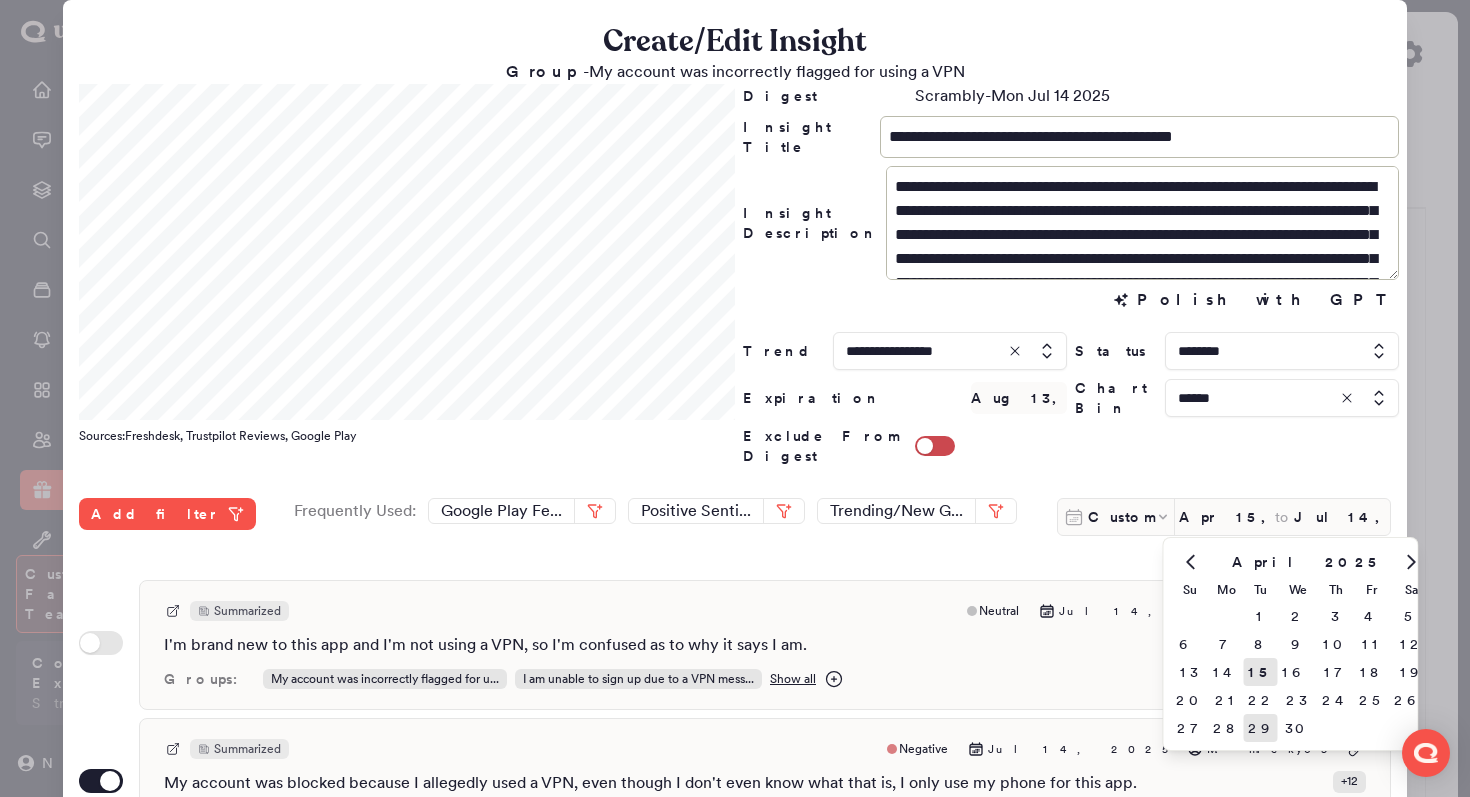 click on "29" at bounding box center [1261, 728] 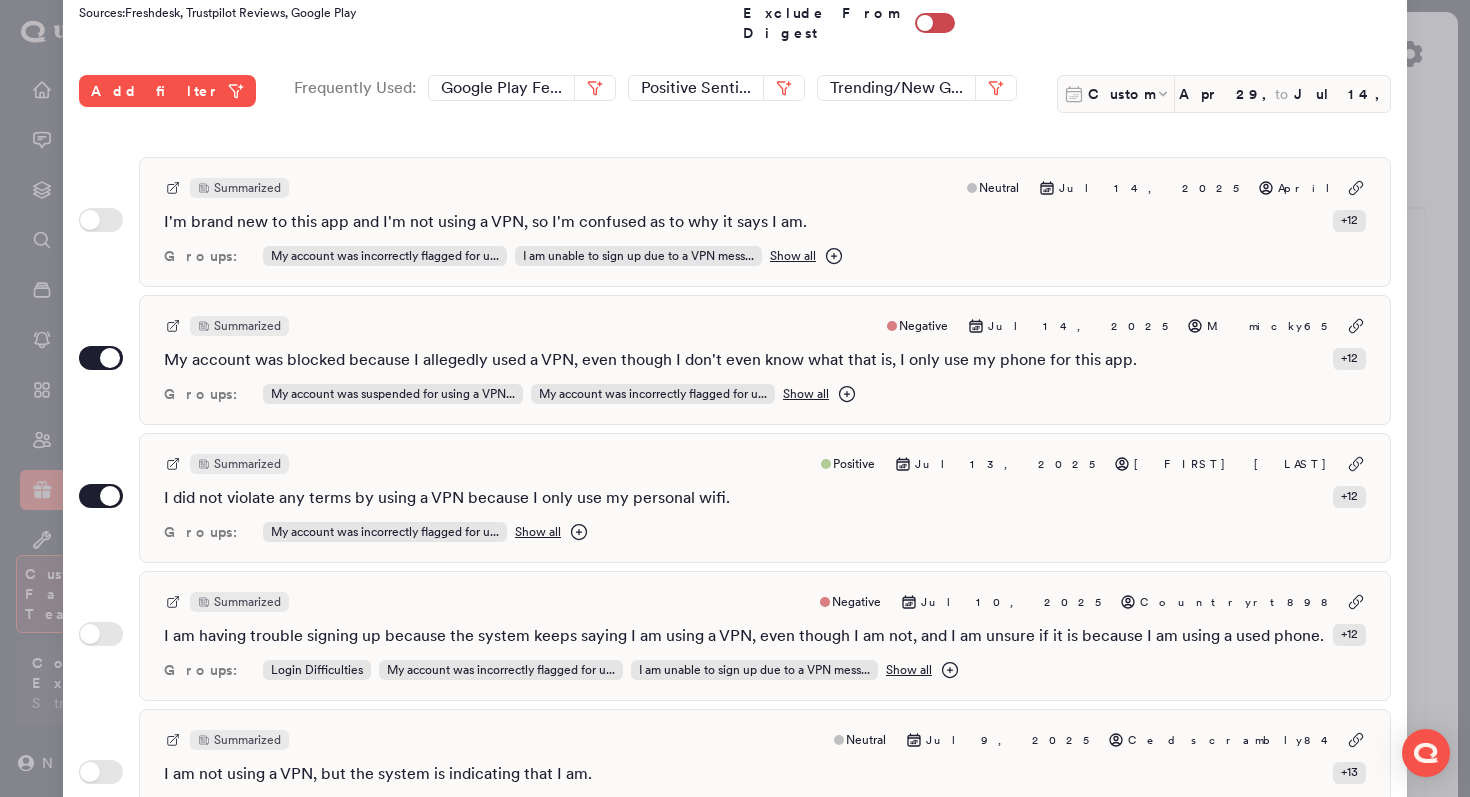 scroll, scrollTop: 531, scrollLeft: 0, axis: vertical 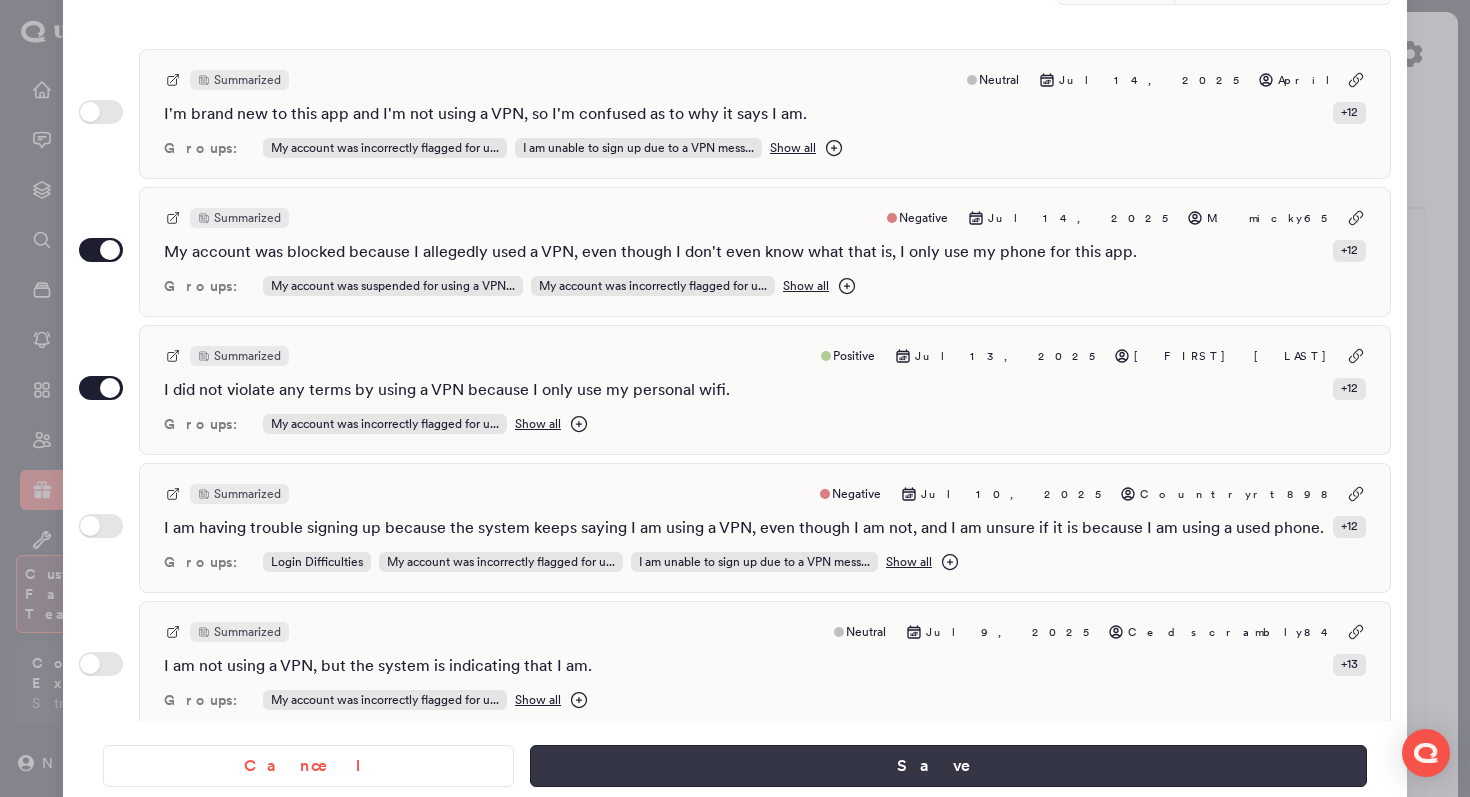 click on "Save" at bounding box center (948, 766) 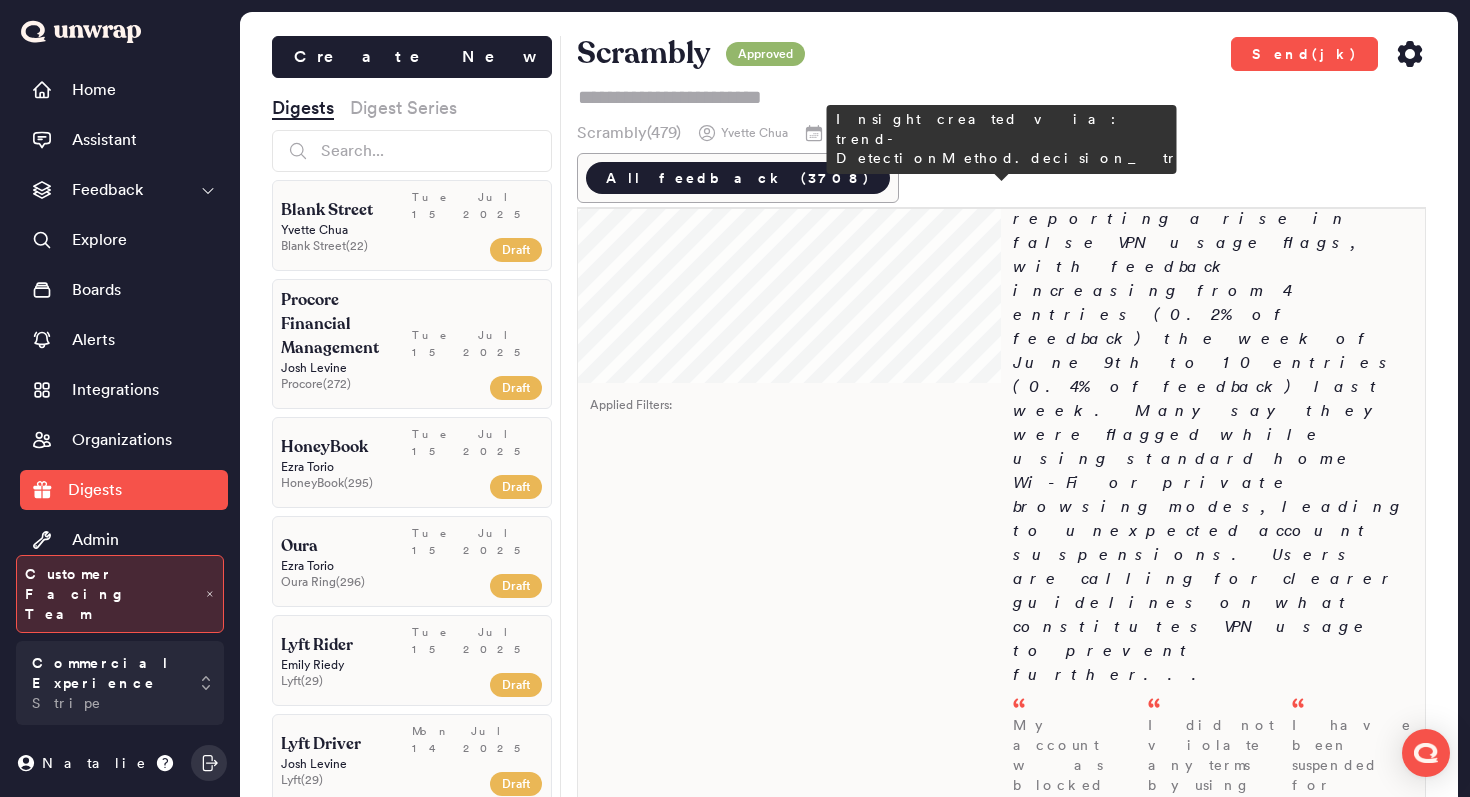 scroll, scrollTop: 1189, scrollLeft: 0, axis: vertical 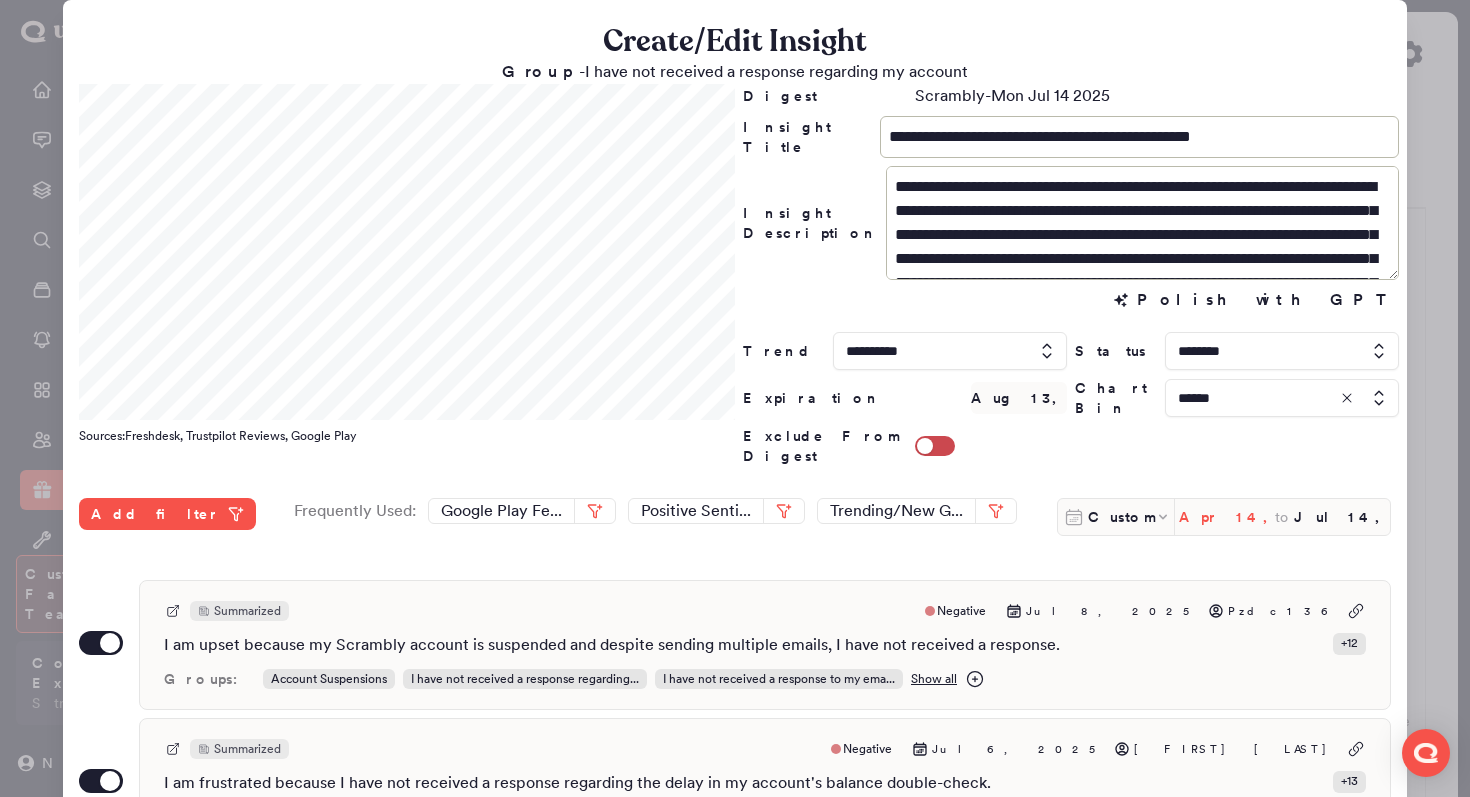 click on "Apr 14, 2025" at bounding box center (1227, 517) 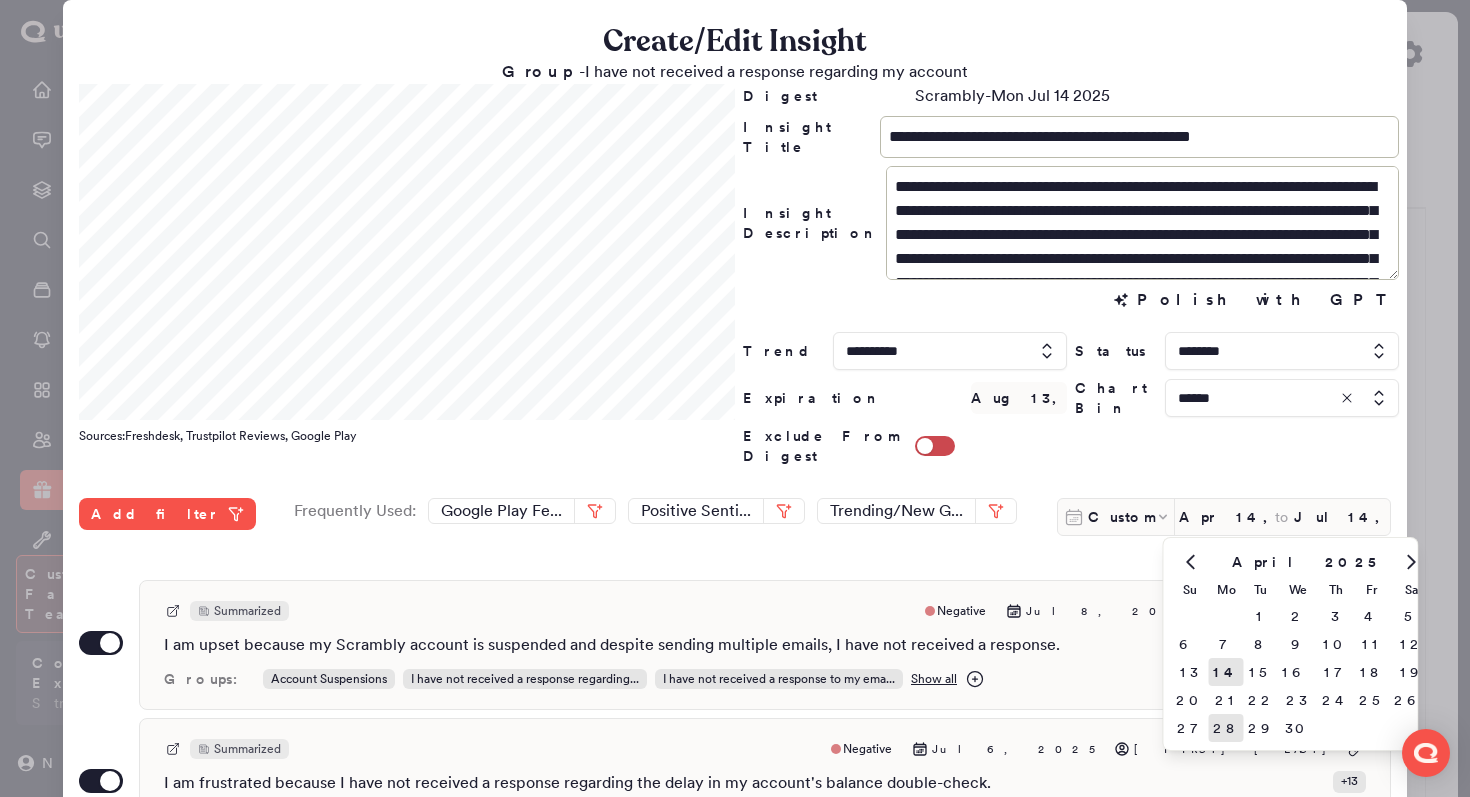 click on "28" at bounding box center (1226, 728) 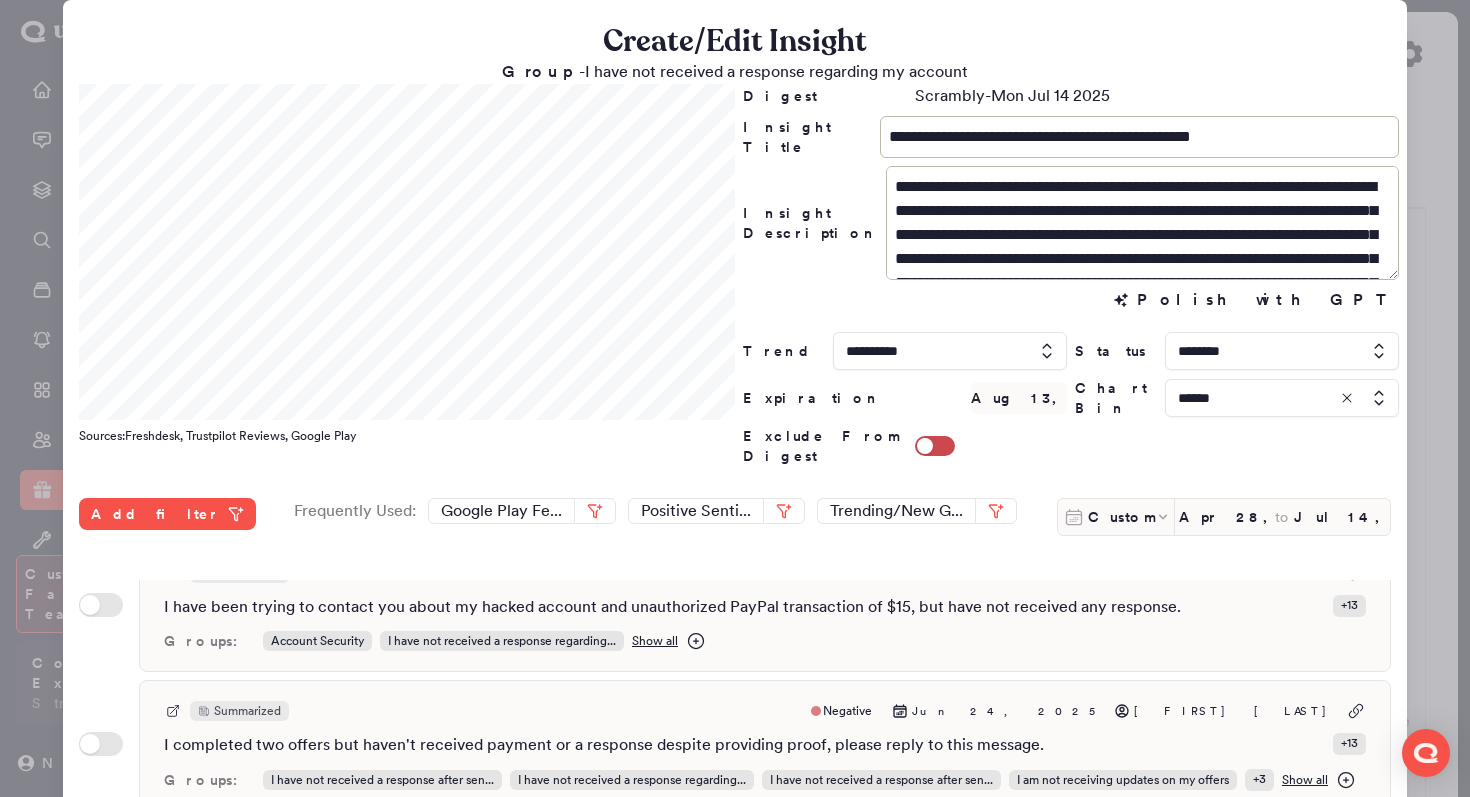 scroll, scrollTop: 2126, scrollLeft: 0, axis: vertical 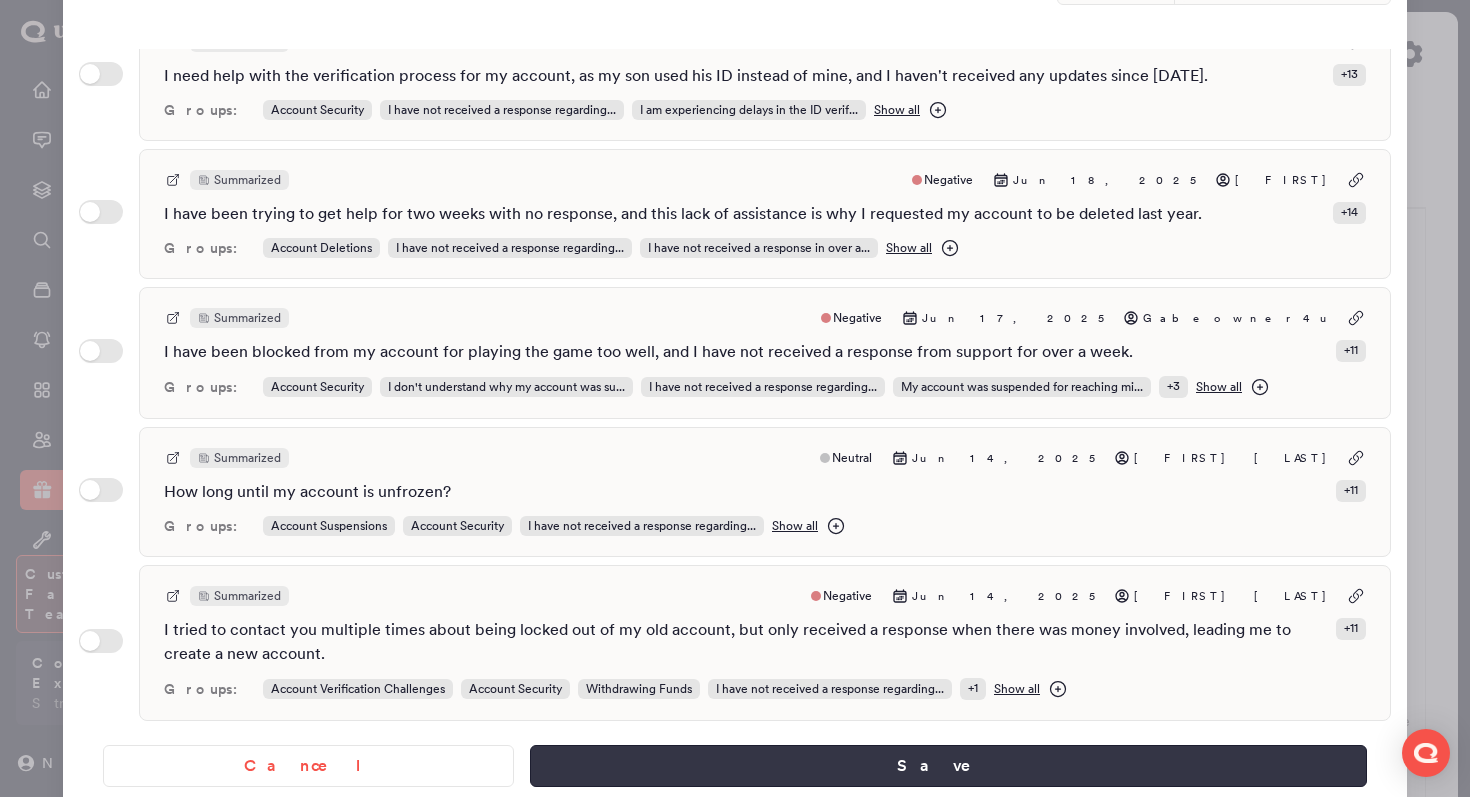 click on "Save" at bounding box center (948, 766) 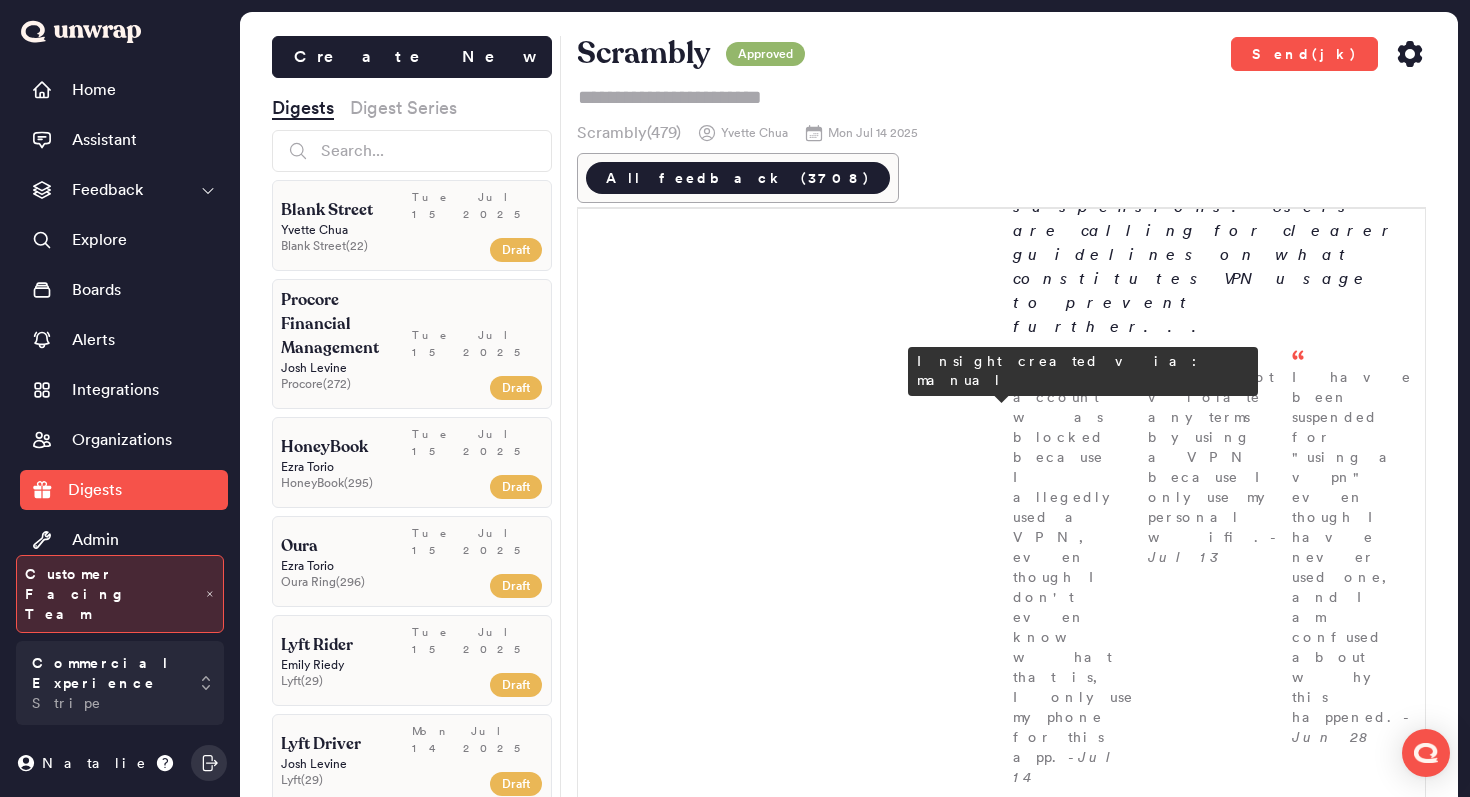 scroll, scrollTop: 1559, scrollLeft: 0, axis: vertical 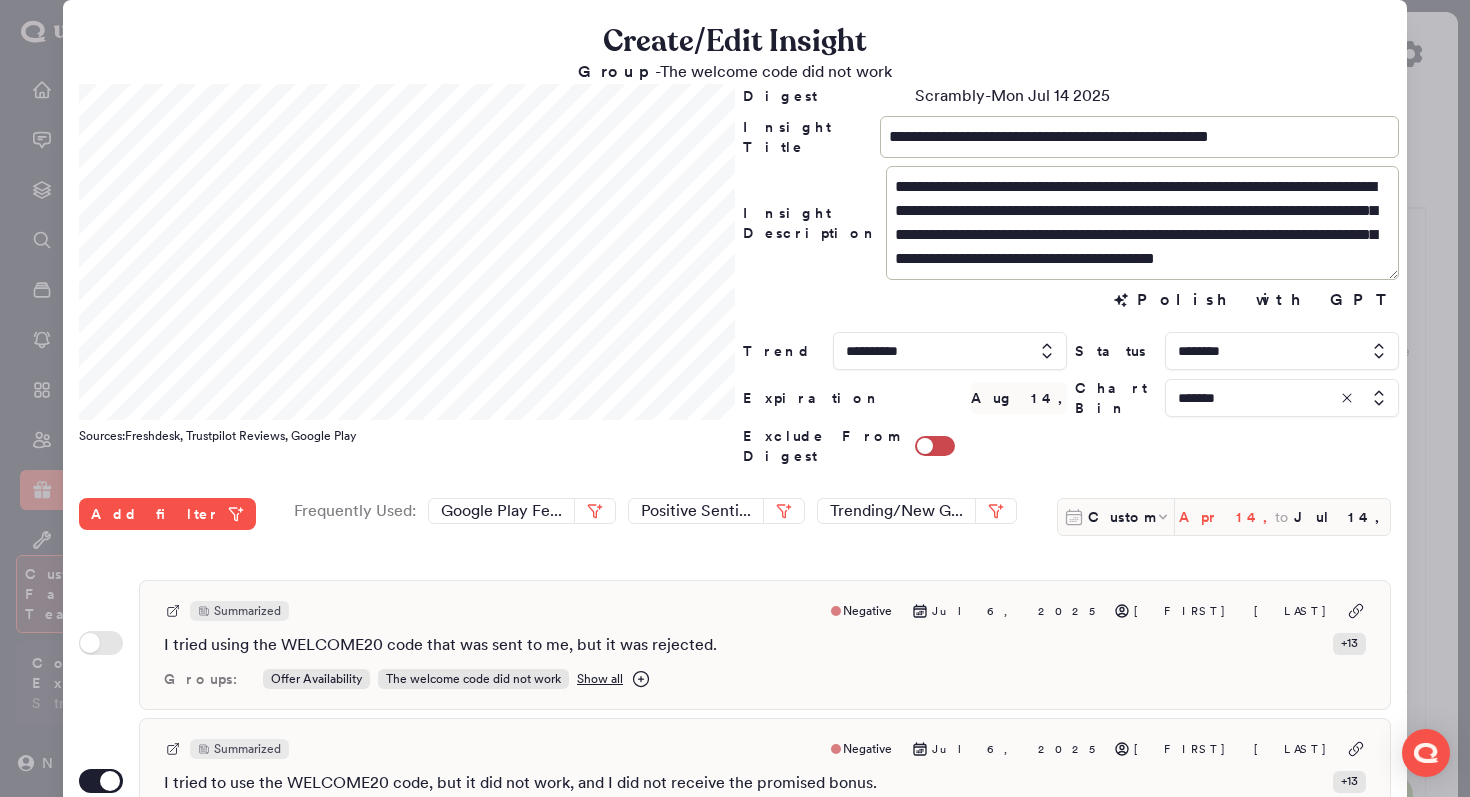 click on "Apr 14, 2025" at bounding box center [1227, 517] 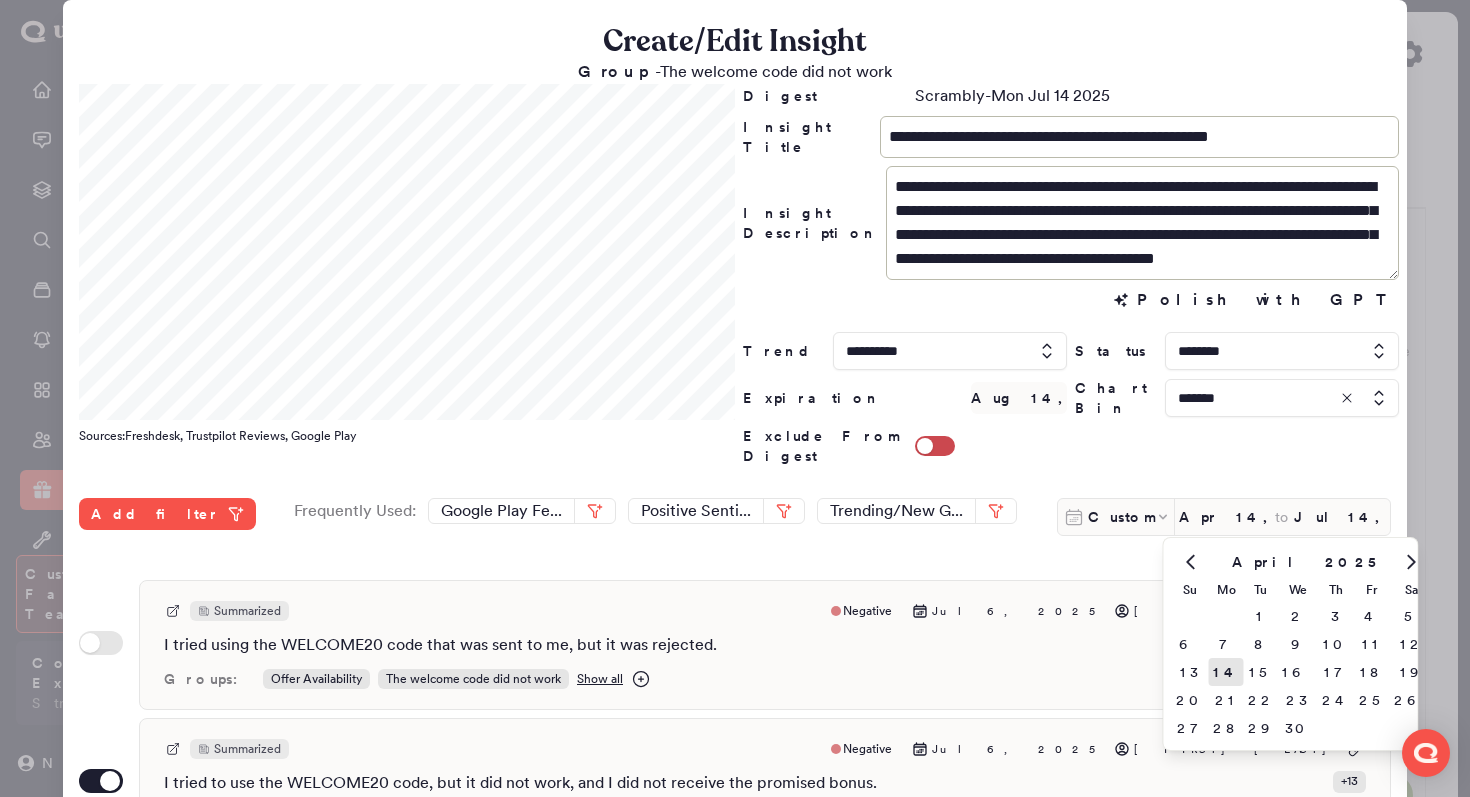 click on "28" at bounding box center (1226, 728) 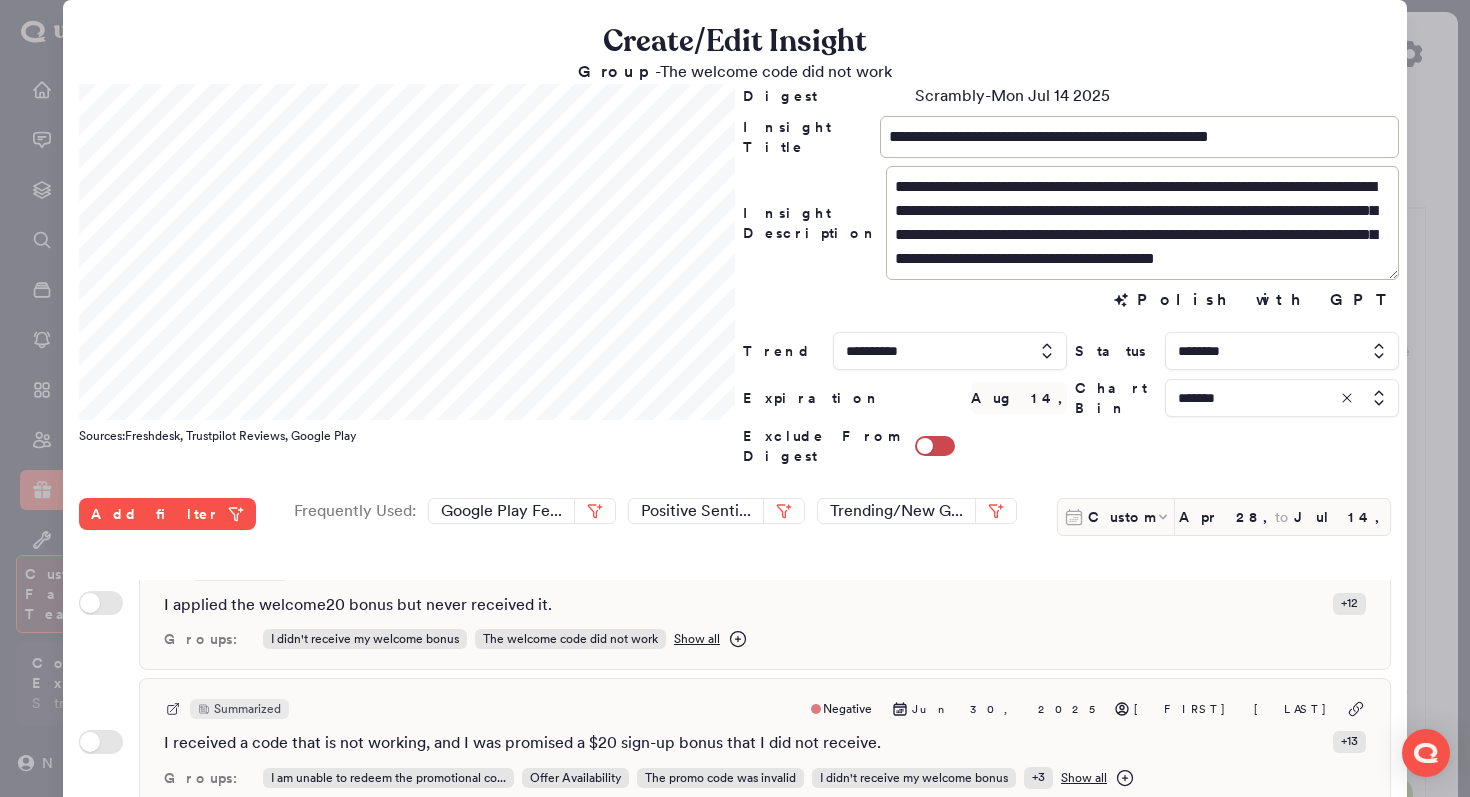 scroll, scrollTop: 2112, scrollLeft: 0, axis: vertical 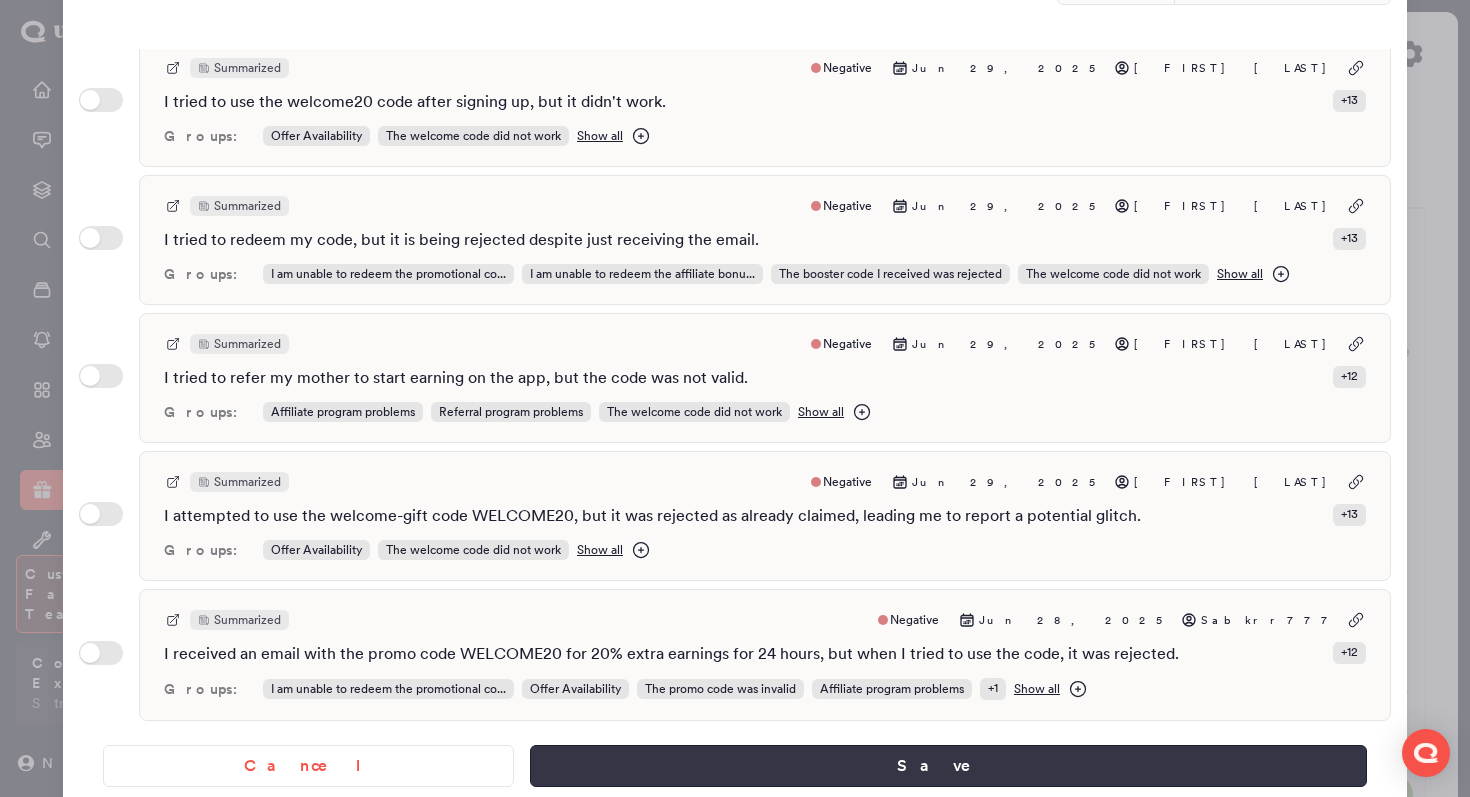 click on "Save" at bounding box center [948, 766] 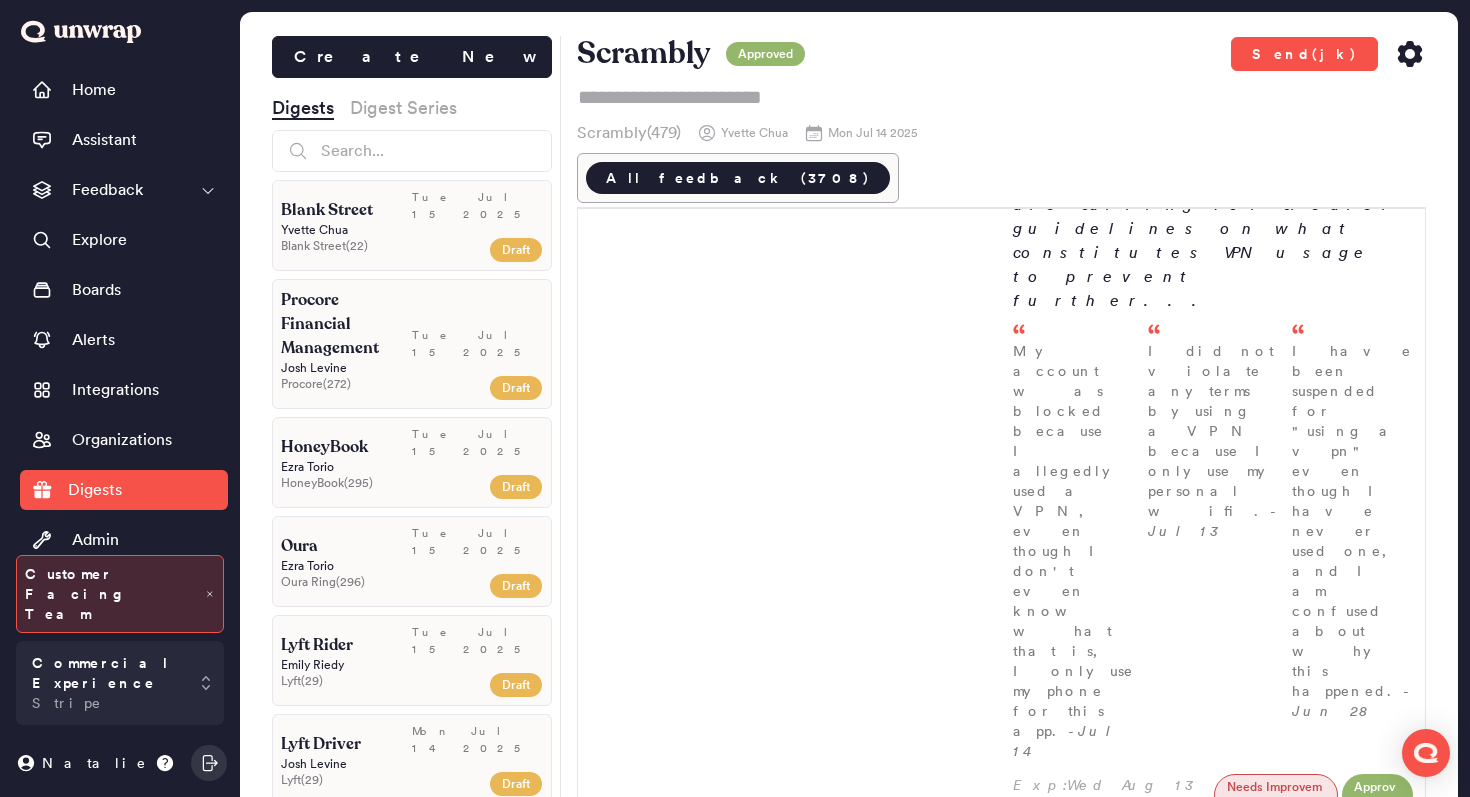 click on "Create New Digests Digest Series Blank Street Tue Jul 15 2025 Yvette   Chua Blank Street  ( 22 ) Draft Procore Financial Management Tue Jul 15 2025 Josh   Levine Procore  ( 272 ) Draft HoneyBook Tue Jul 15 2025 Ezra   Torio HoneyBook  ( 295 ) Draft Oura Tue Jul 15 2025 Ezra   Torio Oura Ring  ( 296 ) Draft Lyft Rider Tue Jul 15 2025 Emily   Riedy Lyft  ( 29 ) Draft Lyft Driver Mon Jul 14 2025 Josh   Levine Lyft  ( 29 ) Draft Remitly Thu Jul 10 2025 Maxwell   Sabel Remitly  ( 32 ) Draft Southwest Employee Experience Thu Jul 10 2025 Maxwell   Sabel Southwest (EE)  ( 486 ) Draft Lyft Rider Thu Jul 10 2025 Emily   Riedy Lyft  ( 29 ) Draft Capital on Tap Thu Jul 10 2025 Noah   Efron Capital on Tap  ( 460 ) Draft Procore Preconstruction Mon Jul 14 2025 Nick   Guthrie Procore  ( 272 ) P. Review Jobber Mon Jul 14 2025 Nick   Guthrie Jobber  ( 428 ) P. Review Smartlead Mon Jul 14 2025 John   Shelburne Smartlead  ( 353 ) P. Review Firstup Mon Jul 14 2025 John   Shelburne Firstup  ( 321 ) P. Review Mon Jul 14 2025 Evan" at bounding box center [849, 430] 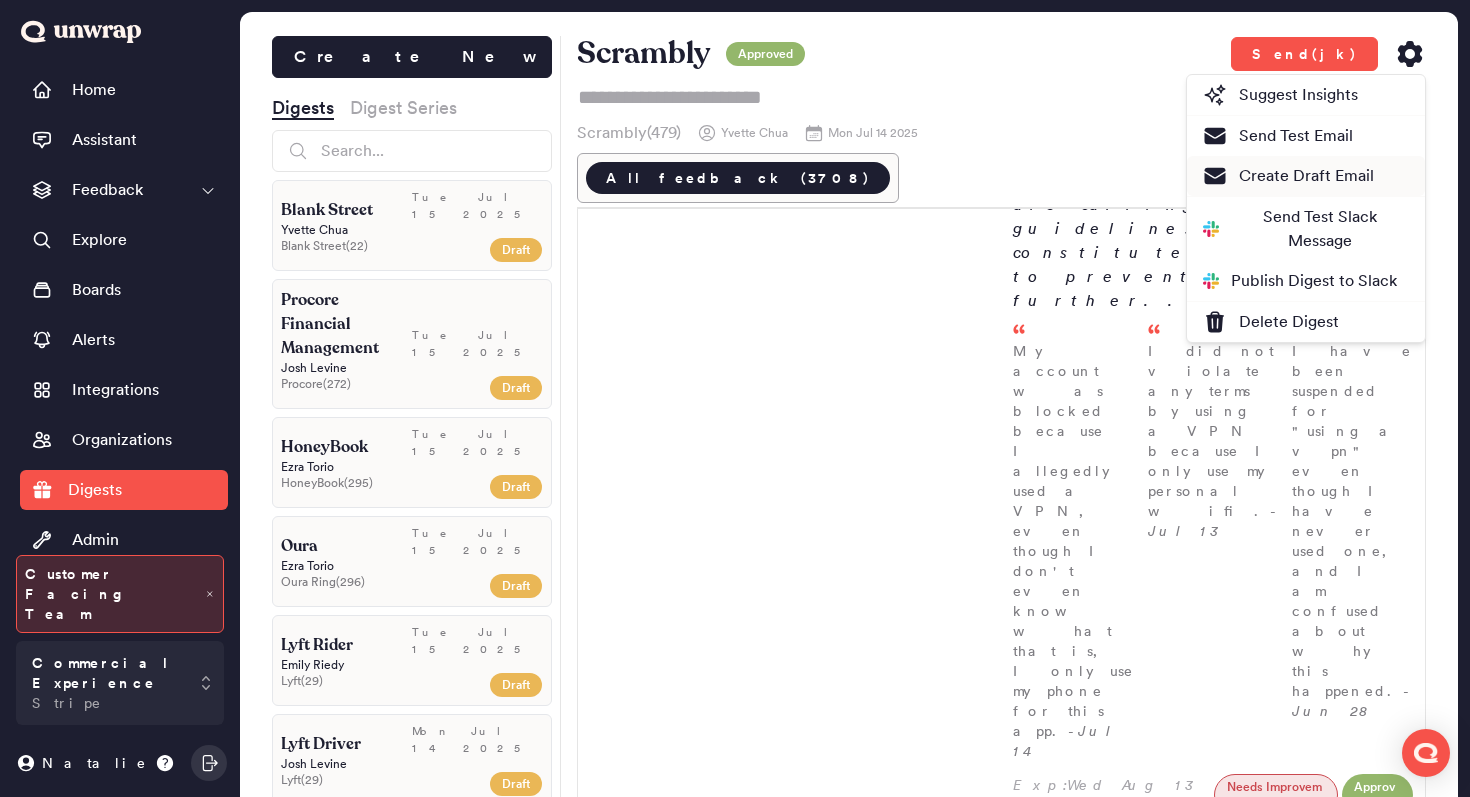 click on "Create Draft Email" at bounding box center [1288, 176] 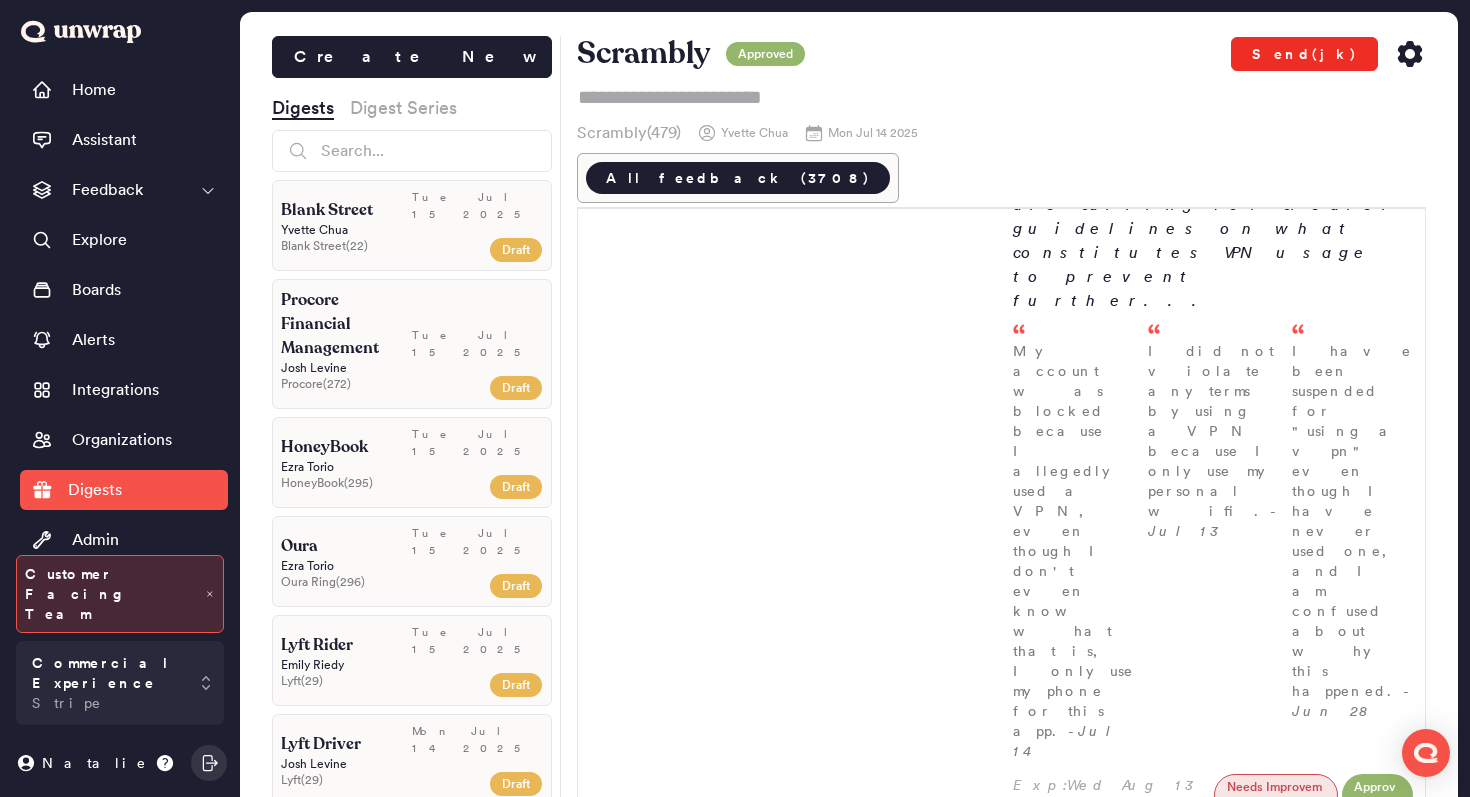click on "Send(jk)" at bounding box center [1304, 54] 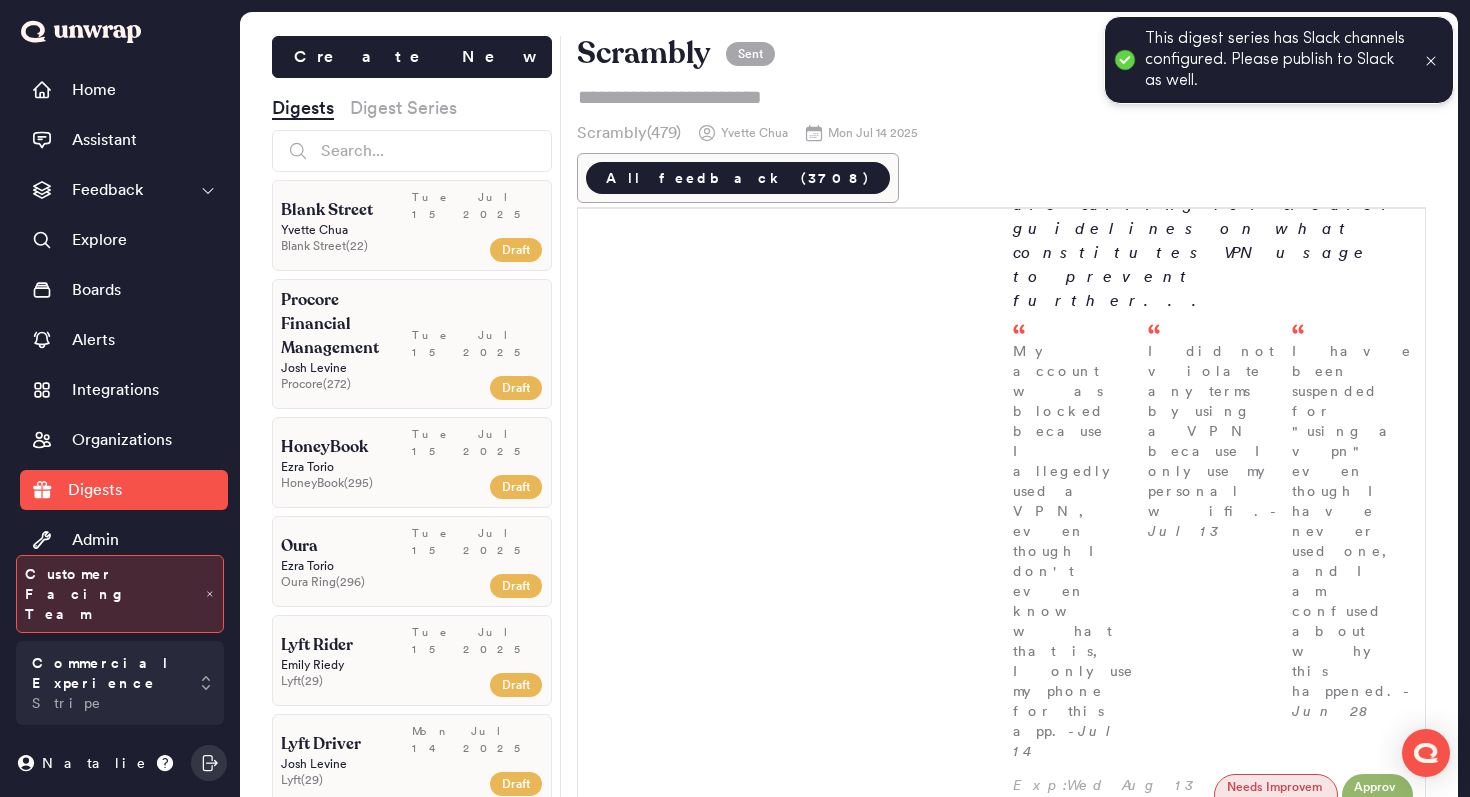 click 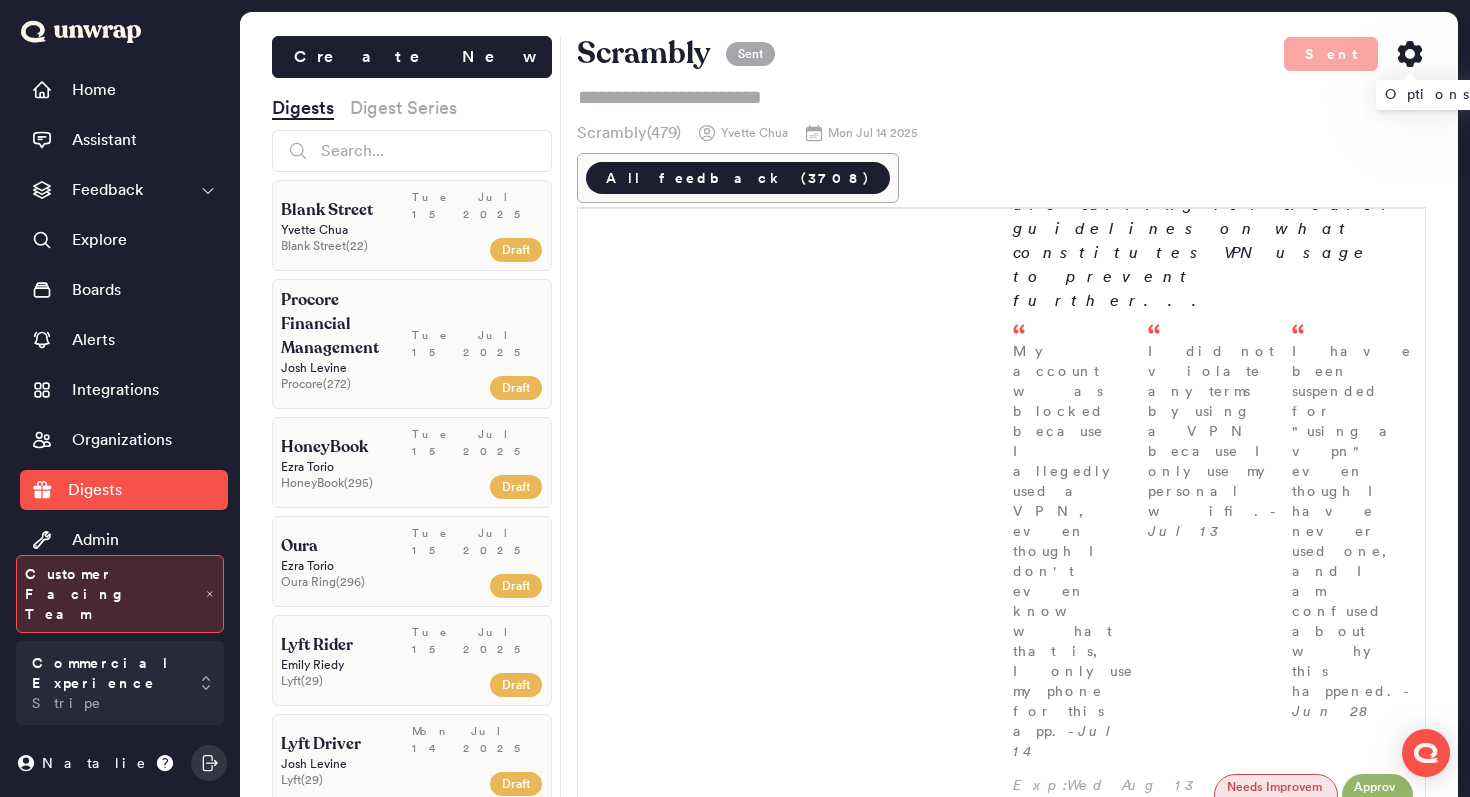 click 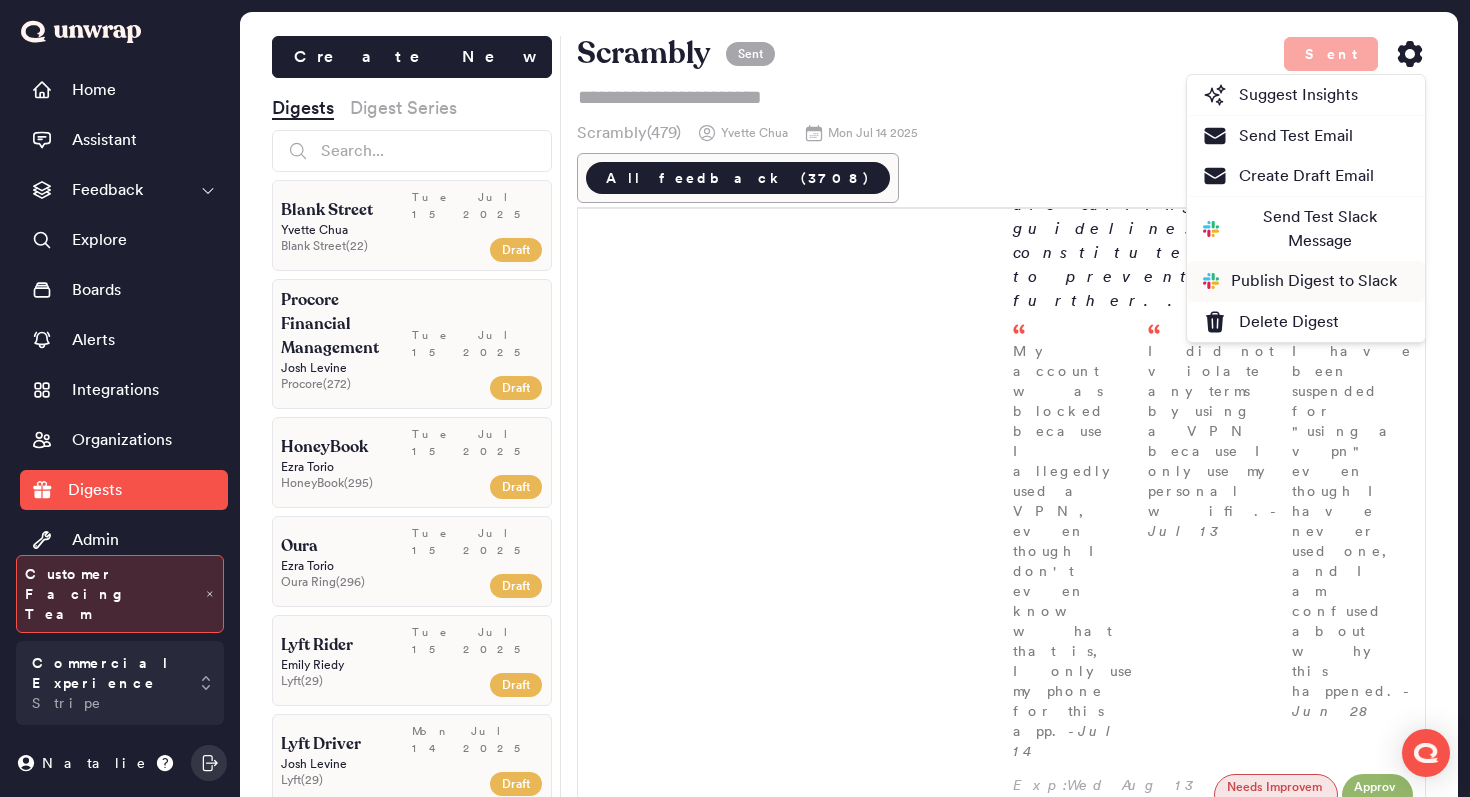 click on "Publish Digest to Slack" at bounding box center (1300, 281) 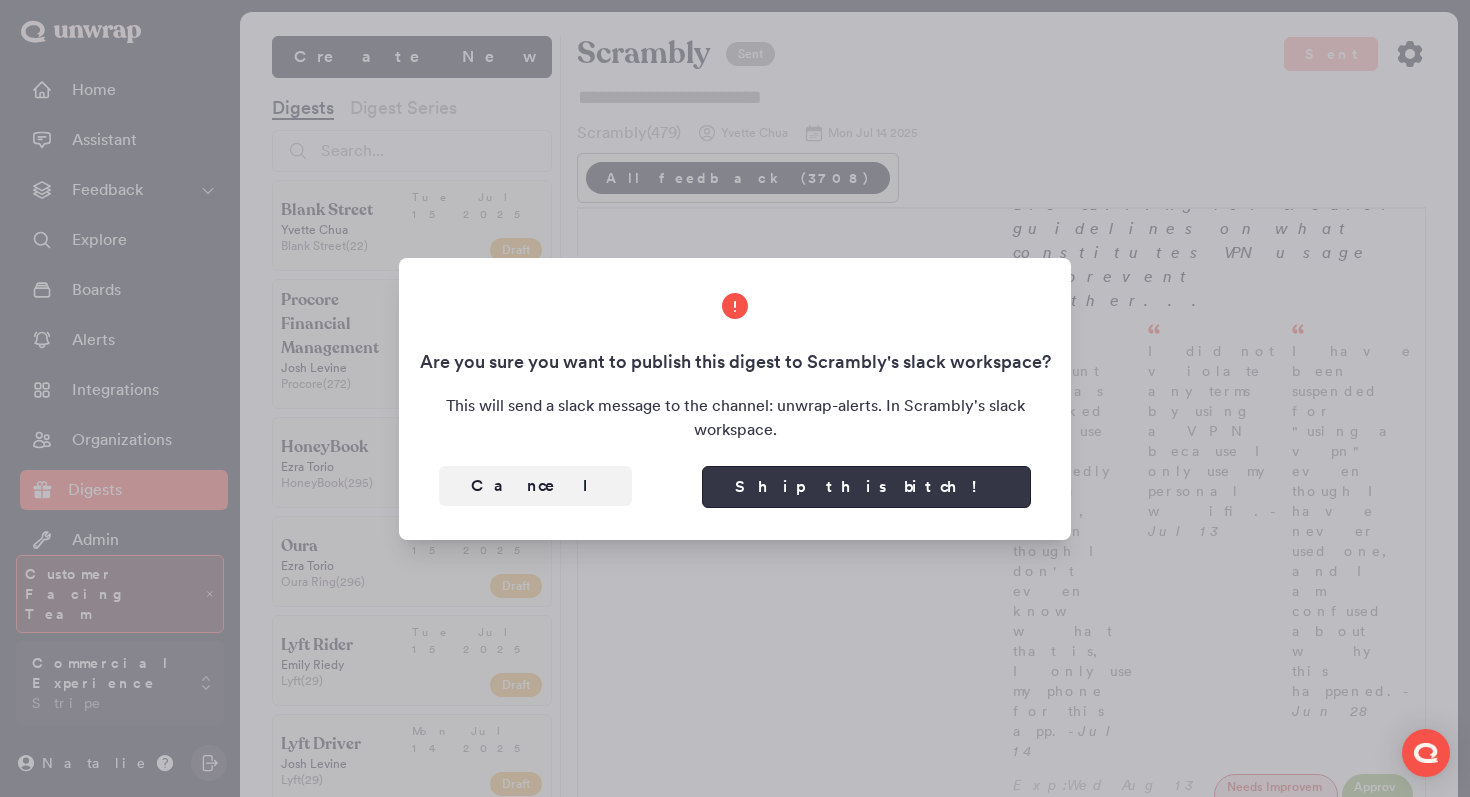 click on "Ship this bitch!" at bounding box center [866, 487] 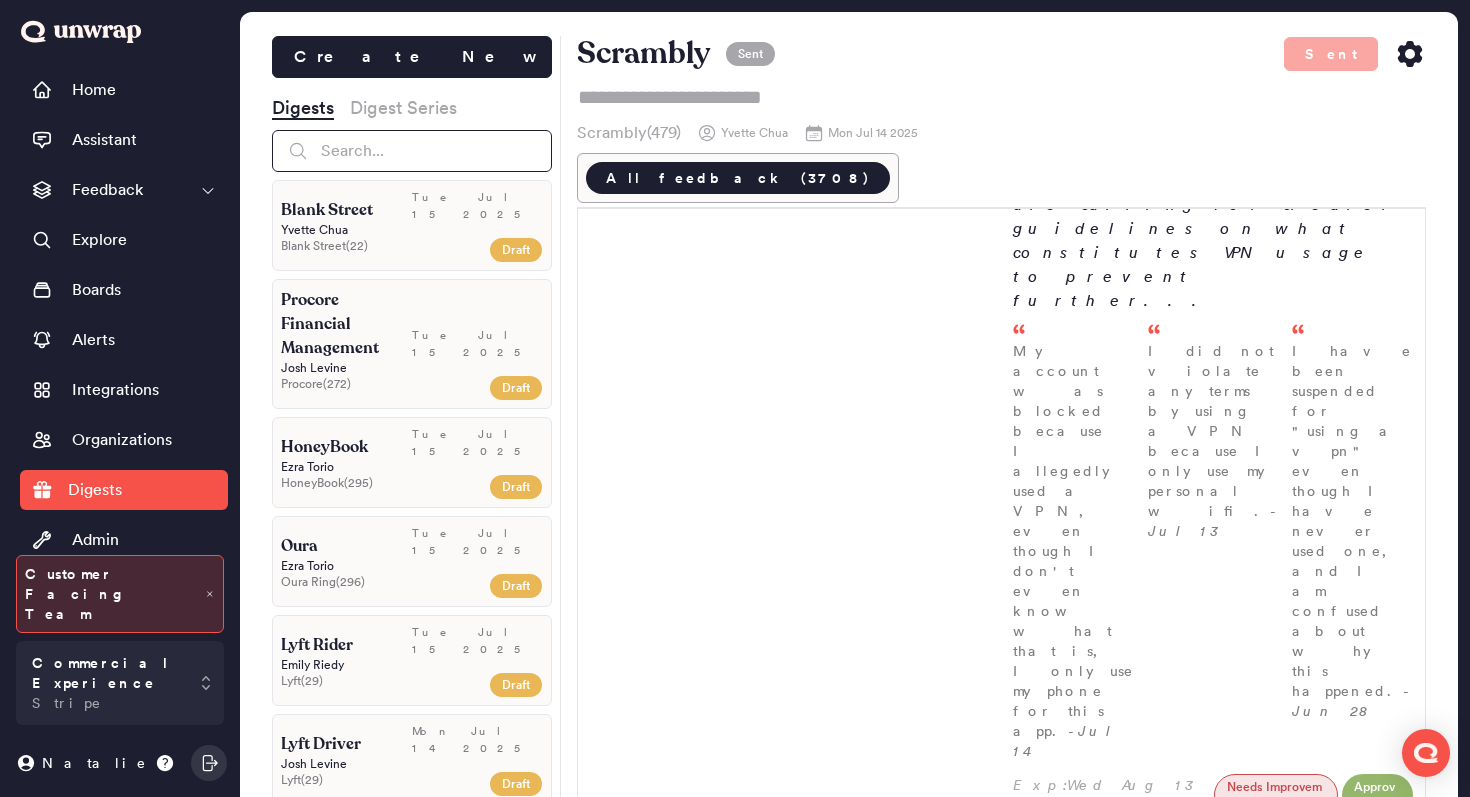 click at bounding box center [412, 151] 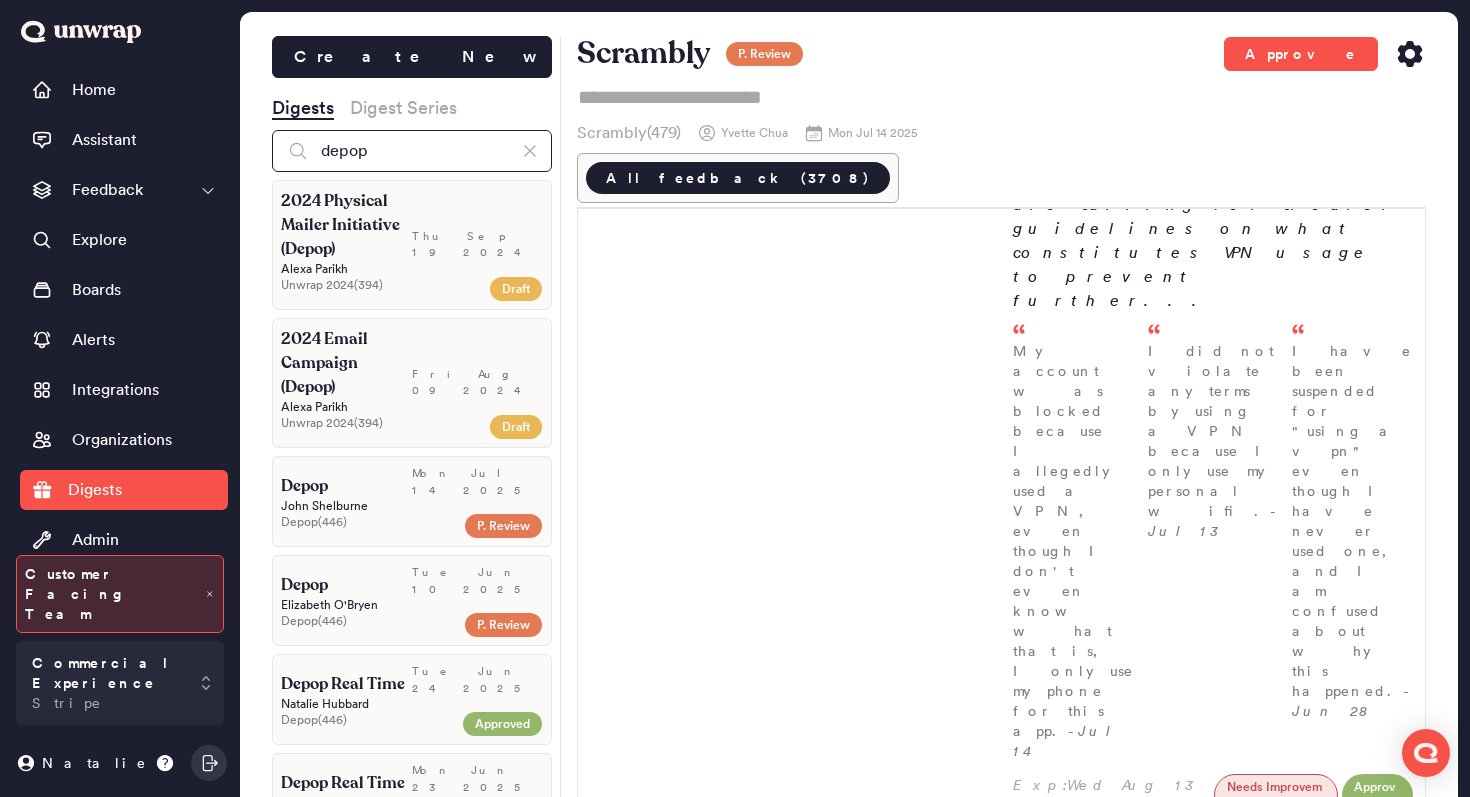type on "depop" 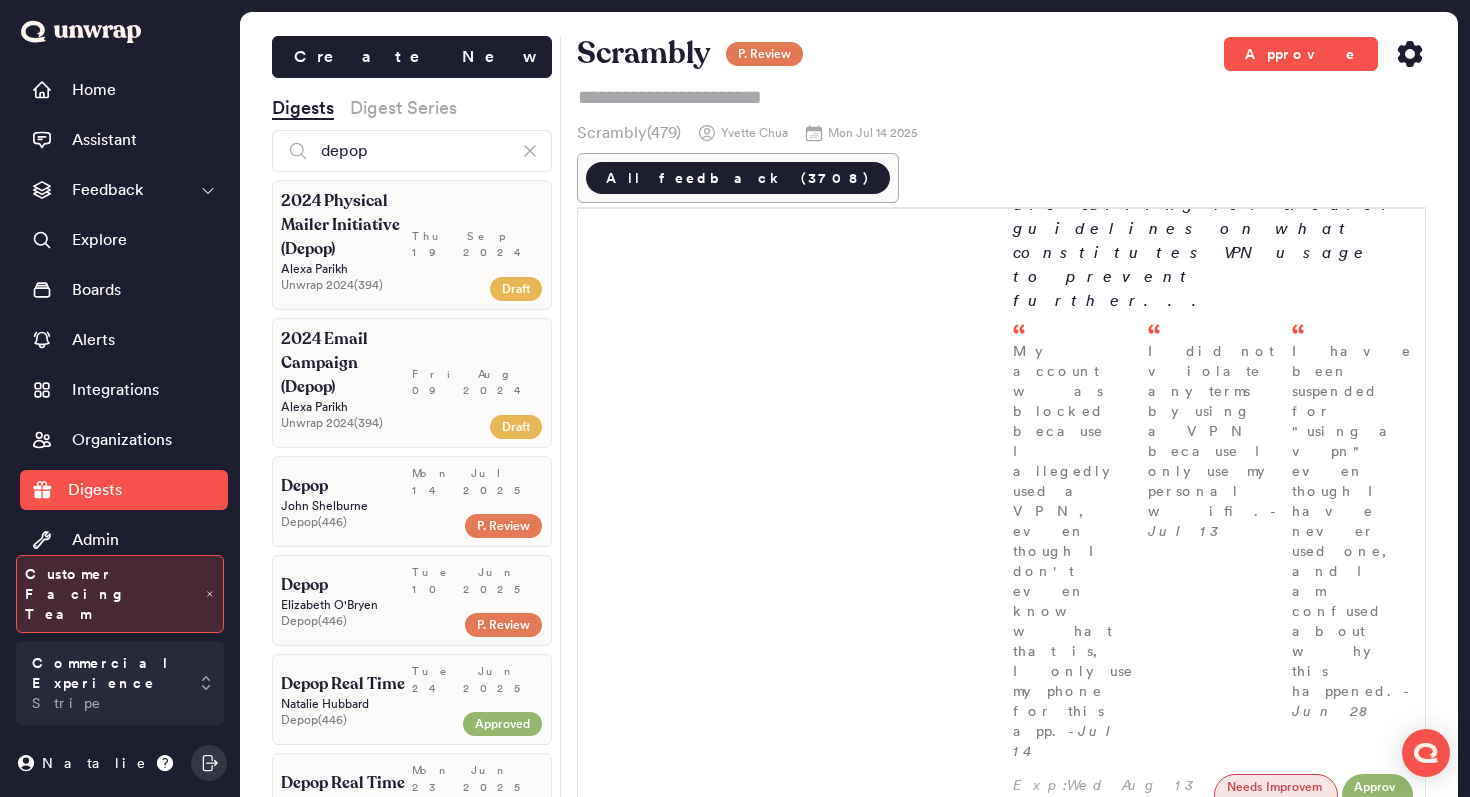 click on "[FIRST] [LAST]" at bounding box center (412, 506) 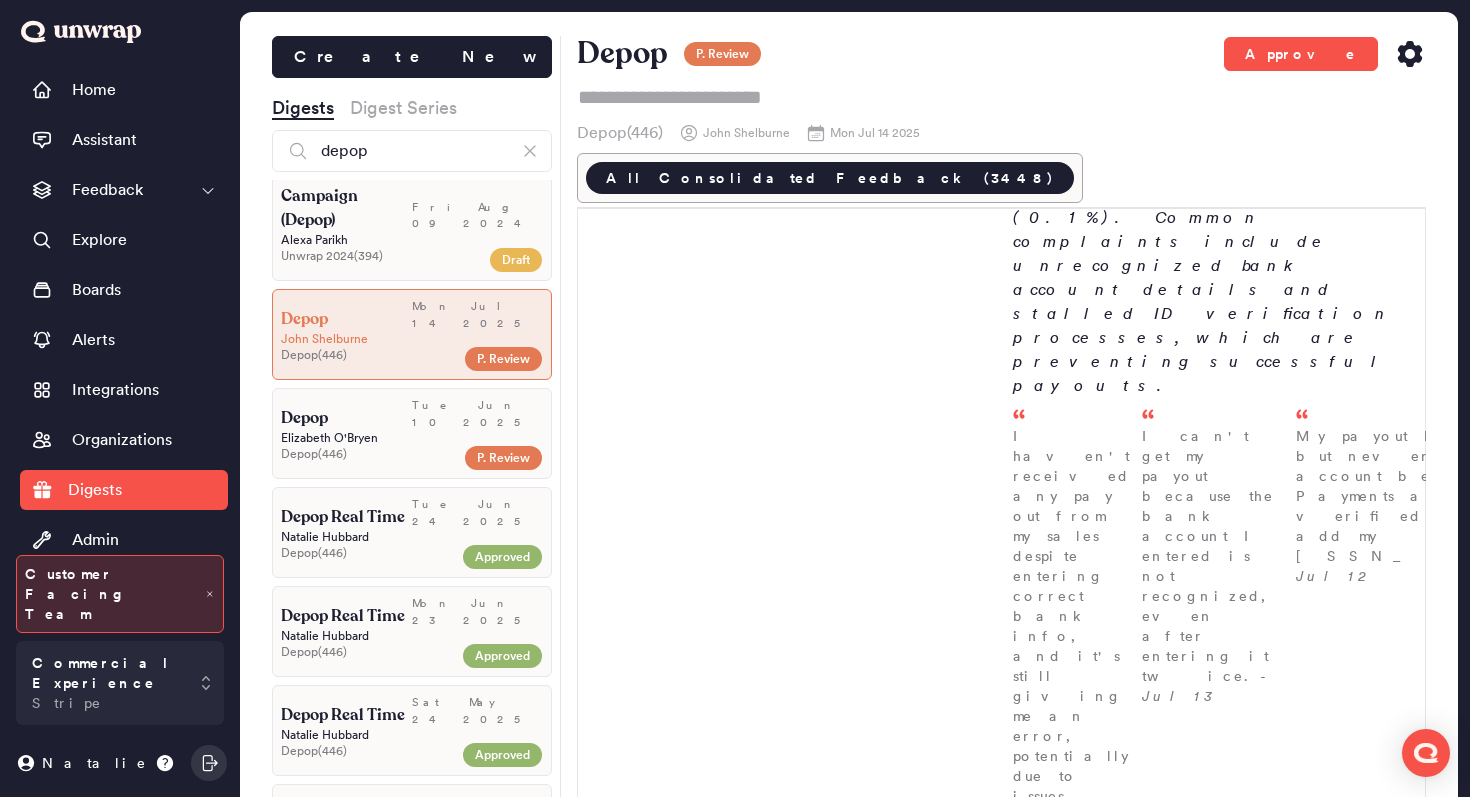 scroll, scrollTop: 58, scrollLeft: 0, axis: vertical 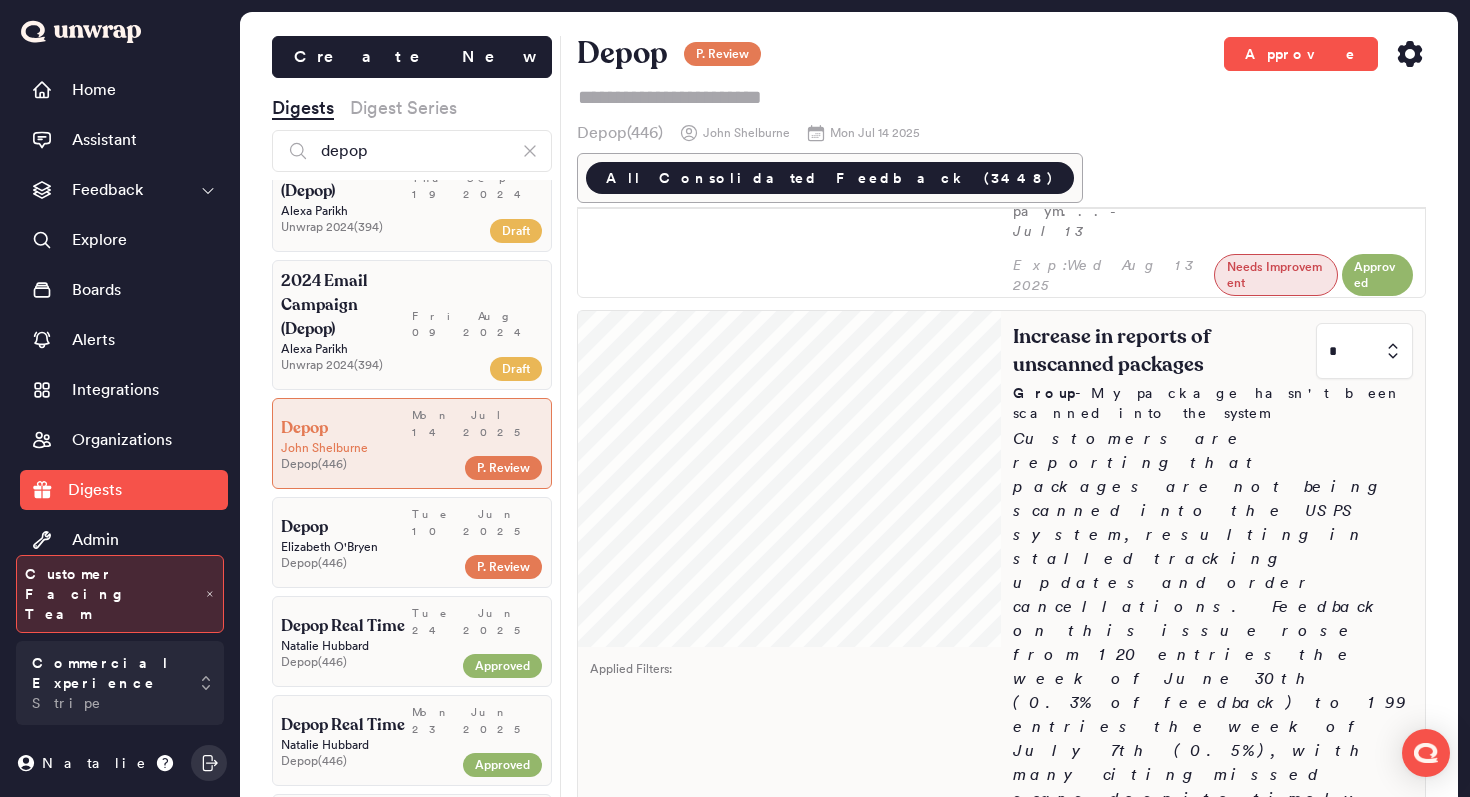 click at bounding box center [1364, 1505] 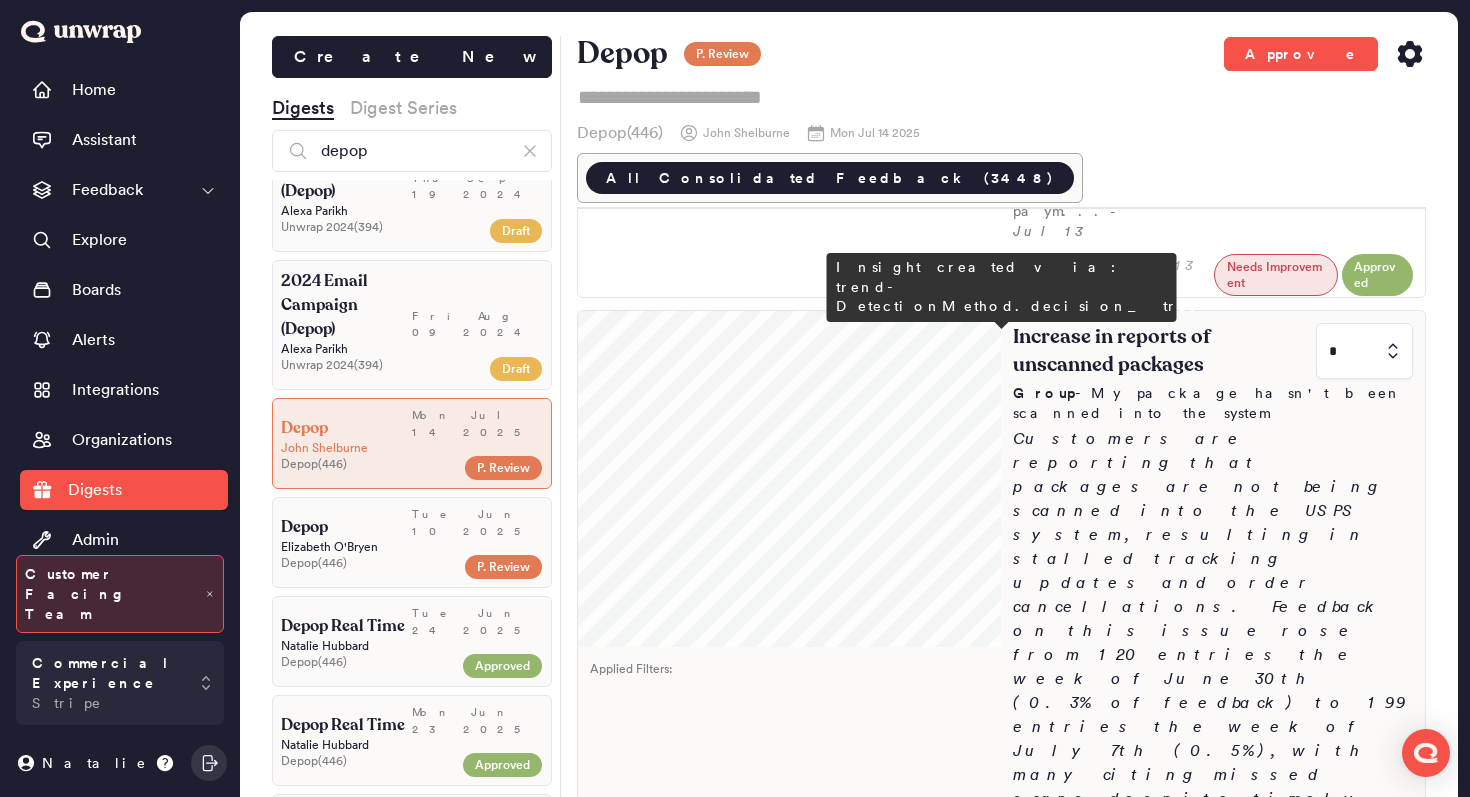 type on "*" 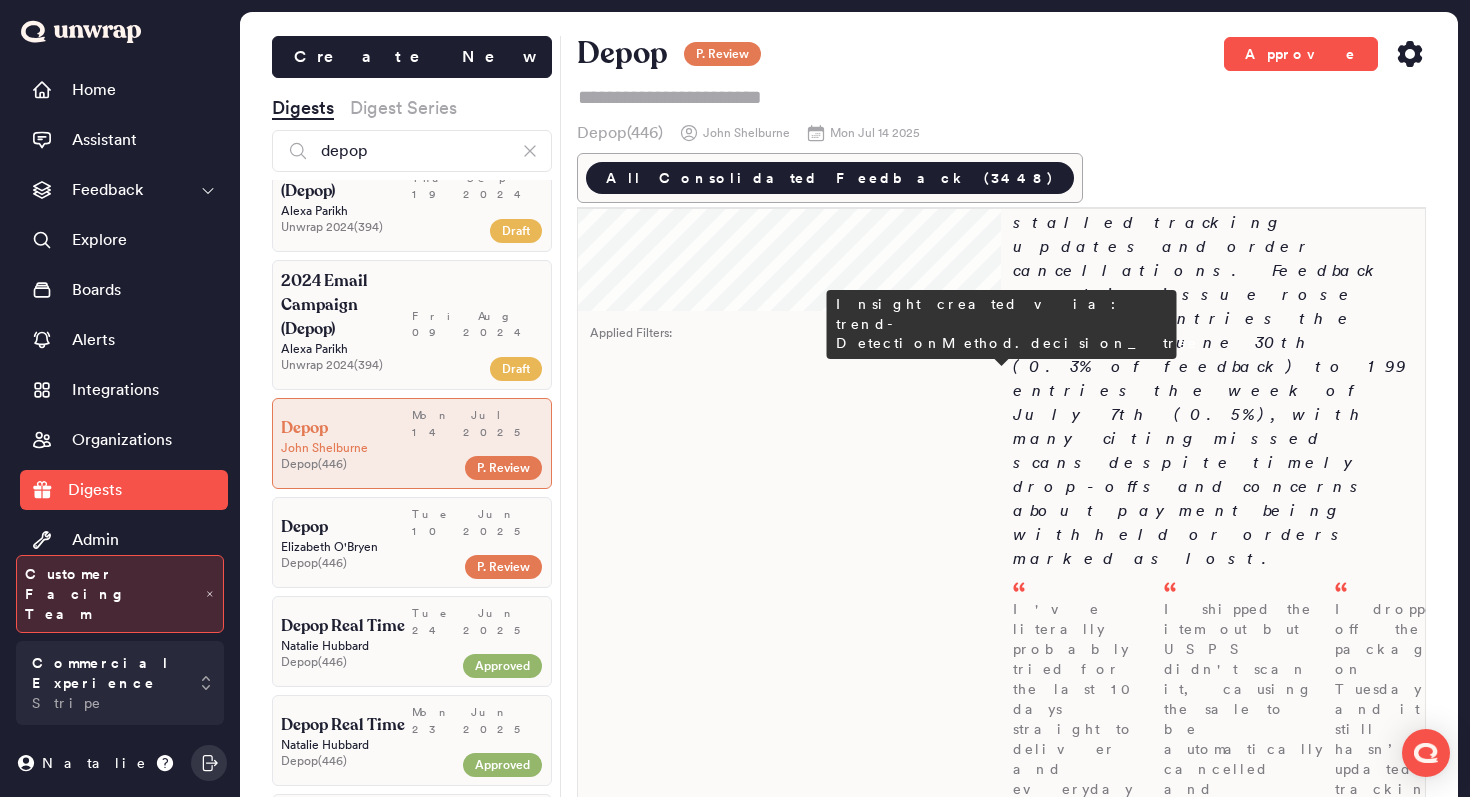 scroll, scrollTop: 1384, scrollLeft: 0, axis: vertical 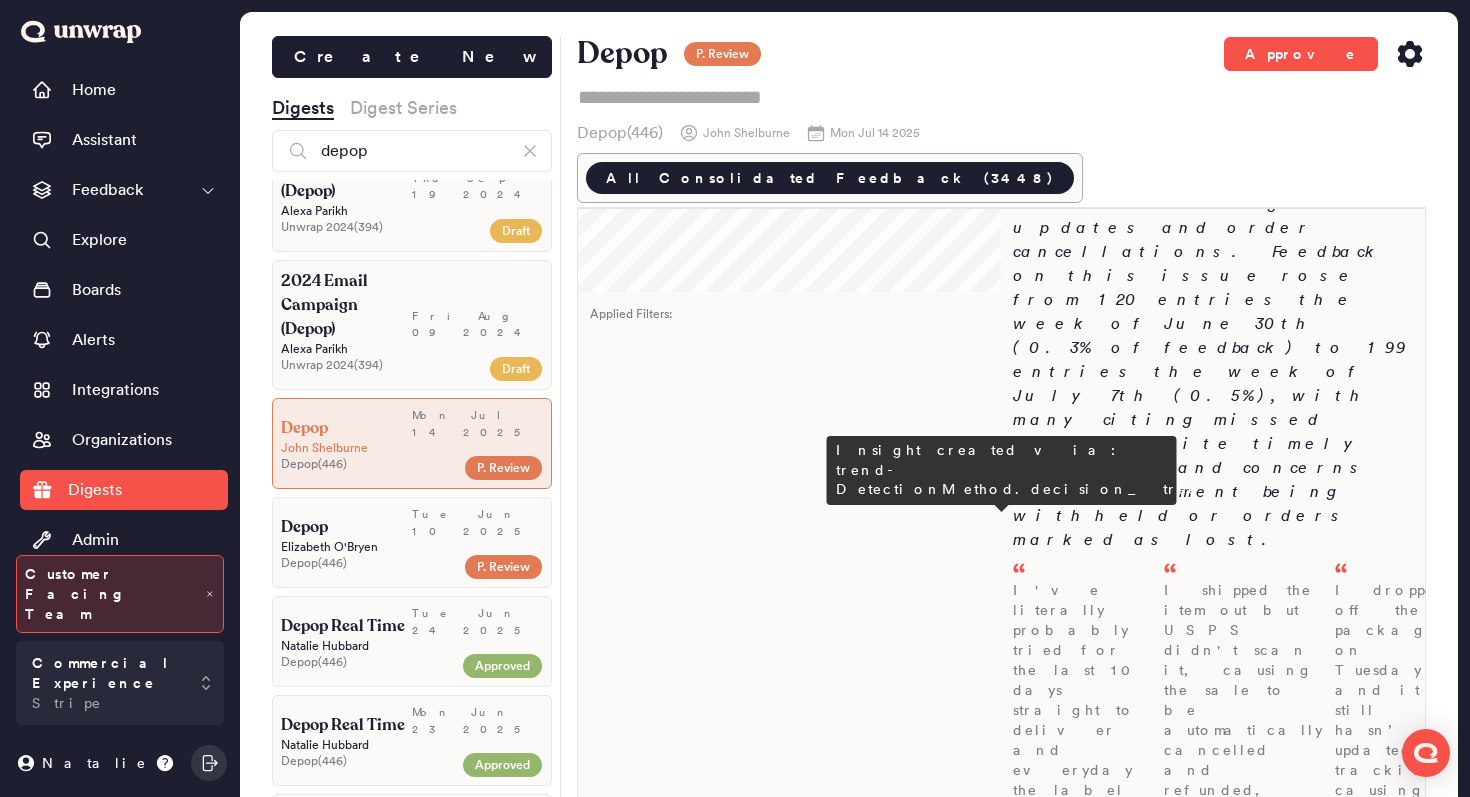 click at bounding box center [1364, 2232] 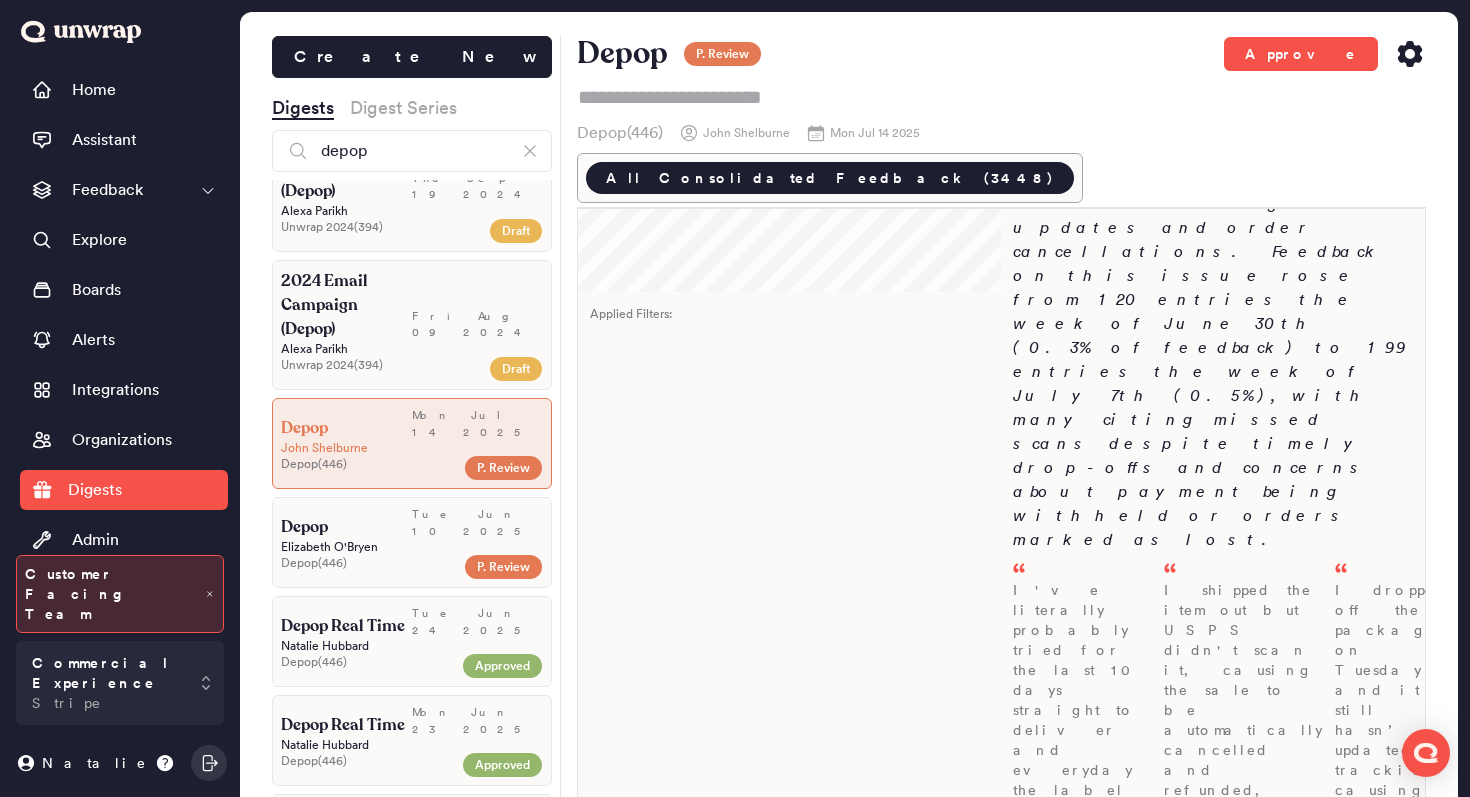 click on "3" at bounding box center [1360, 2454] 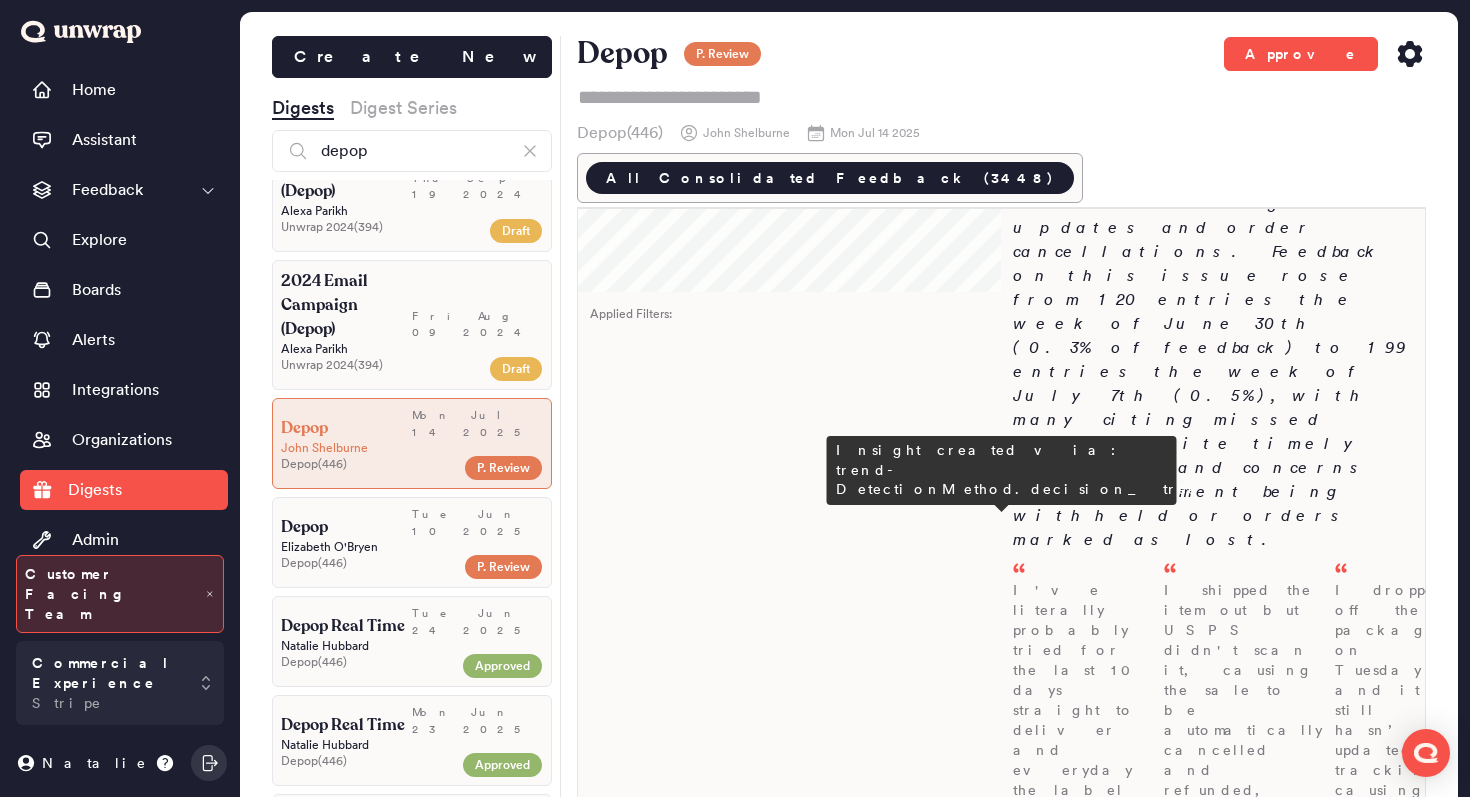 type on "*" 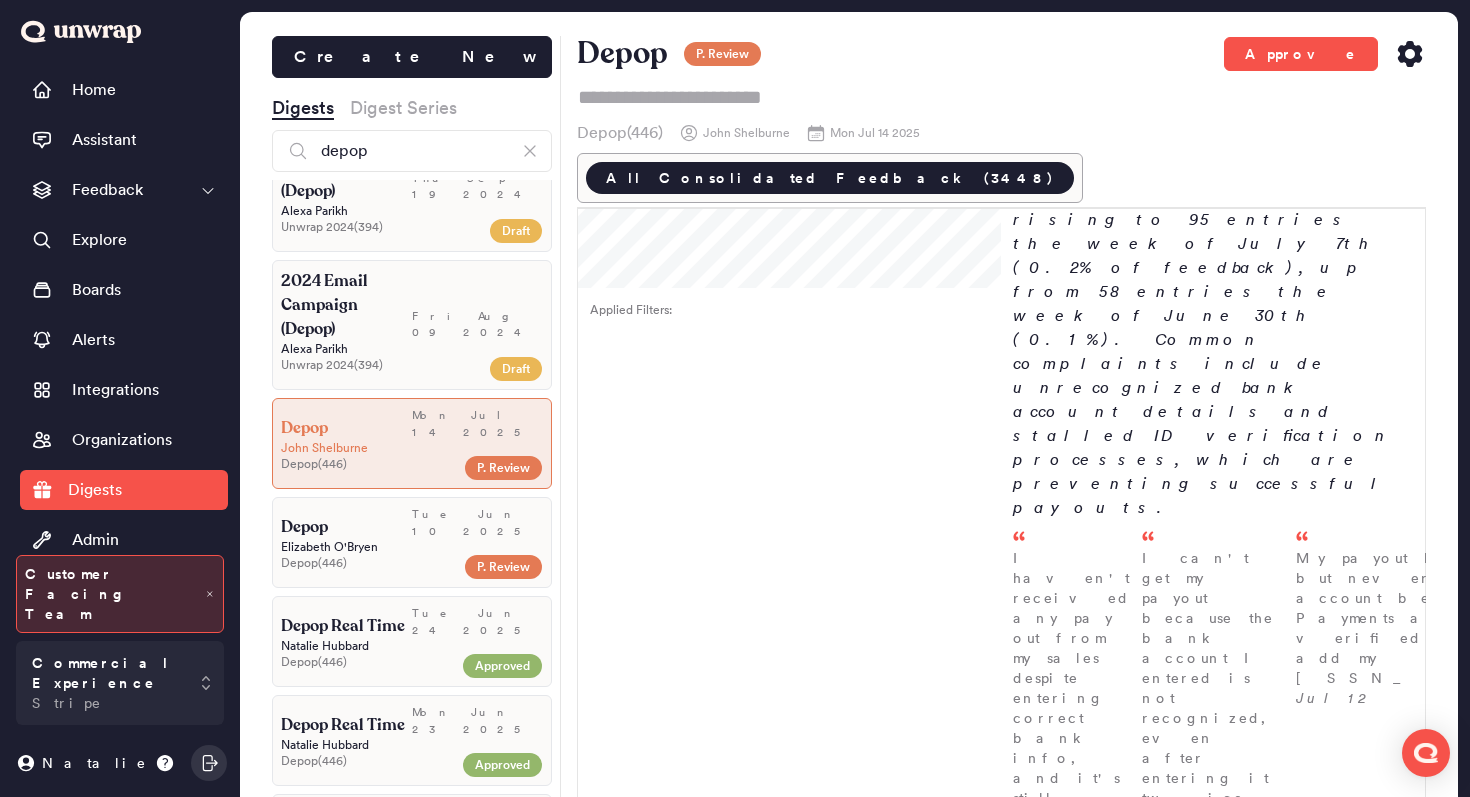 scroll, scrollTop: 0, scrollLeft: 0, axis: both 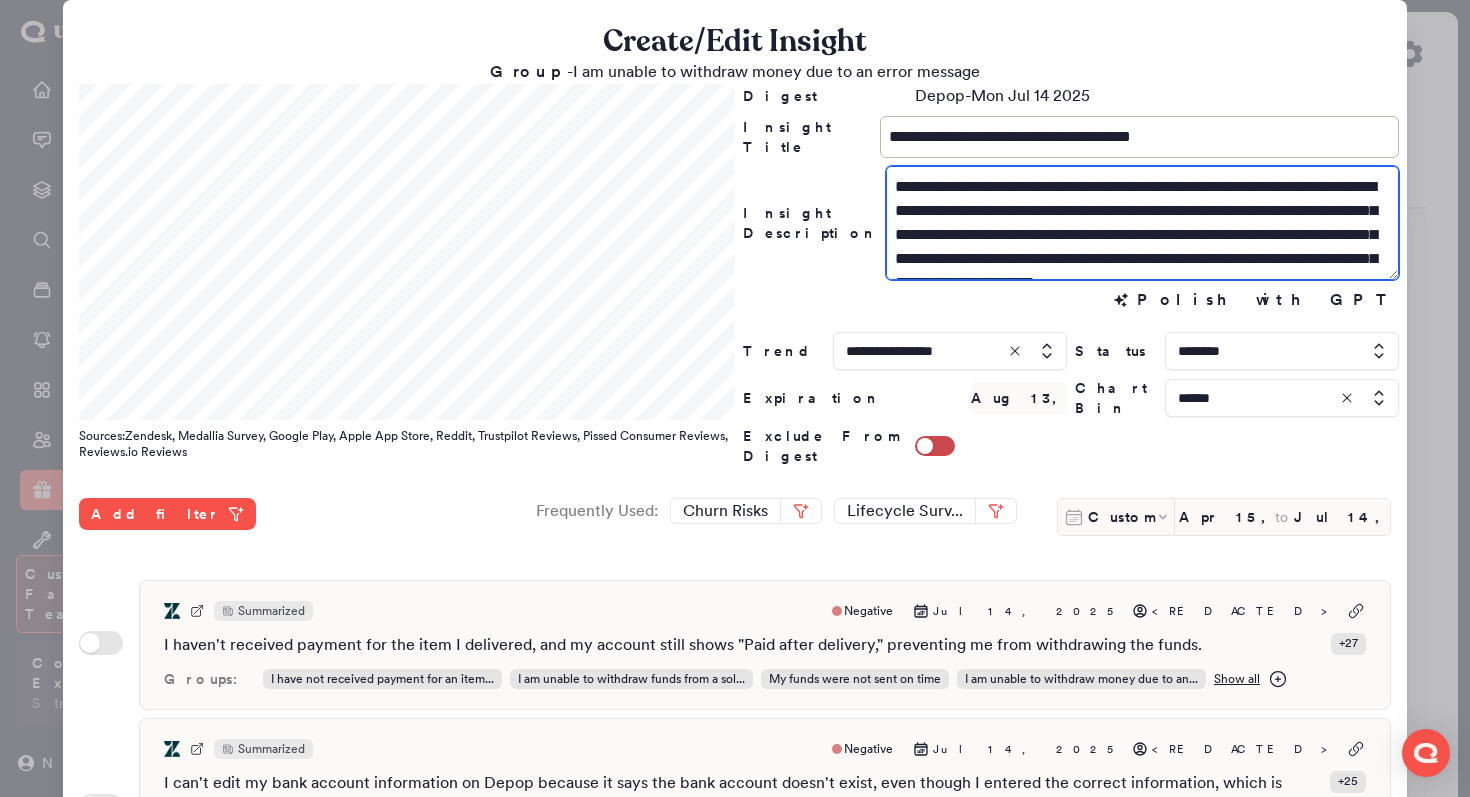 click on "**********" at bounding box center (1142, 223) 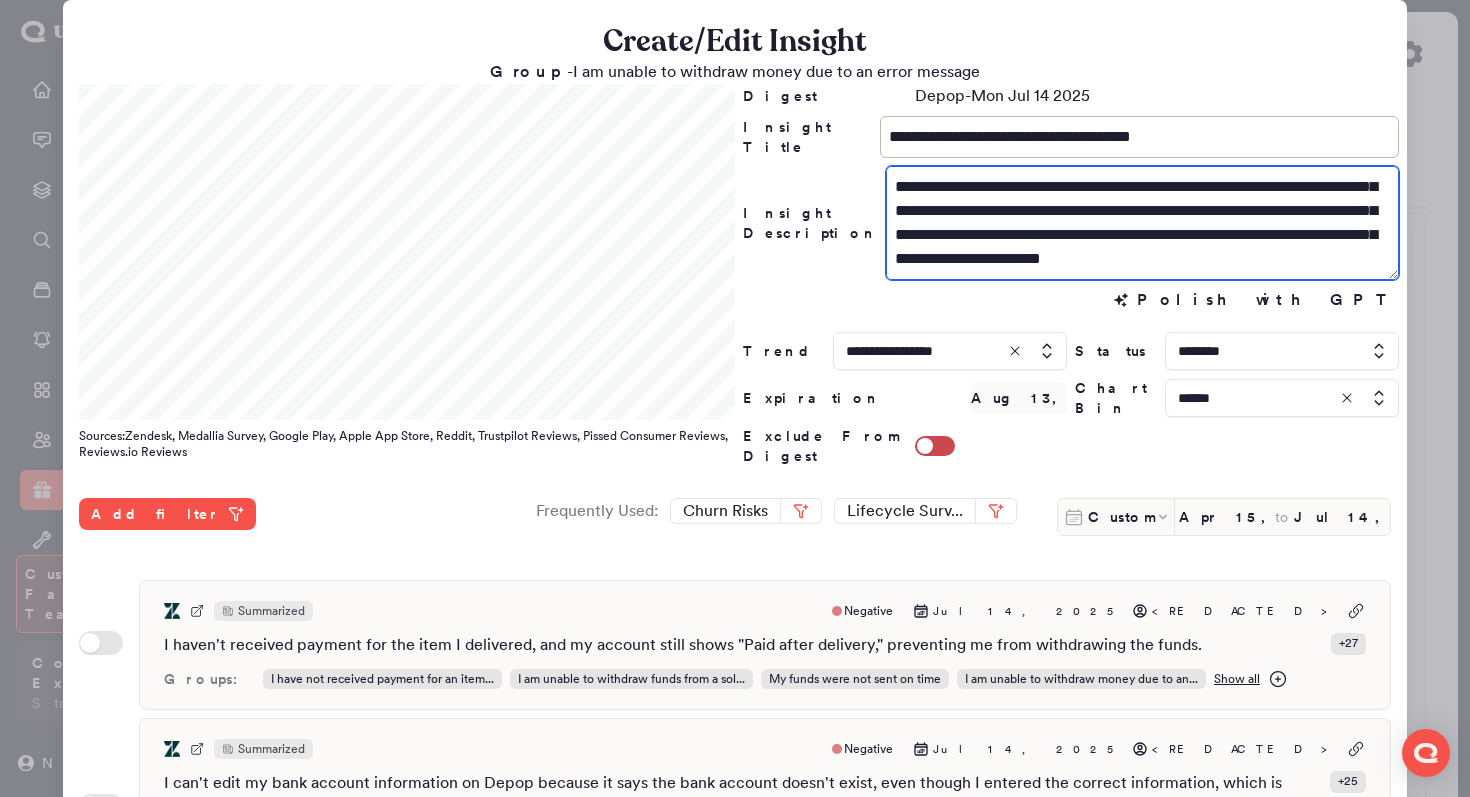 scroll, scrollTop: 47, scrollLeft: 0, axis: vertical 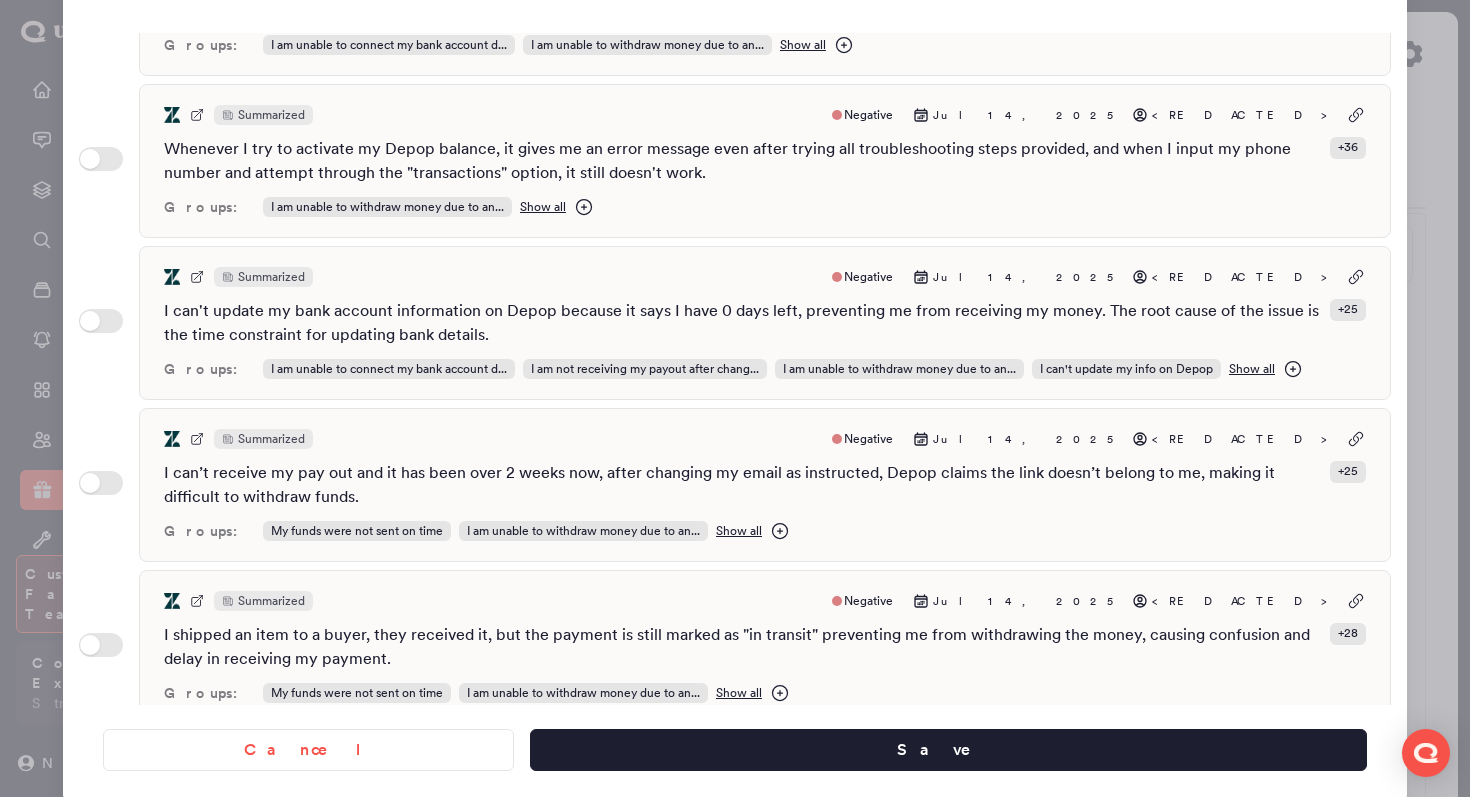 type on "**********" 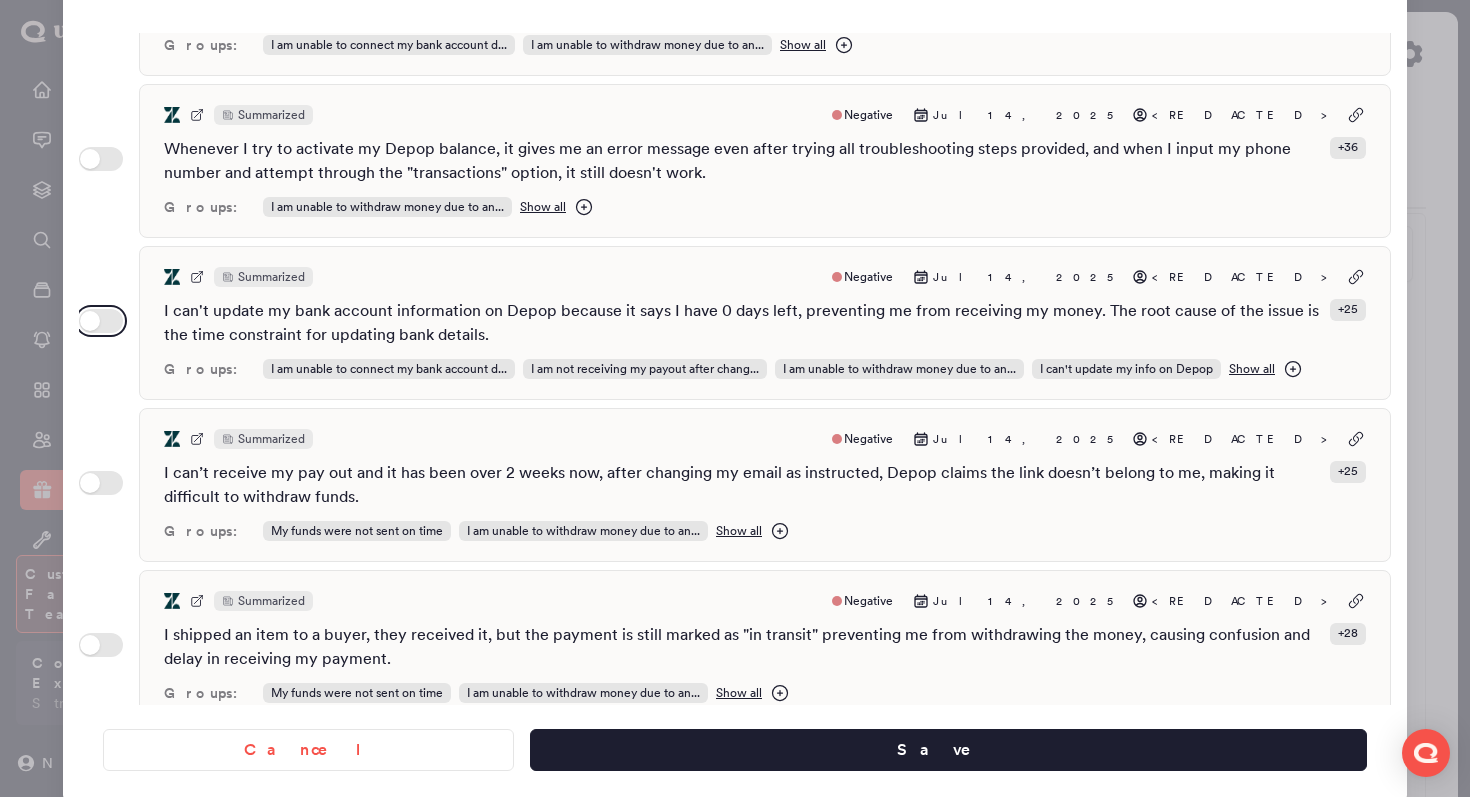 click on "Use setting" at bounding box center (101, 321) 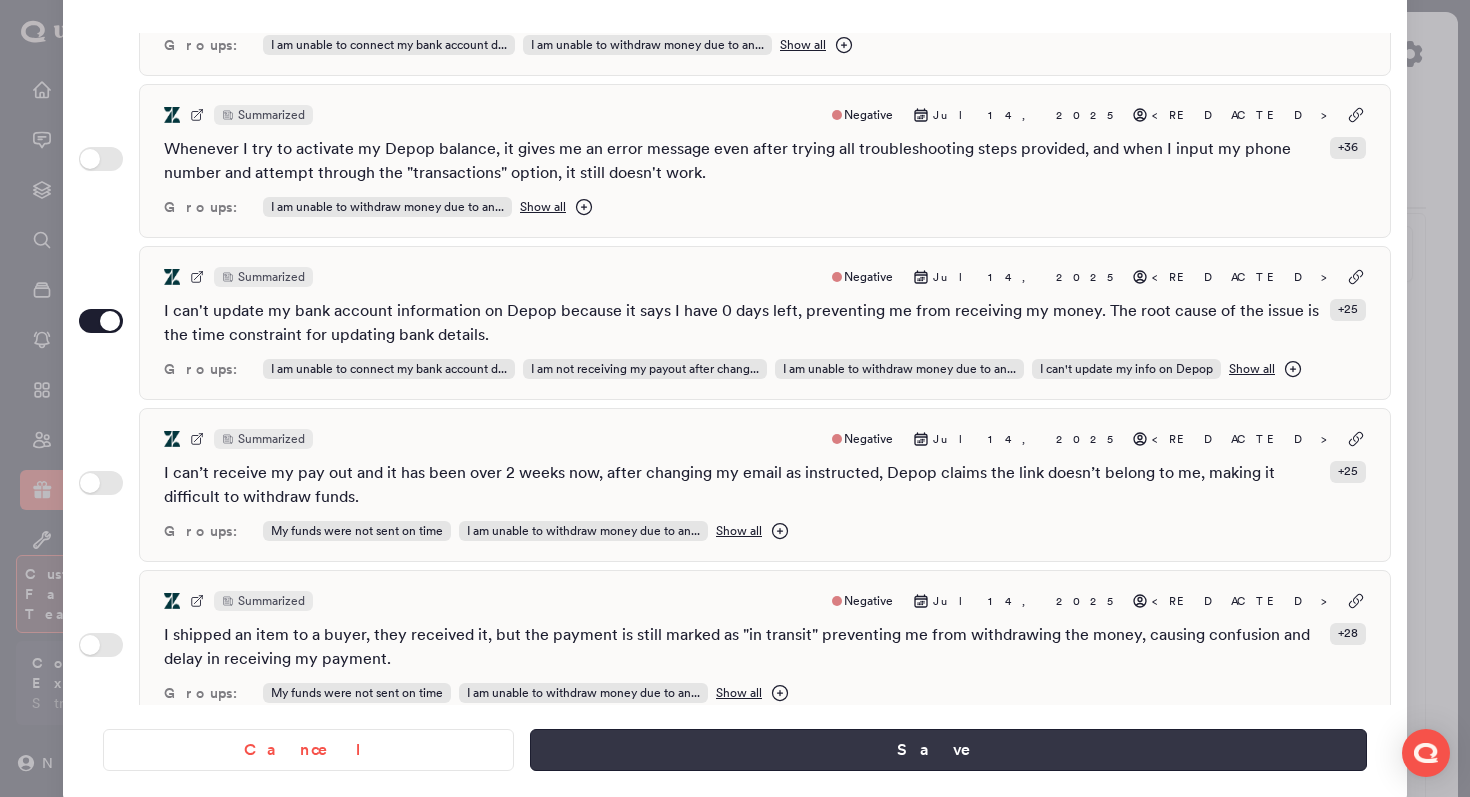 click on "Save" at bounding box center (948, 750) 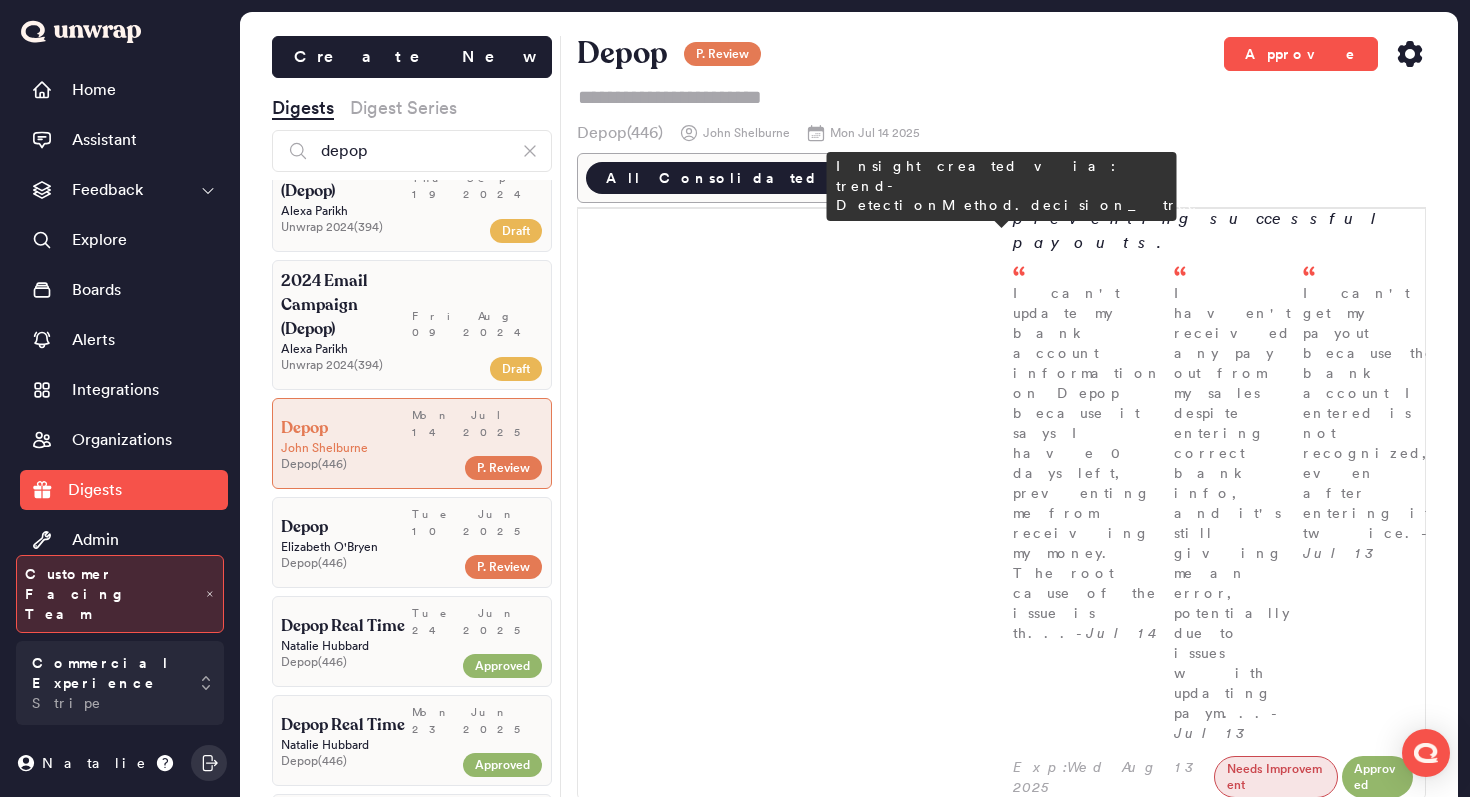 scroll, scrollTop: 547, scrollLeft: 0, axis: vertical 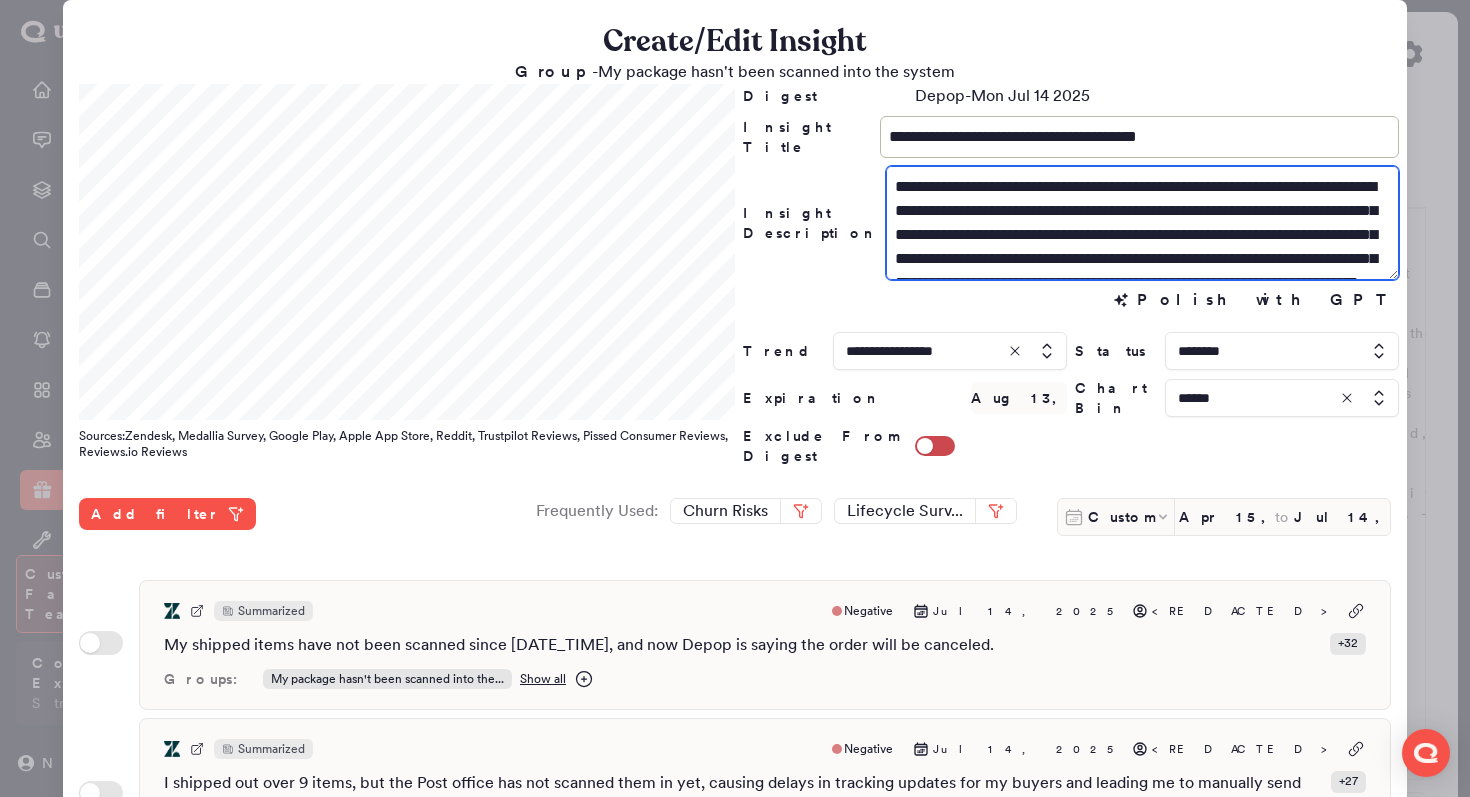 click on "**********" at bounding box center [1142, 223] 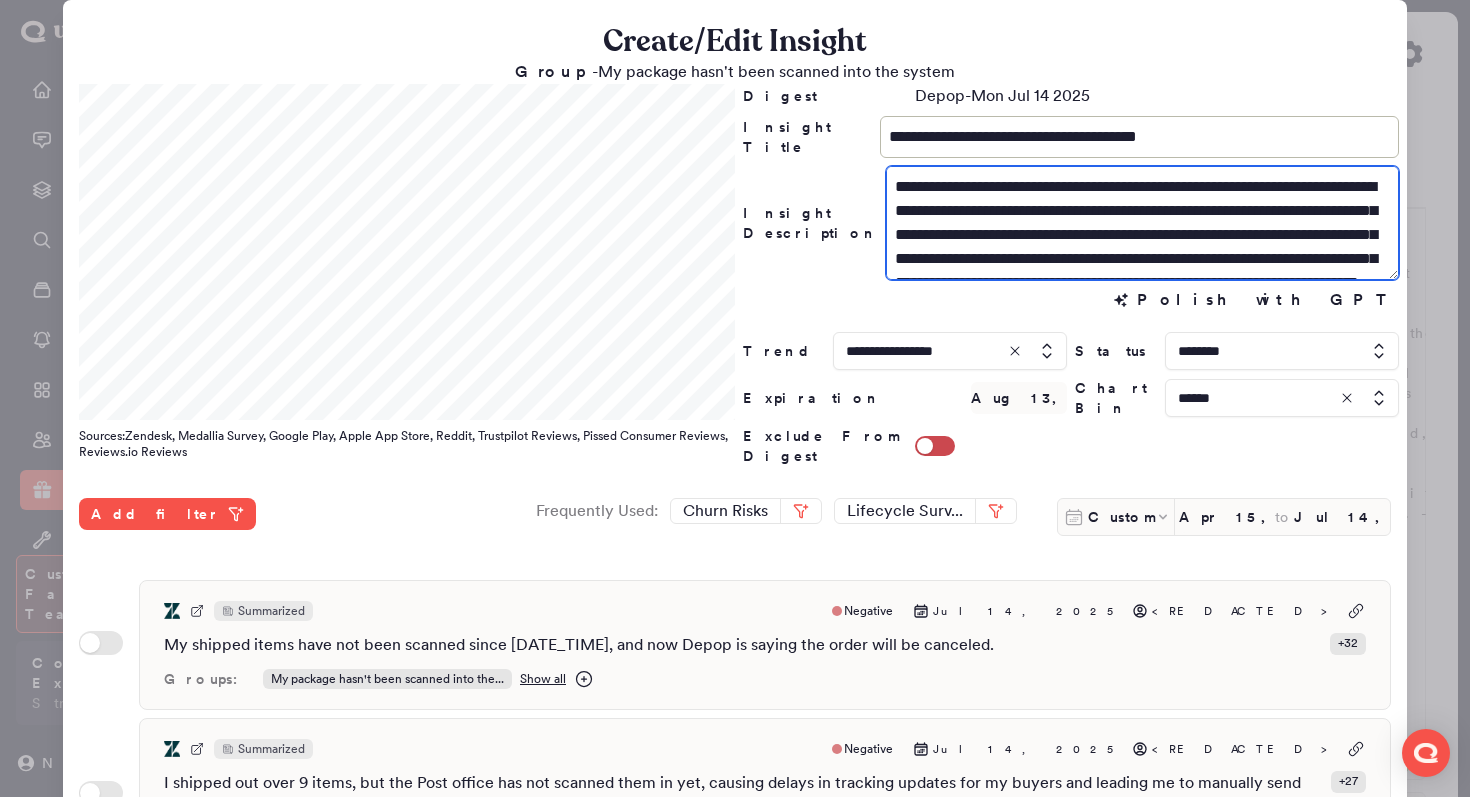 scroll, scrollTop: 48, scrollLeft: 0, axis: vertical 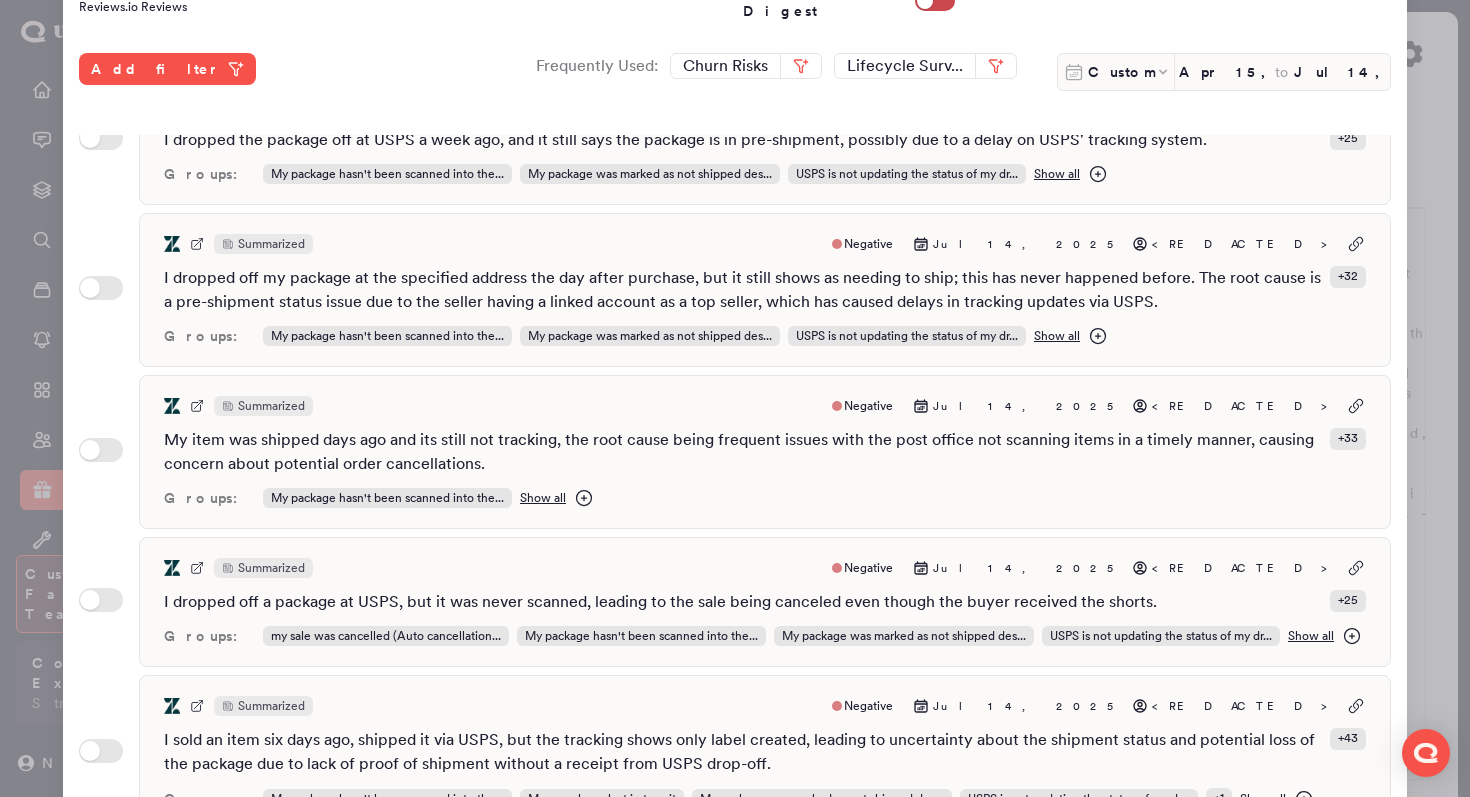 type on "**********" 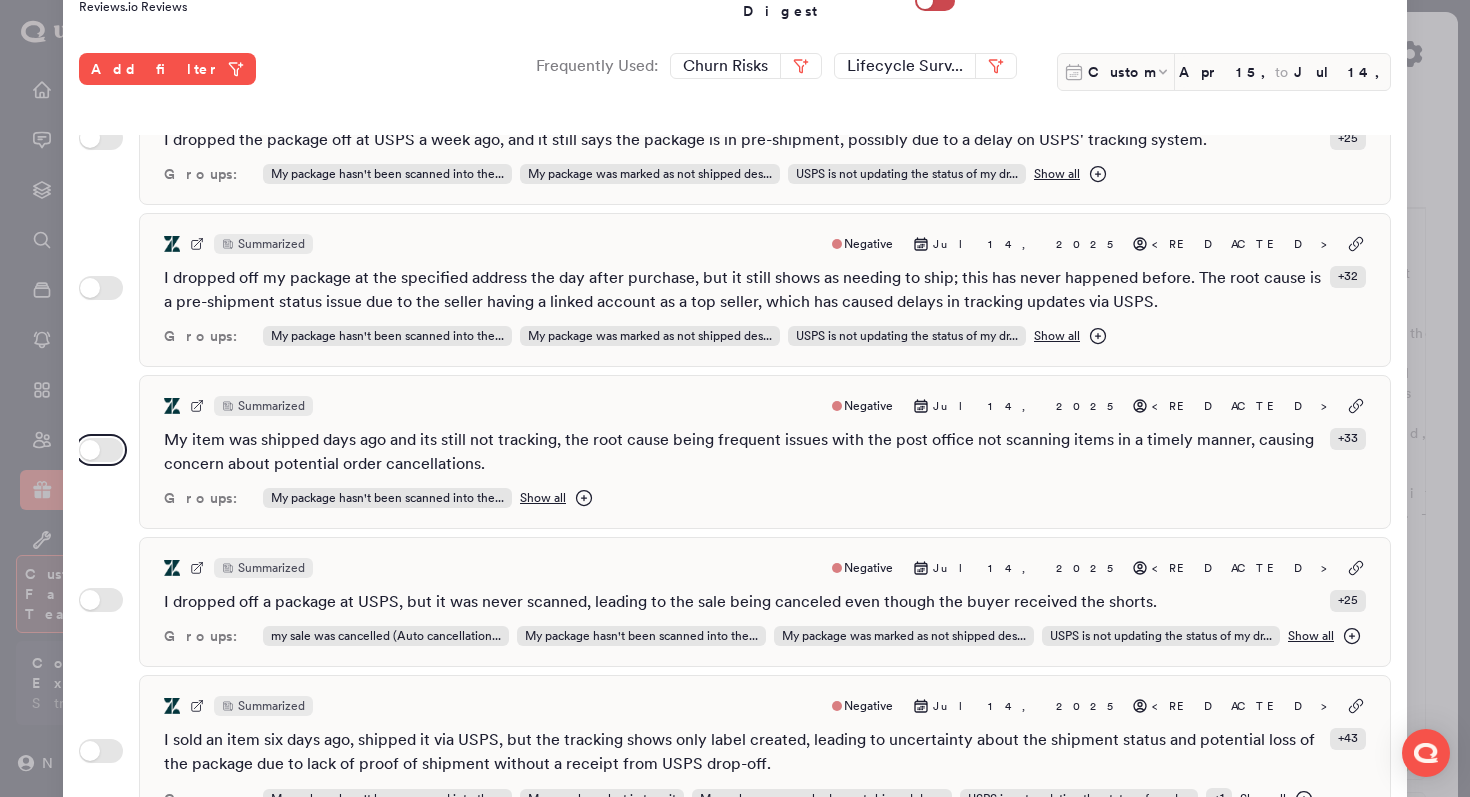 click on "Use setting" at bounding box center [101, 450] 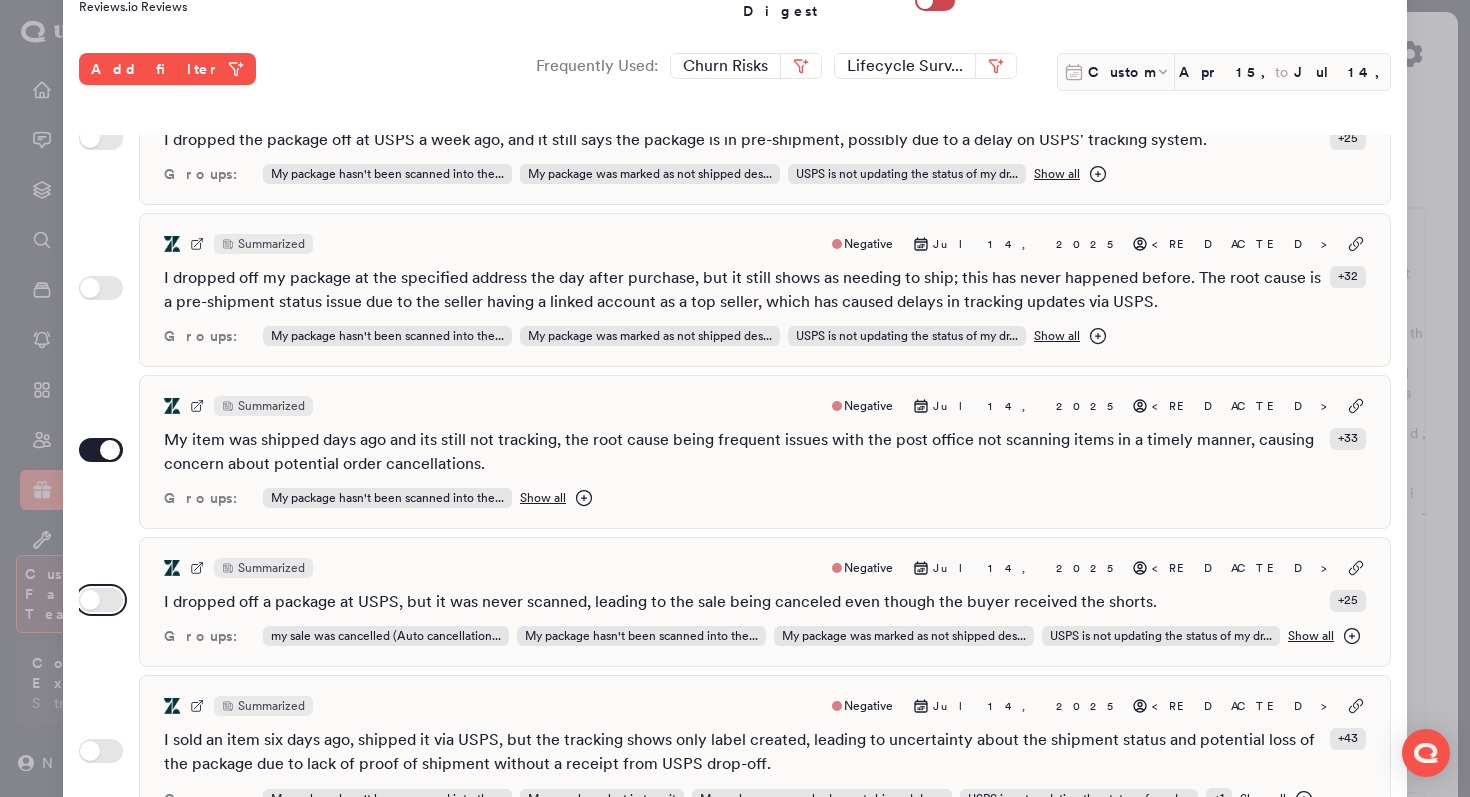 click on "Use setting" at bounding box center [101, 600] 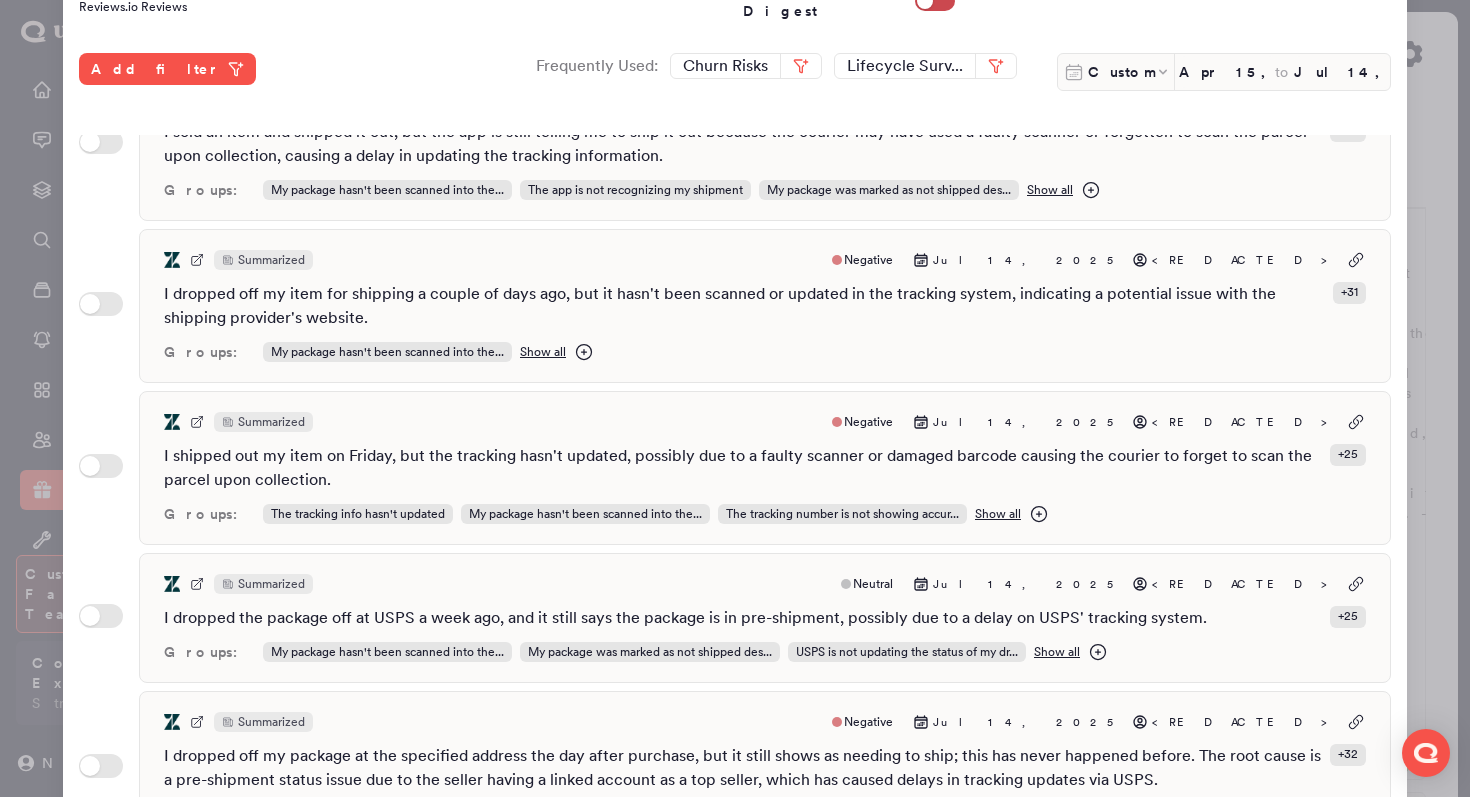 scroll, scrollTop: 1843, scrollLeft: 0, axis: vertical 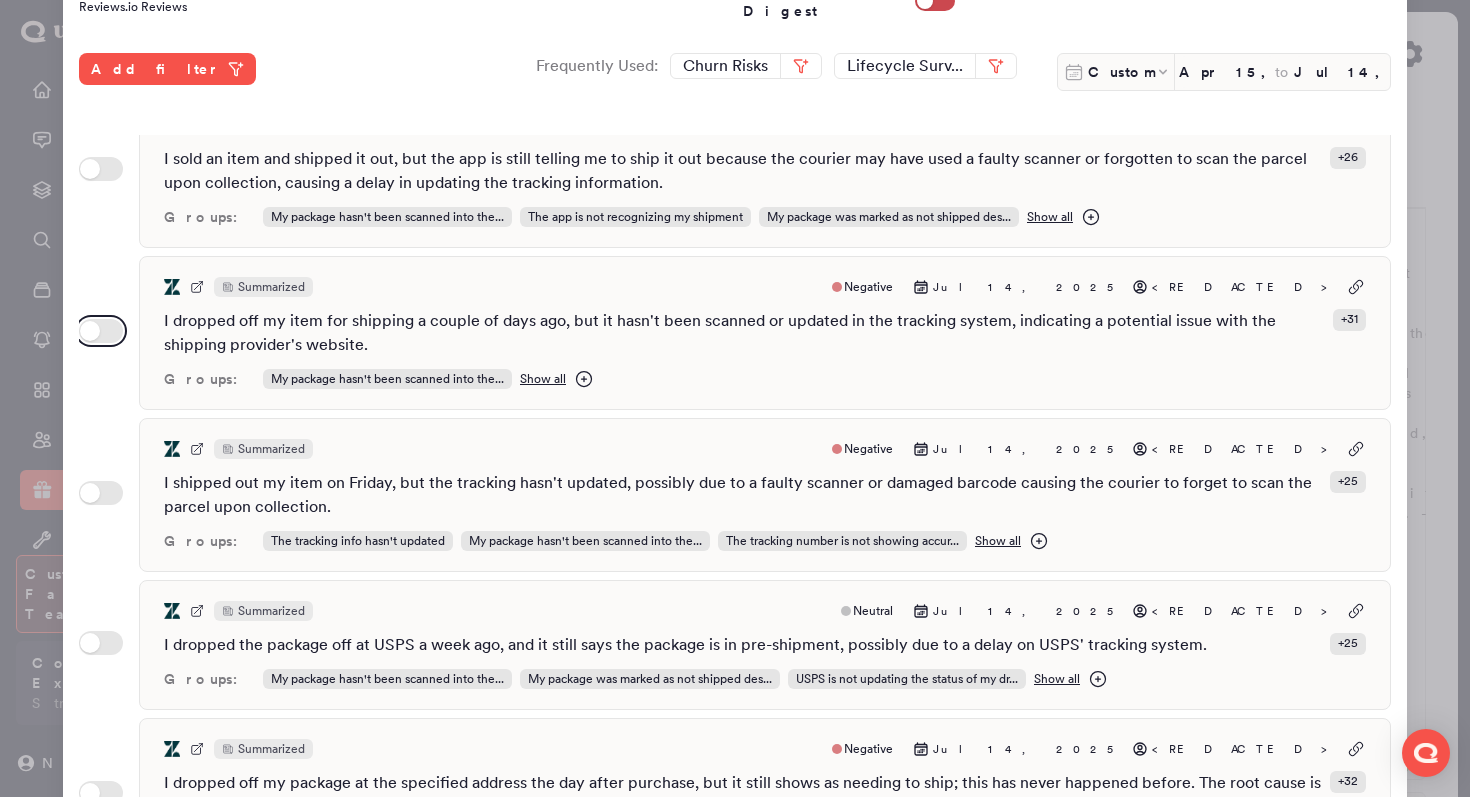 click on "Use setting" at bounding box center [101, 331] 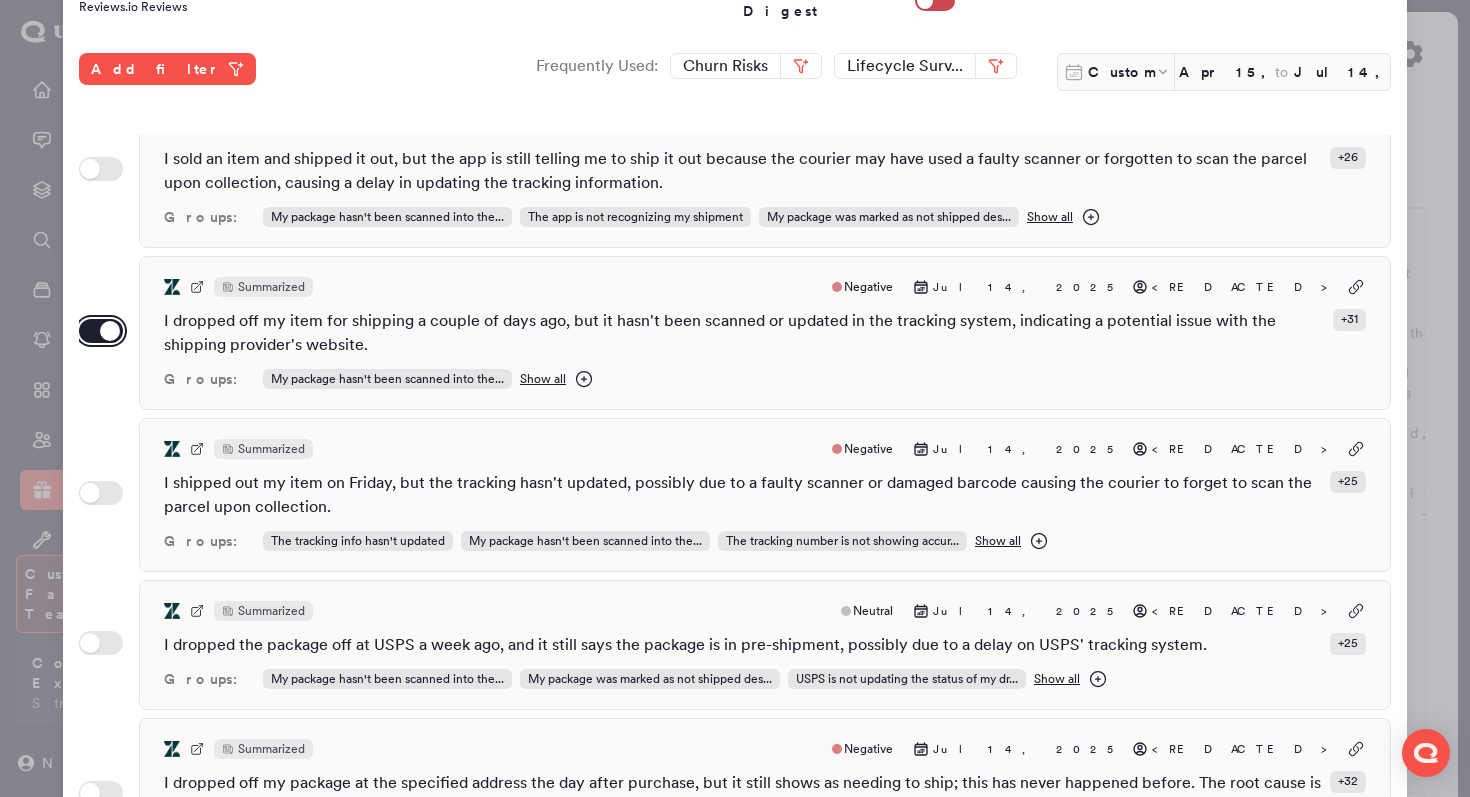 click on "Use setting" at bounding box center [101, 331] 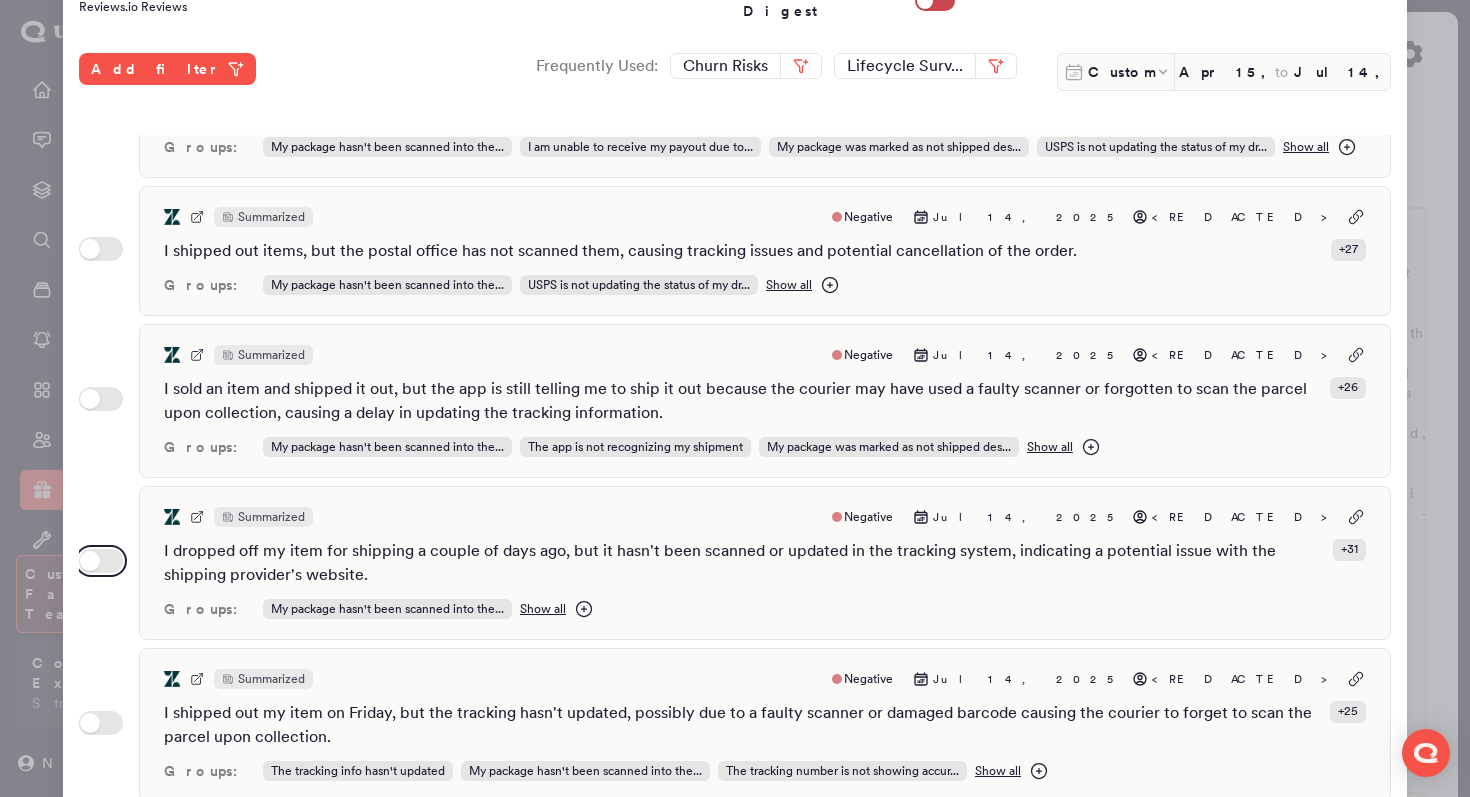 scroll, scrollTop: 1471, scrollLeft: 0, axis: vertical 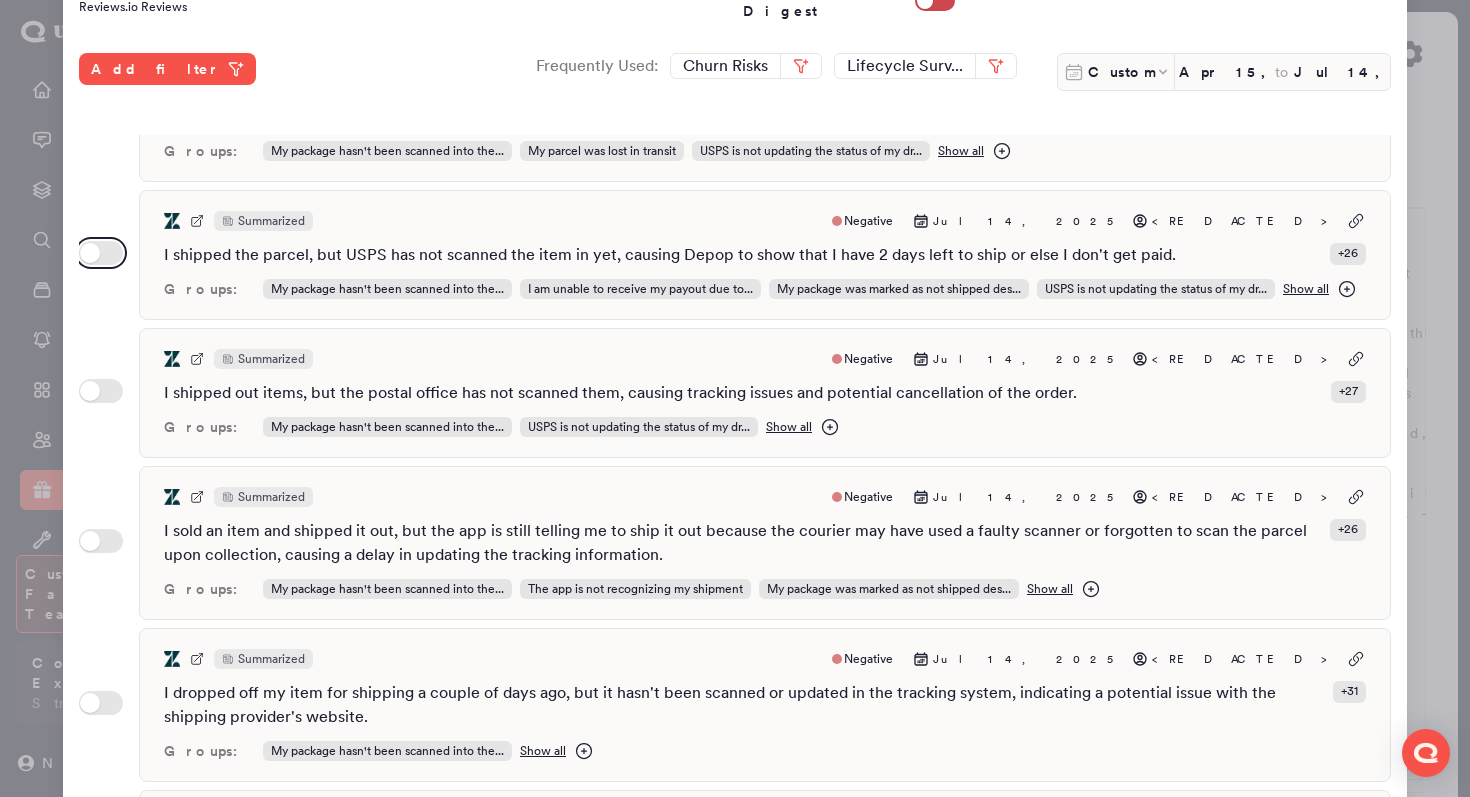 click on "Use setting" at bounding box center (101, 253) 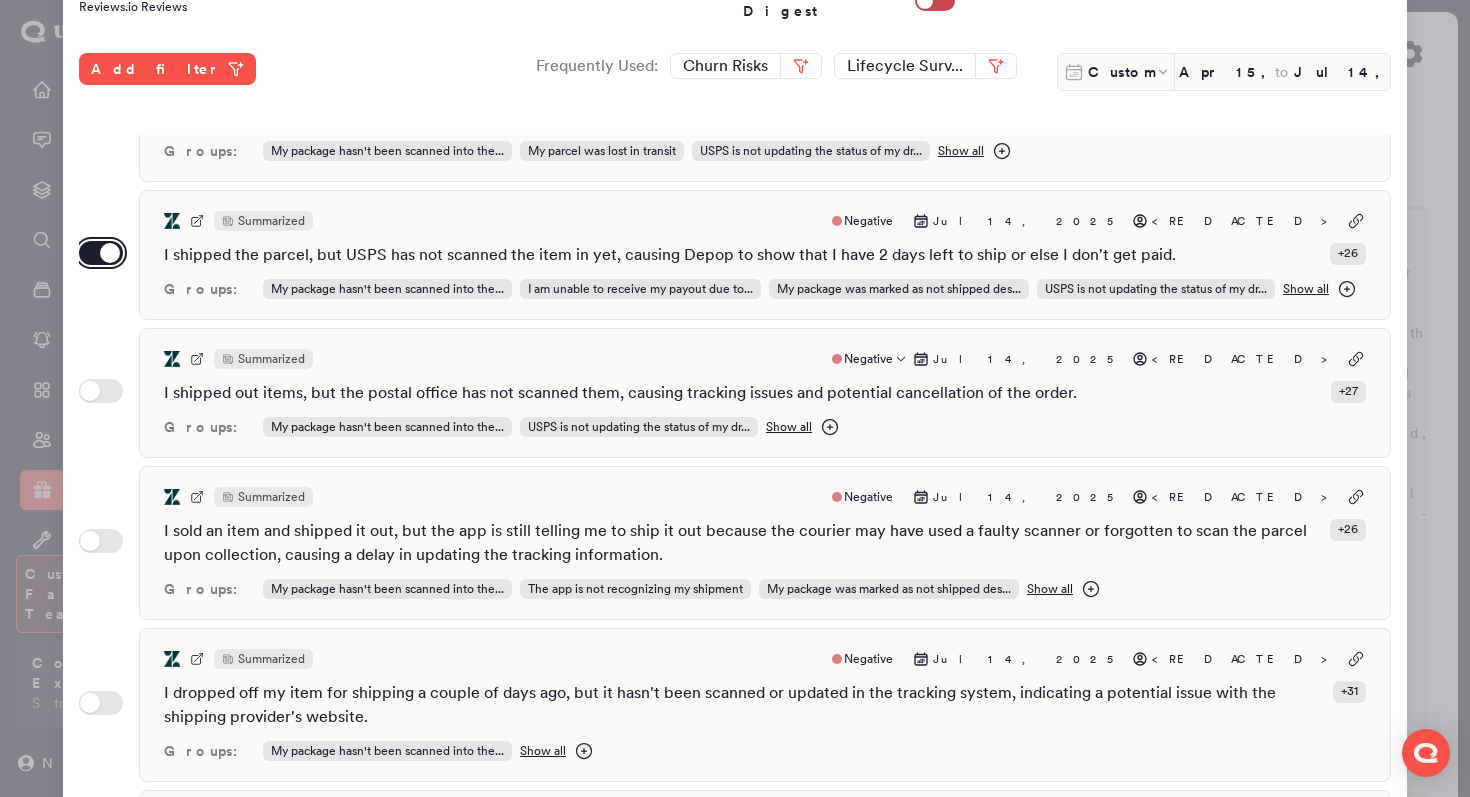 scroll, scrollTop: 2348, scrollLeft: 0, axis: vertical 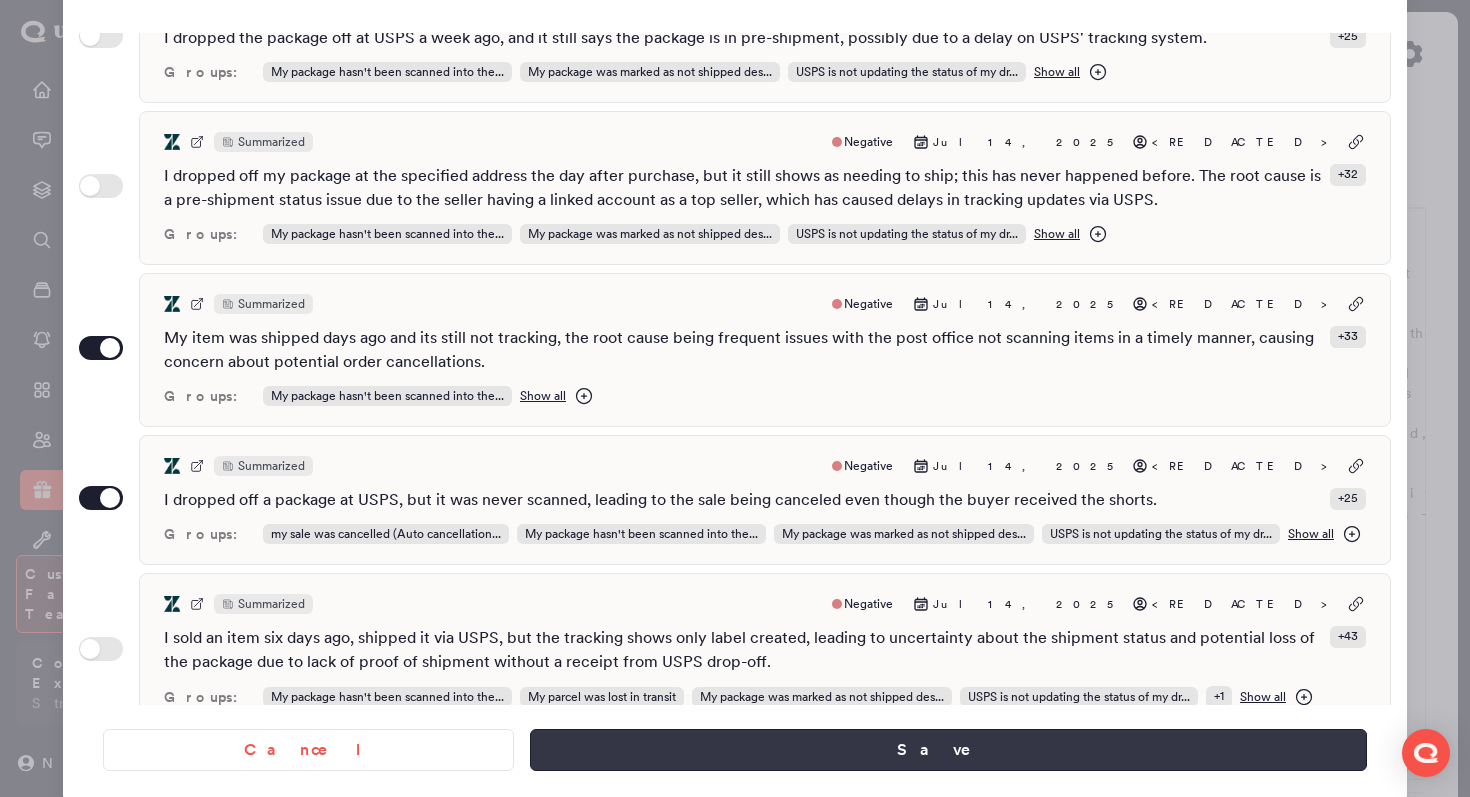click on "Save" at bounding box center (948, 750) 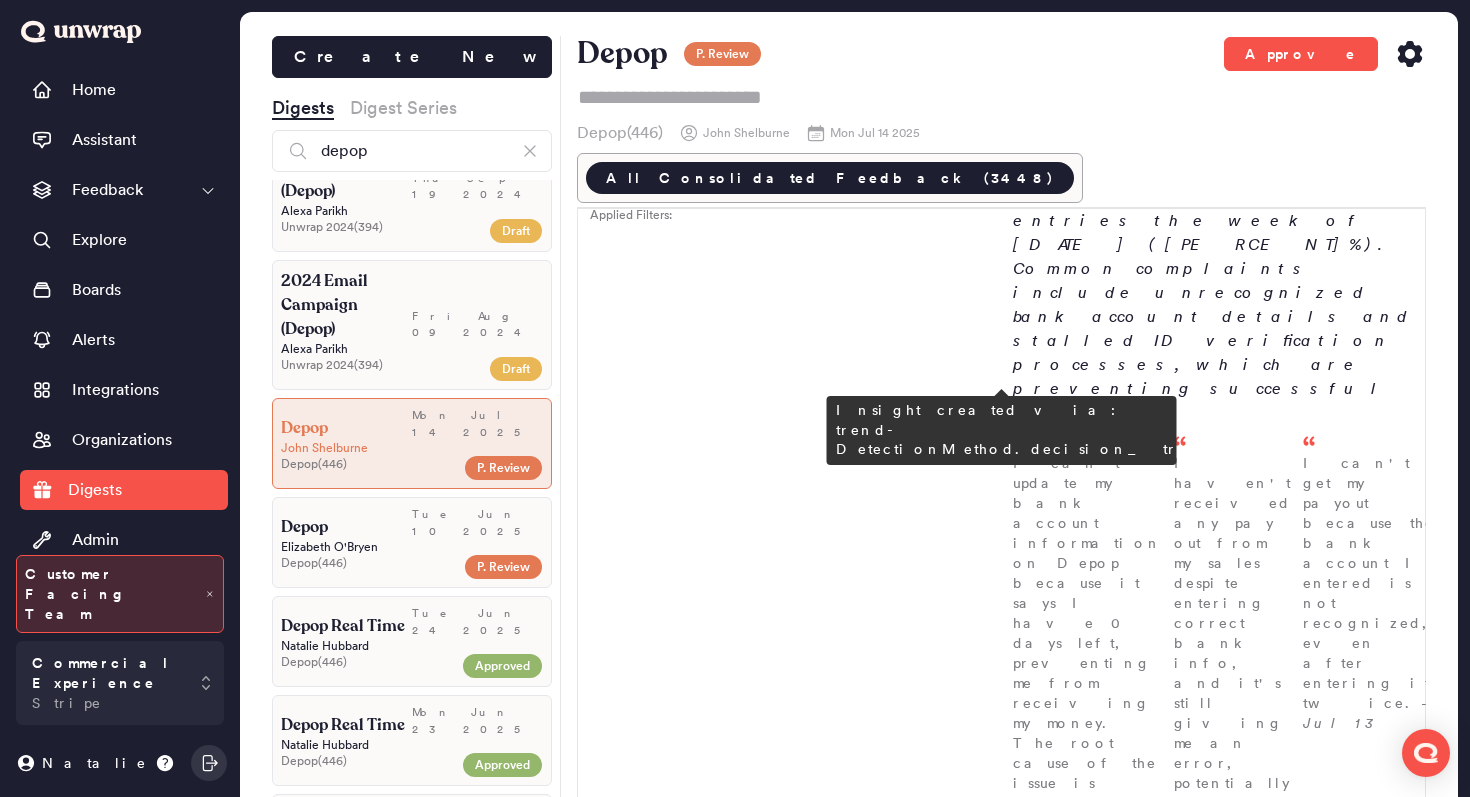 scroll, scrollTop: 392, scrollLeft: 0, axis: vertical 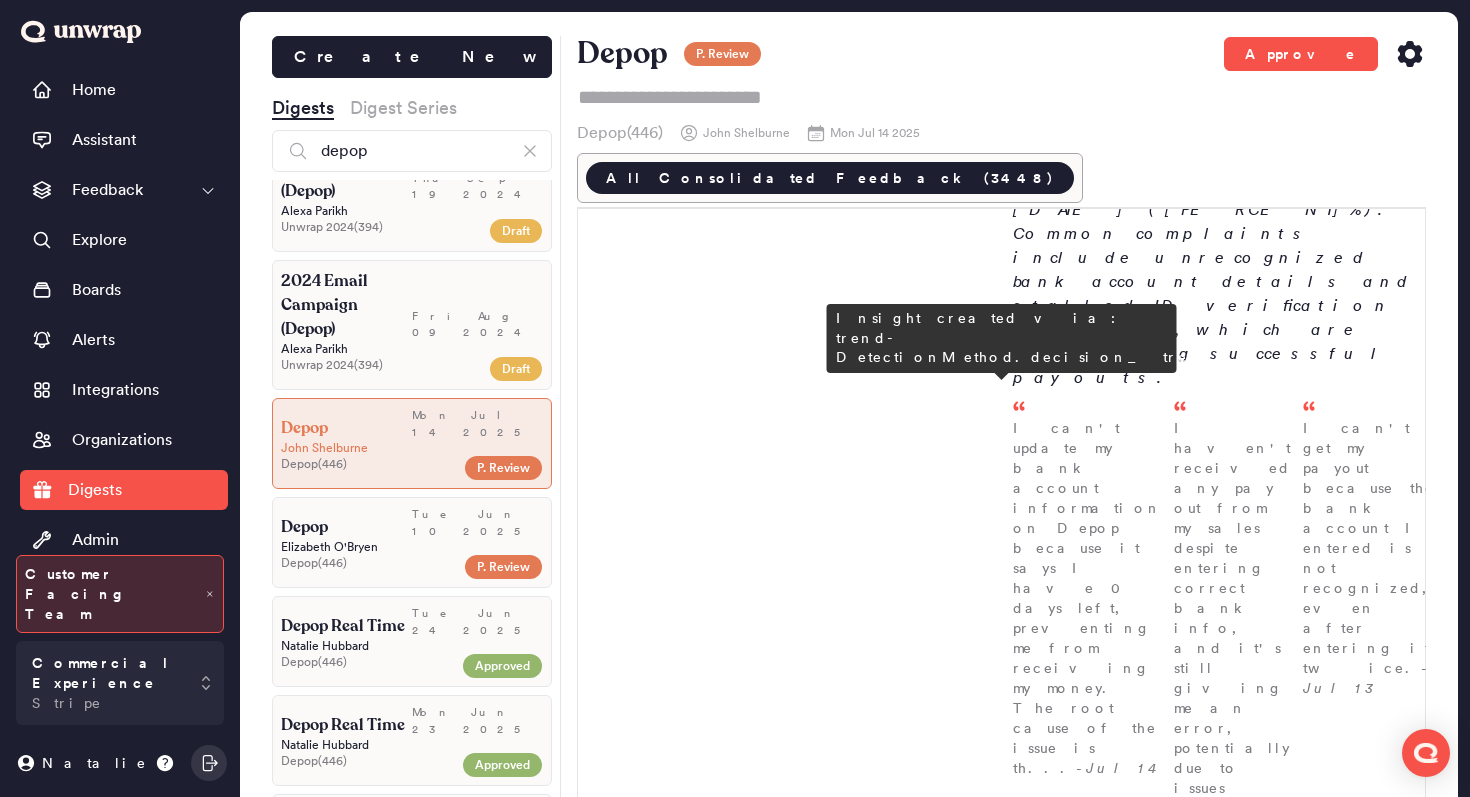 drag, startPoint x: 1366, startPoint y: 407, endPoint x: 1366, endPoint y: 430, distance: 23 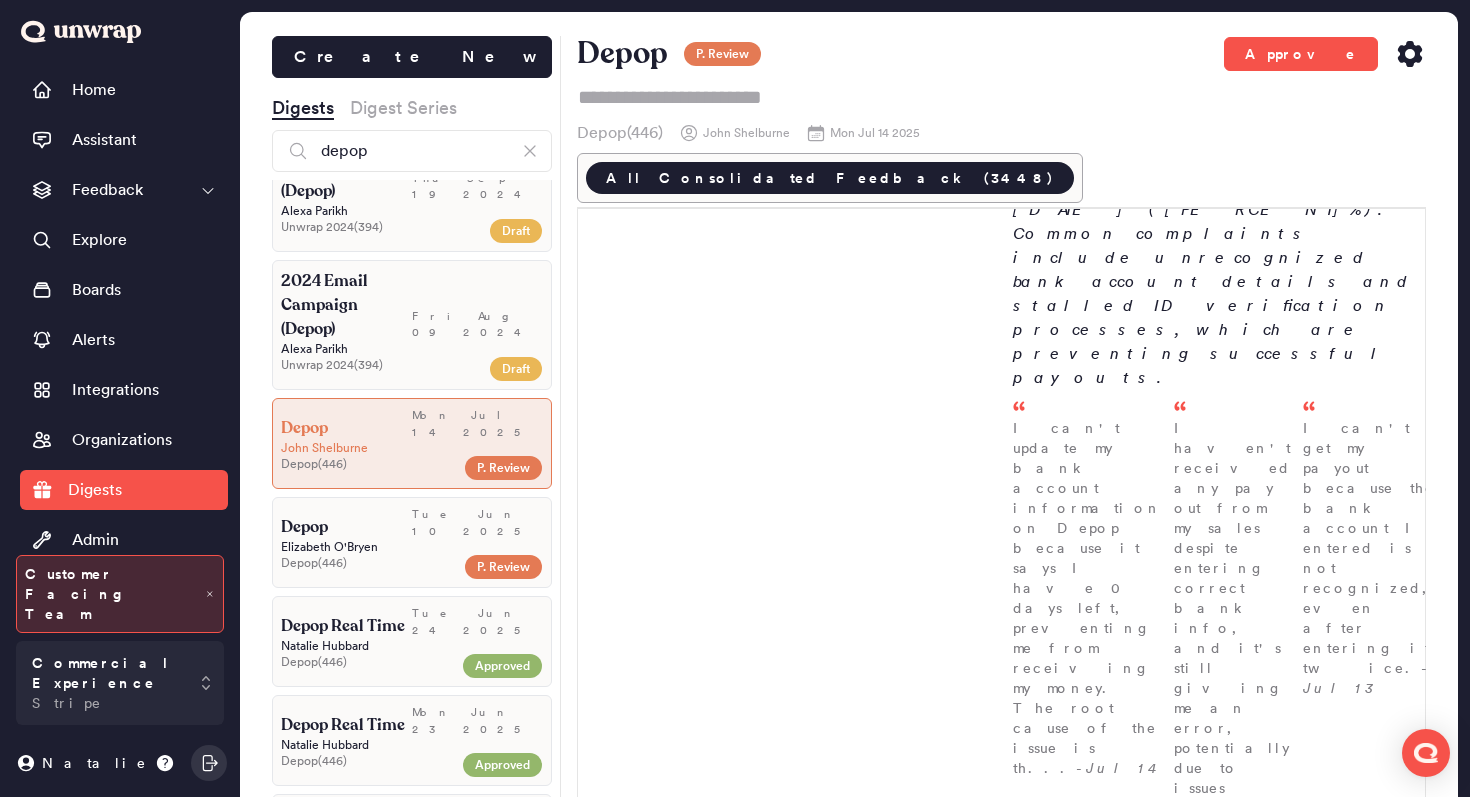 click on "0" at bounding box center [1364, 1099] 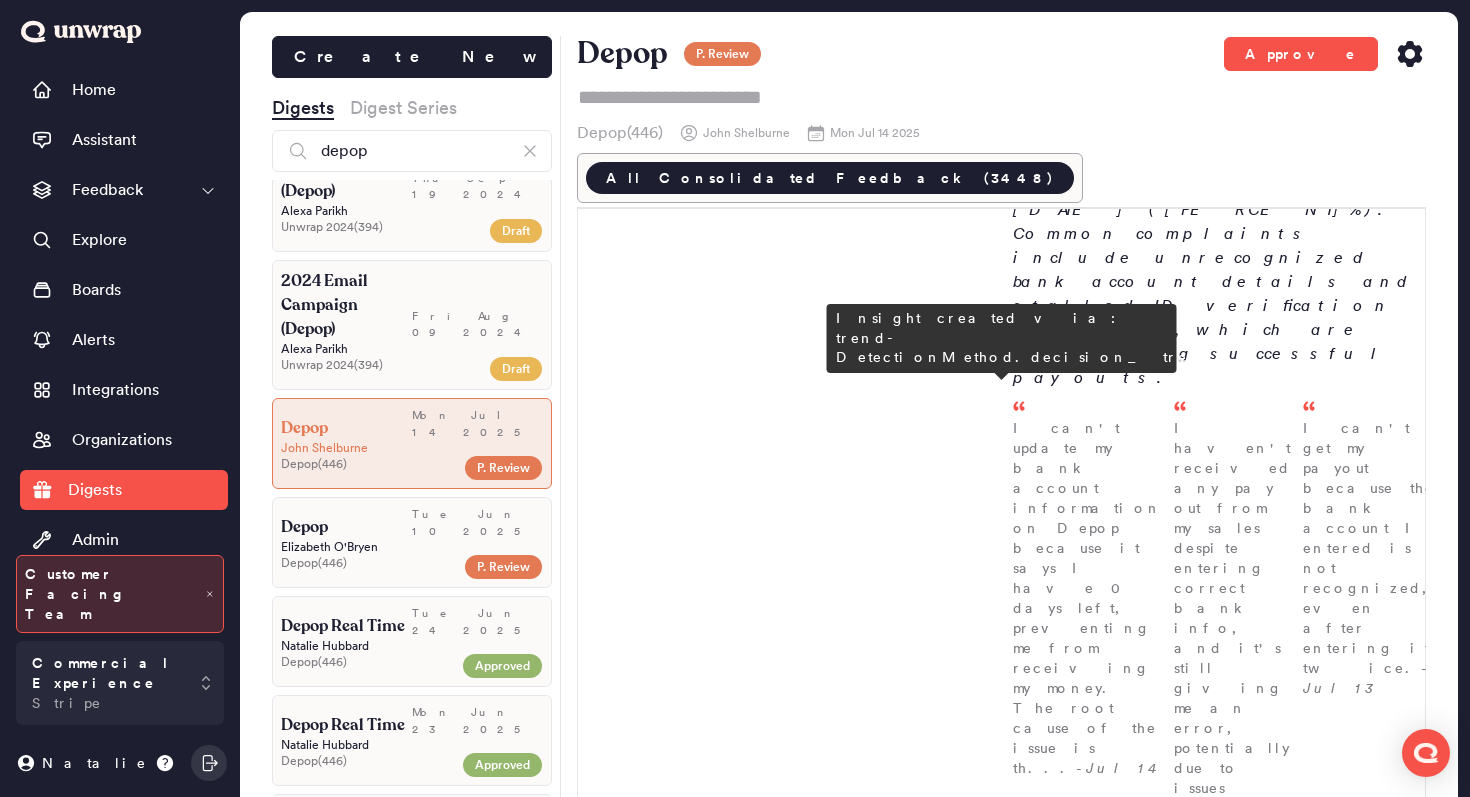 type on "*" 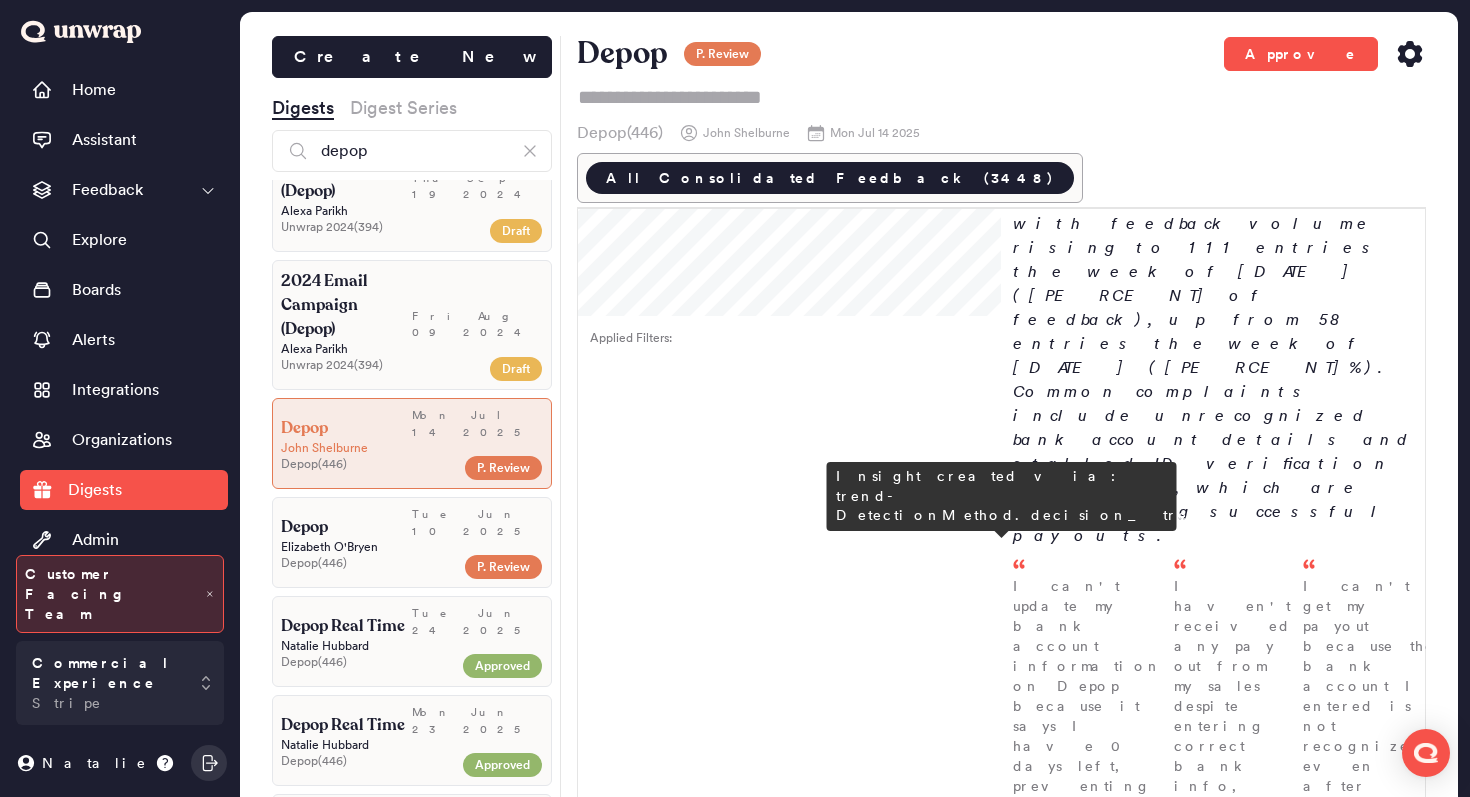 scroll, scrollTop: 0, scrollLeft: 0, axis: both 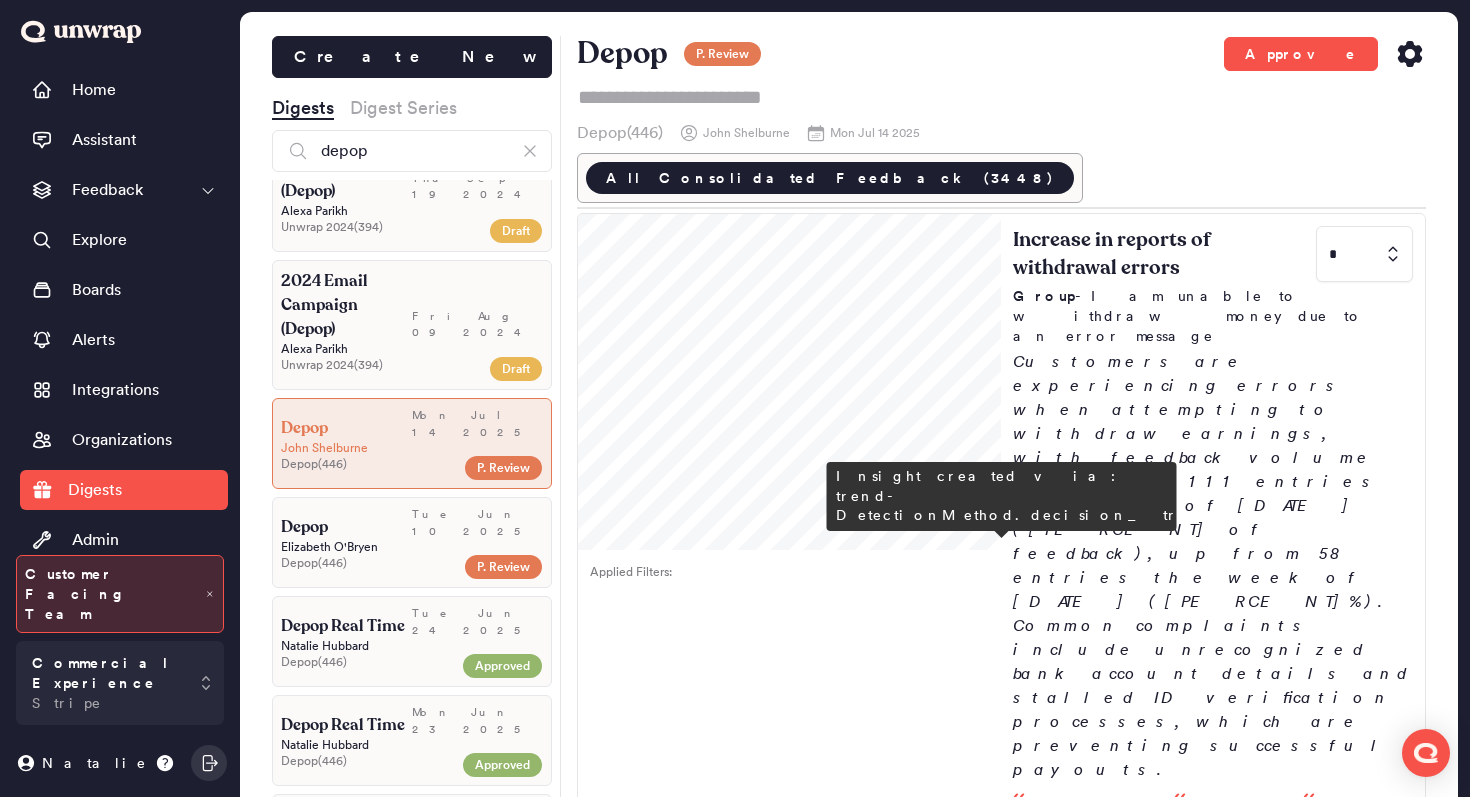 type on "*" 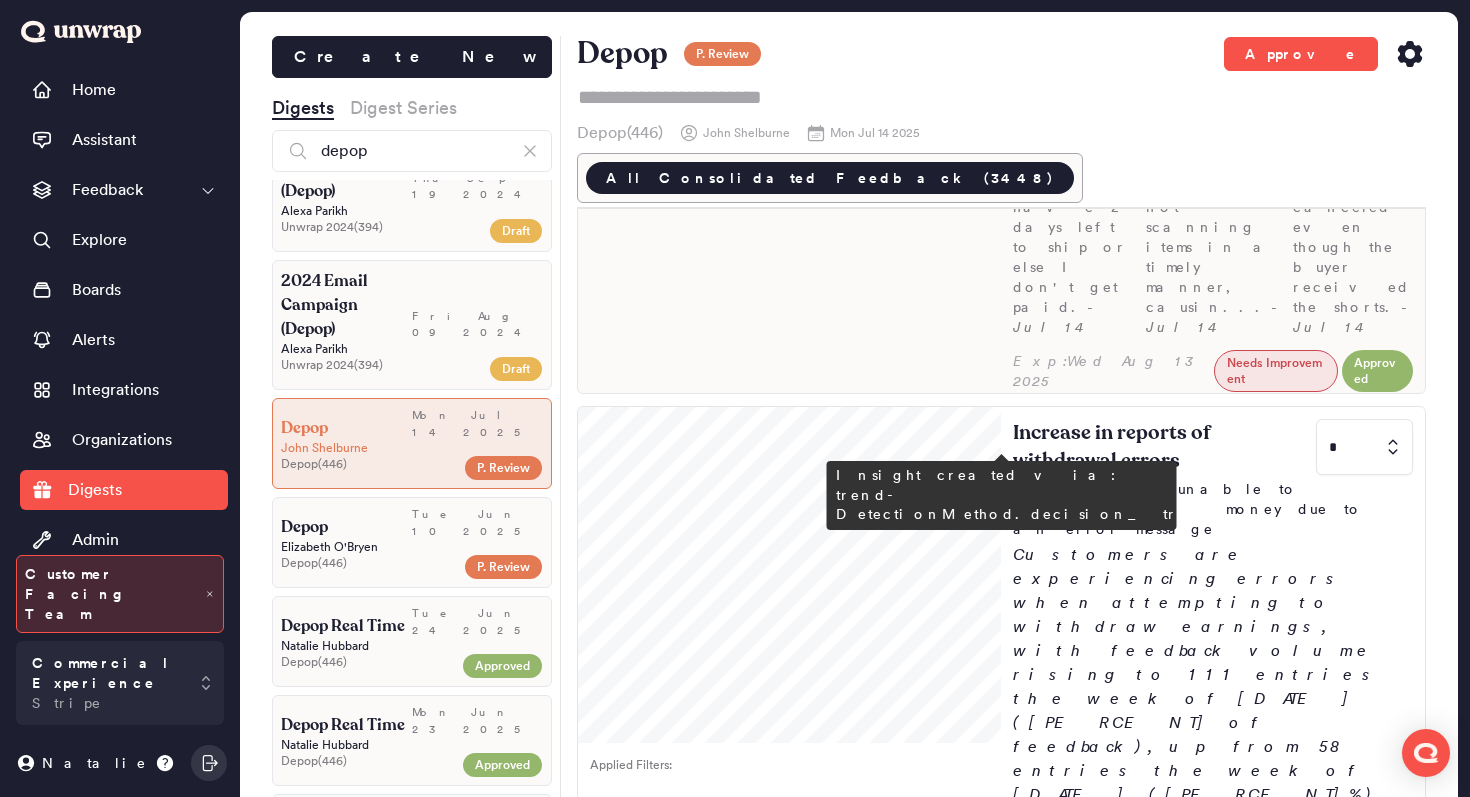 scroll, scrollTop: 940, scrollLeft: 0, axis: vertical 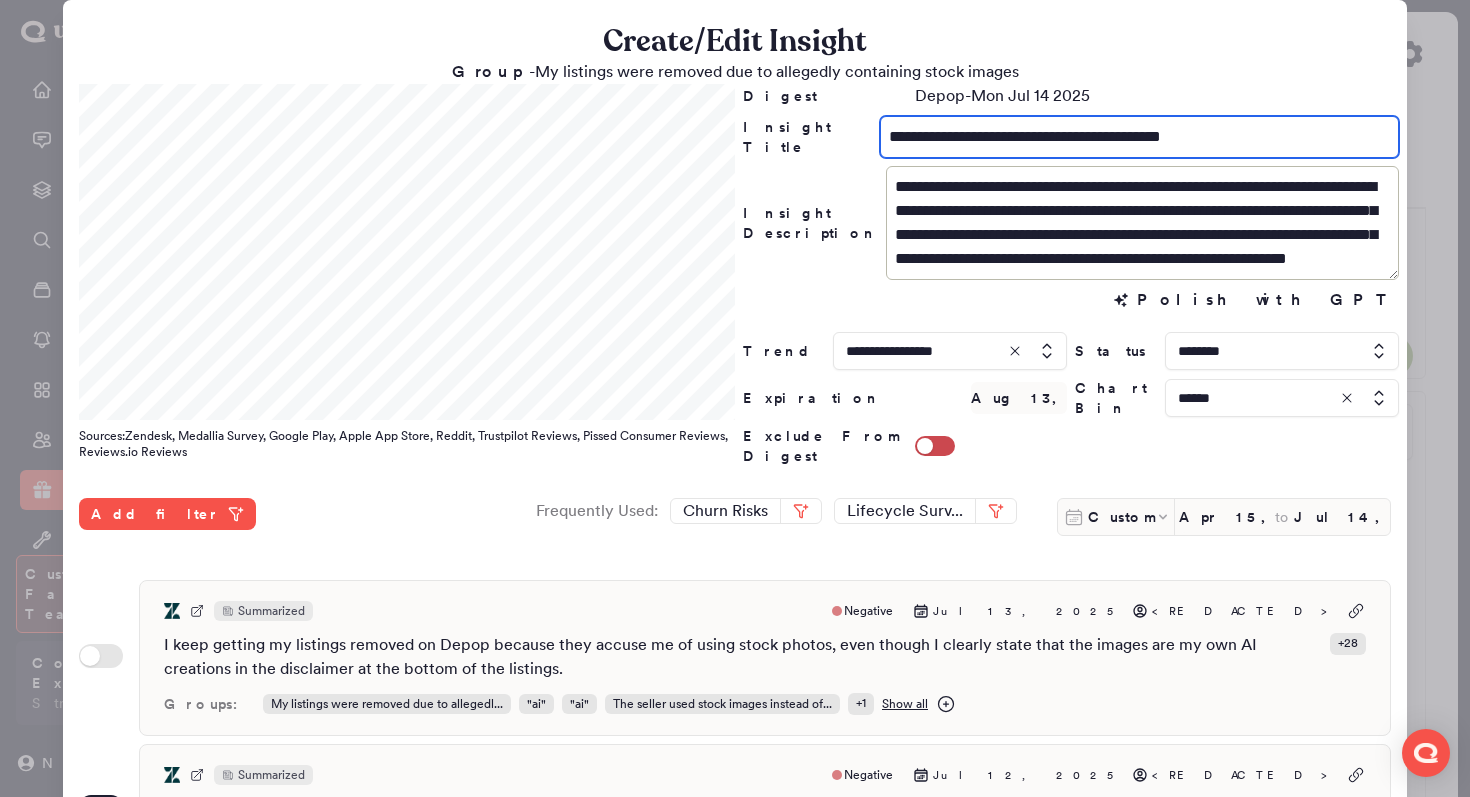click on "**********" at bounding box center (1139, 137) 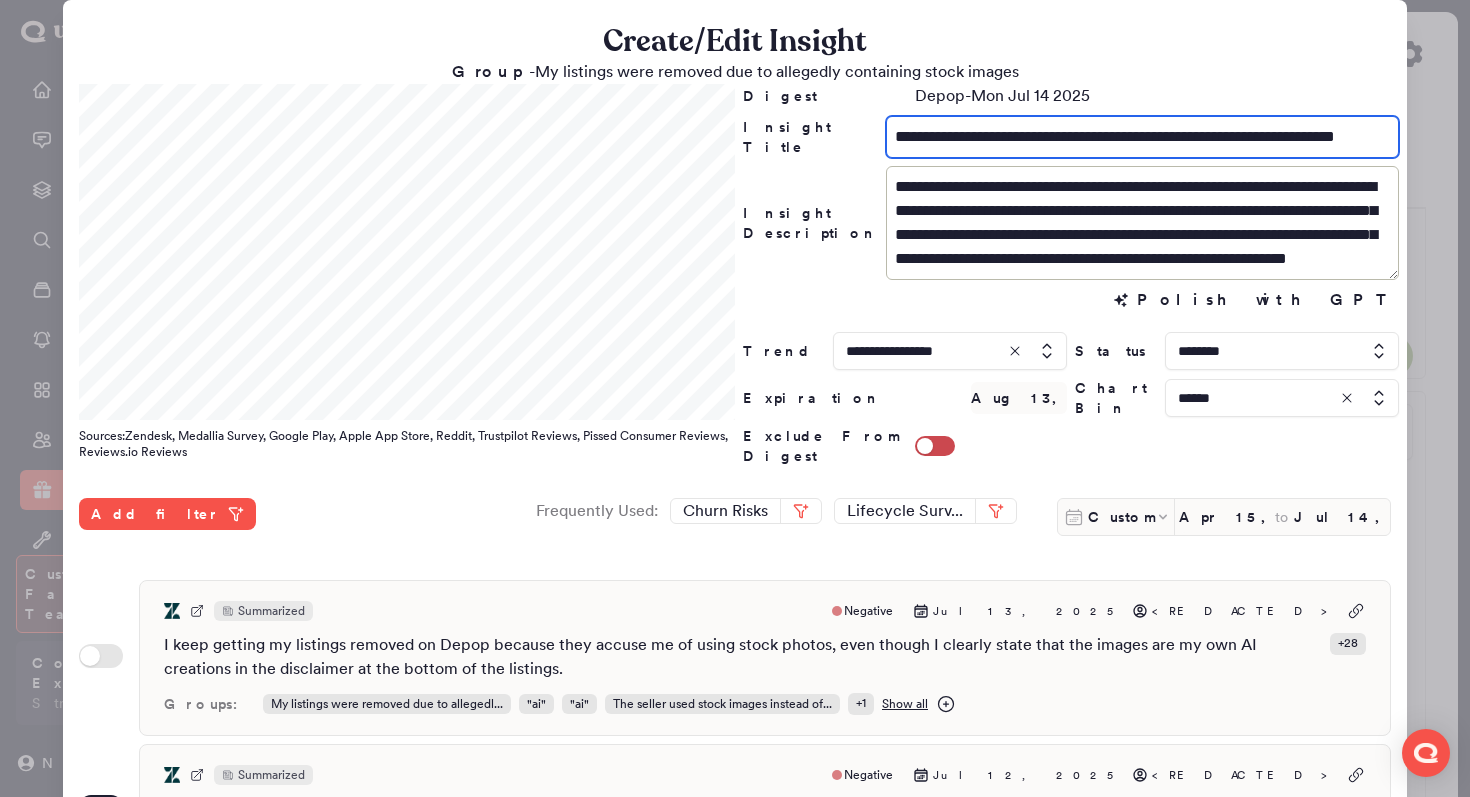 scroll, scrollTop: 0, scrollLeft: 32, axis: horizontal 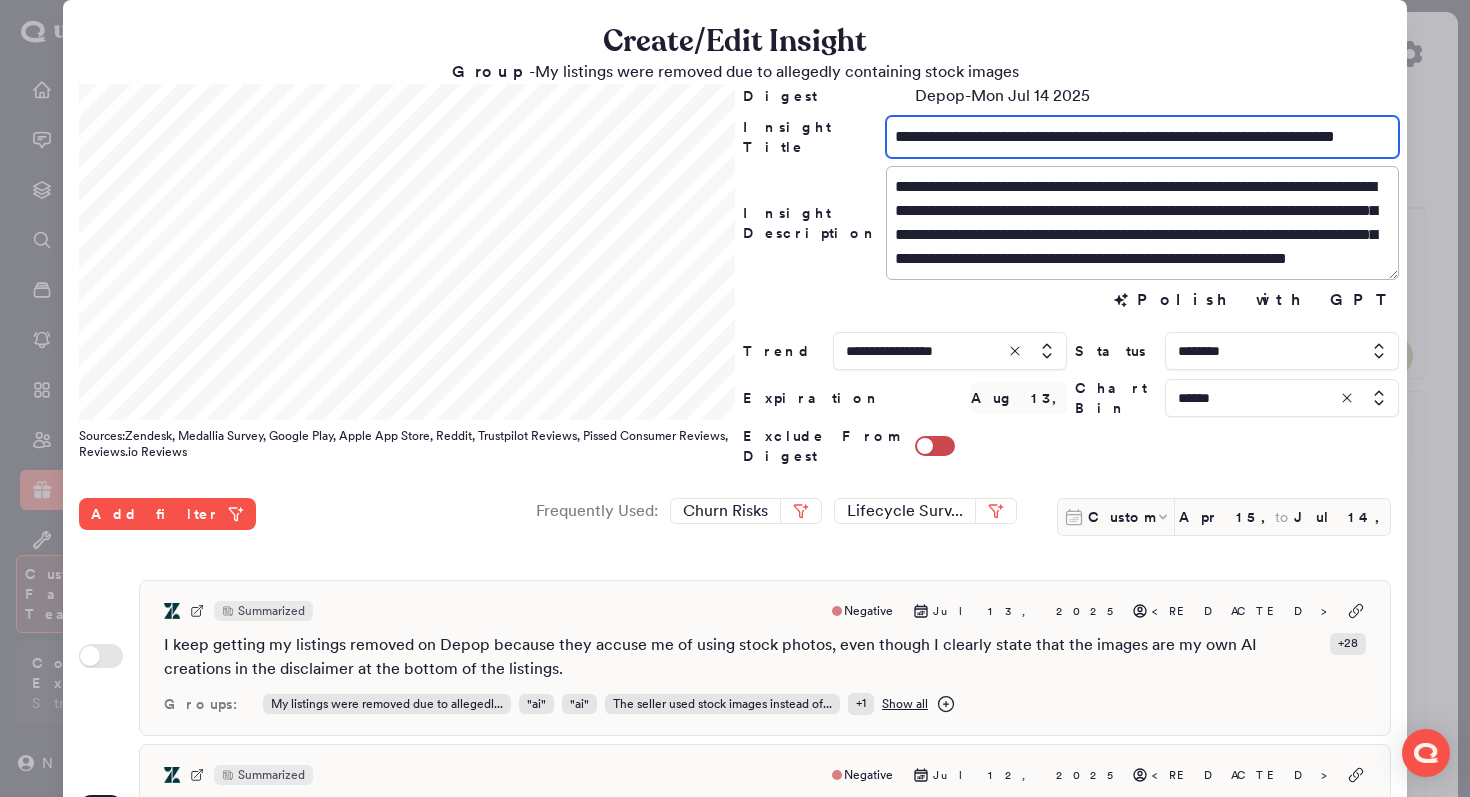 type on "**********" 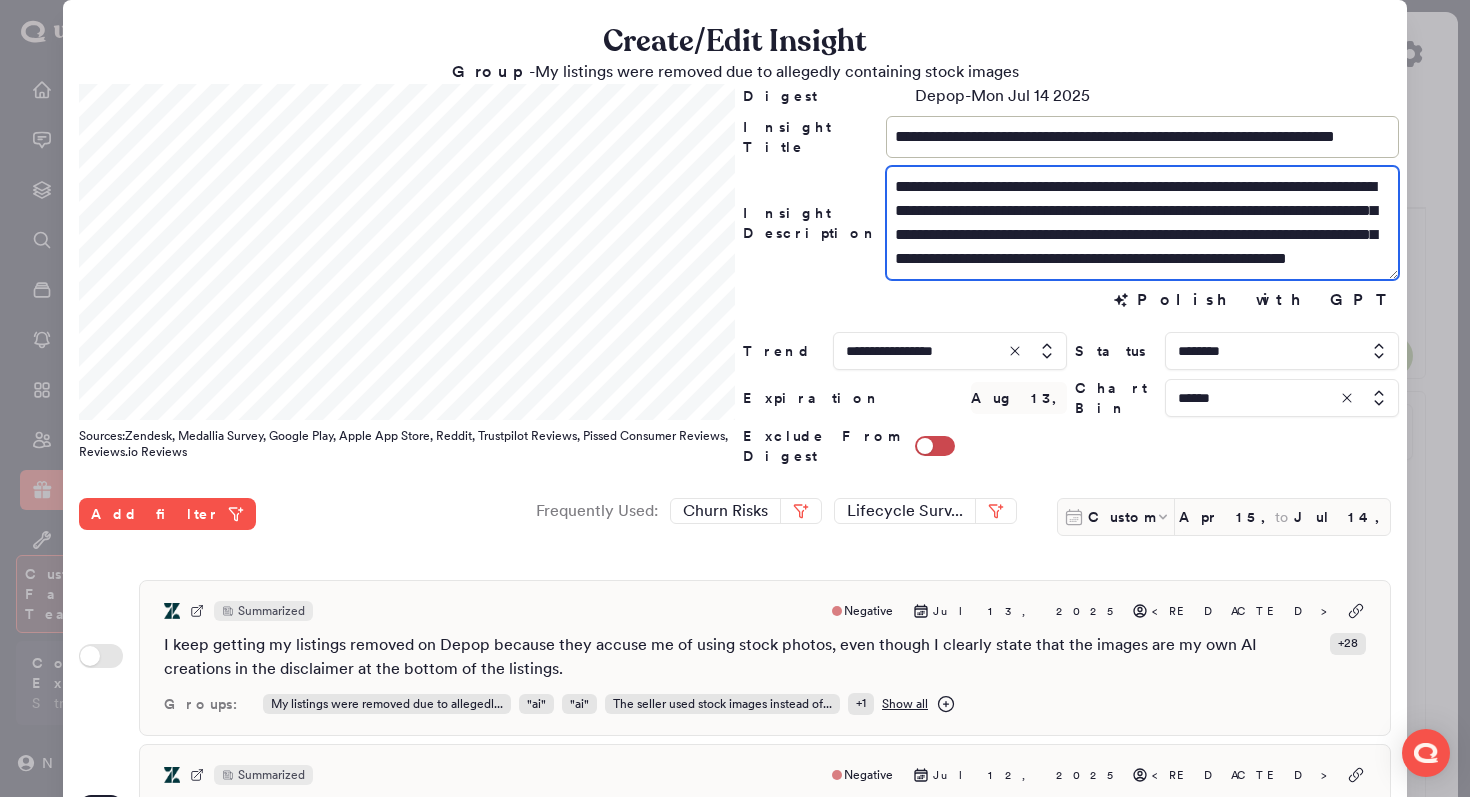 click on "**********" at bounding box center (1142, 223) 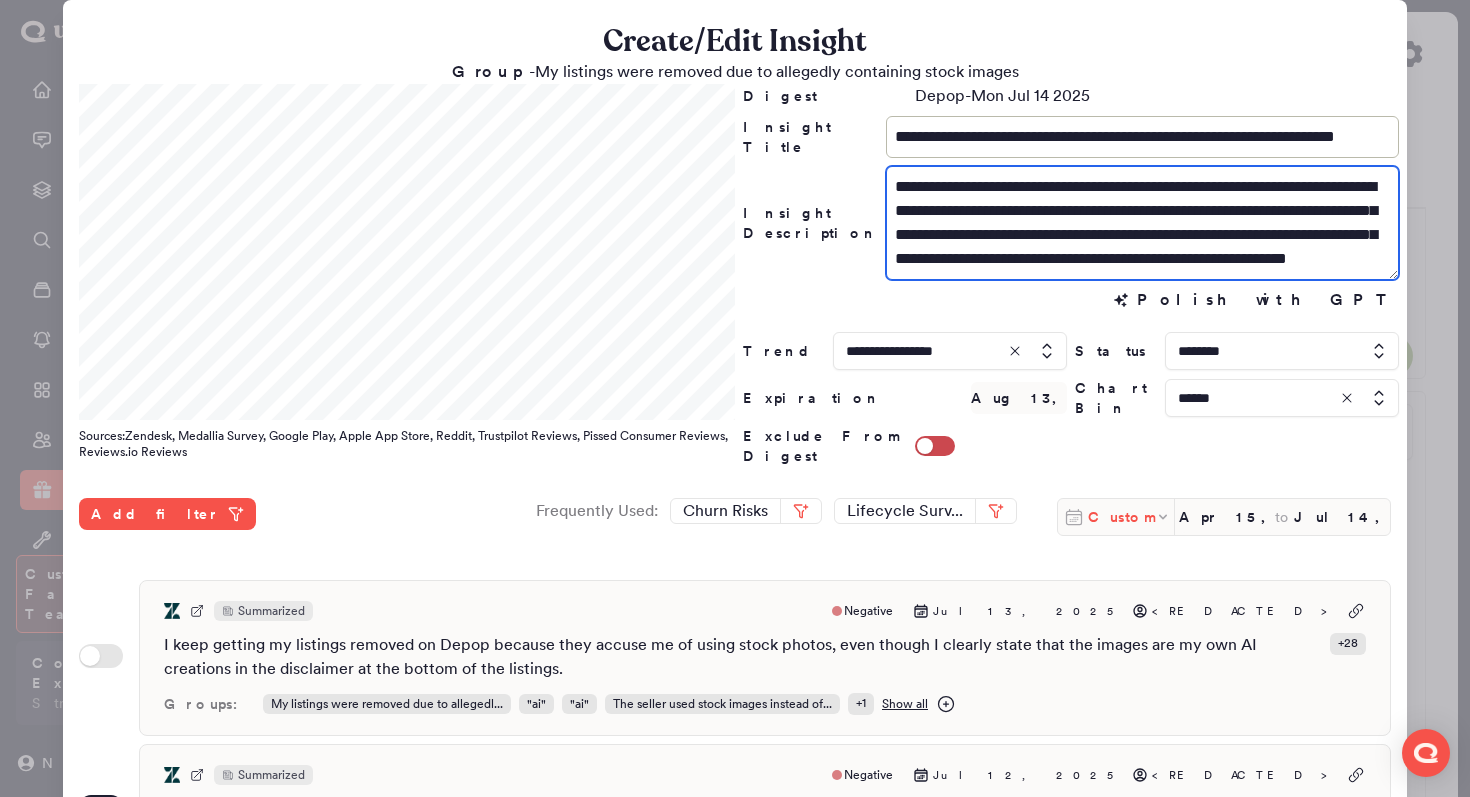 click on "Custom" at bounding box center [1121, 517] 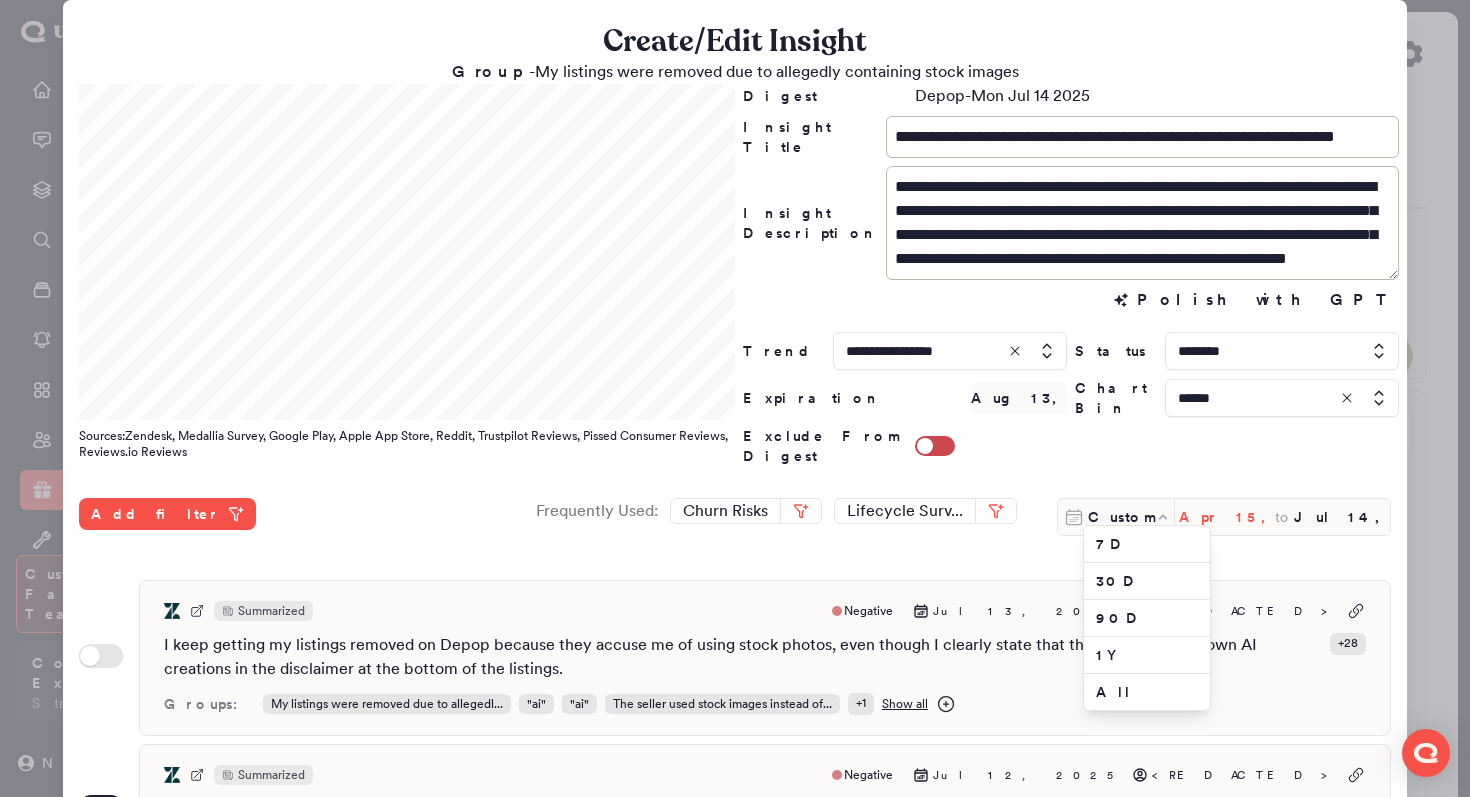 click on "Apr 15, 2025" at bounding box center (1227, 517) 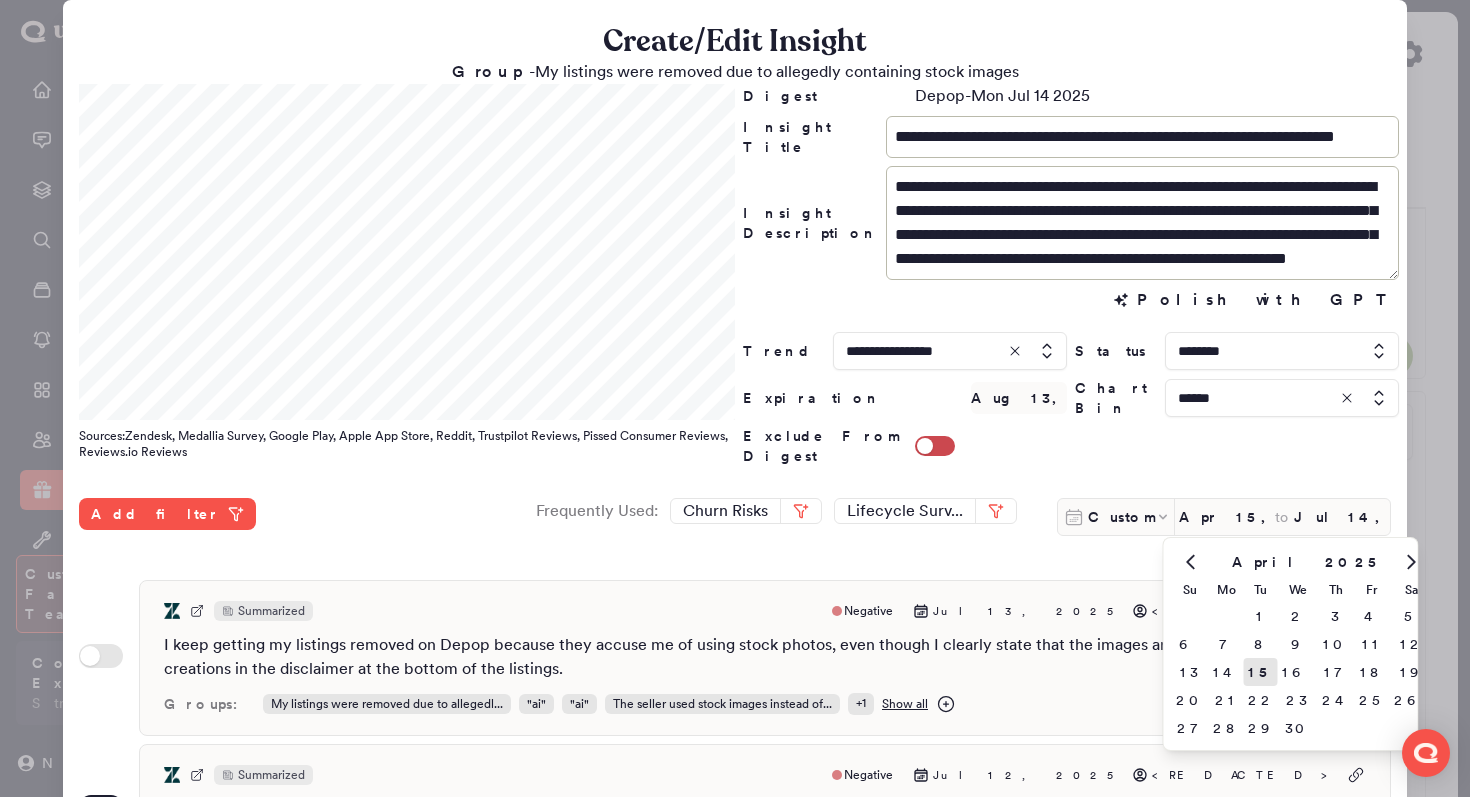 click 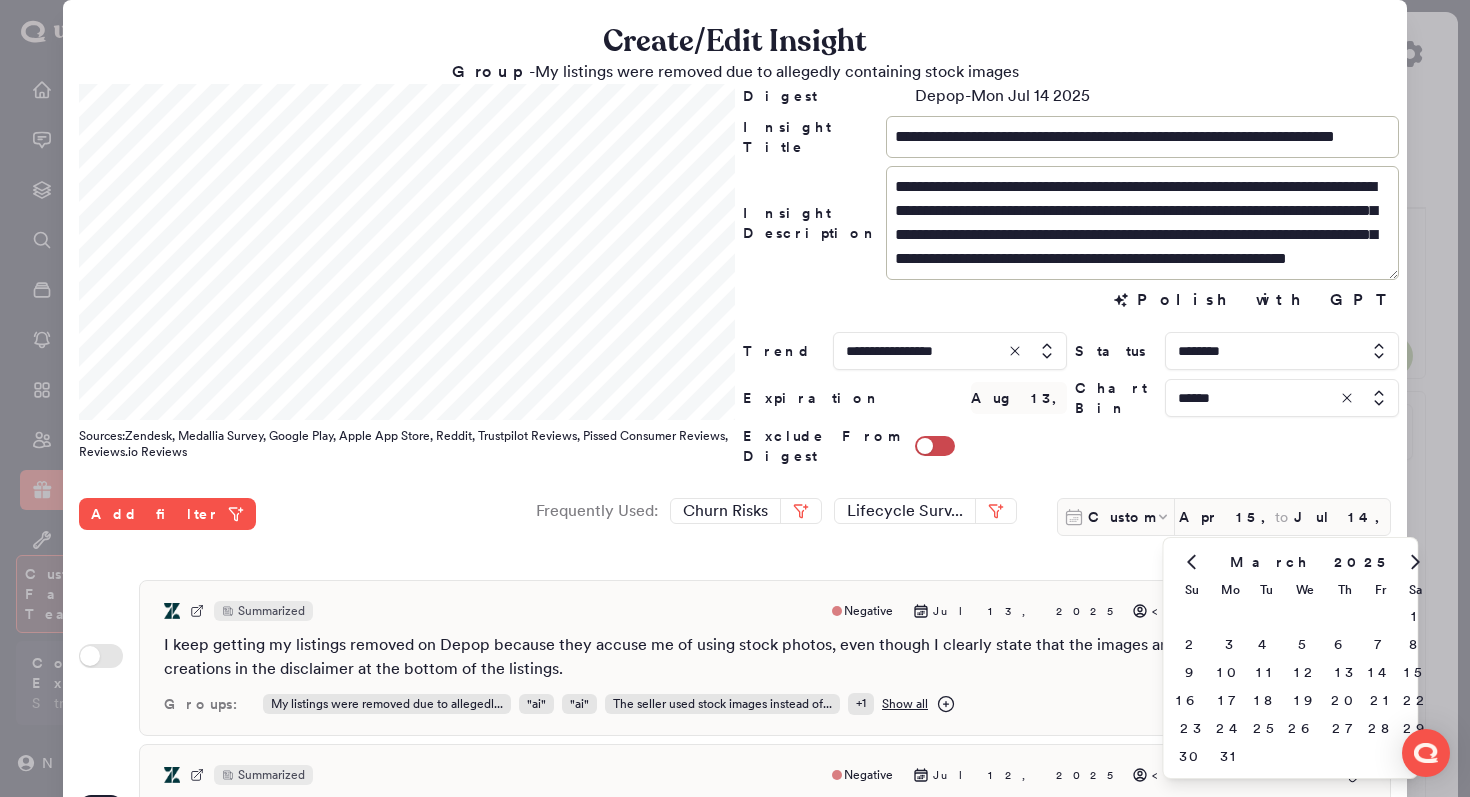 click 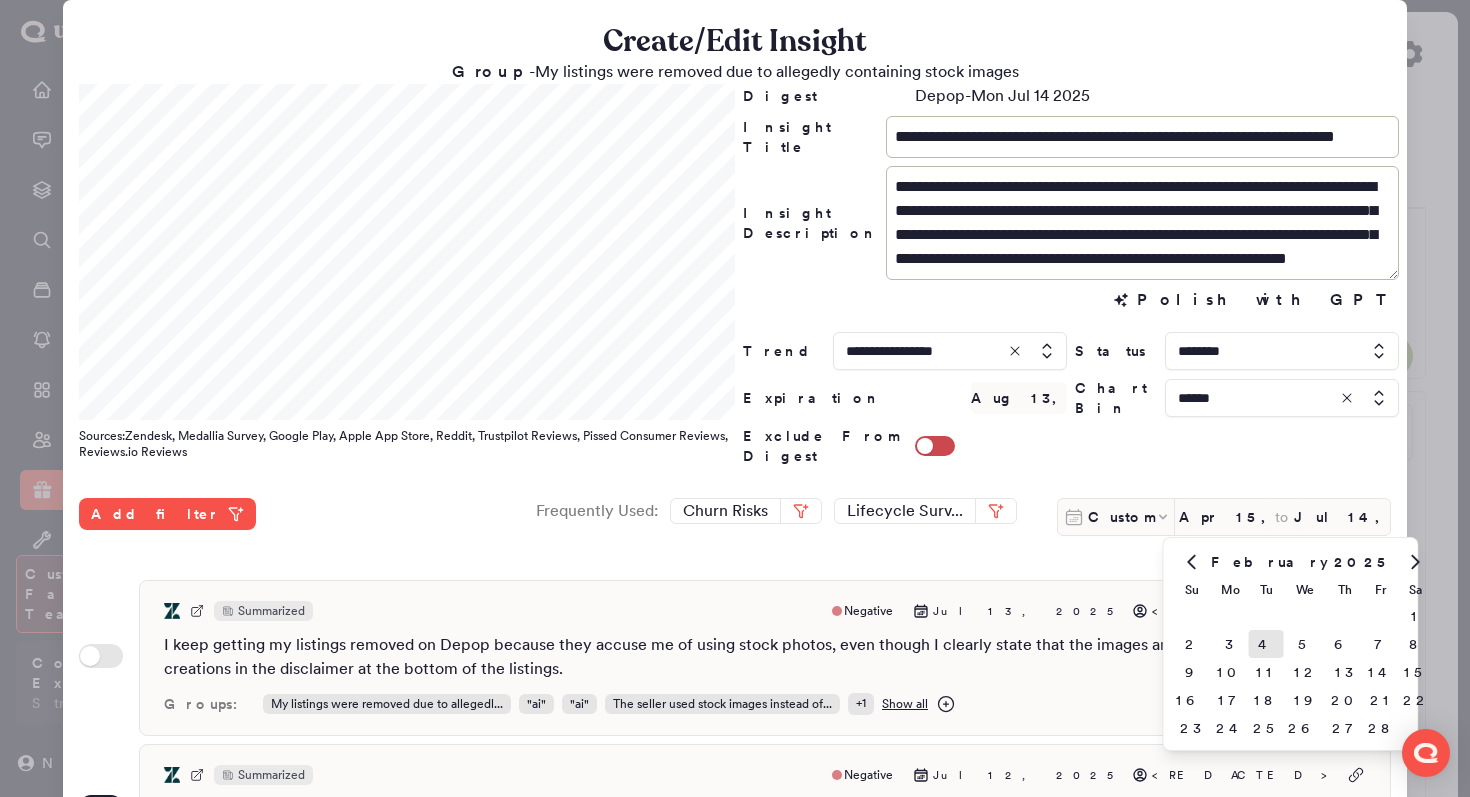 click on "4" at bounding box center [1266, 644] 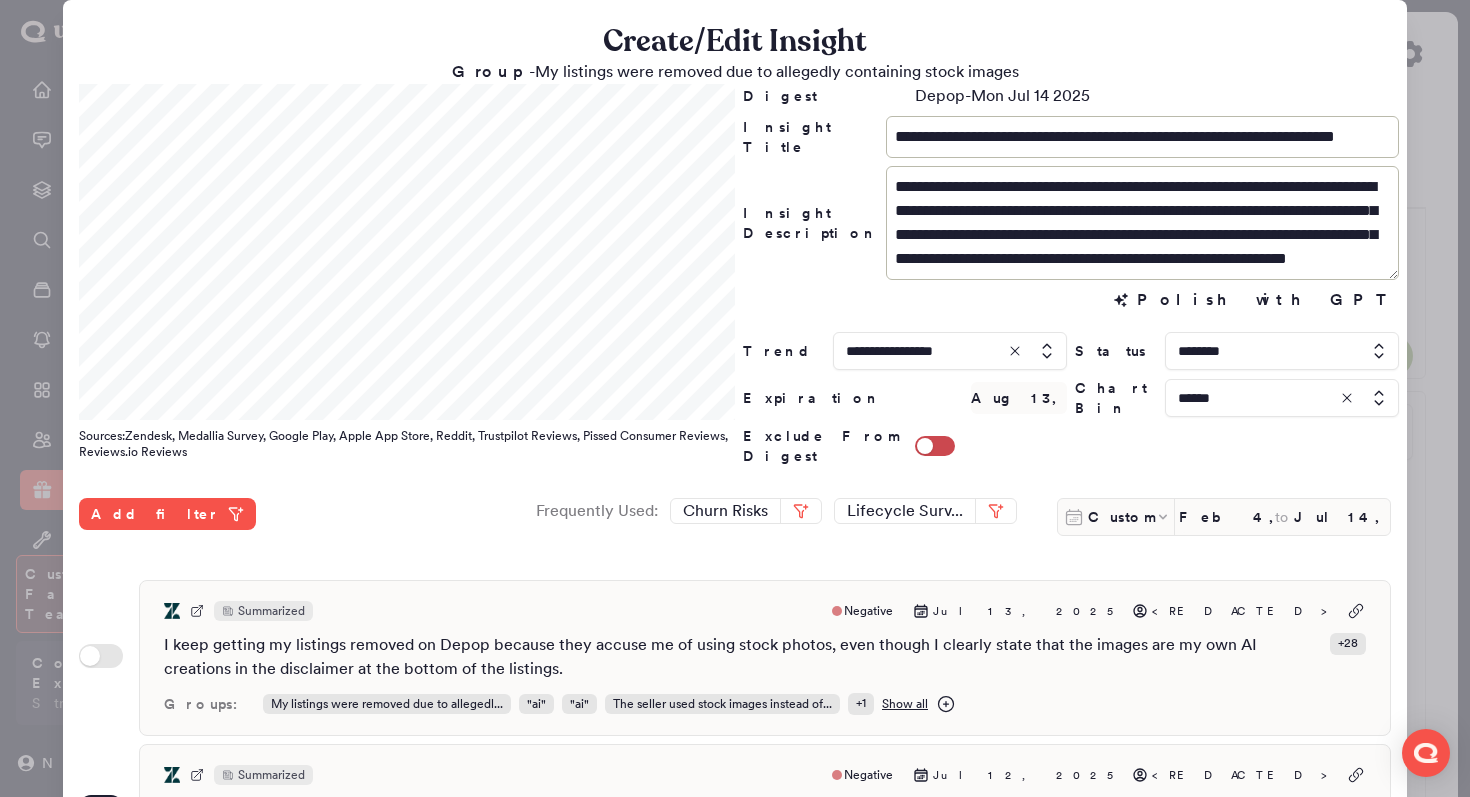 click at bounding box center (1282, 398) 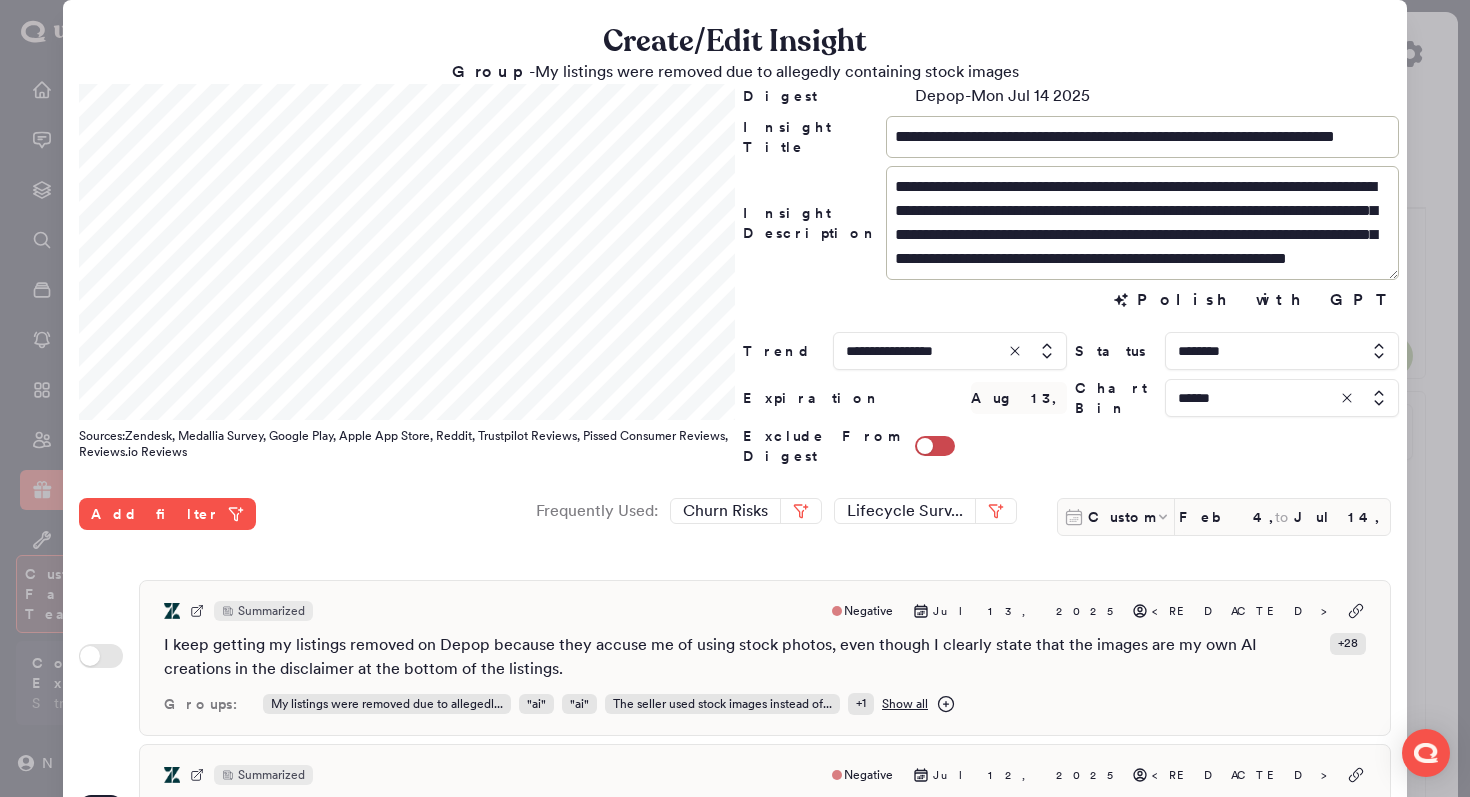 type on "******" 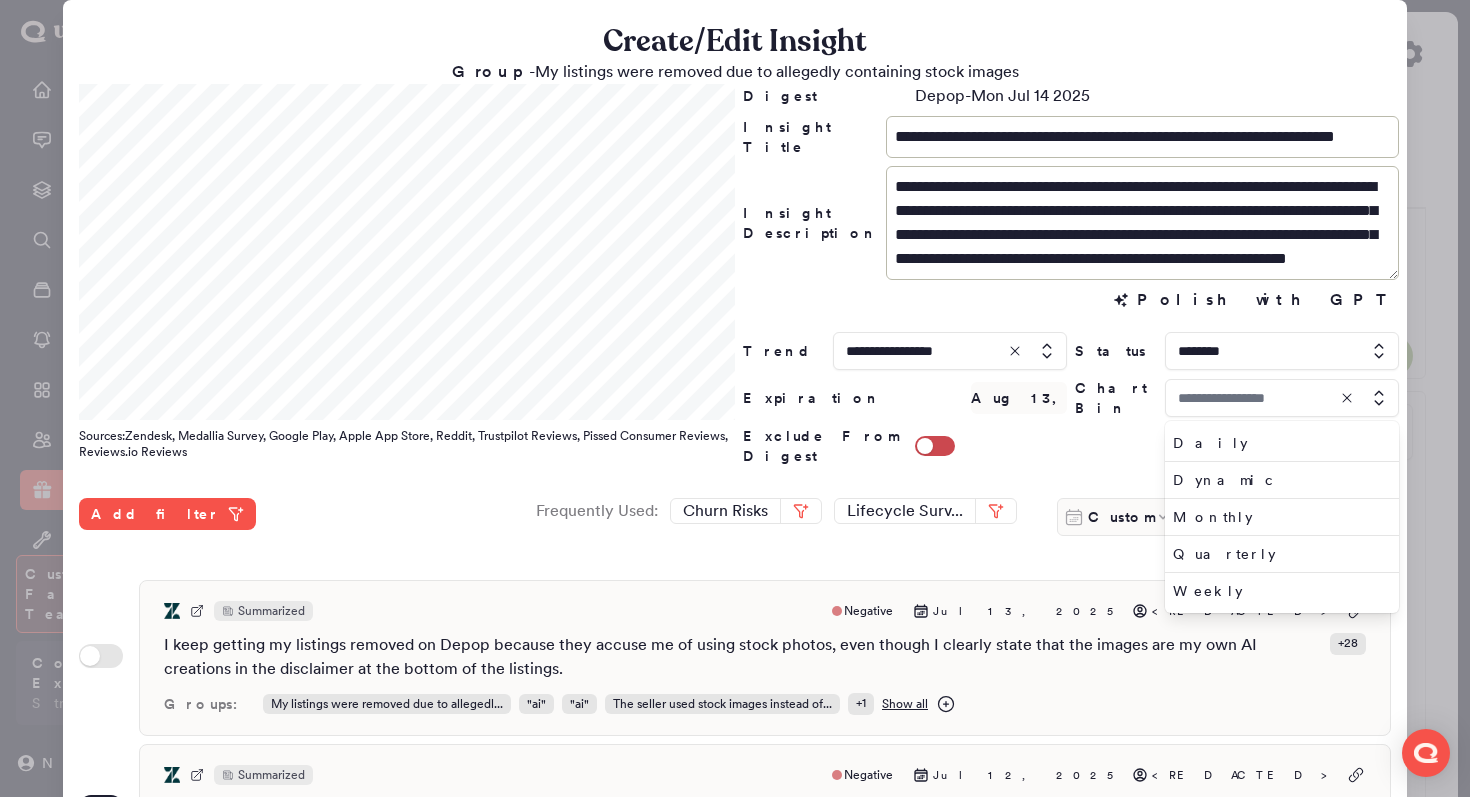 type on "******" 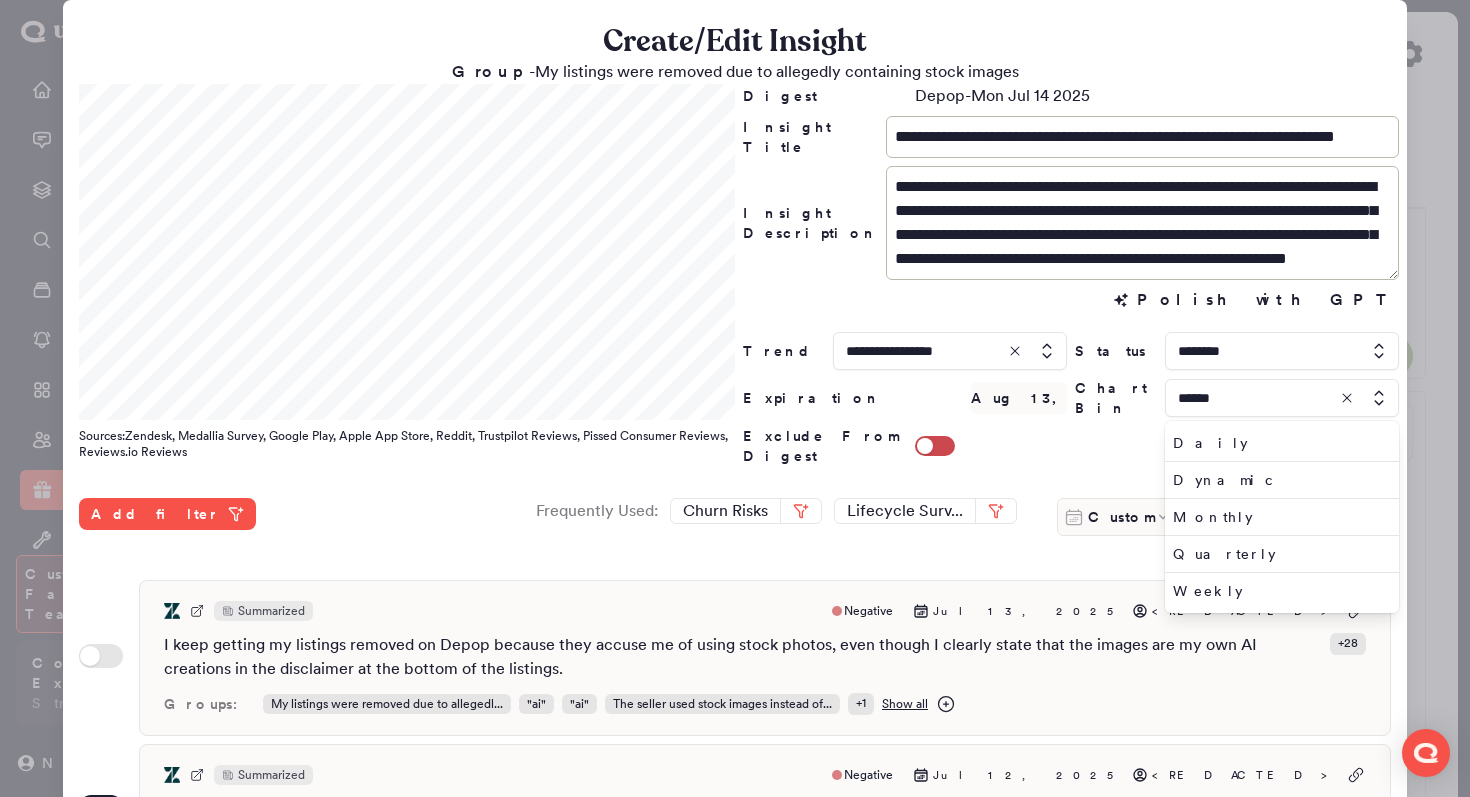click on "Polish with GPT Polish with GPT" at bounding box center [1071, 300] 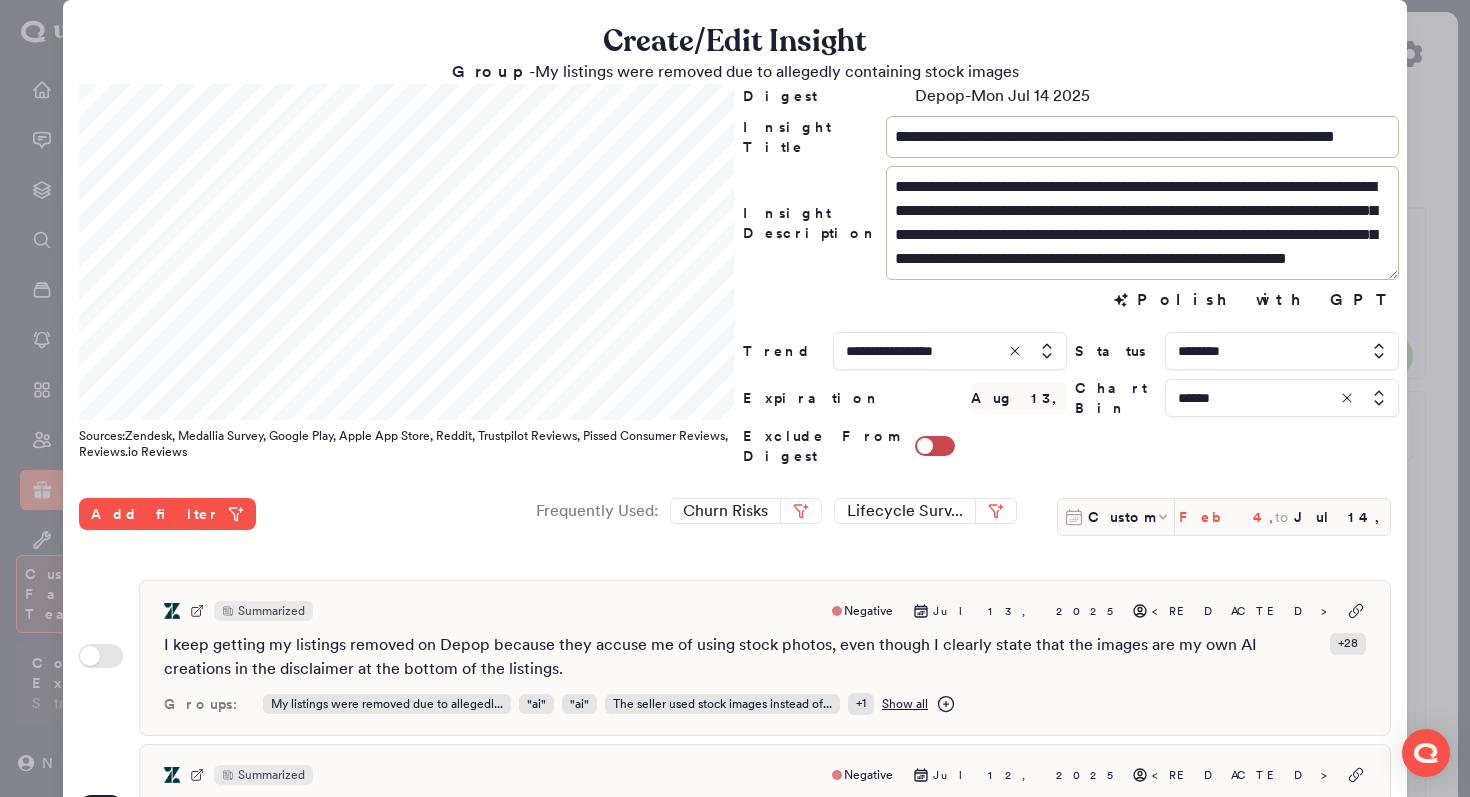 click on "Feb 4, 2025" at bounding box center [1227, 517] 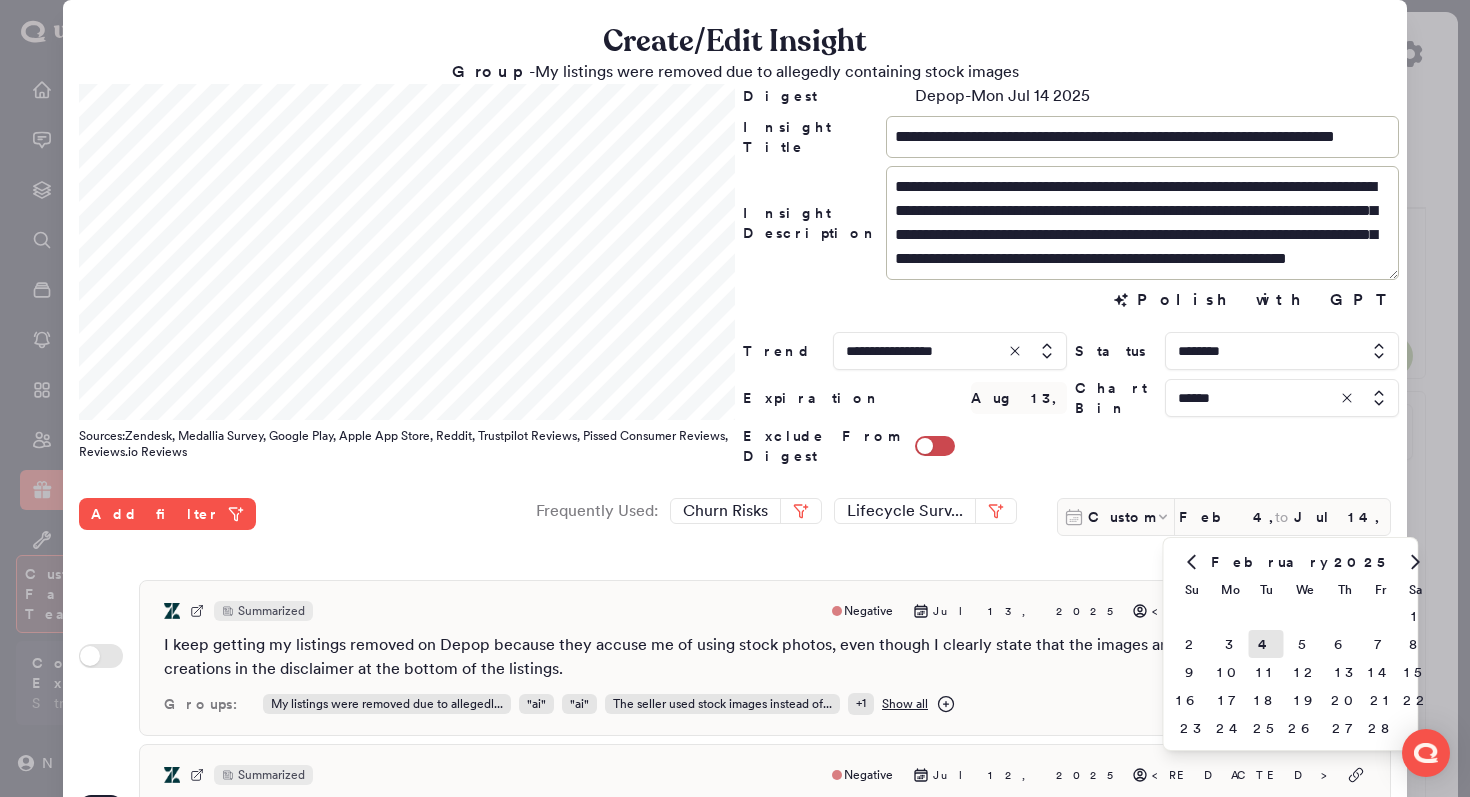 click at bounding box center [1416, 562] 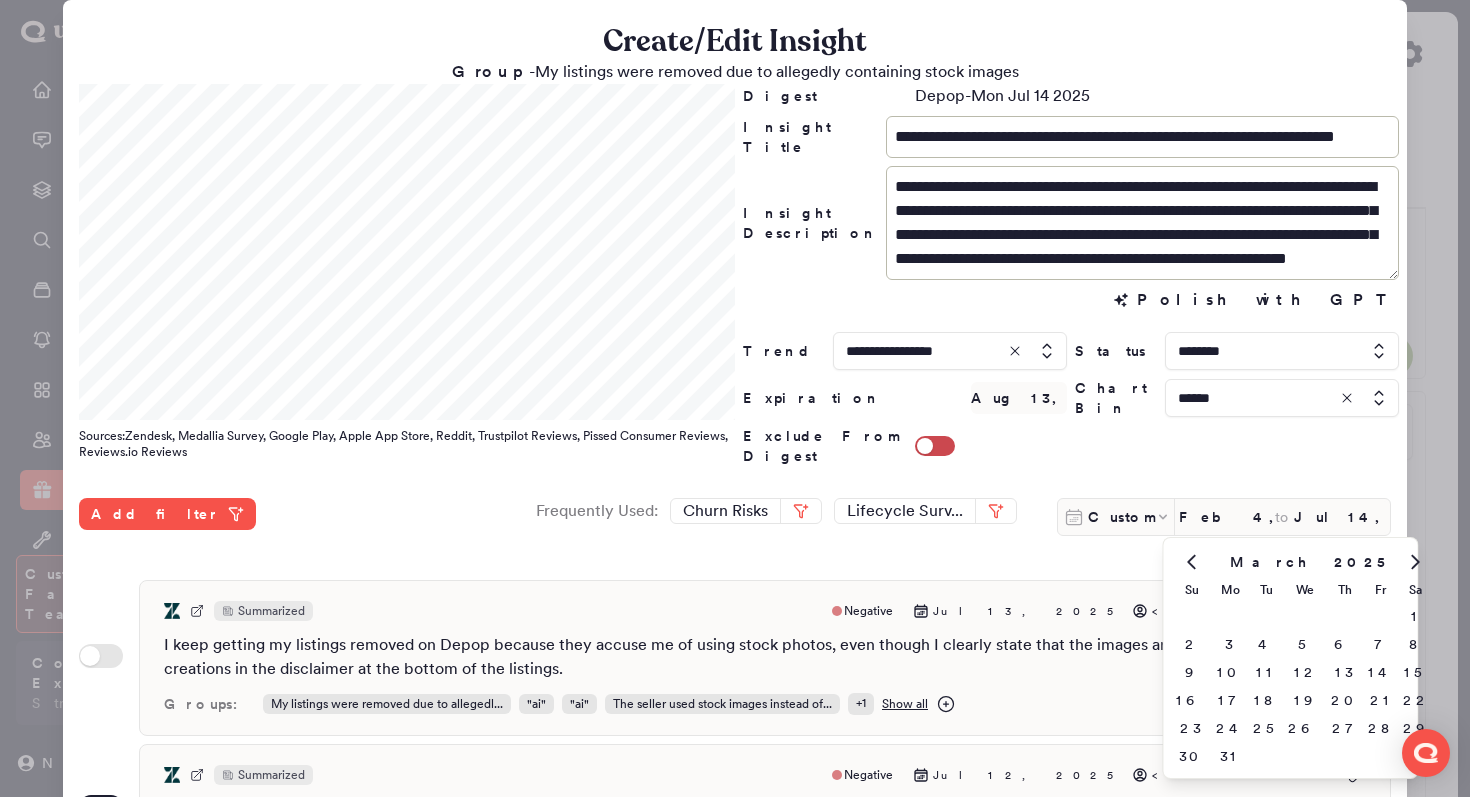 click at bounding box center [1416, 562] 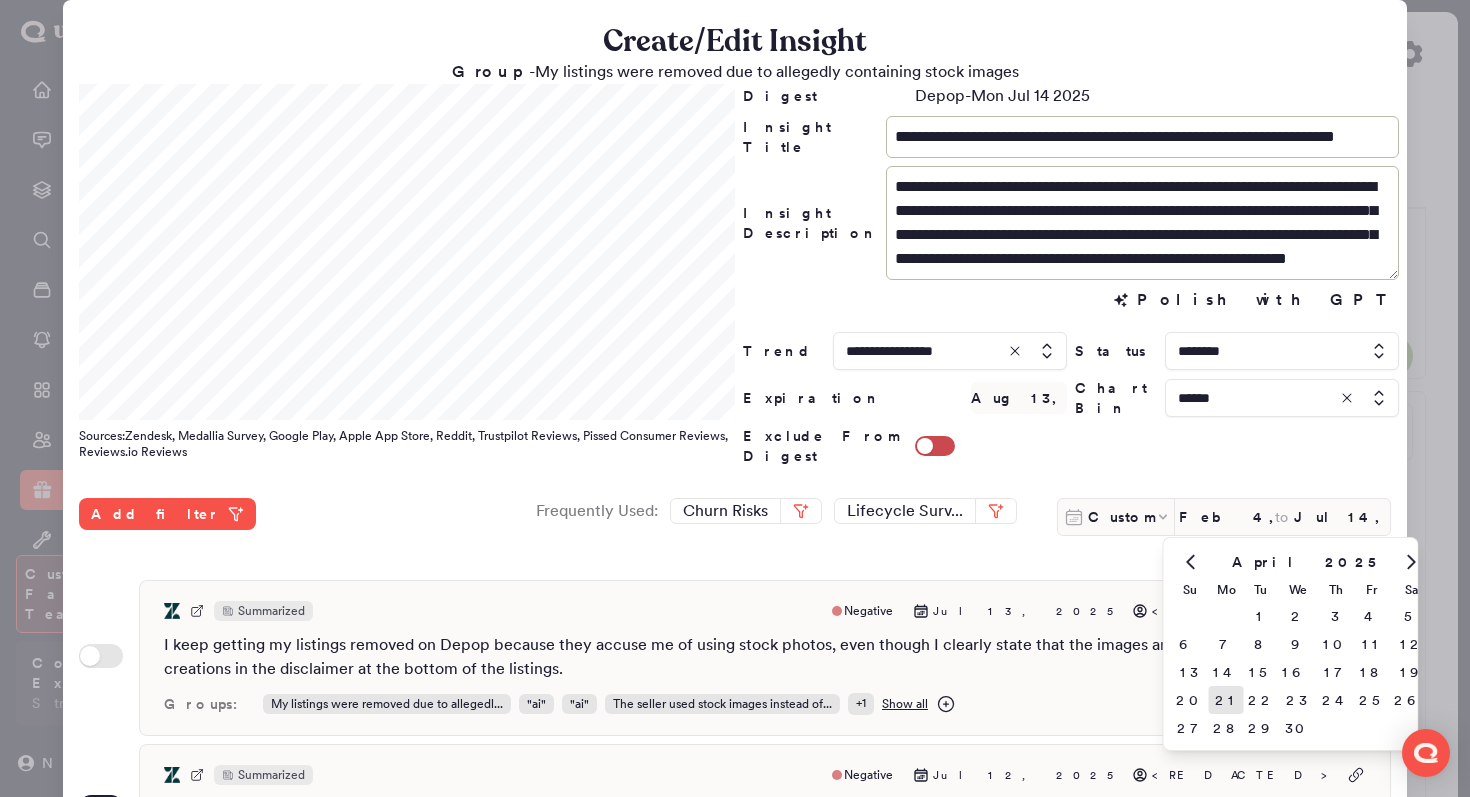 click on "21" at bounding box center [1226, 700] 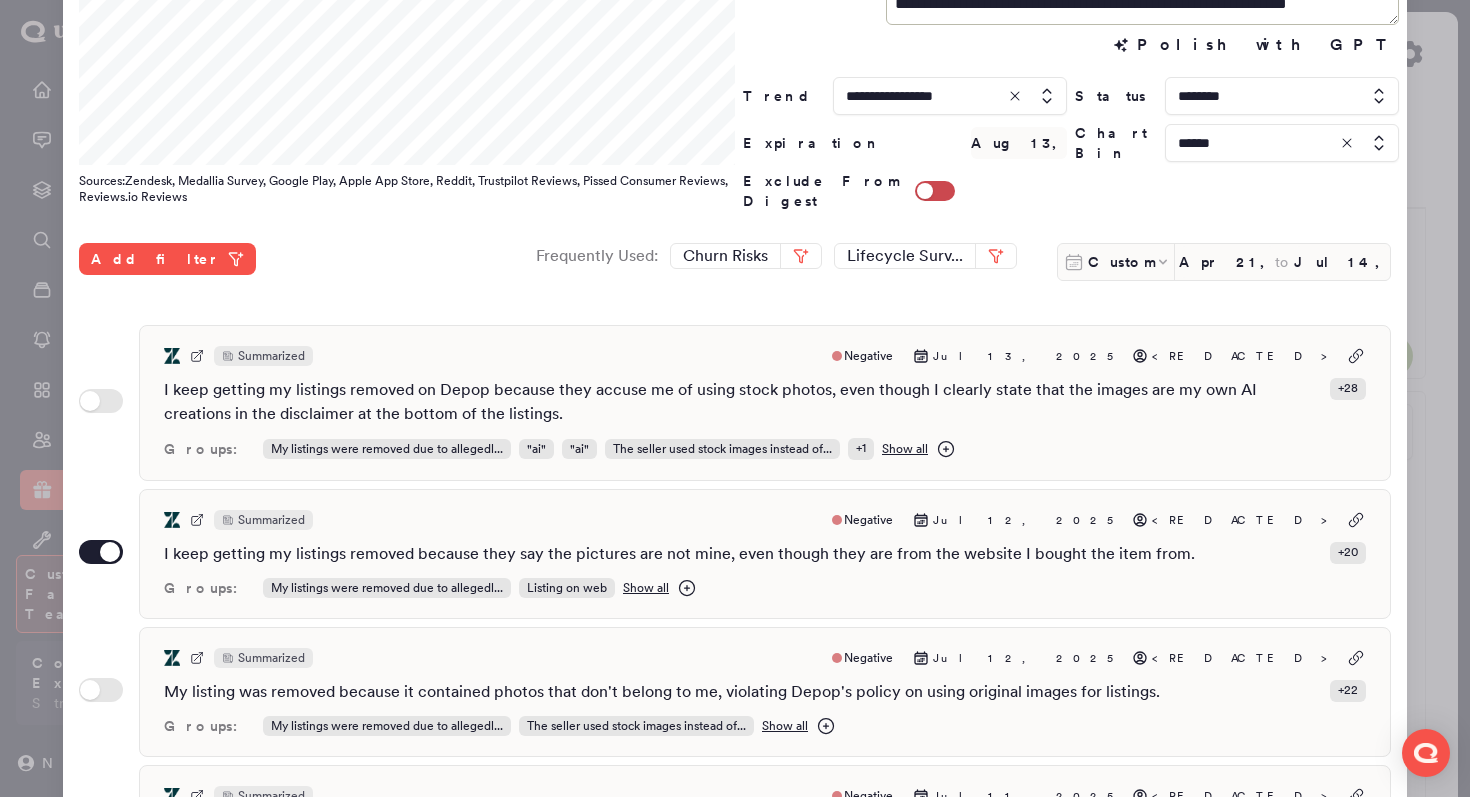 scroll, scrollTop: 298, scrollLeft: 0, axis: vertical 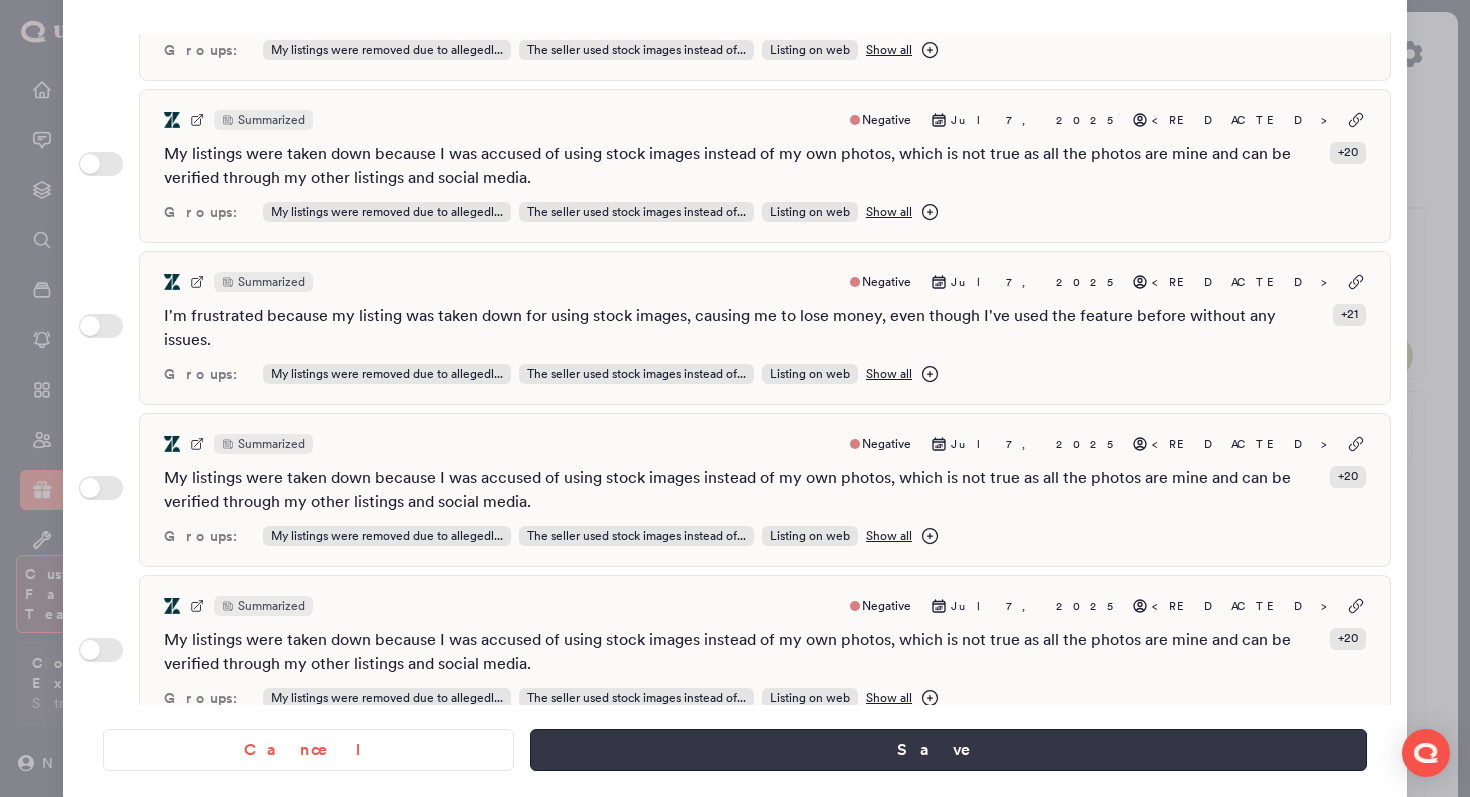 click on "Save" at bounding box center (948, 750) 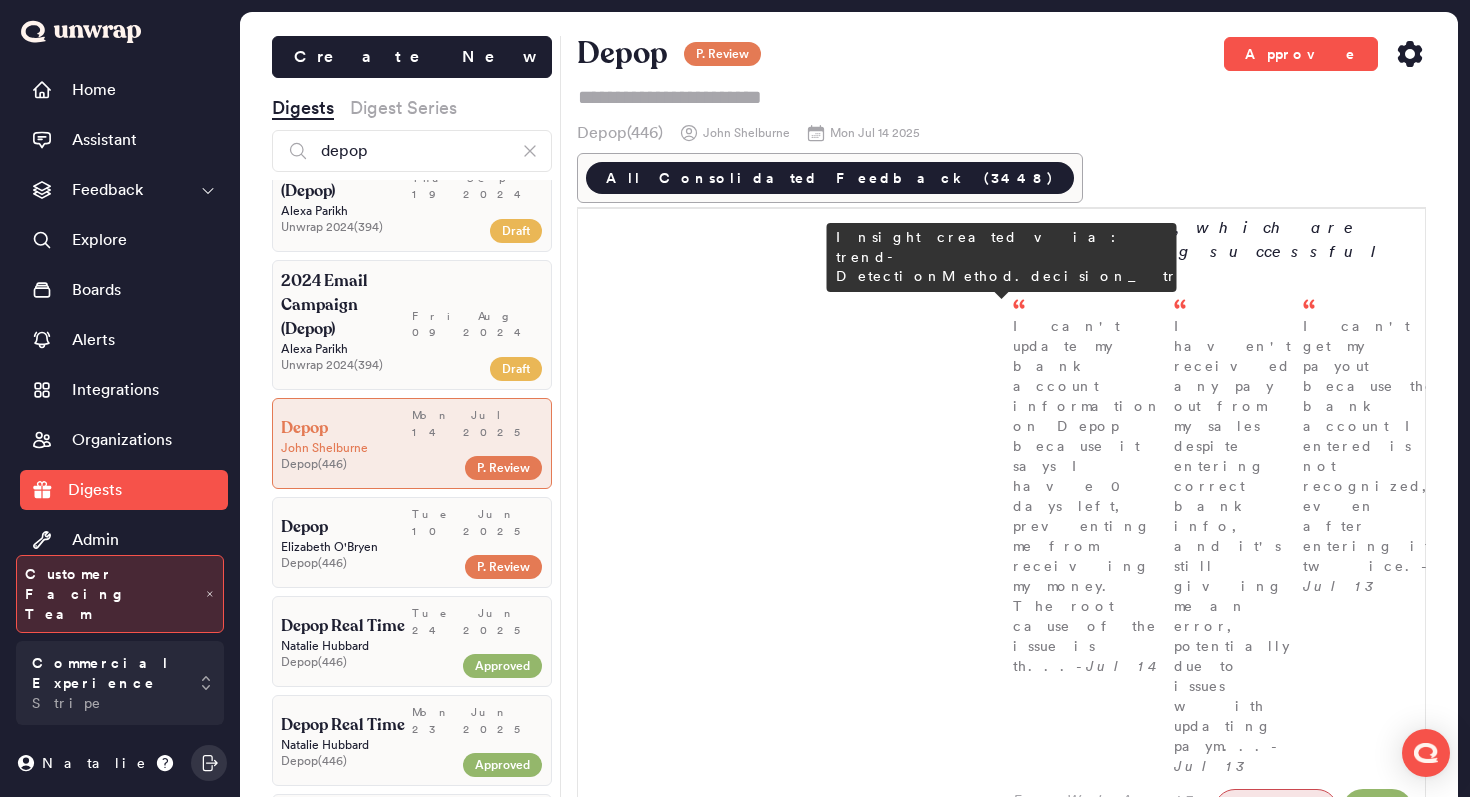 scroll, scrollTop: 1620, scrollLeft: 0, axis: vertical 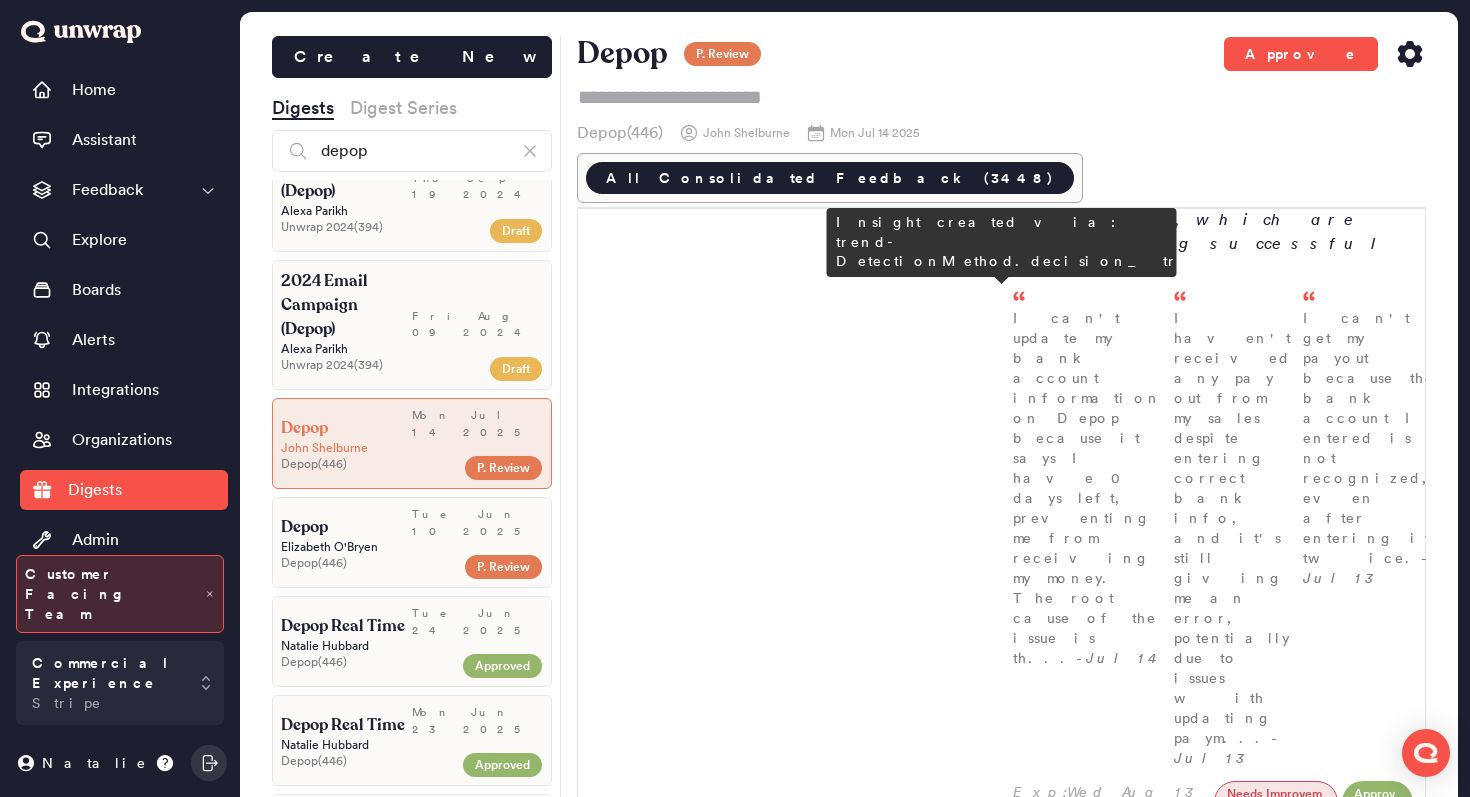 type on "*" 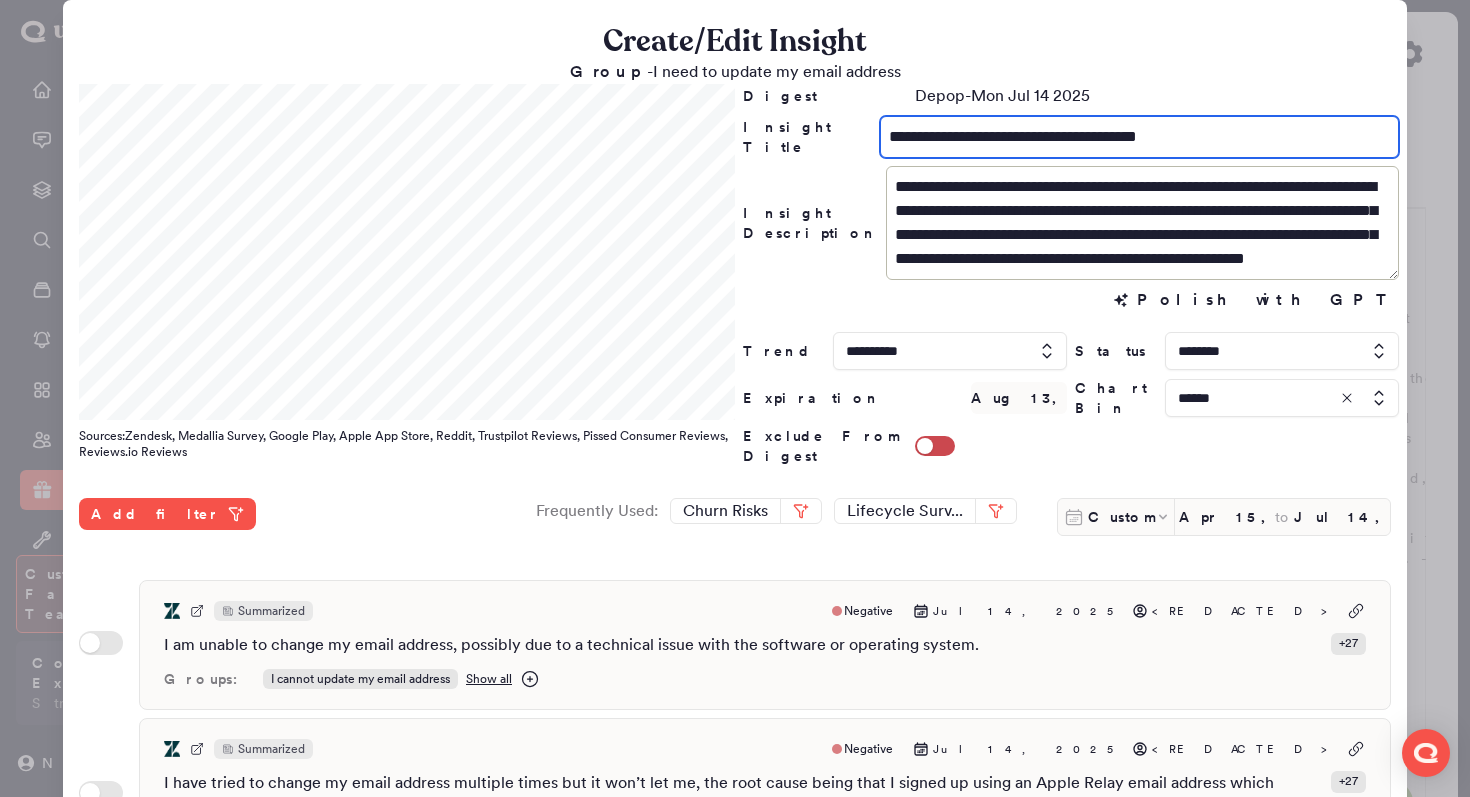 drag, startPoint x: 1200, startPoint y: 136, endPoint x: 1137, endPoint y: 136, distance: 63 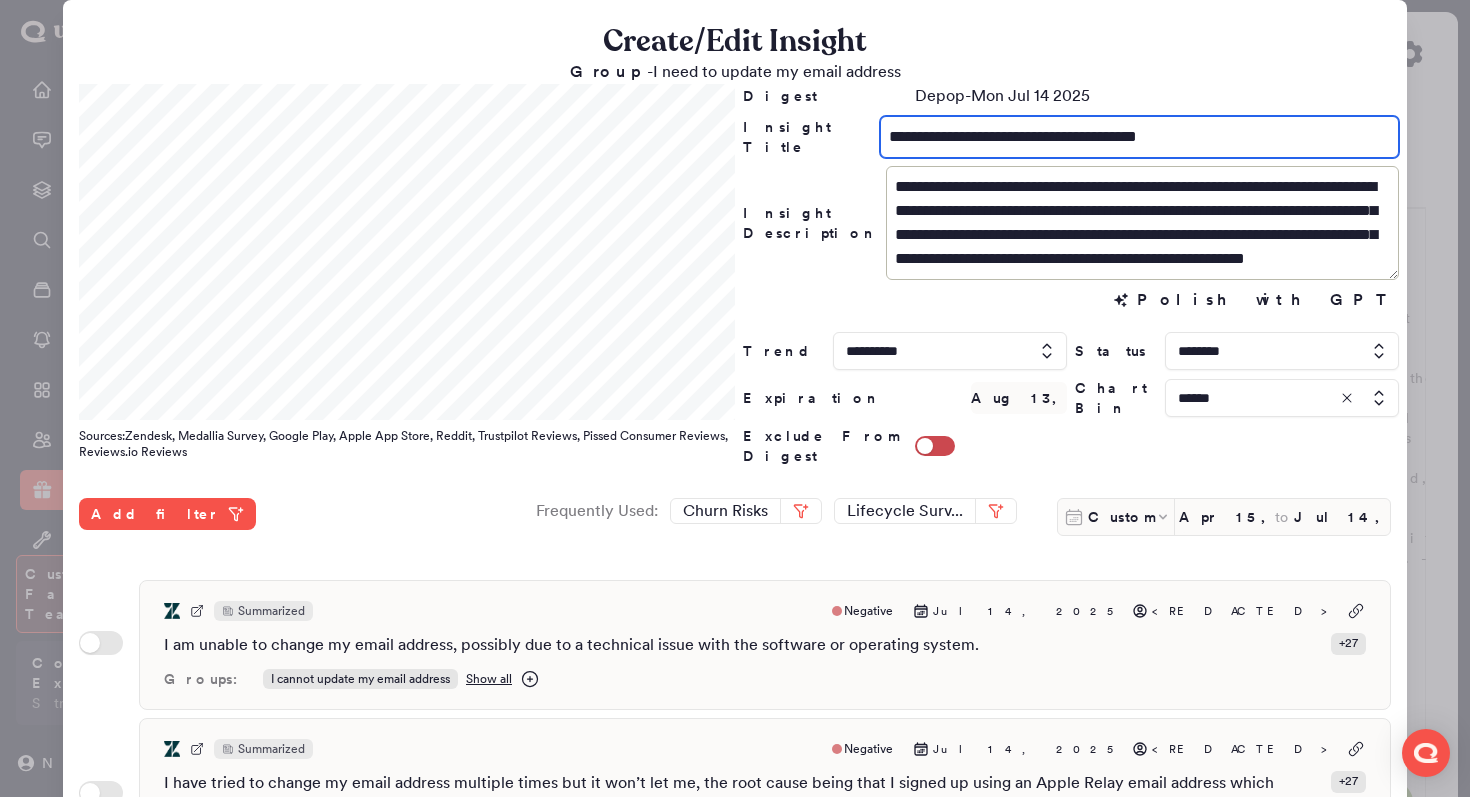 click on "**********" at bounding box center [1139, 137] 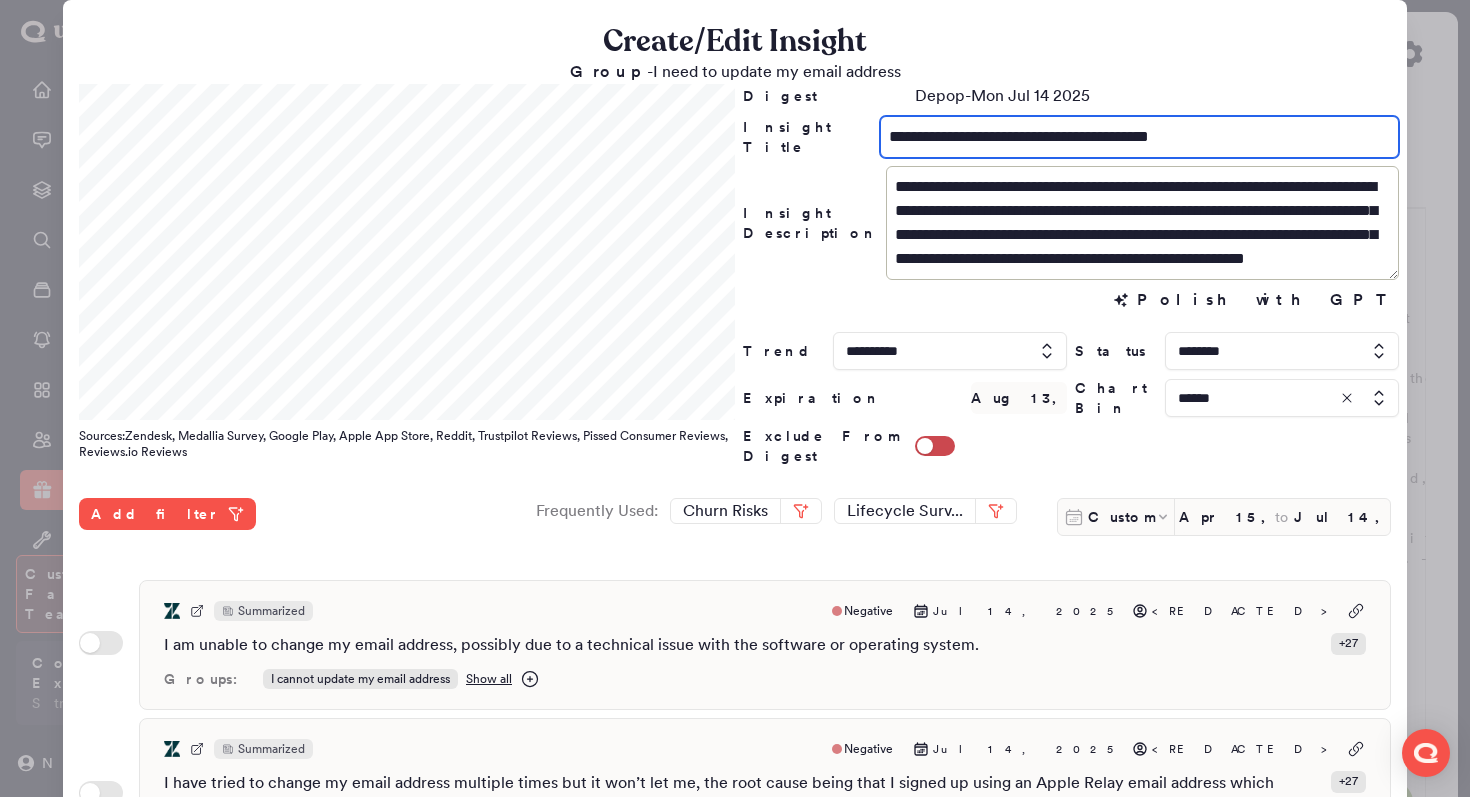 drag, startPoint x: 1197, startPoint y: 138, endPoint x: 1165, endPoint y: 138, distance: 32 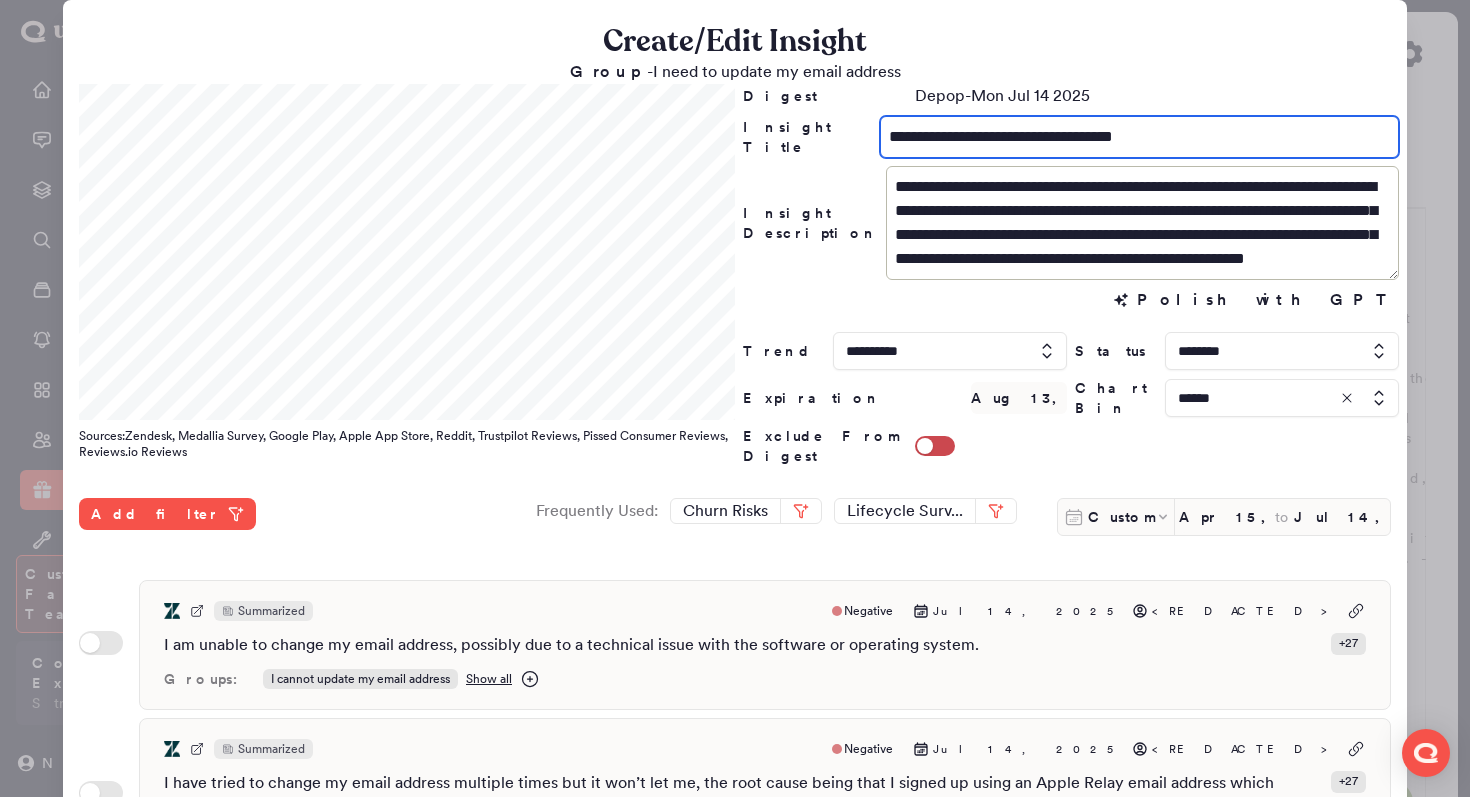 type on "**********" 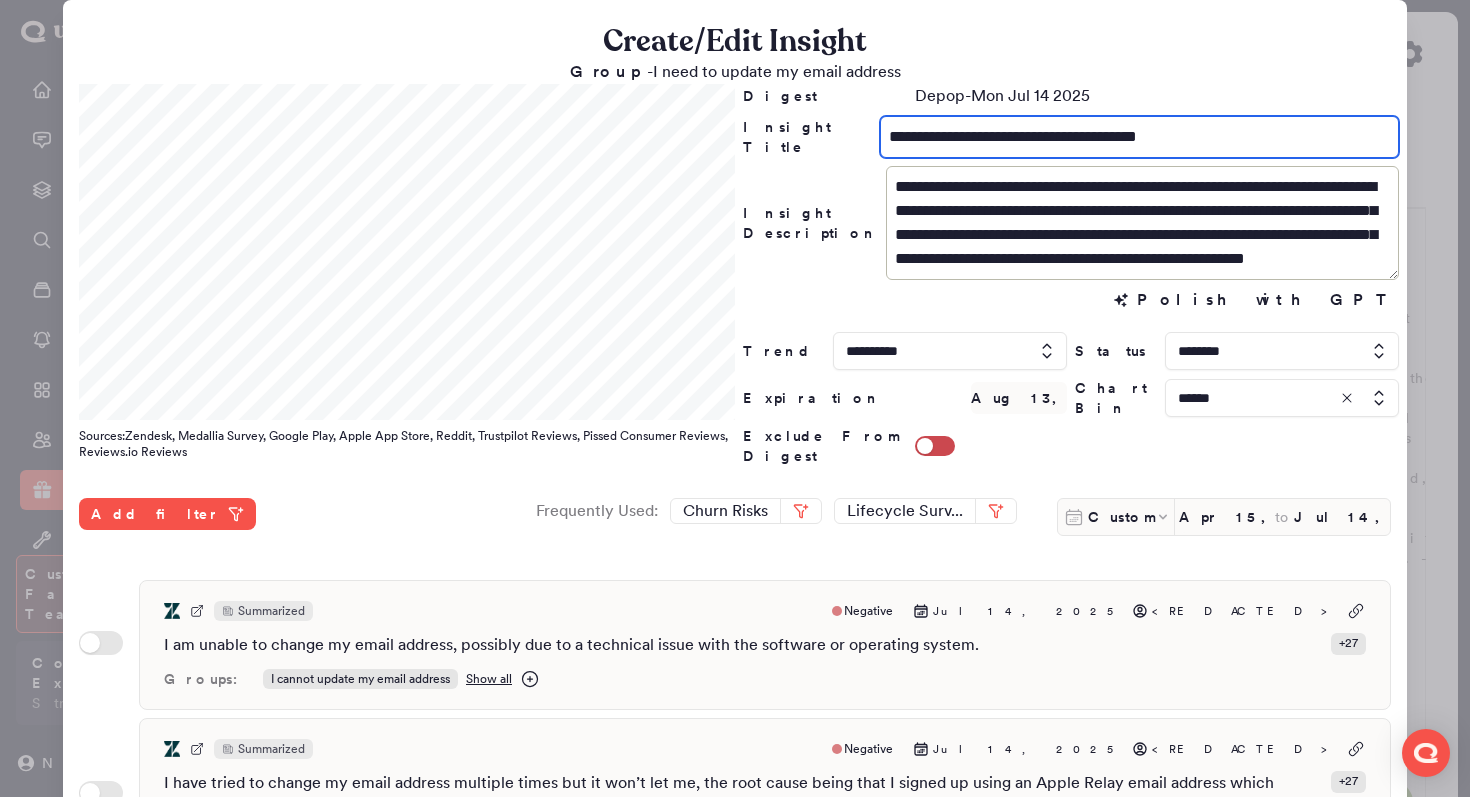 click on "**********" at bounding box center (1139, 137) 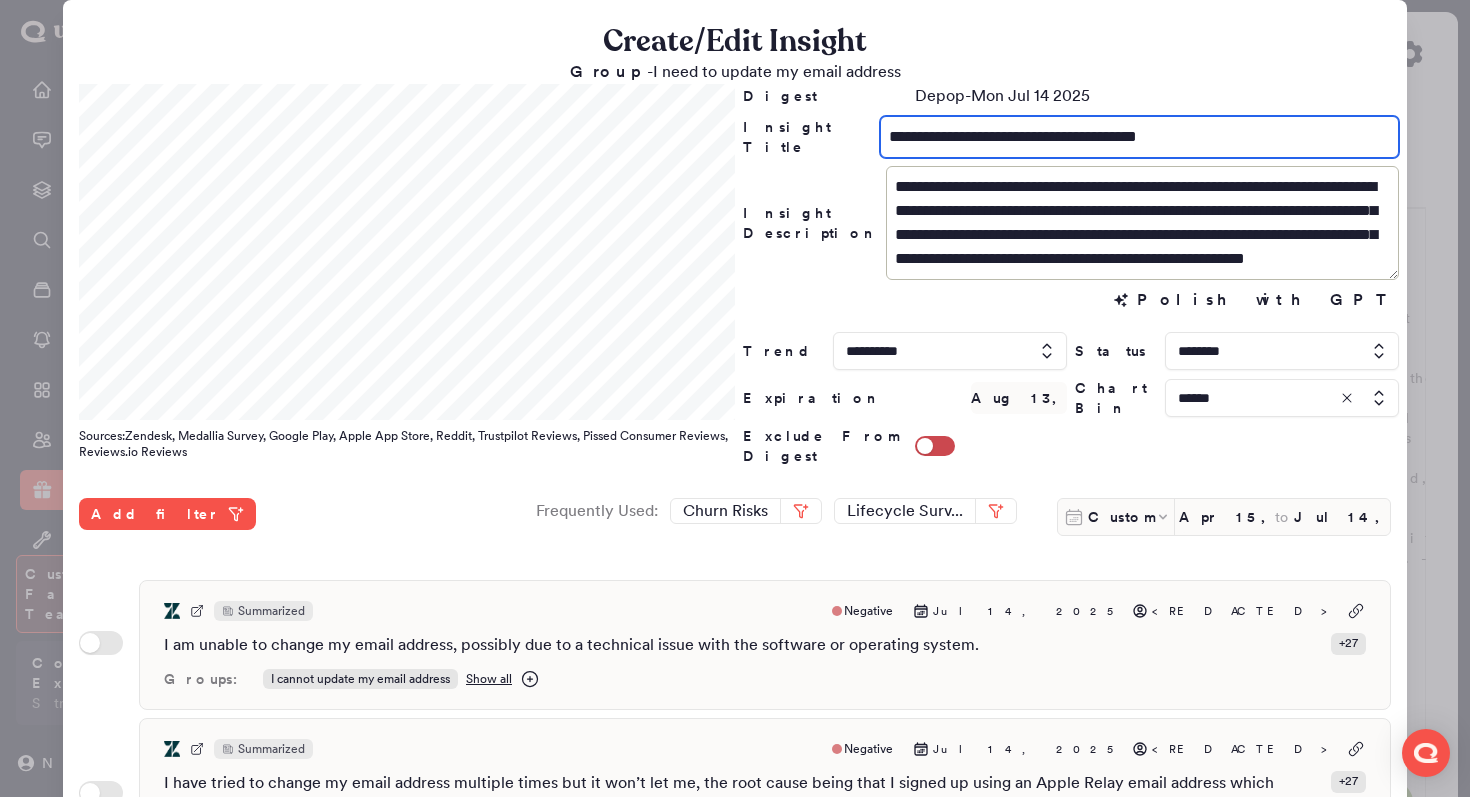 scroll, scrollTop: 39, scrollLeft: 0, axis: vertical 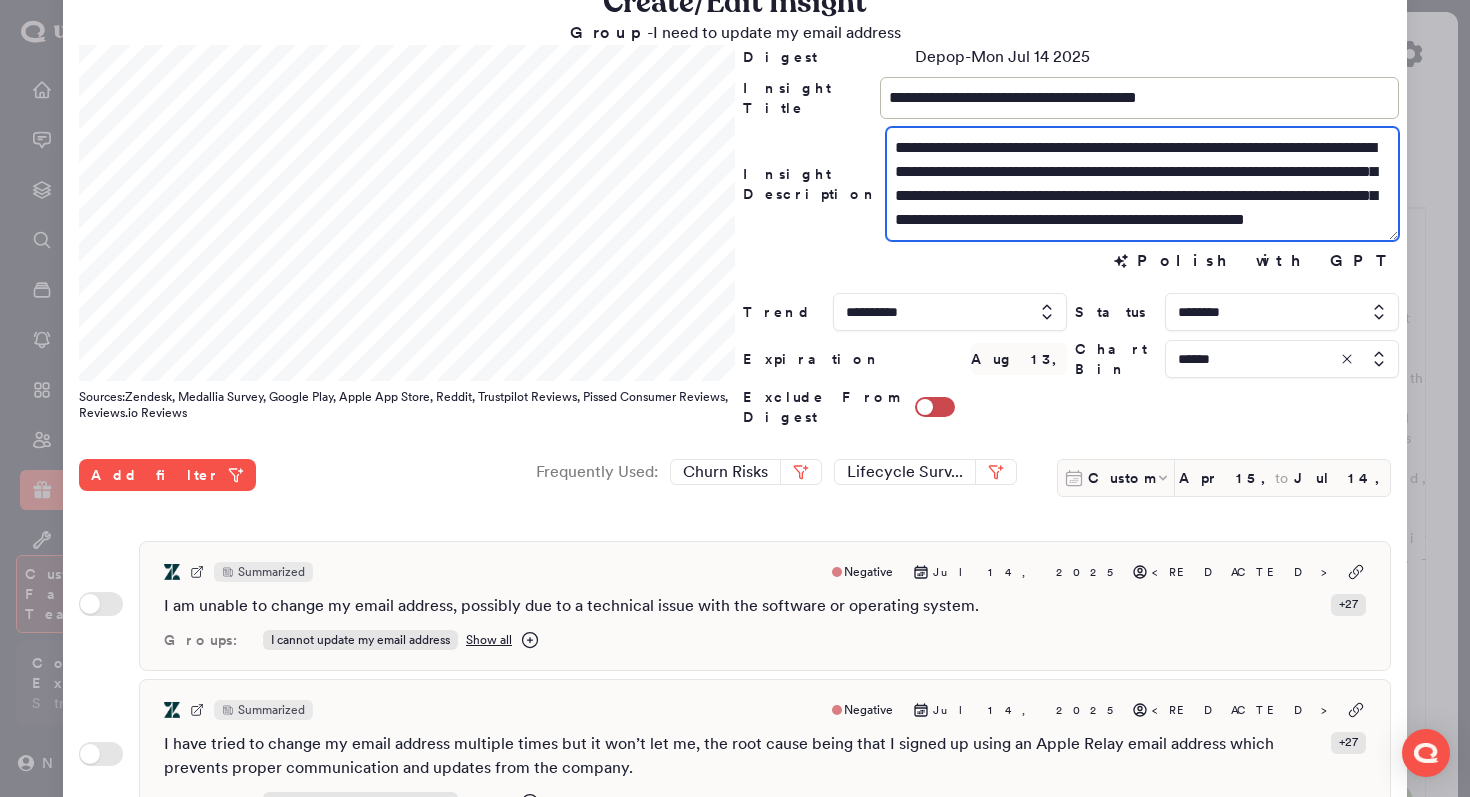 click on "**********" at bounding box center [1142, 184] 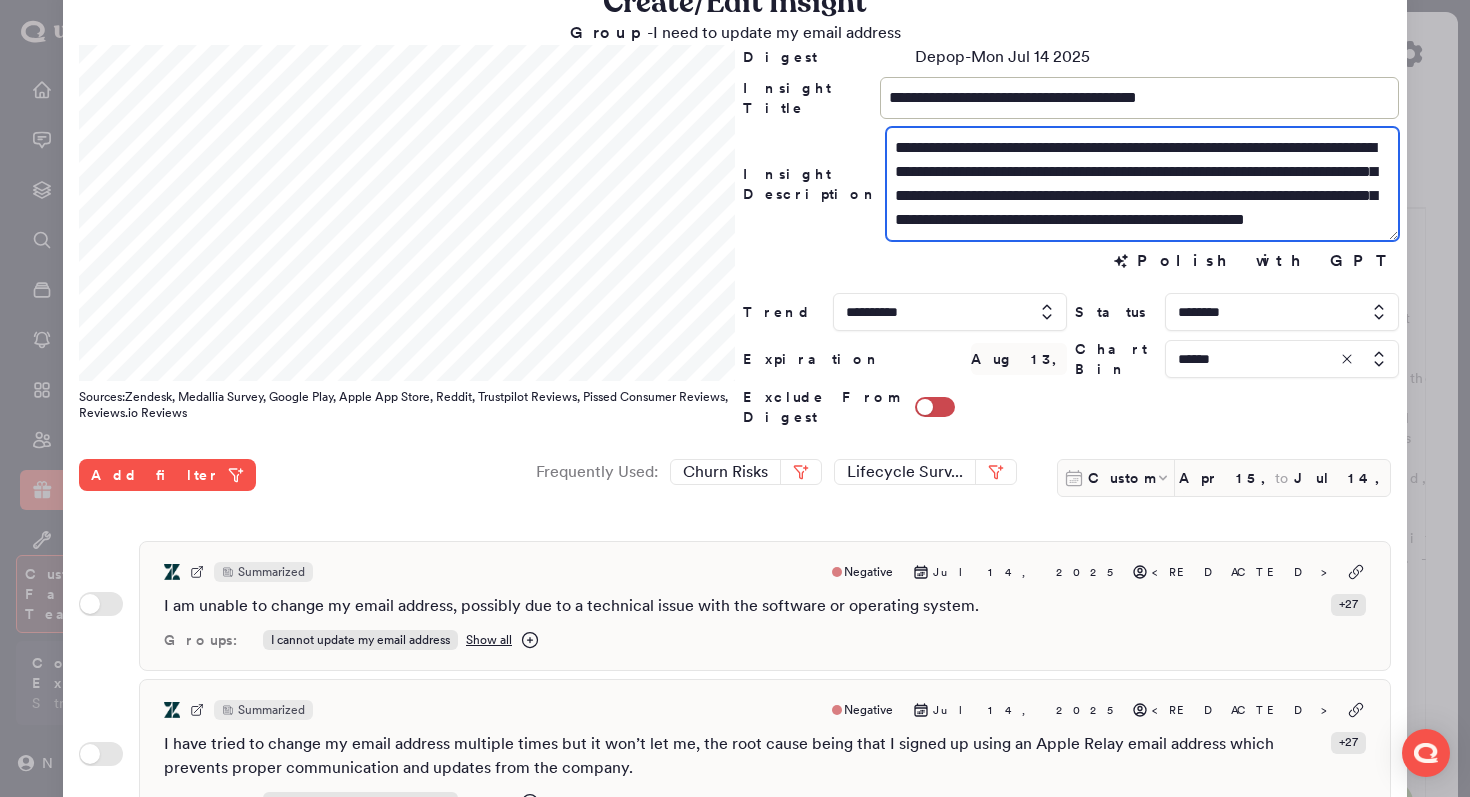 scroll, scrollTop: 24, scrollLeft: 0, axis: vertical 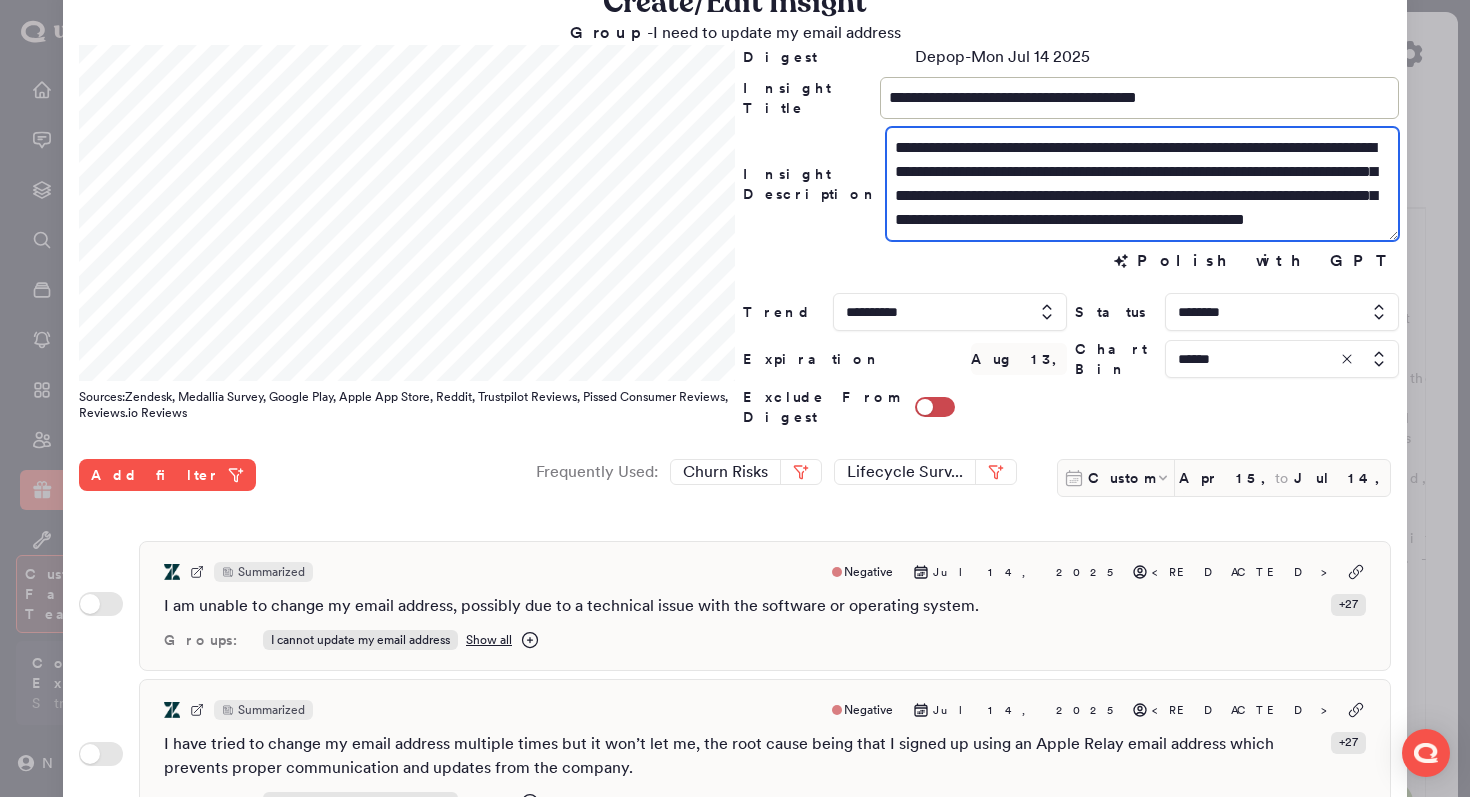 click on "**********" at bounding box center [1142, 184] 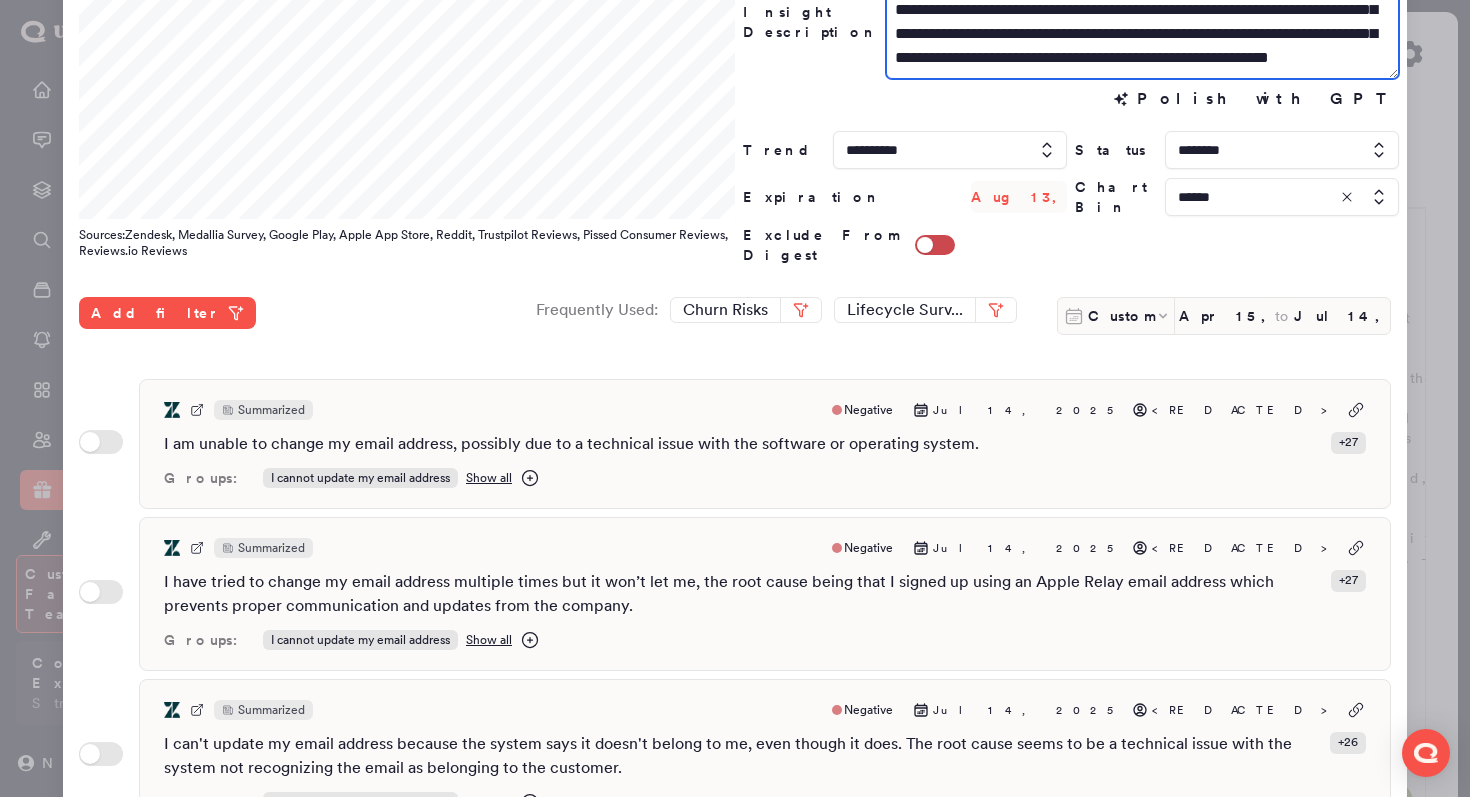 scroll, scrollTop: 347, scrollLeft: 0, axis: vertical 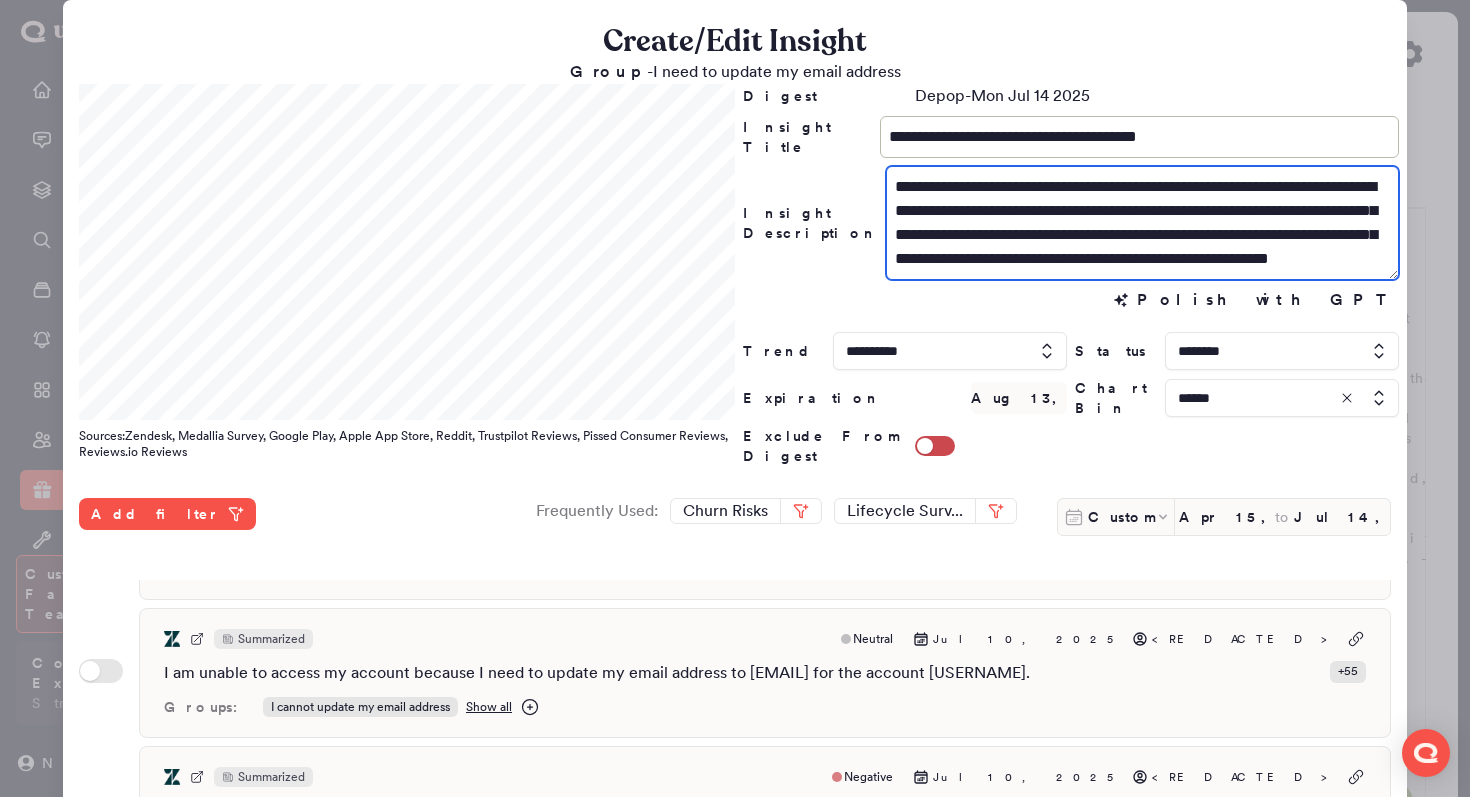 click on "**********" at bounding box center [1142, 223] 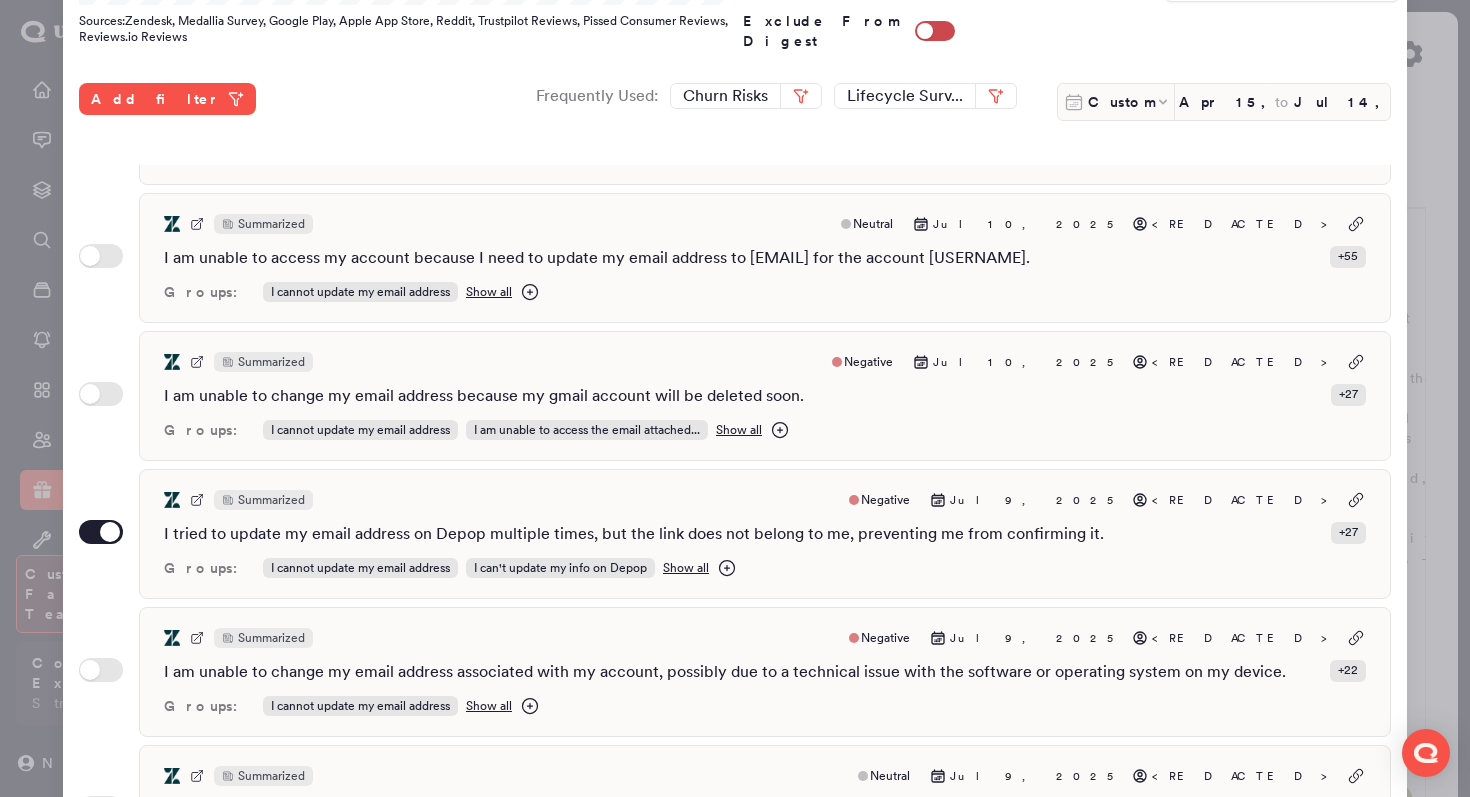 scroll, scrollTop: 547, scrollLeft: 0, axis: vertical 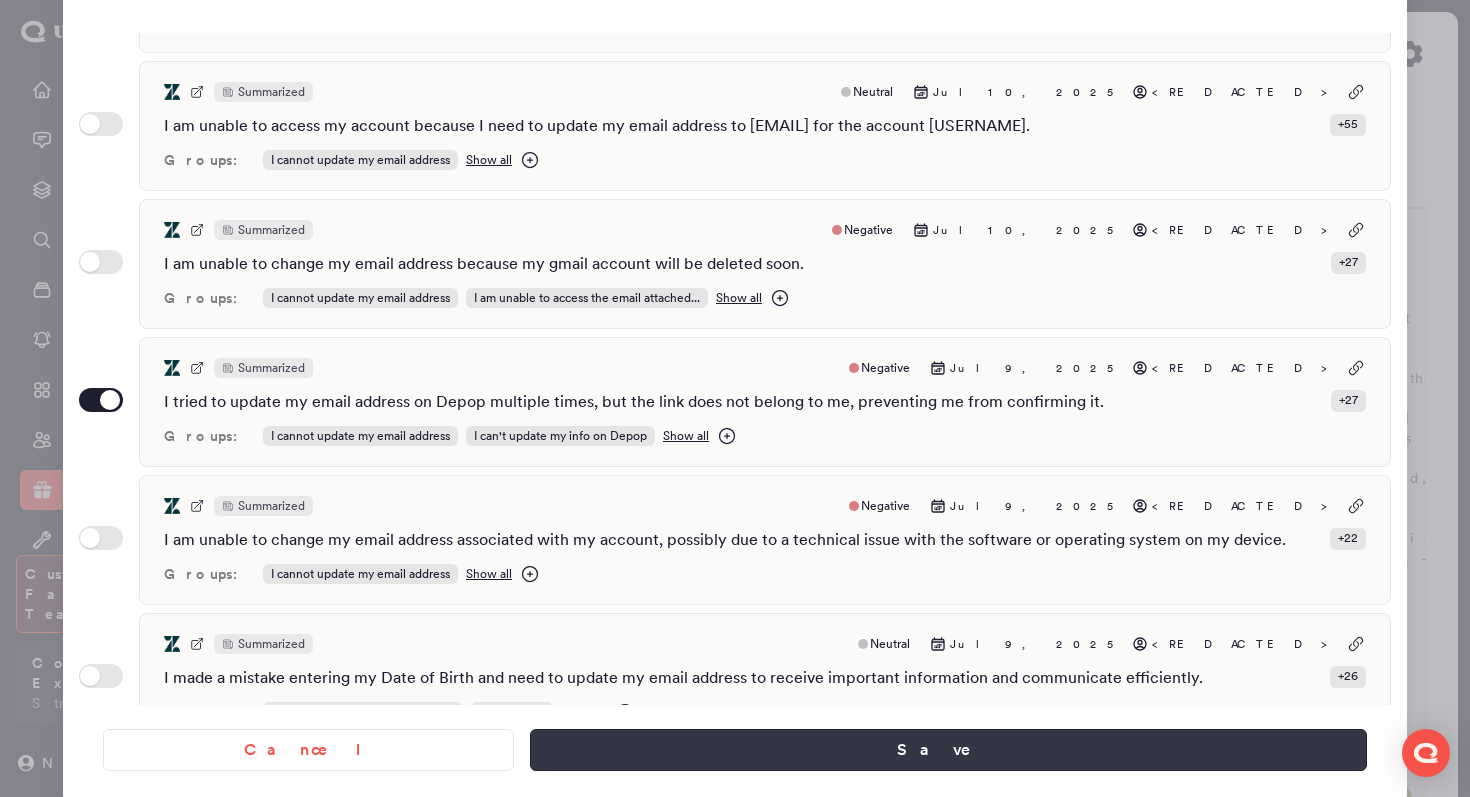 type on "**********" 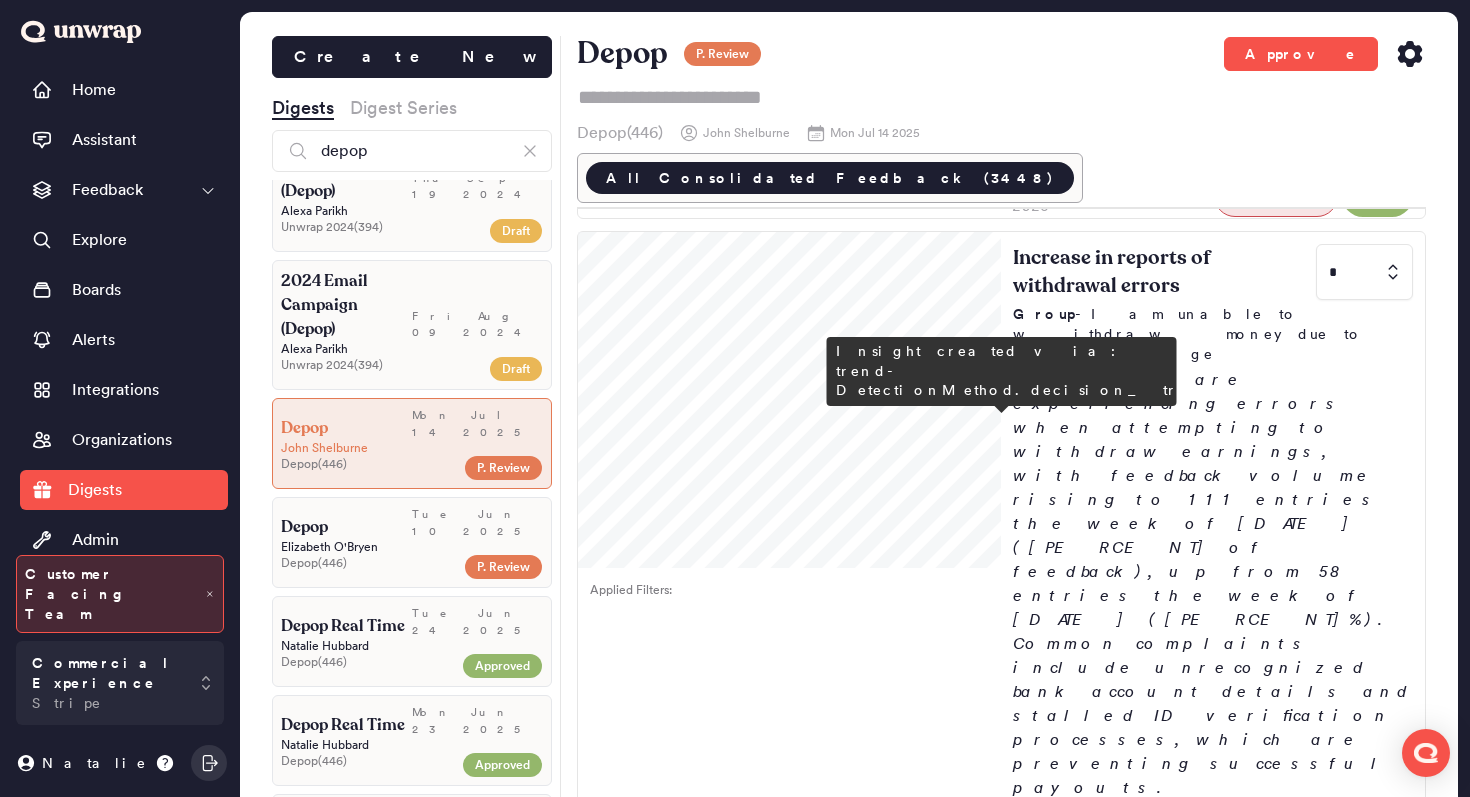 scroll, scrollTop: 1014, scrollLeft: 0, axis: vertical 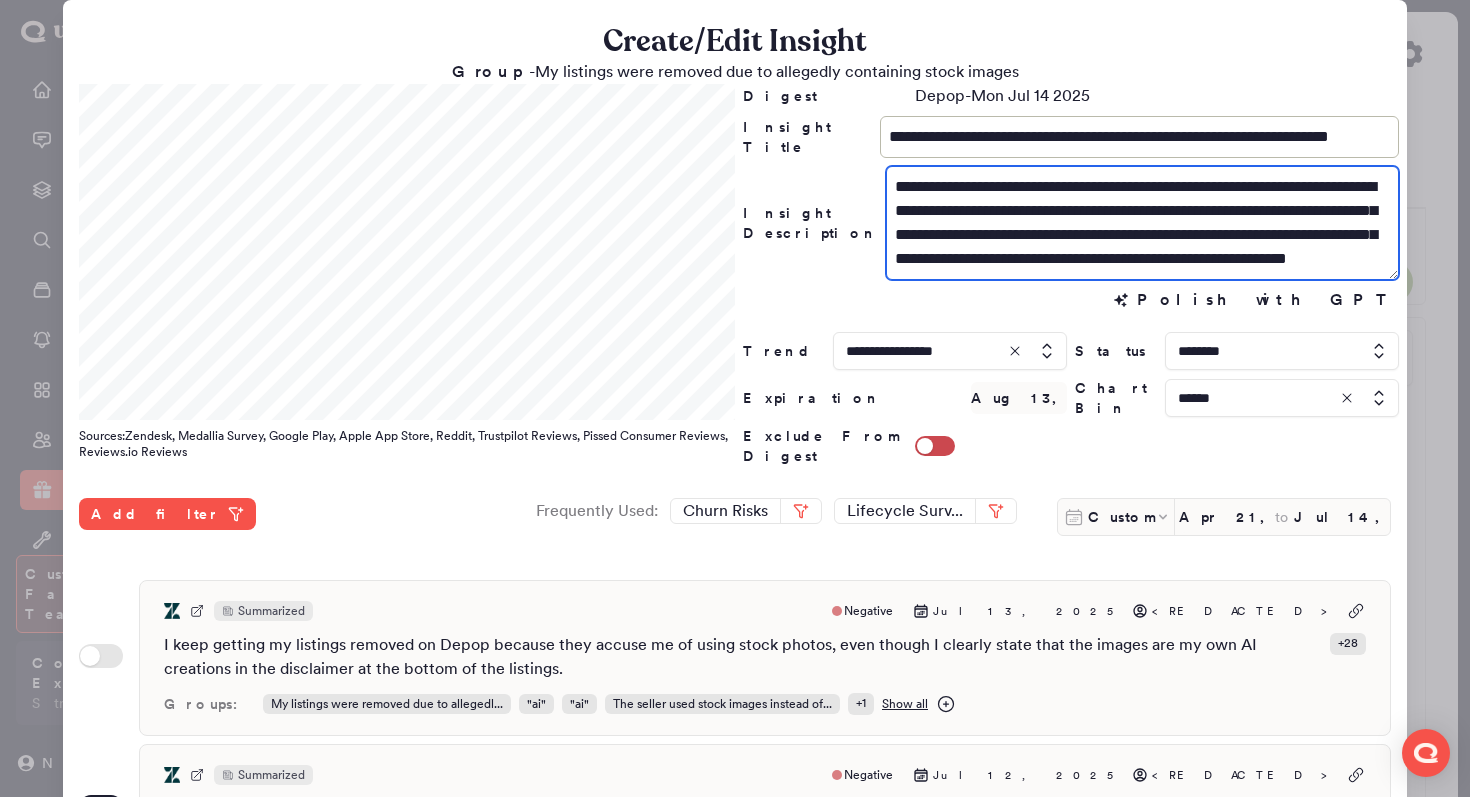 drag, startPoint x: 1257, startPoint y: 233, endPoint x: 1067, endPoint y: 232, distance: 190.00262 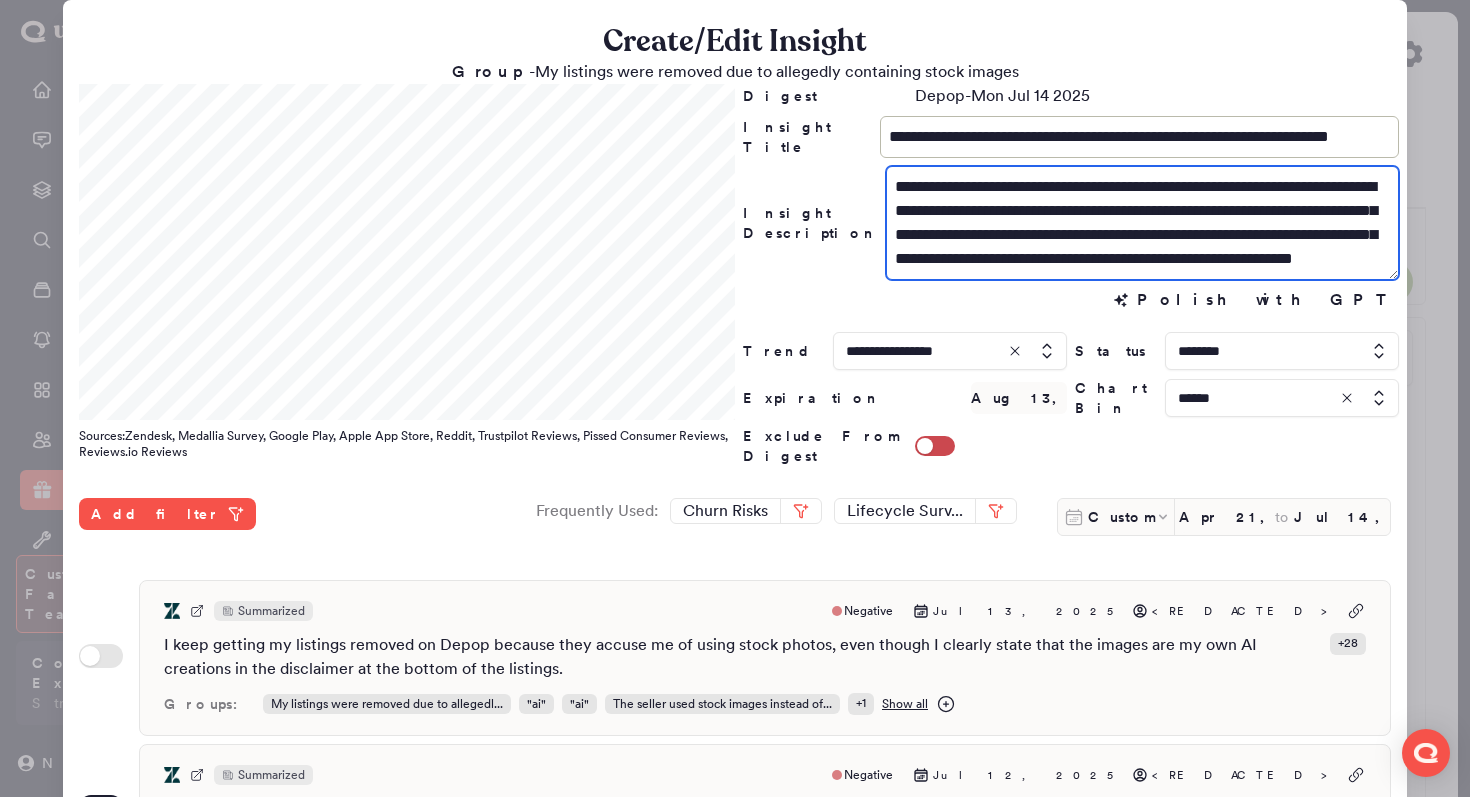 click on "**********" at bounding box center [1142, 223] 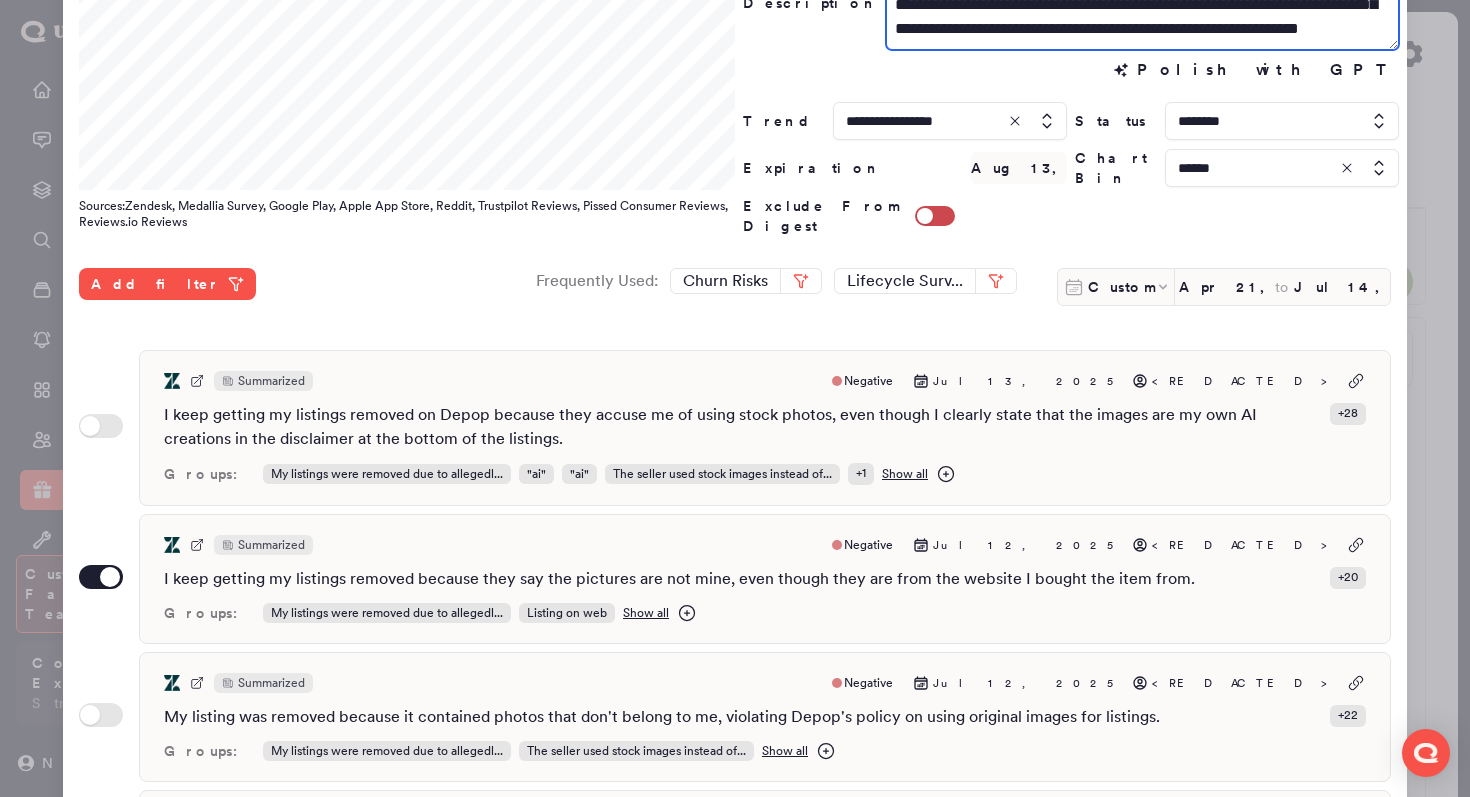 scroll, scrollTop: 497, scrollLeft: 0, axis: vertical 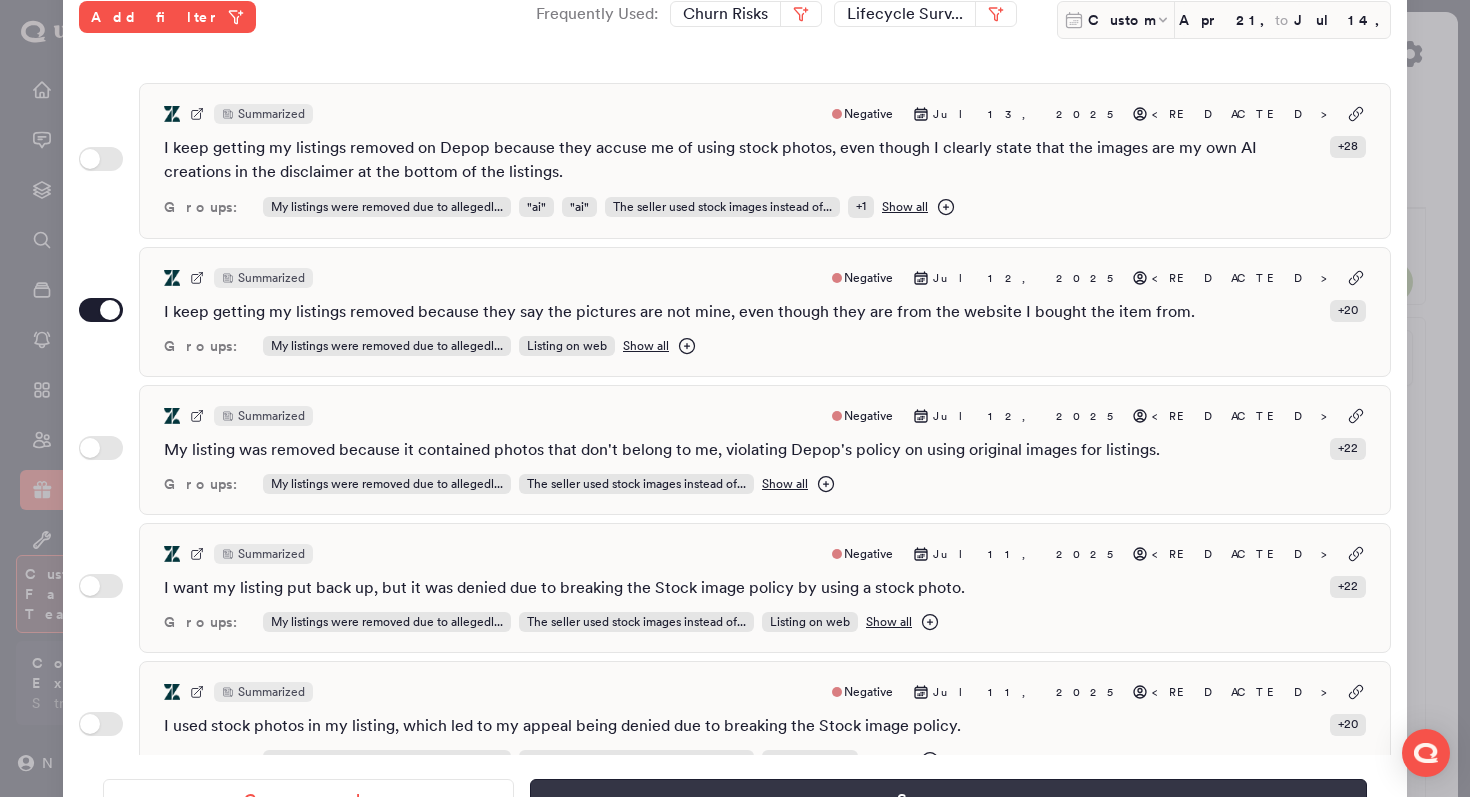 type on "**********" 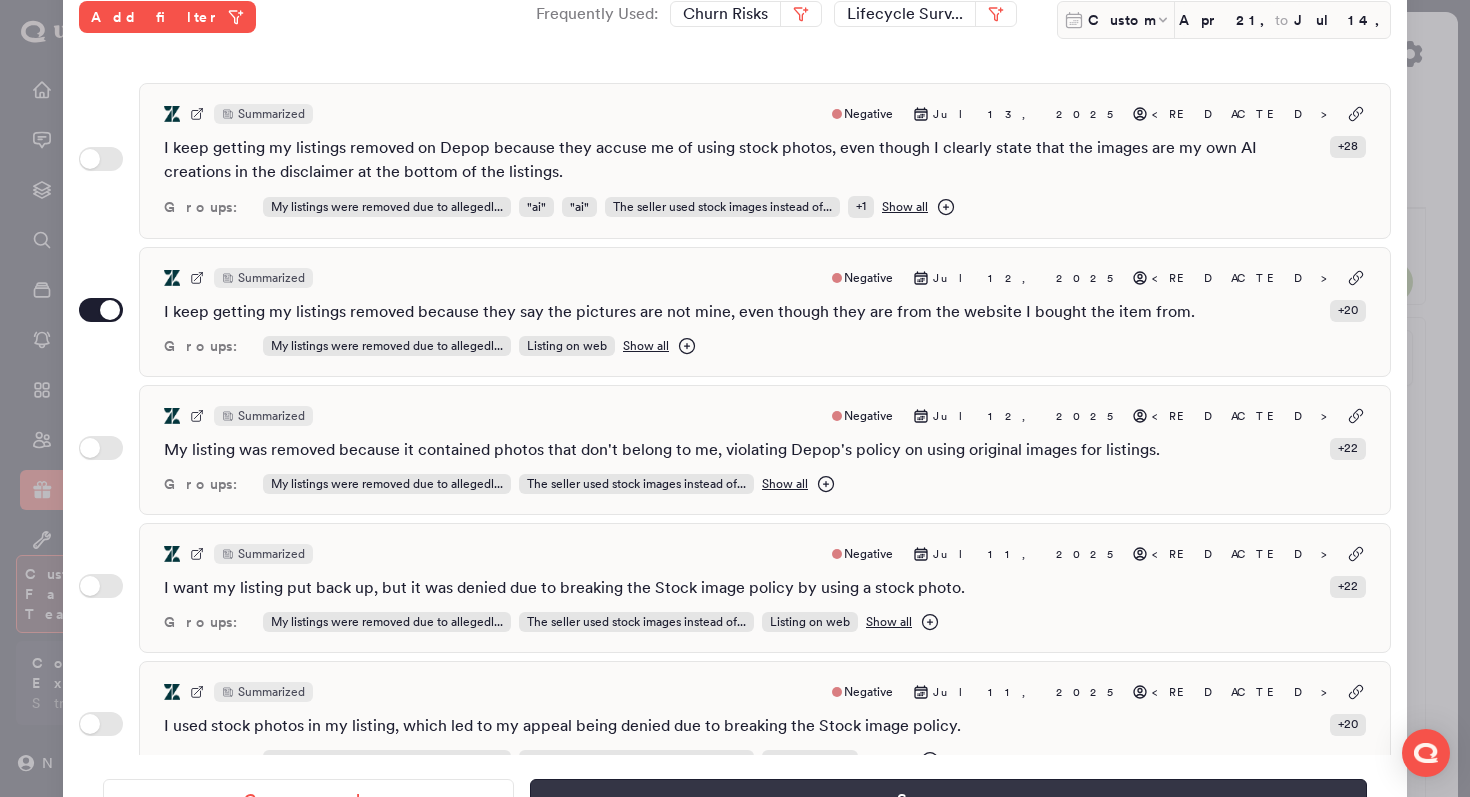 click on "Save" at bounding box center (948, 800) 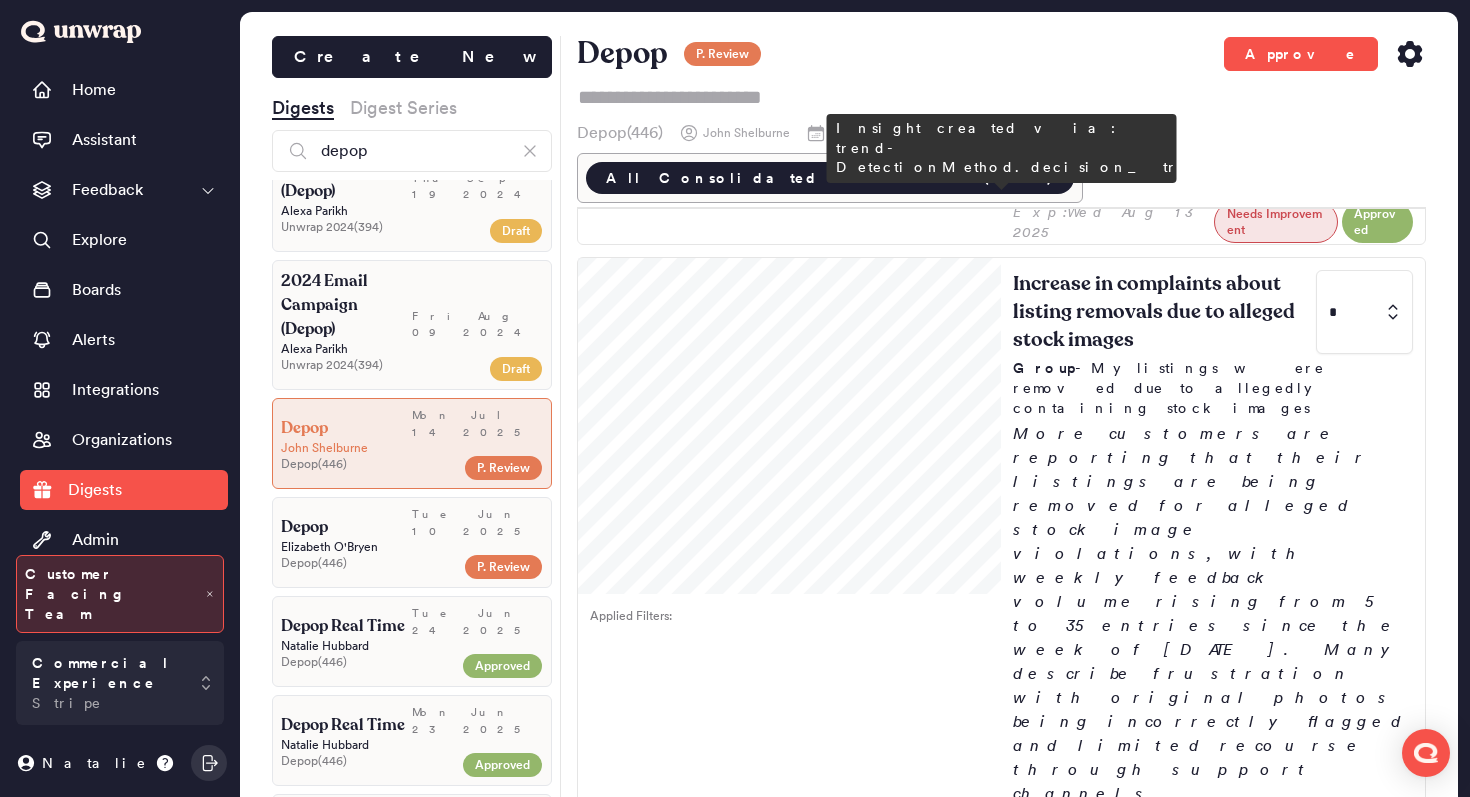 scroll, scrollTop: 2232, scrollLeft: 0, axis: vertical 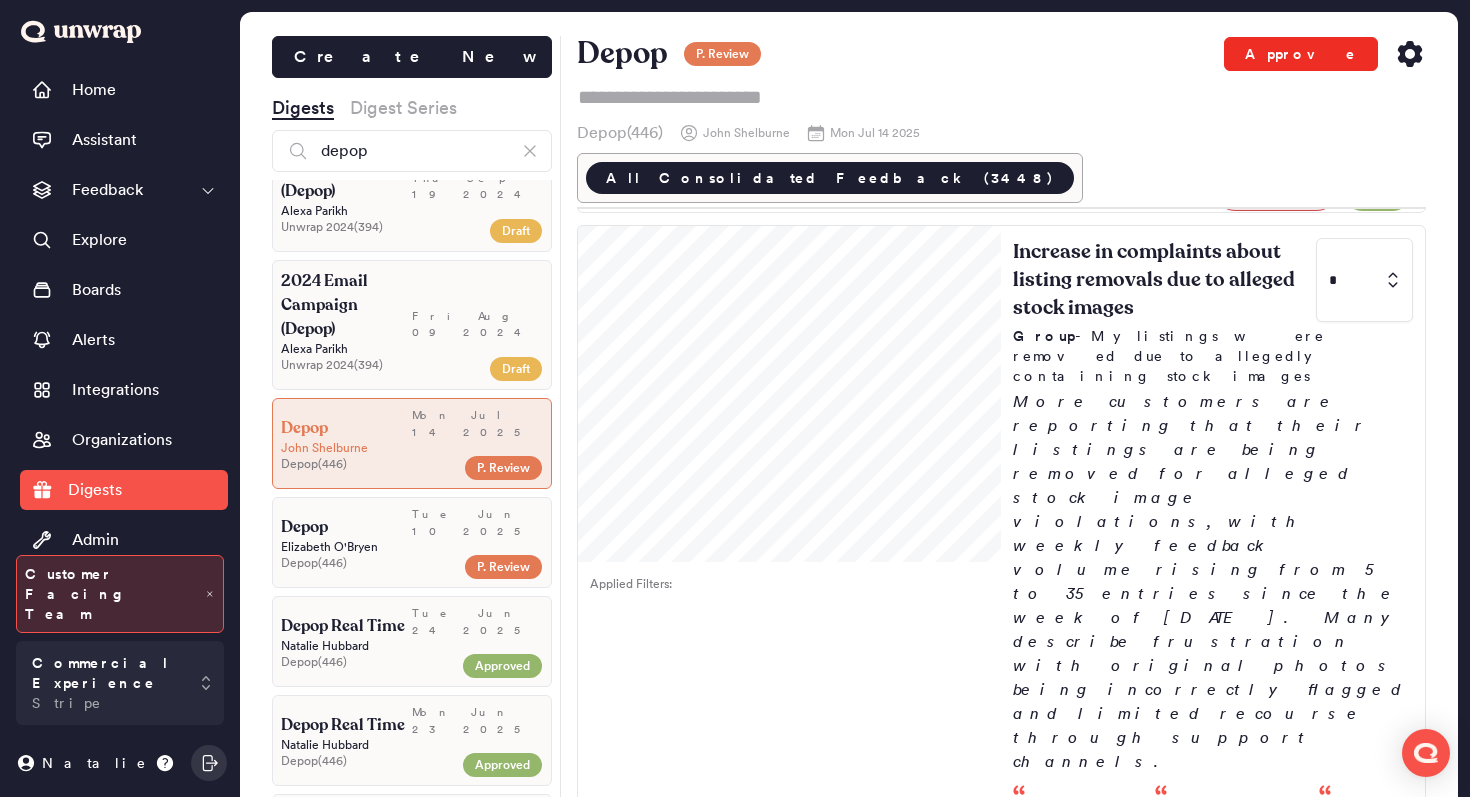 click on "Approve" at bounding box center [1301, 54] 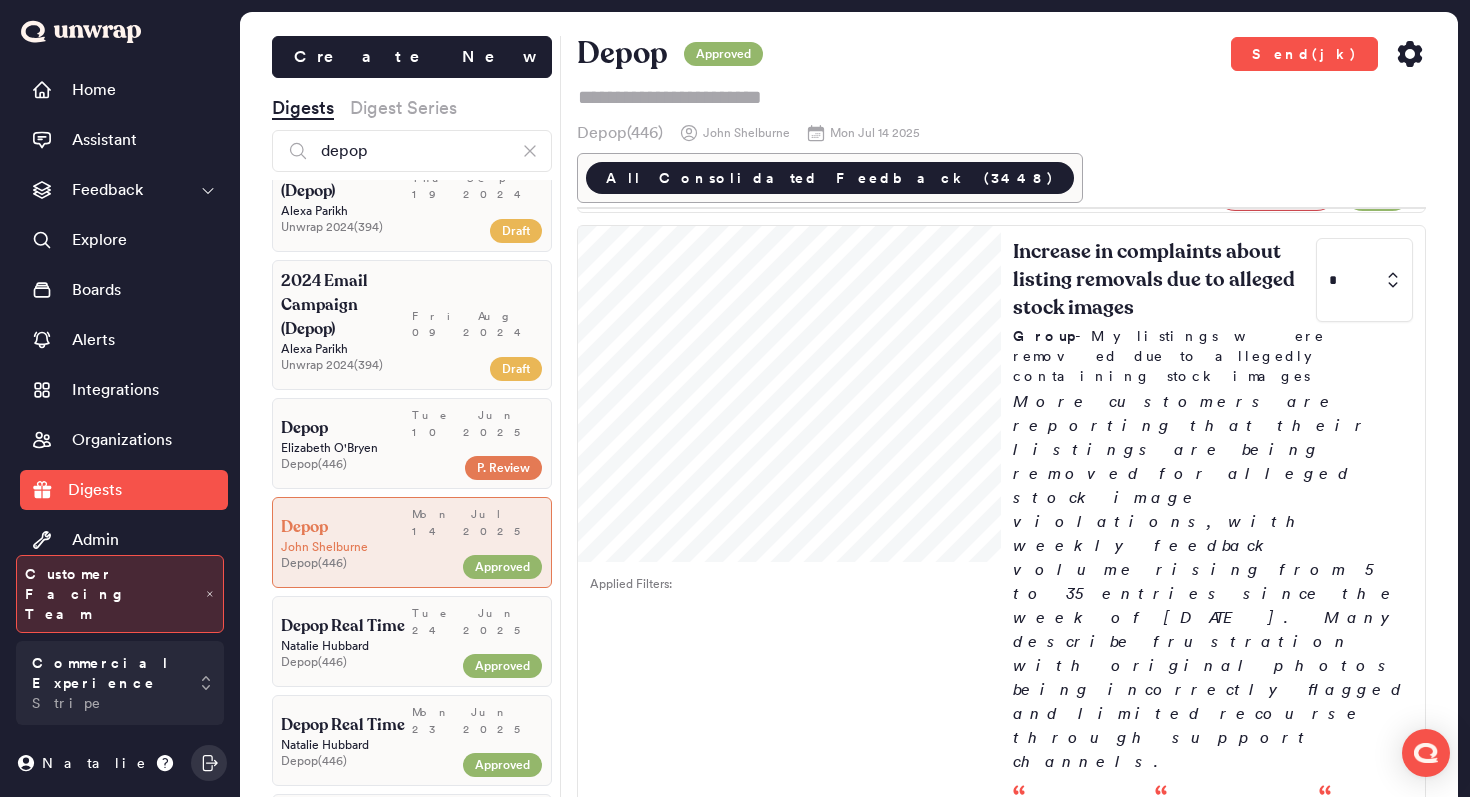 click 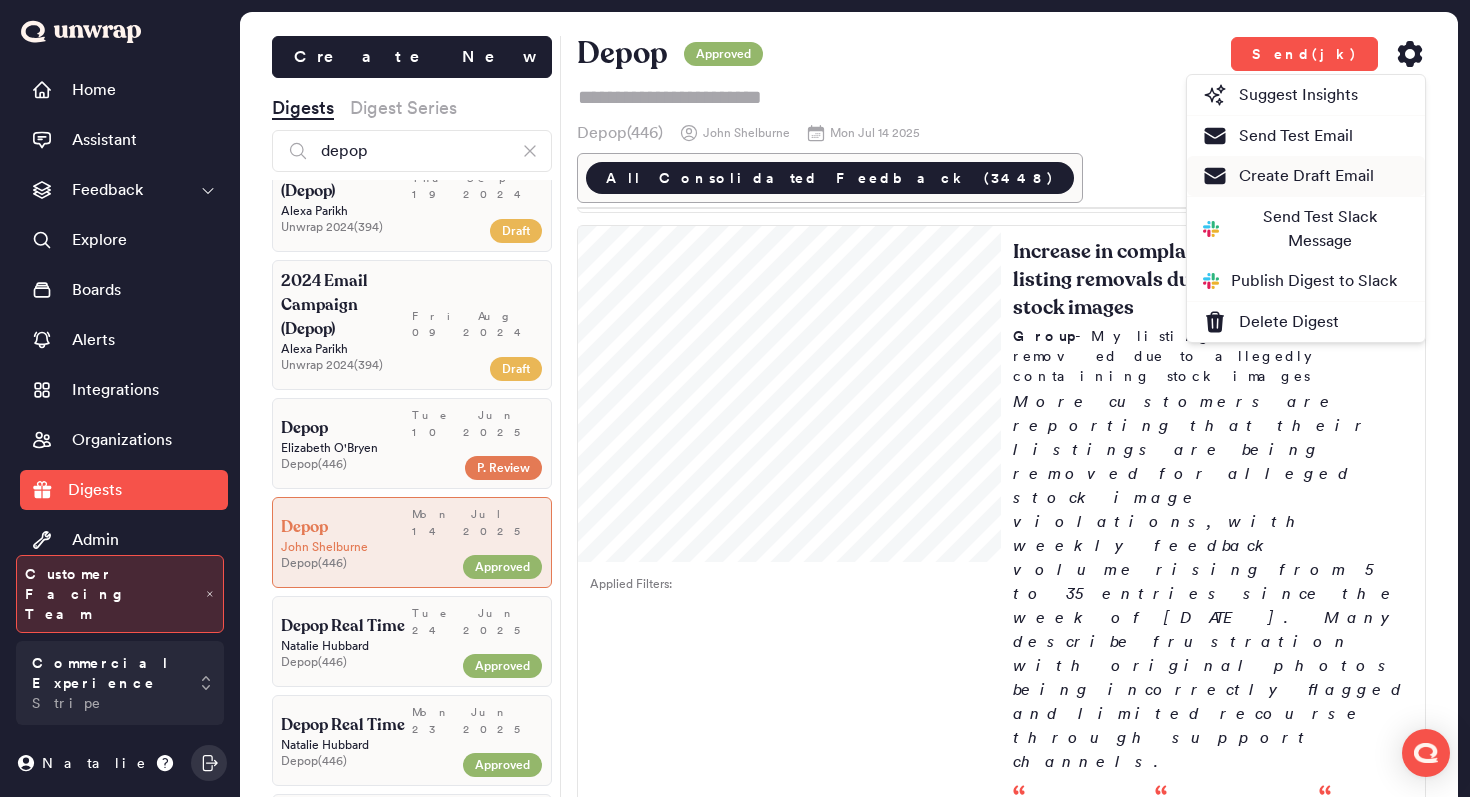 click on "Create Draft Email" at bounding box center (1288, 176) 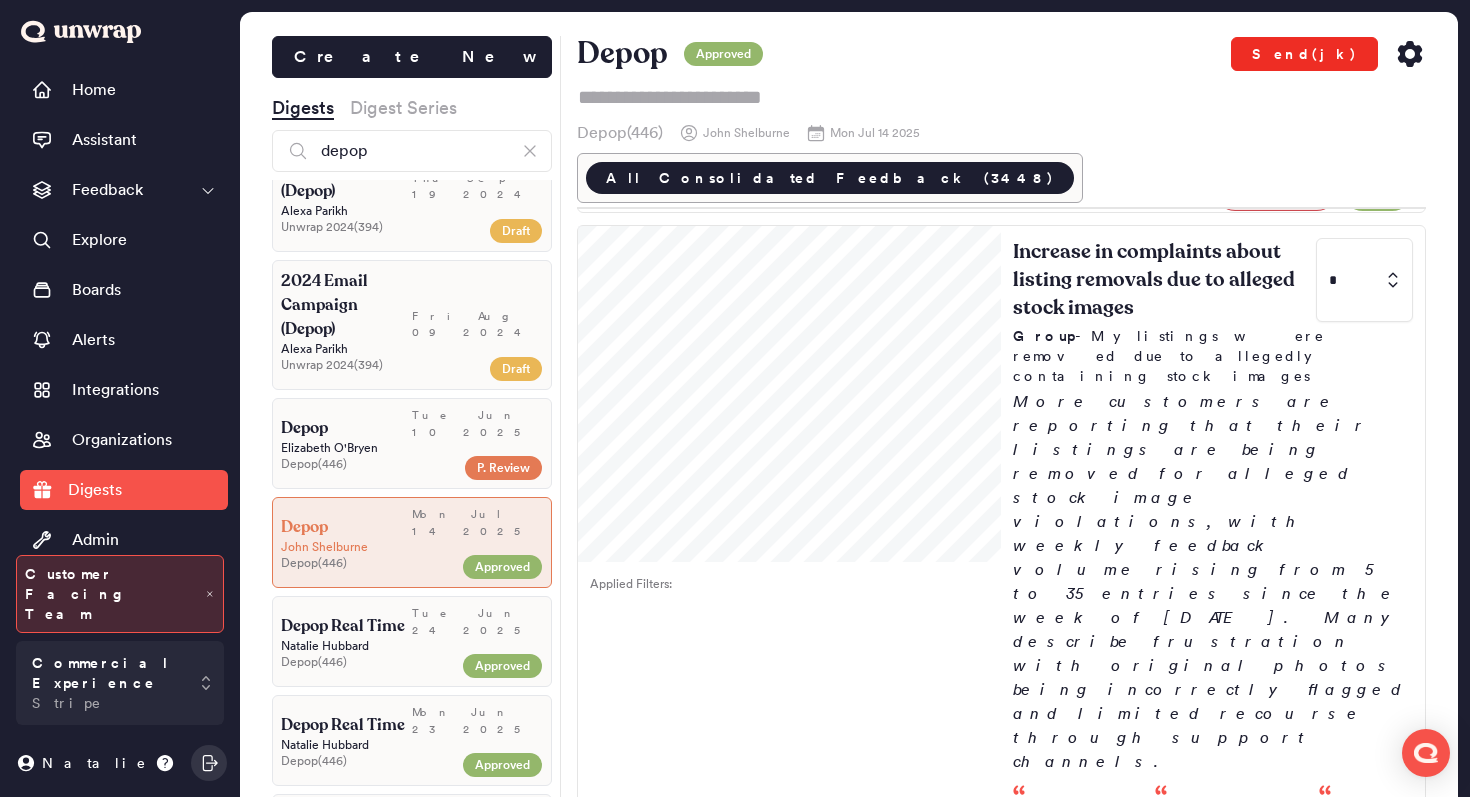 click on "Send(jk)" at bounding box center [1304, 54] 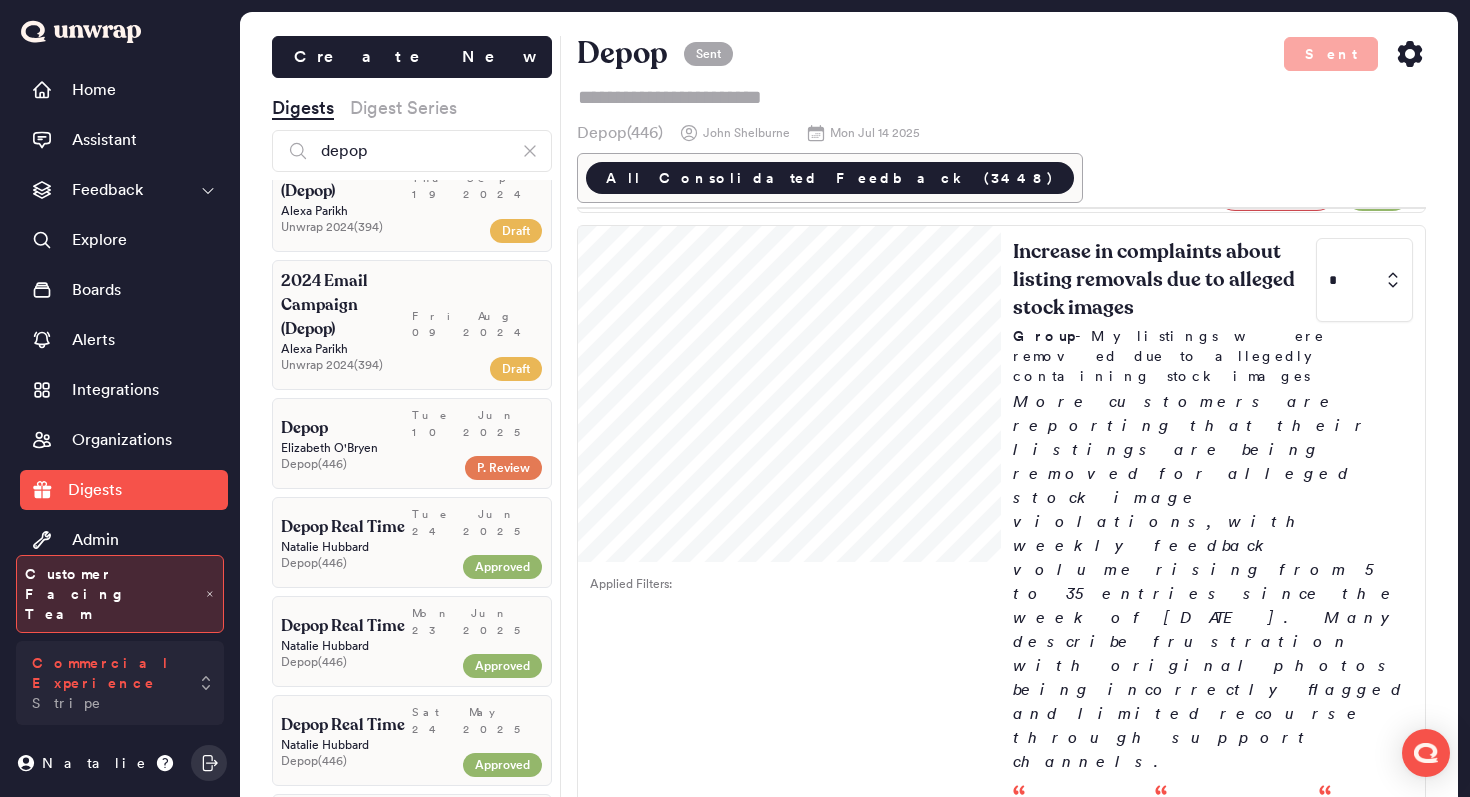 click on "Commercial Experience Stripe" at bounding box center [120, 683] 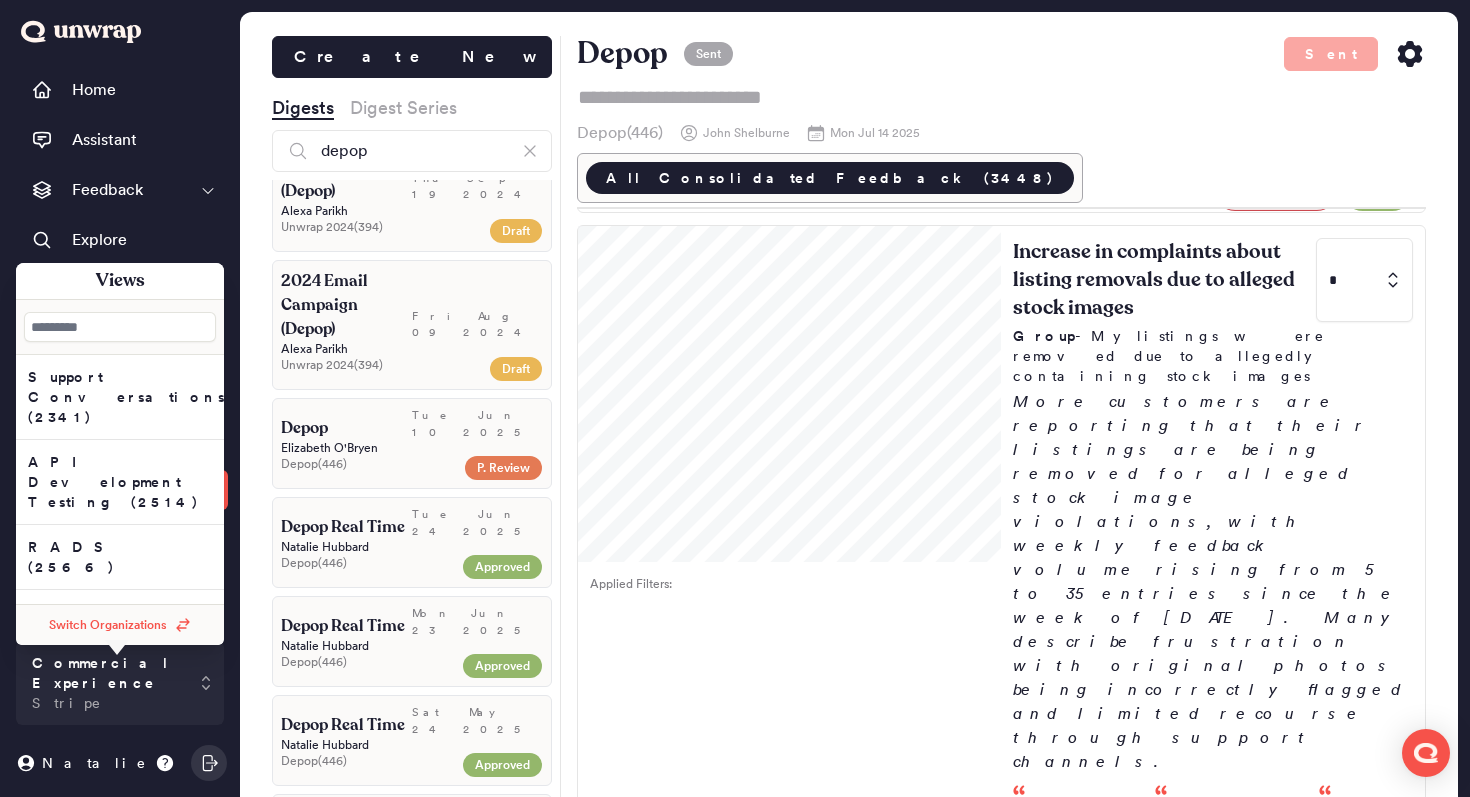 click on "Switch Organizations" at bounding box center [120, 625] 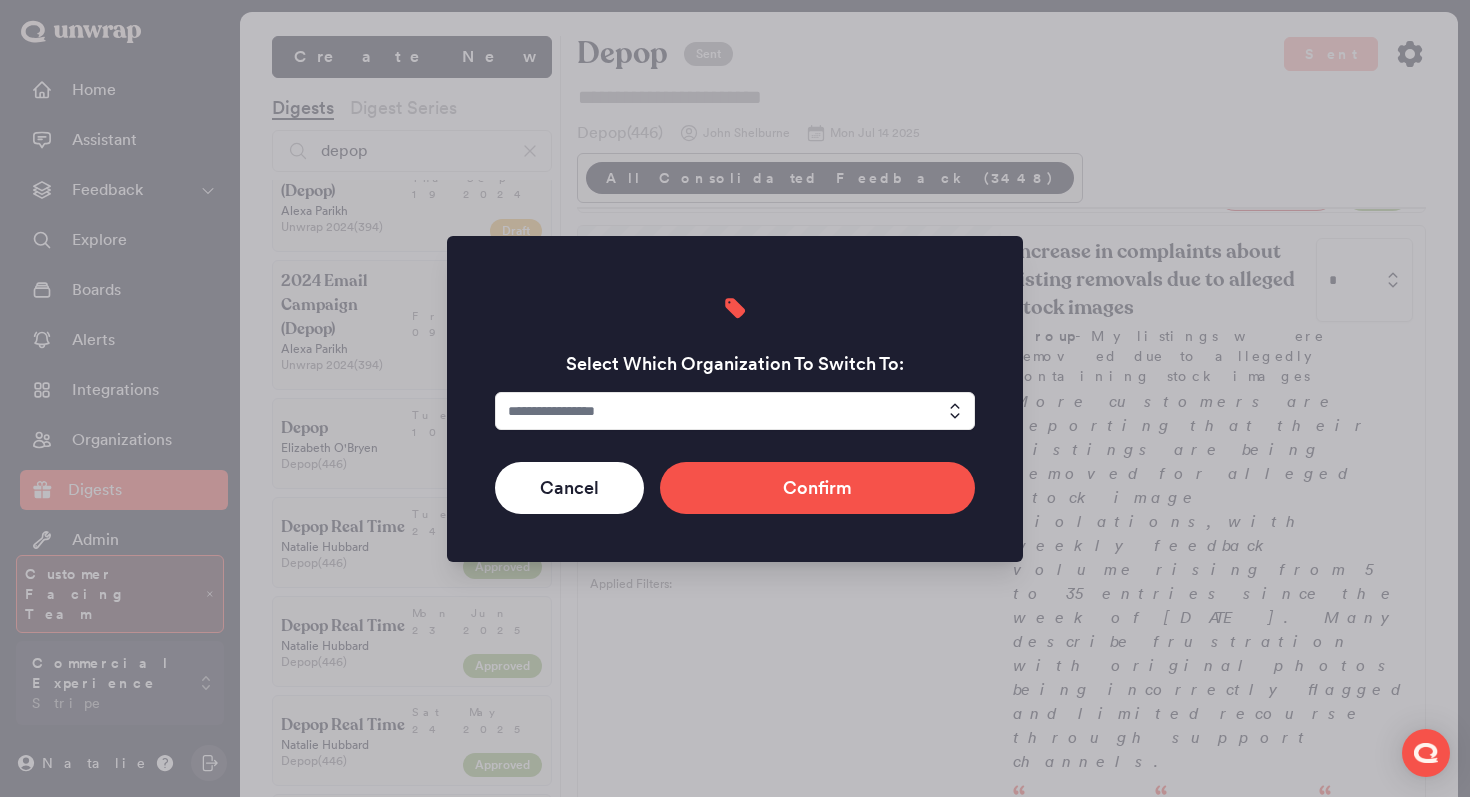 click at bounding box center (735, 411) 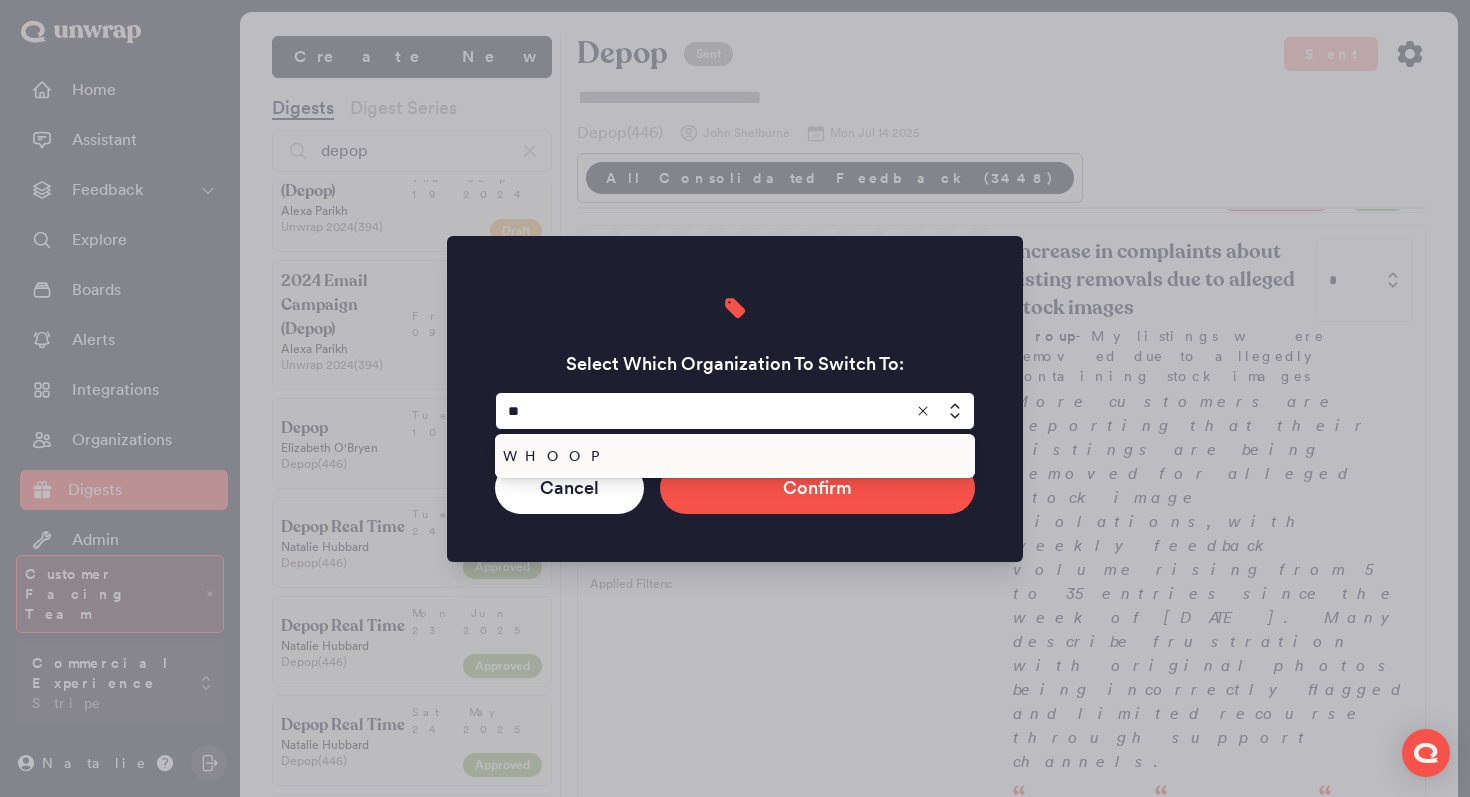 type on "**" 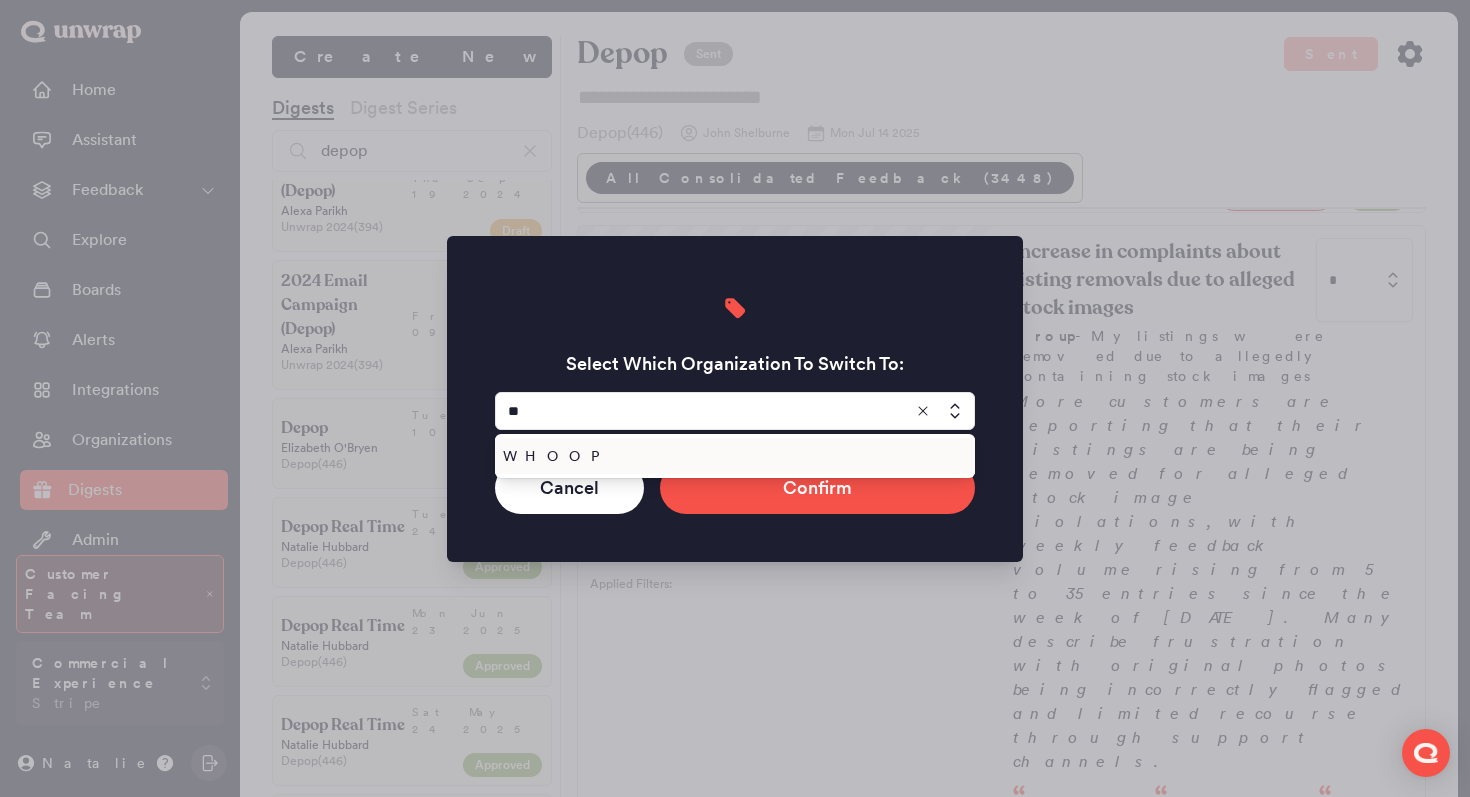 click on "WHOOP" at bounding box center (735, 456) 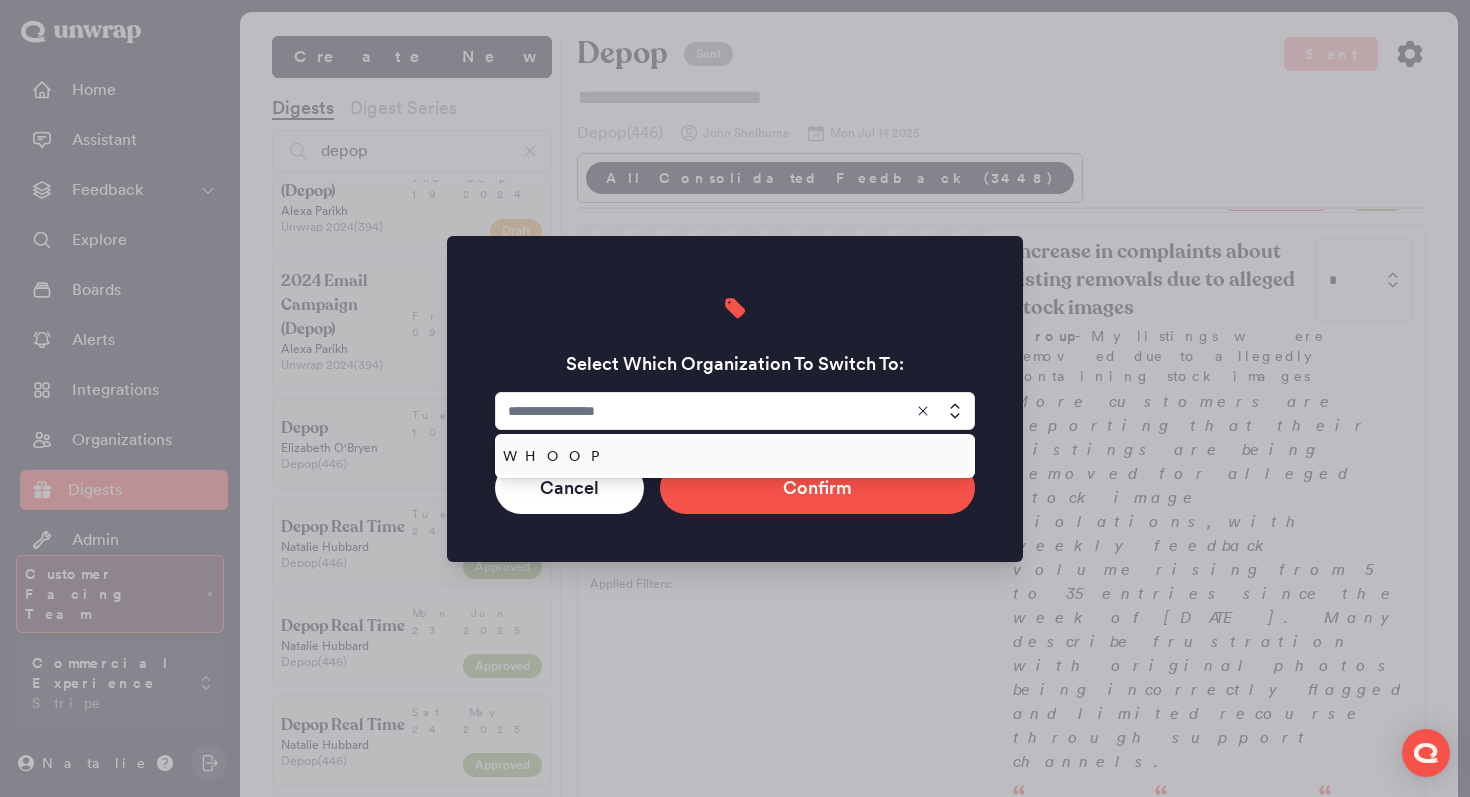 type on "*****" 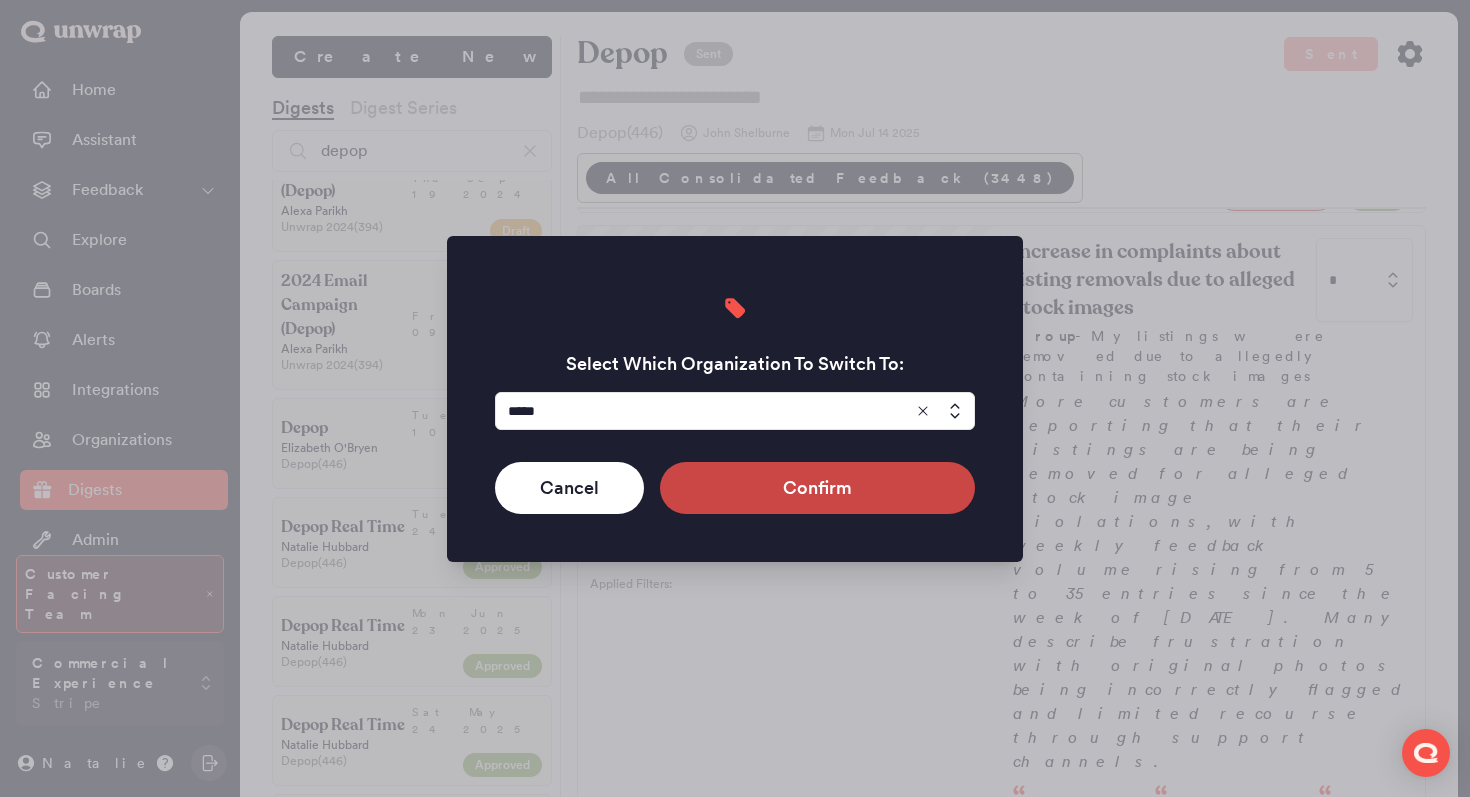 click on "Confirm" at bounding box center [817, 488] 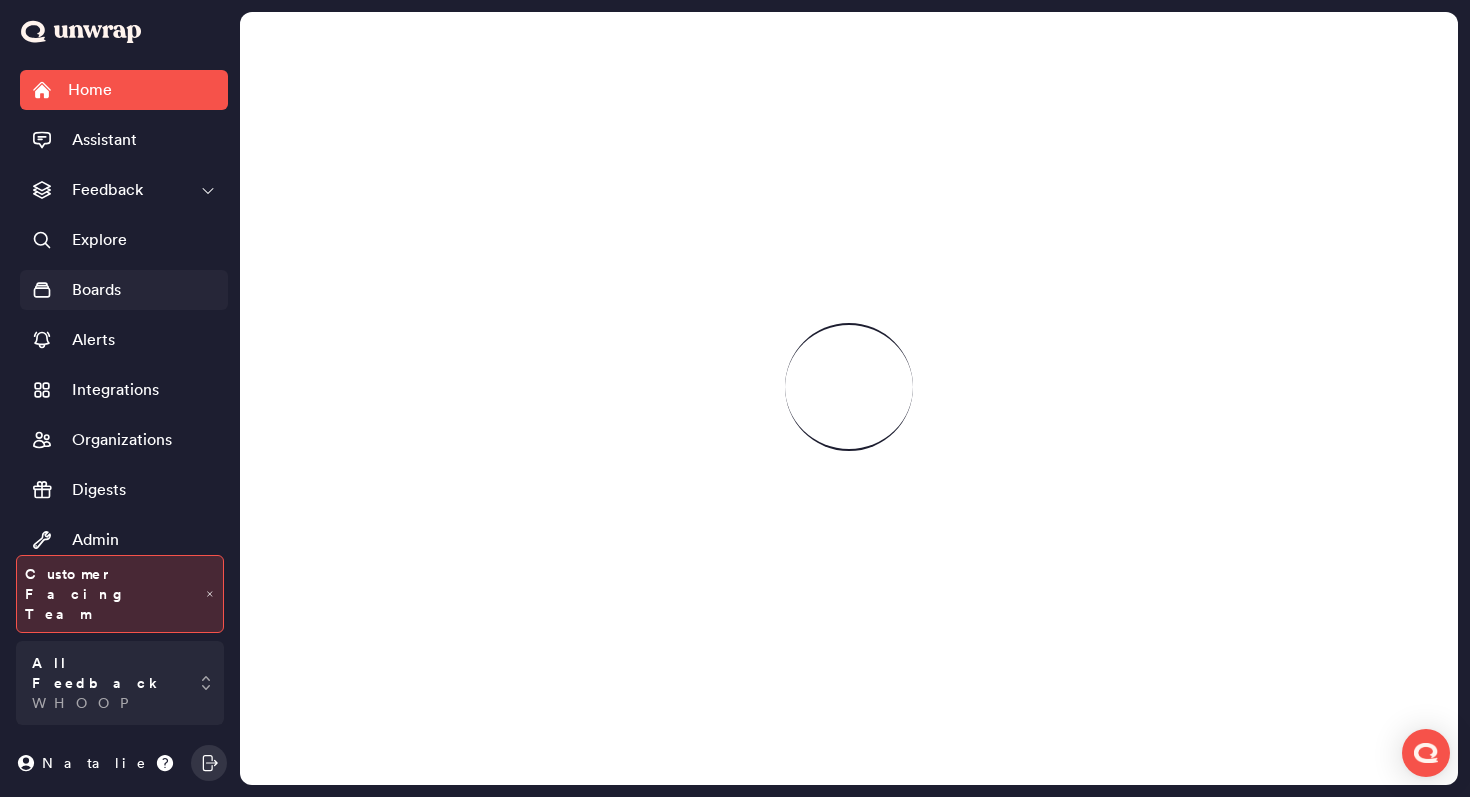 click on "Boards" at bounding box center [124, 290] 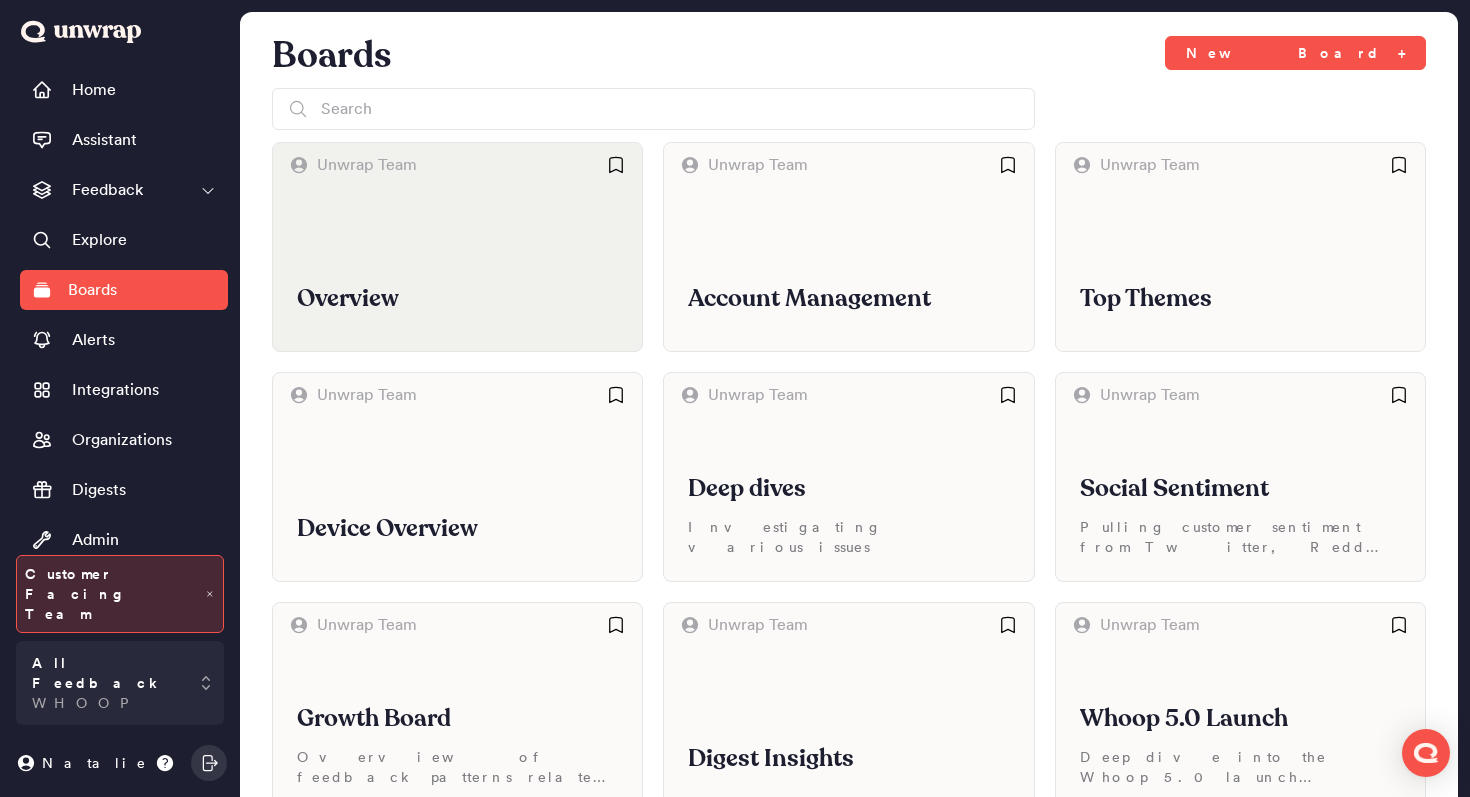 click on "Overview" at bounding box center (457, 269) 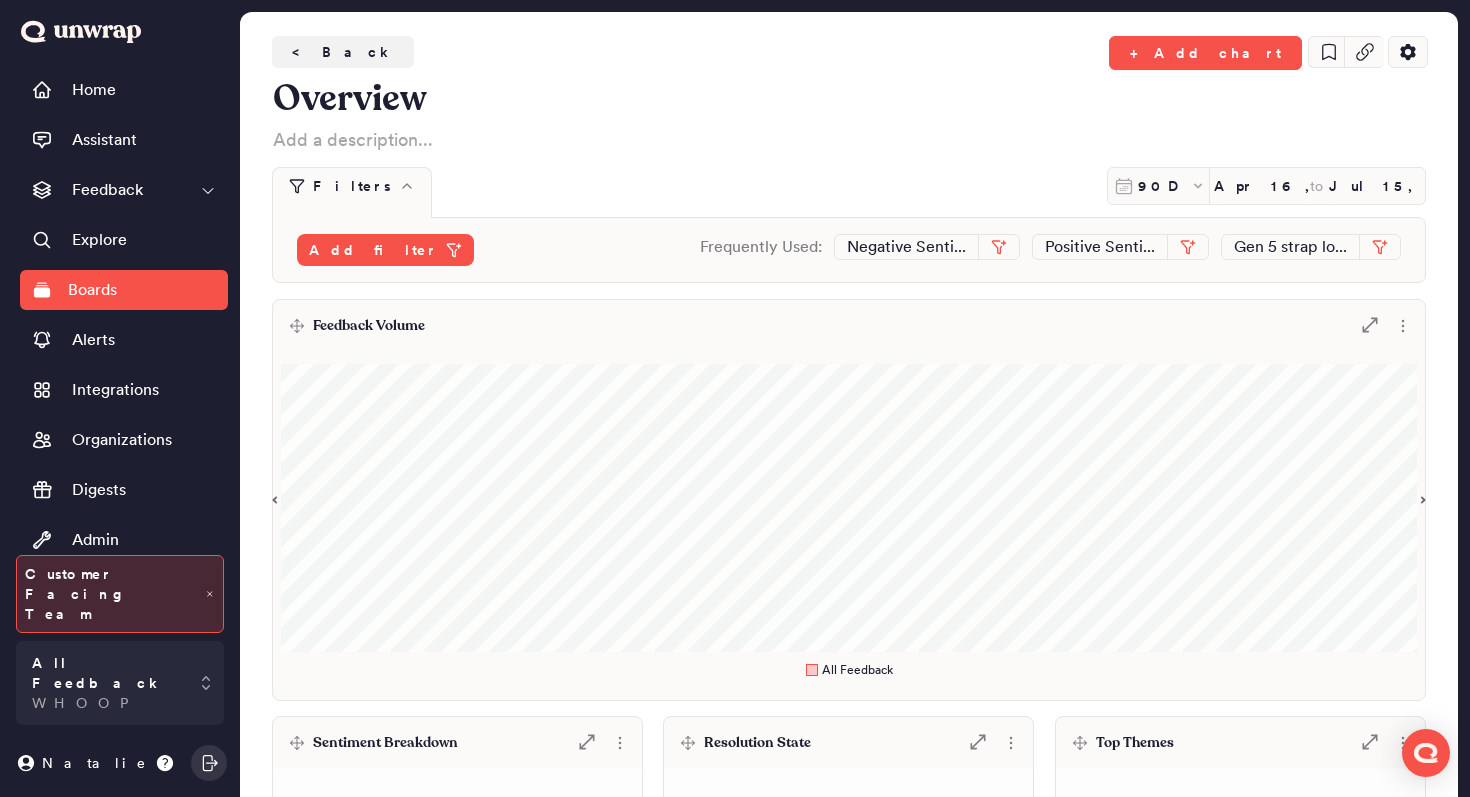 click on "Feedback Volume
.st0 {
fill: #7e7d82;
}" at bounding box center [849, 326] 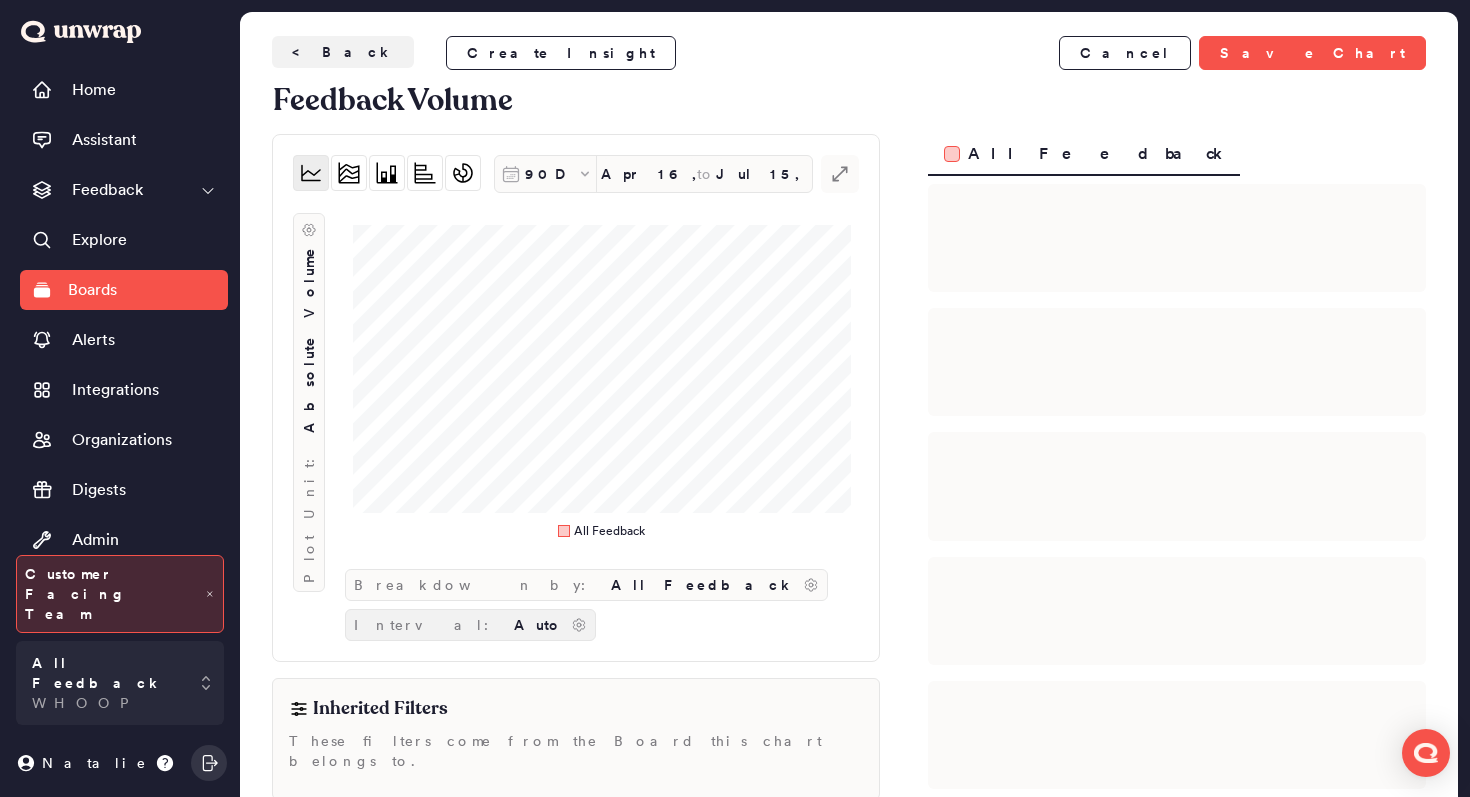 click on "Interval: Auto" at bounding box center [470, 625] 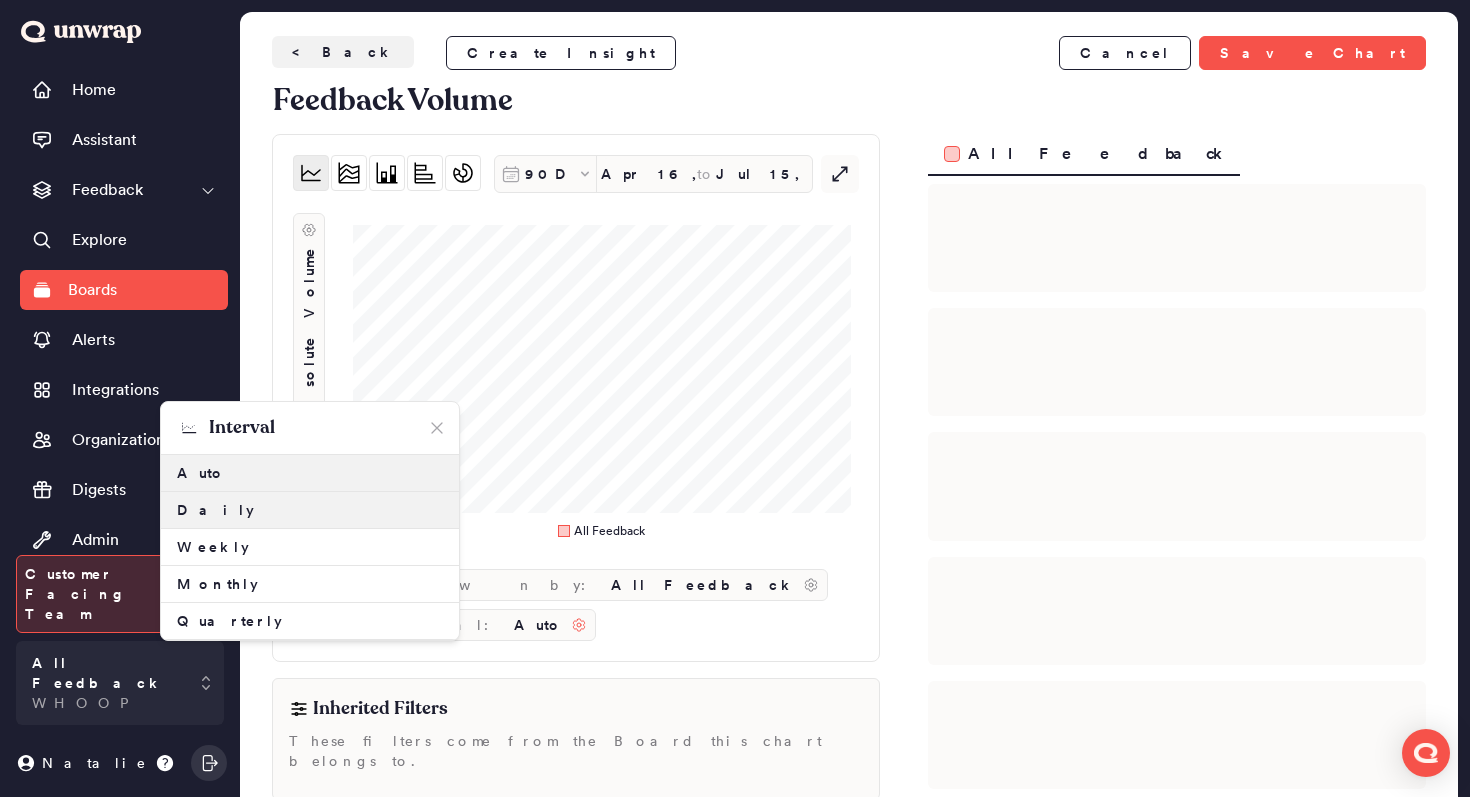 click on "Daily" at bounding box center (310, 510) 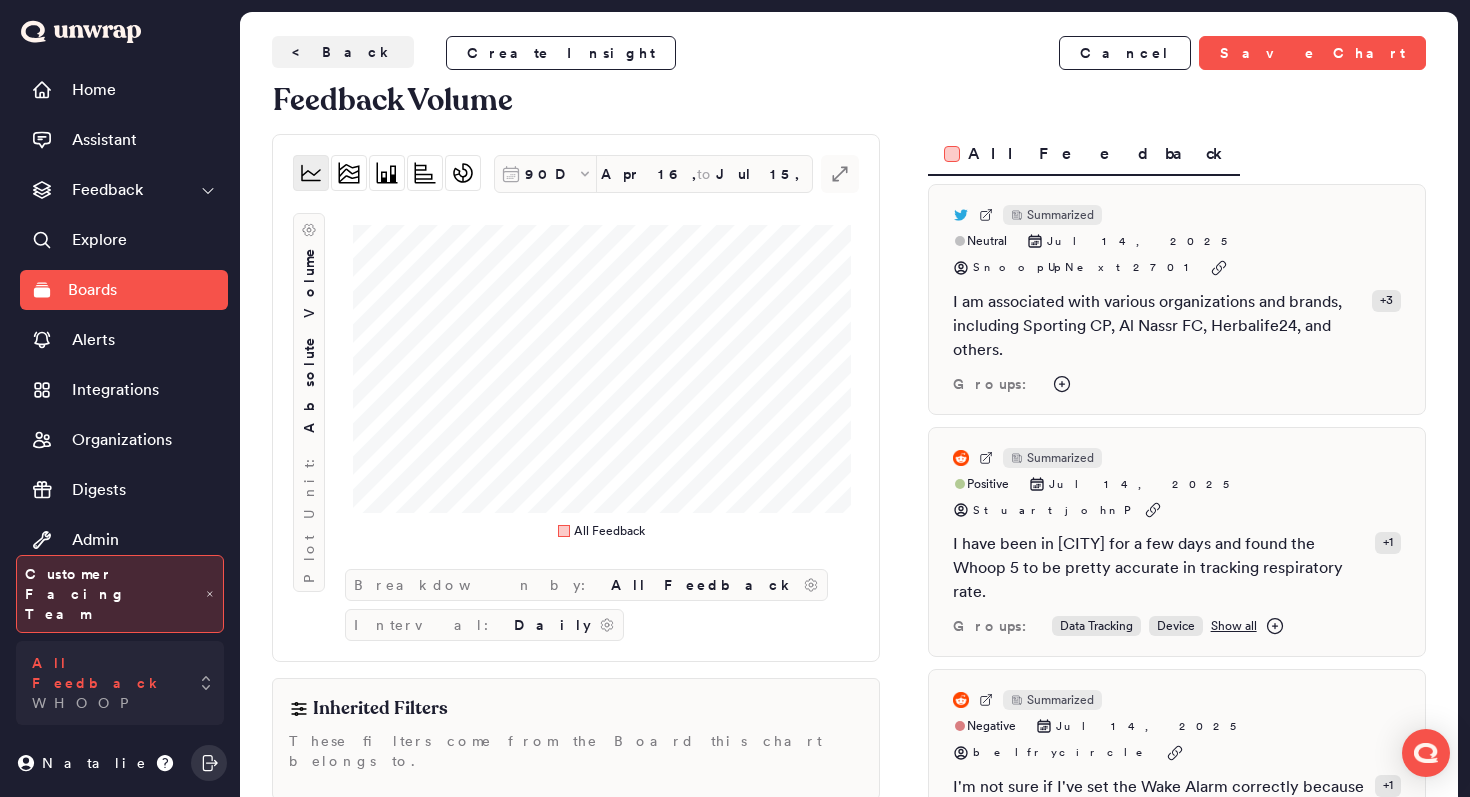 click on "All Feedback" at bounding box center [106, 673] 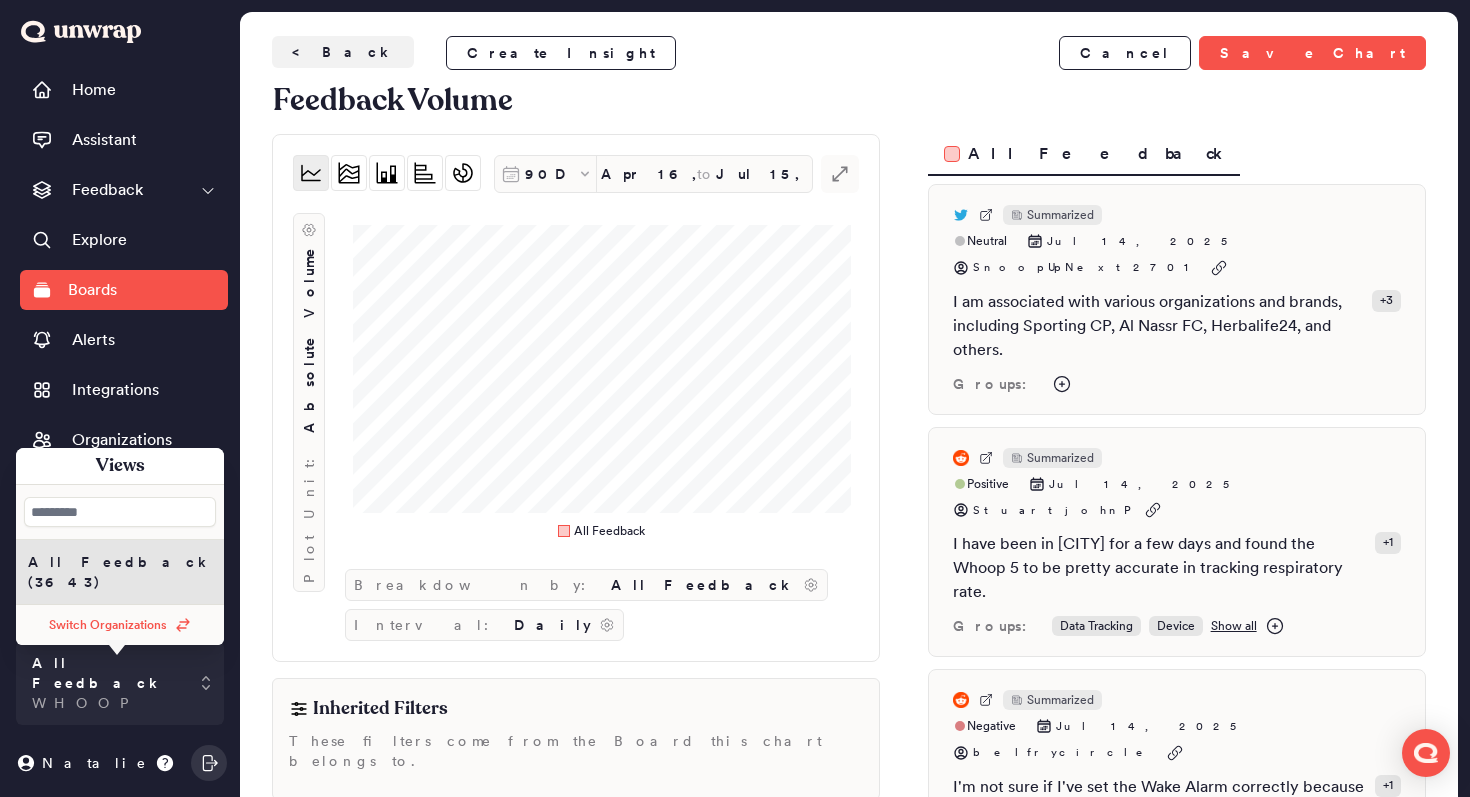 click on "Switch Organizations" at bounding box center (108, 625) 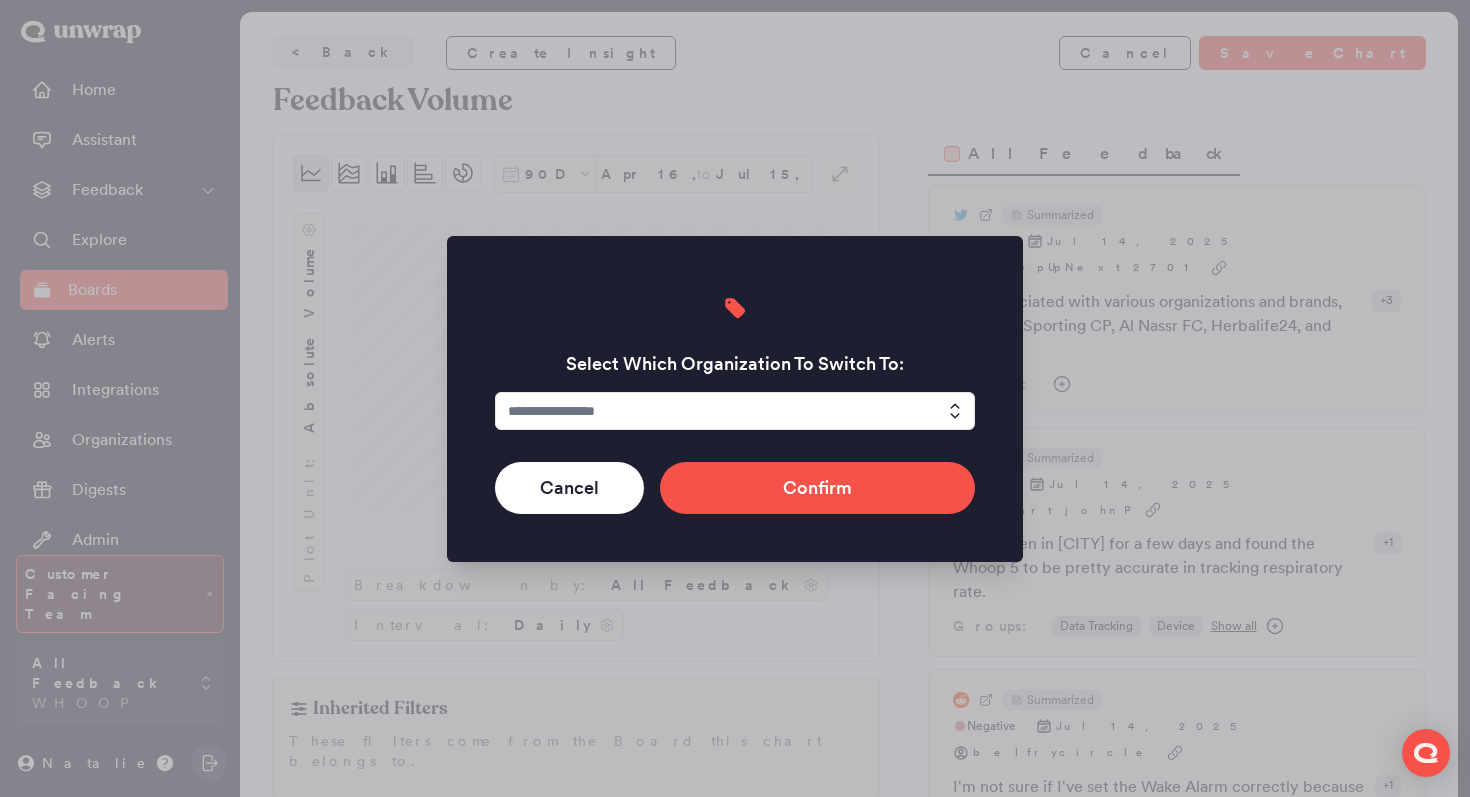 click at bounding box center [735, 411] 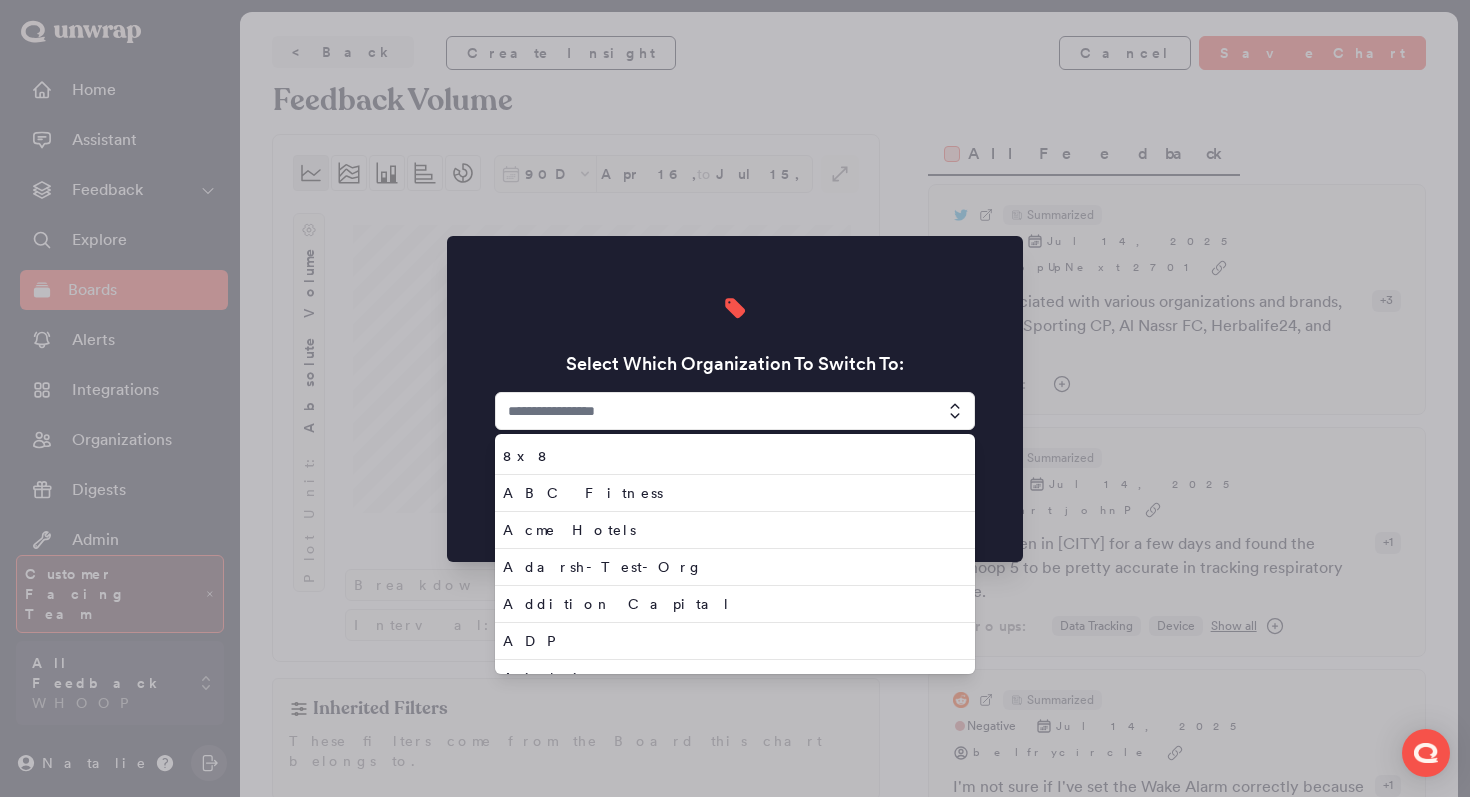 click at bounding box center [735, 411] 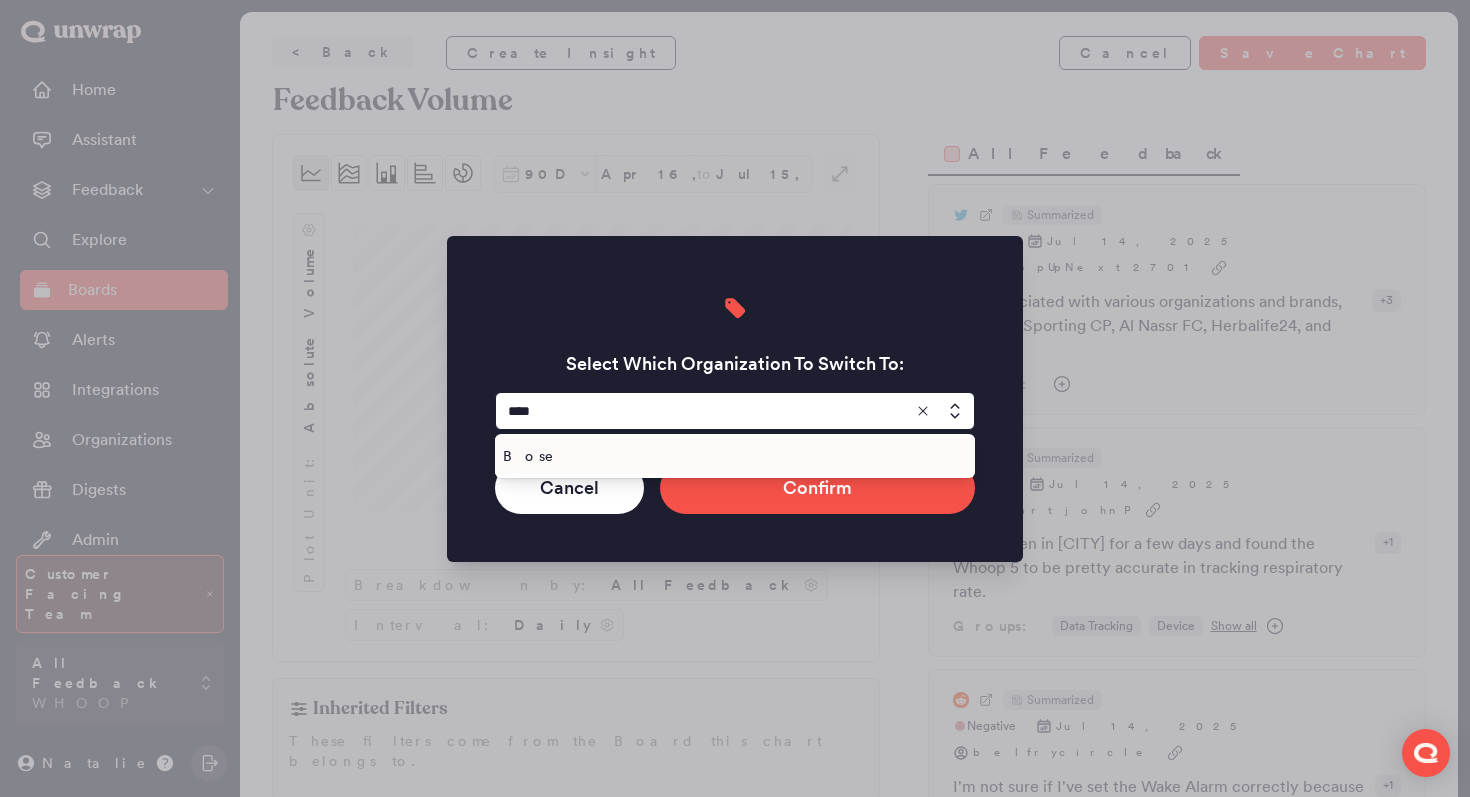 type on "****" 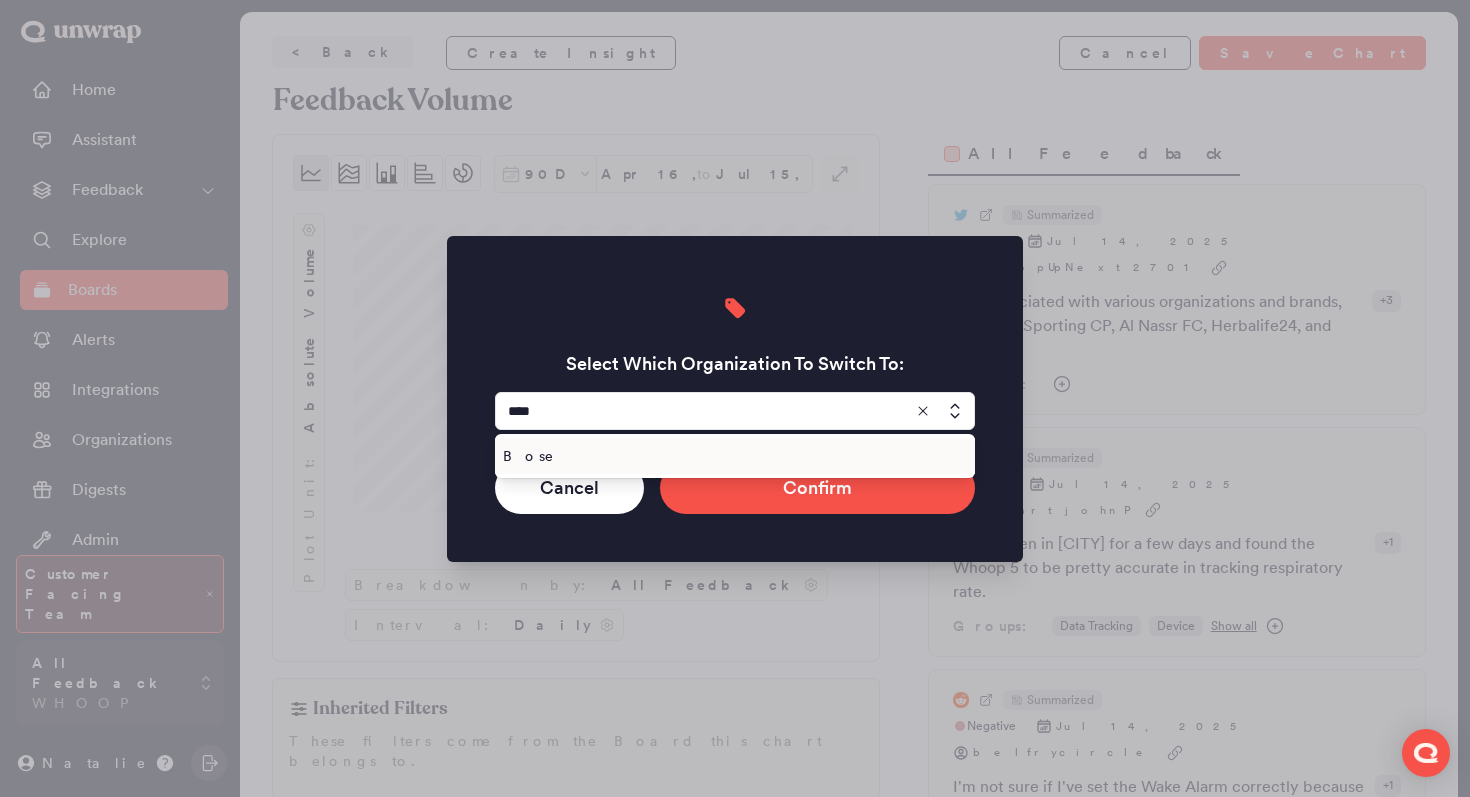 click on "Bose" at bounding box center (735, 456) 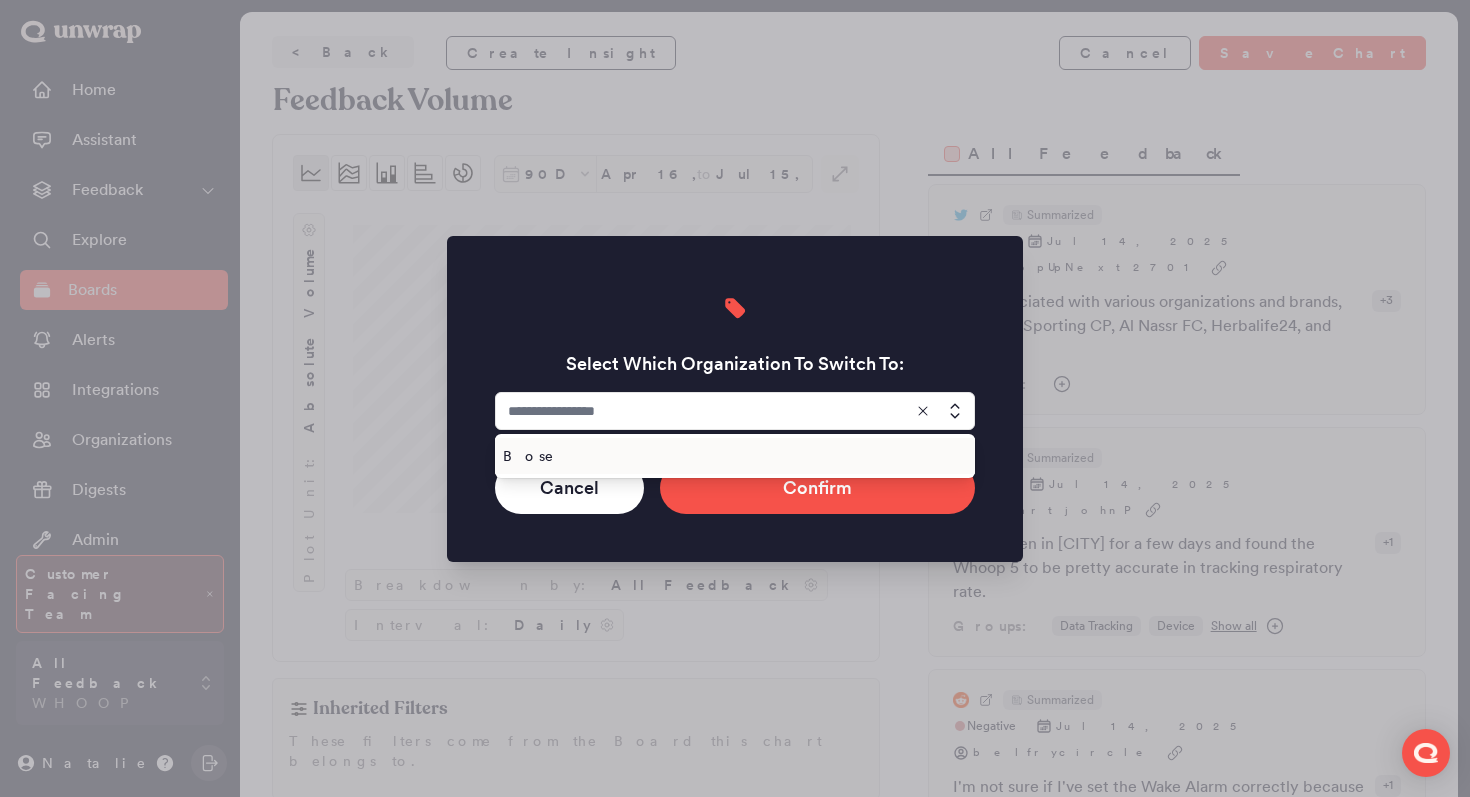 type on "****" 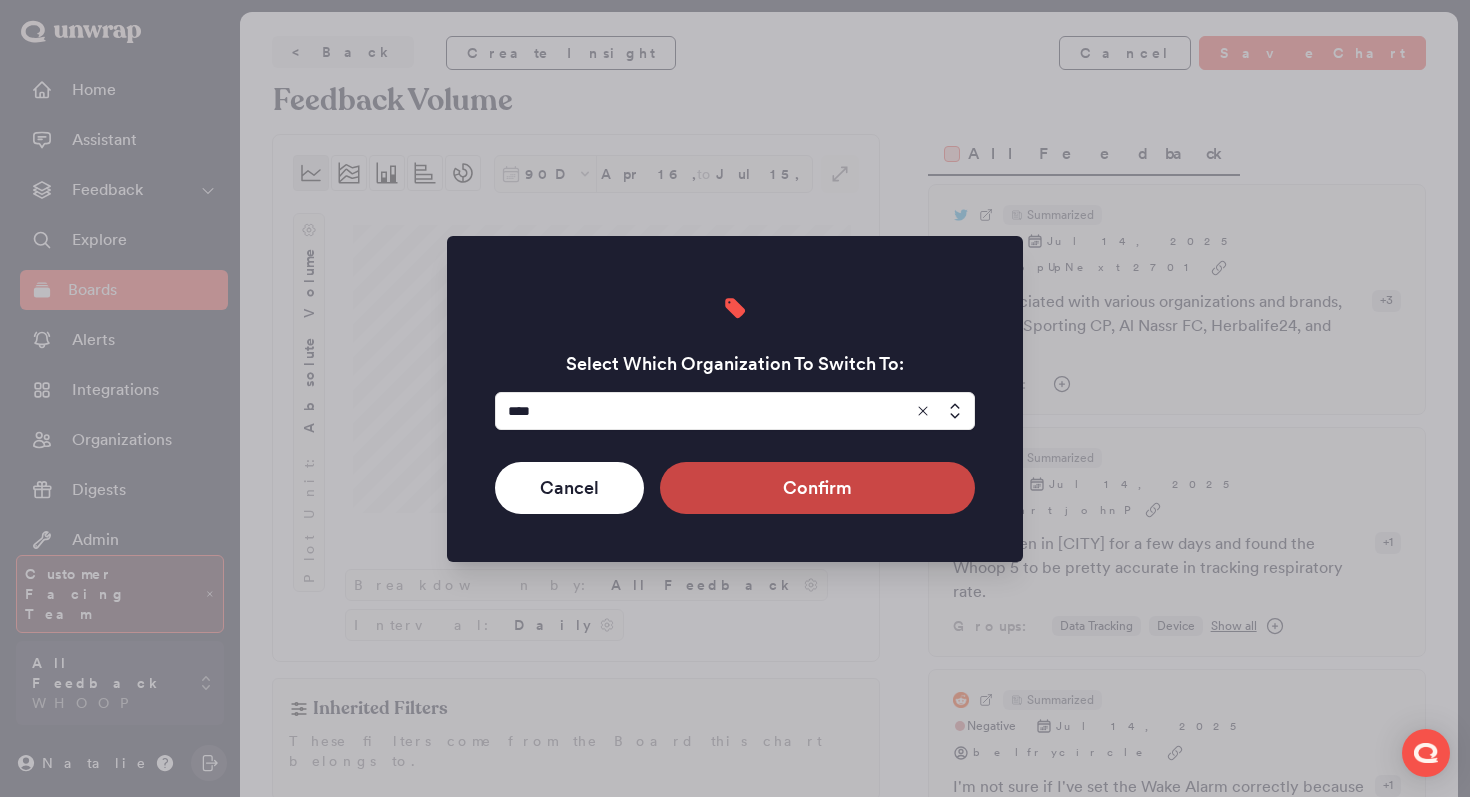 click on "Confirm" at bounding box center [817, 488] 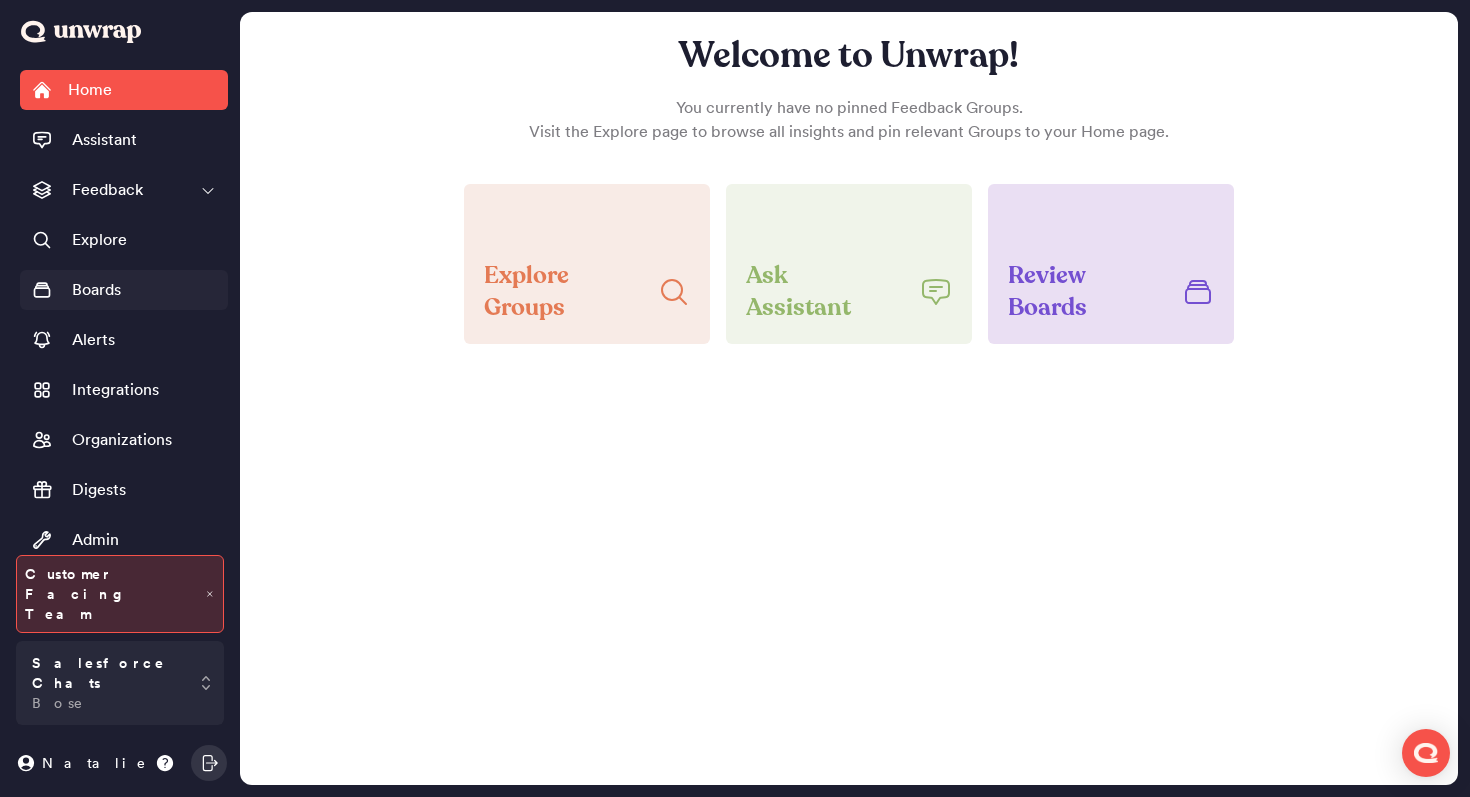 click on "Boards" at bounding box center (124, 290) 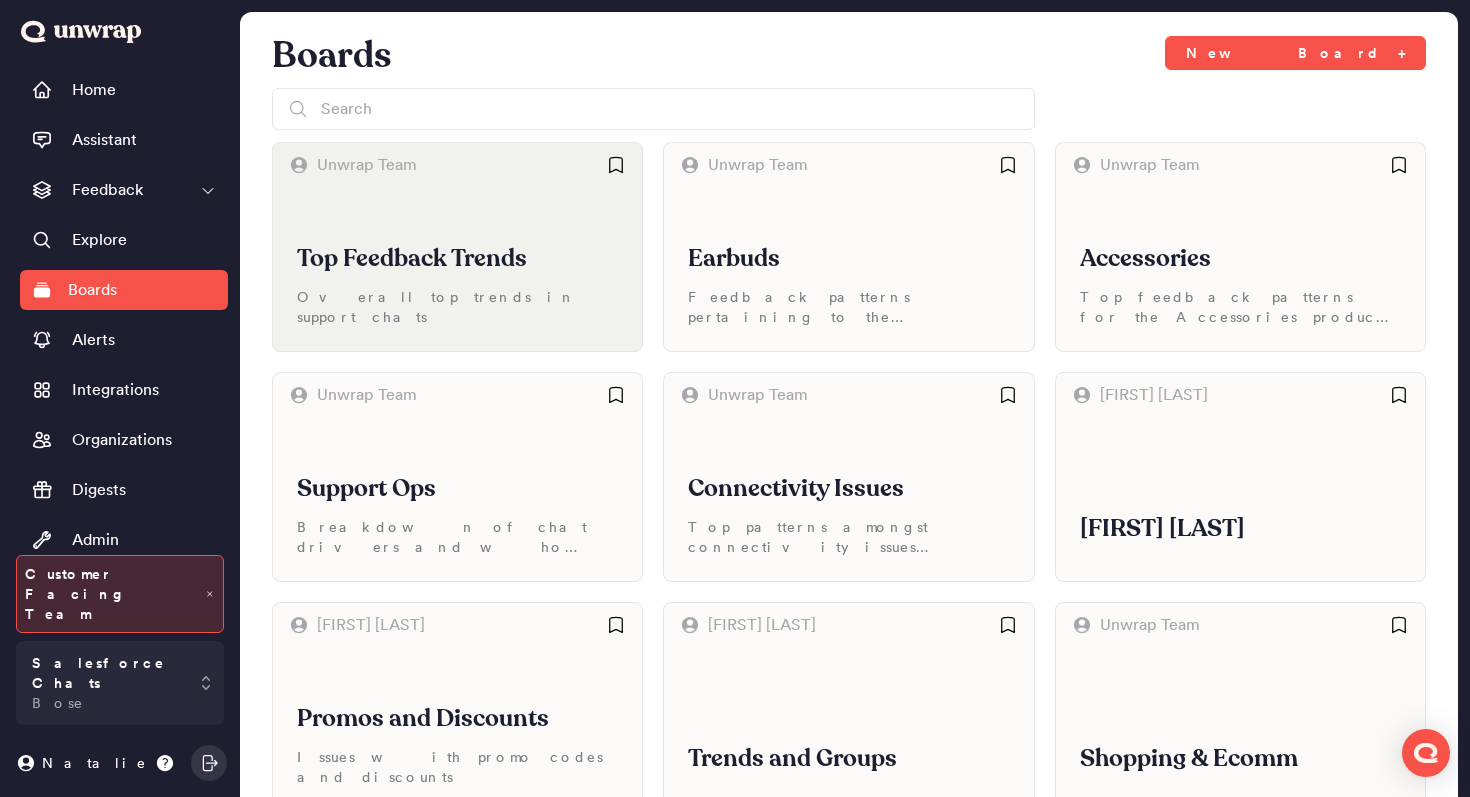 click on "Top Feedback Trends Overall top trends in support chats" at bounding box center [457, 269] 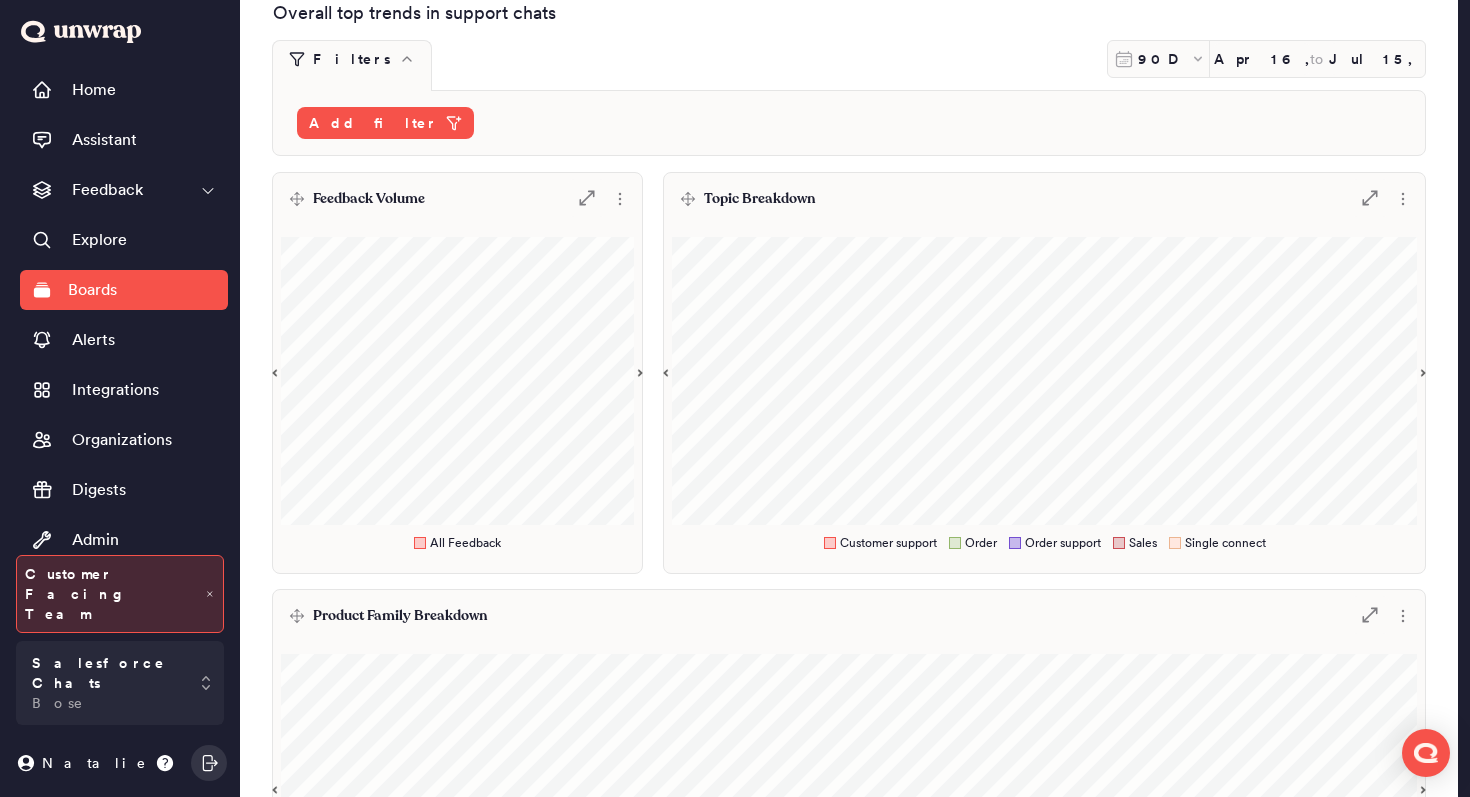 click on "Feedback Volume
.st0 {
fill: #7e7d82;
}" at bounding box center [457, 199] 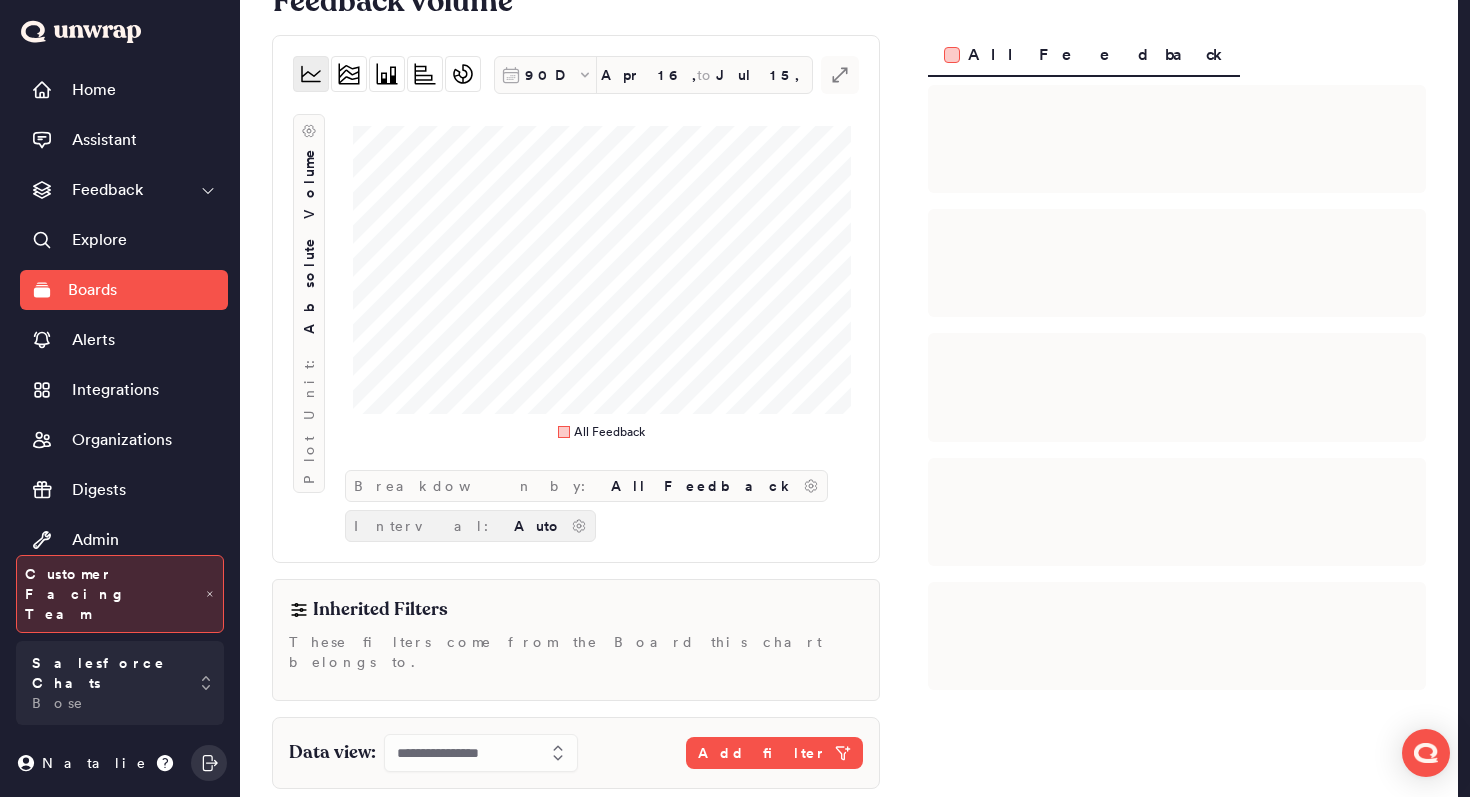 click on "Interval:" at bounding box center (430, 526) 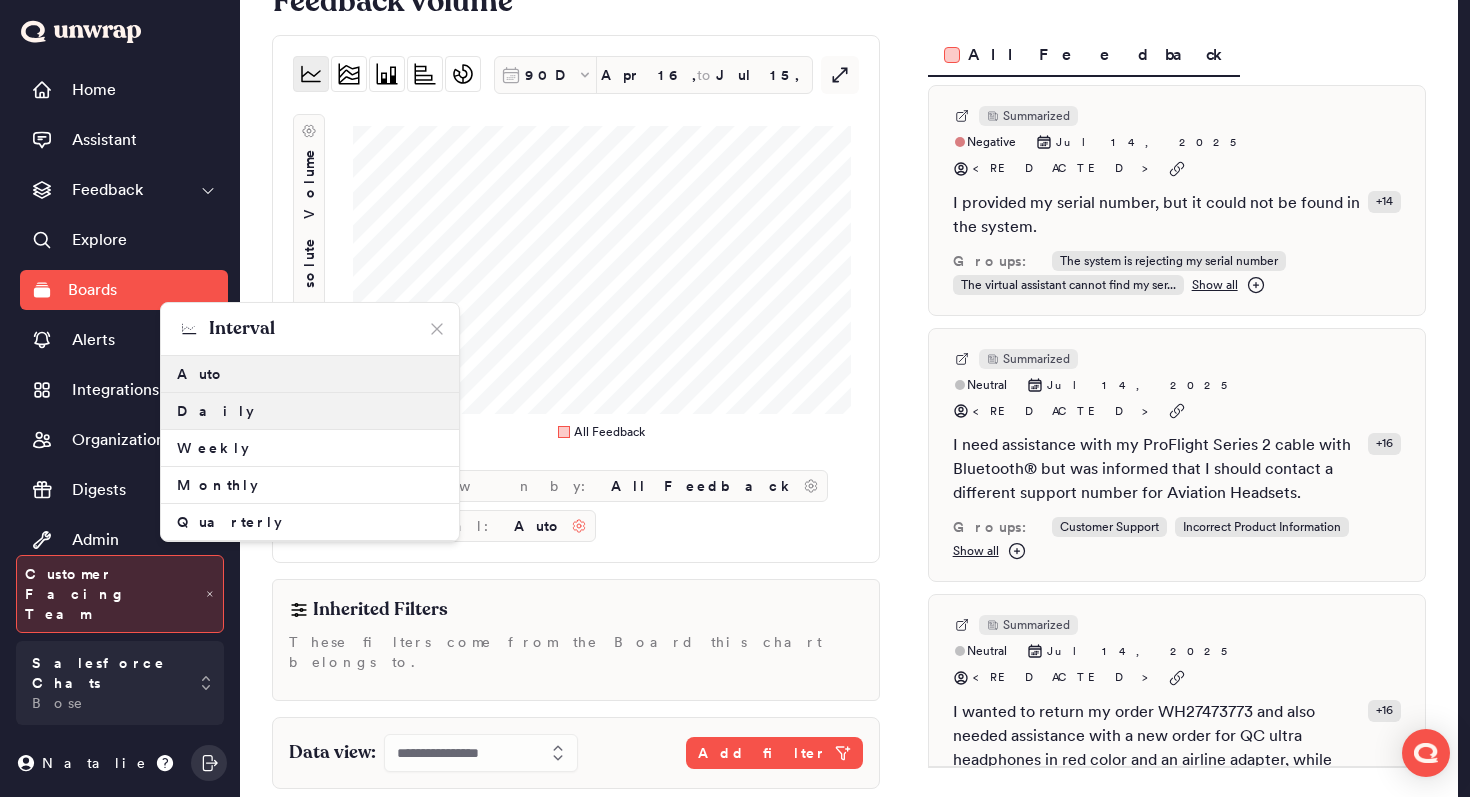 click on "Daily" at bounding box center [310, 411] 